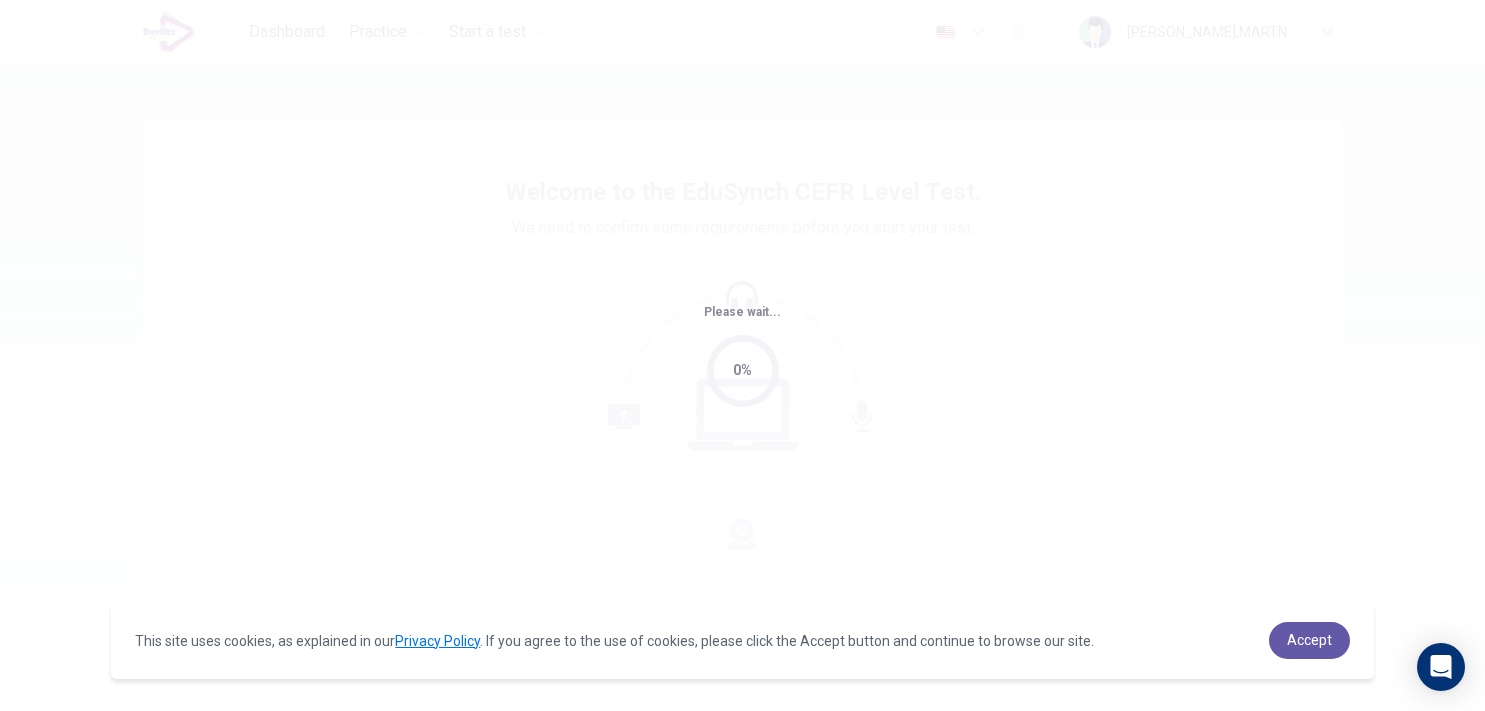 scroll, scrollTop: 0, scrollLeft: 0, axis: both 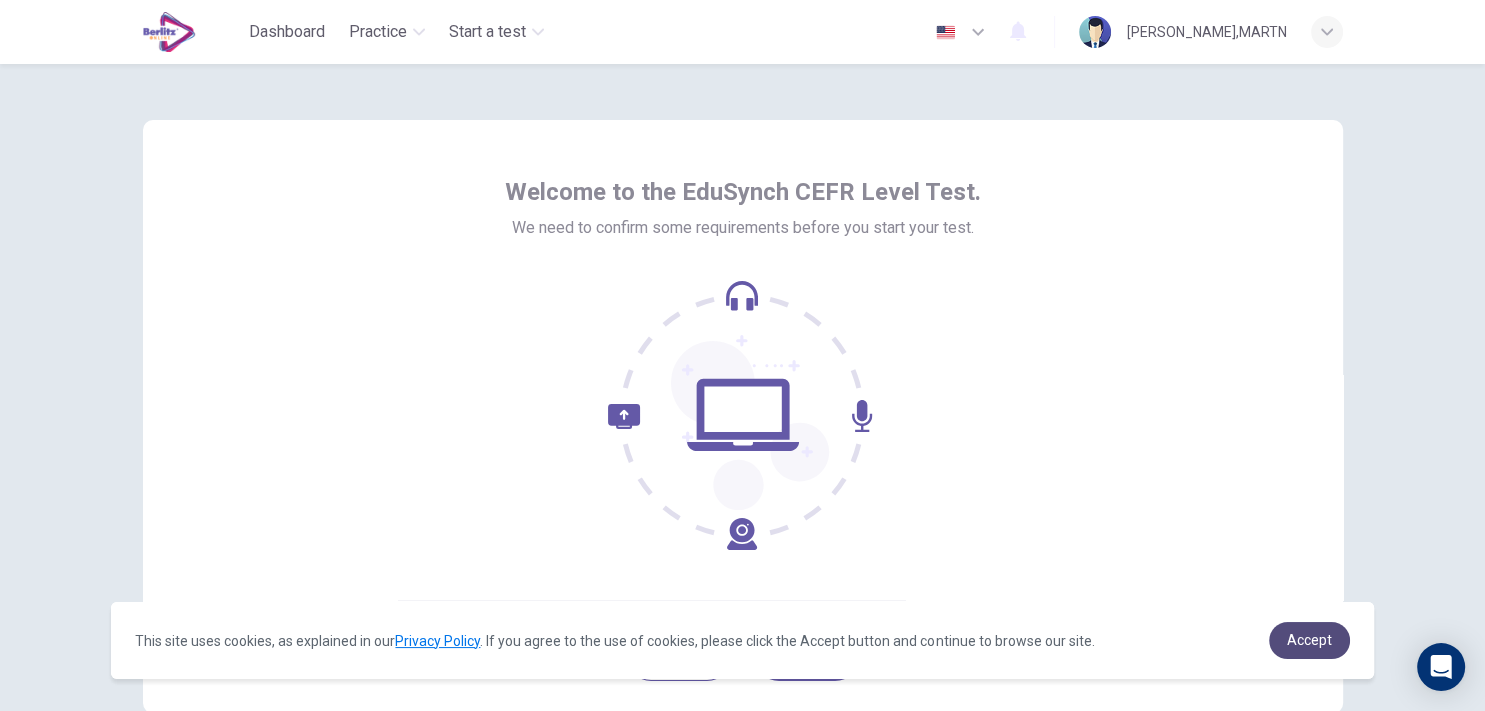 click on "Accept" at bounding box center [1309, 640] 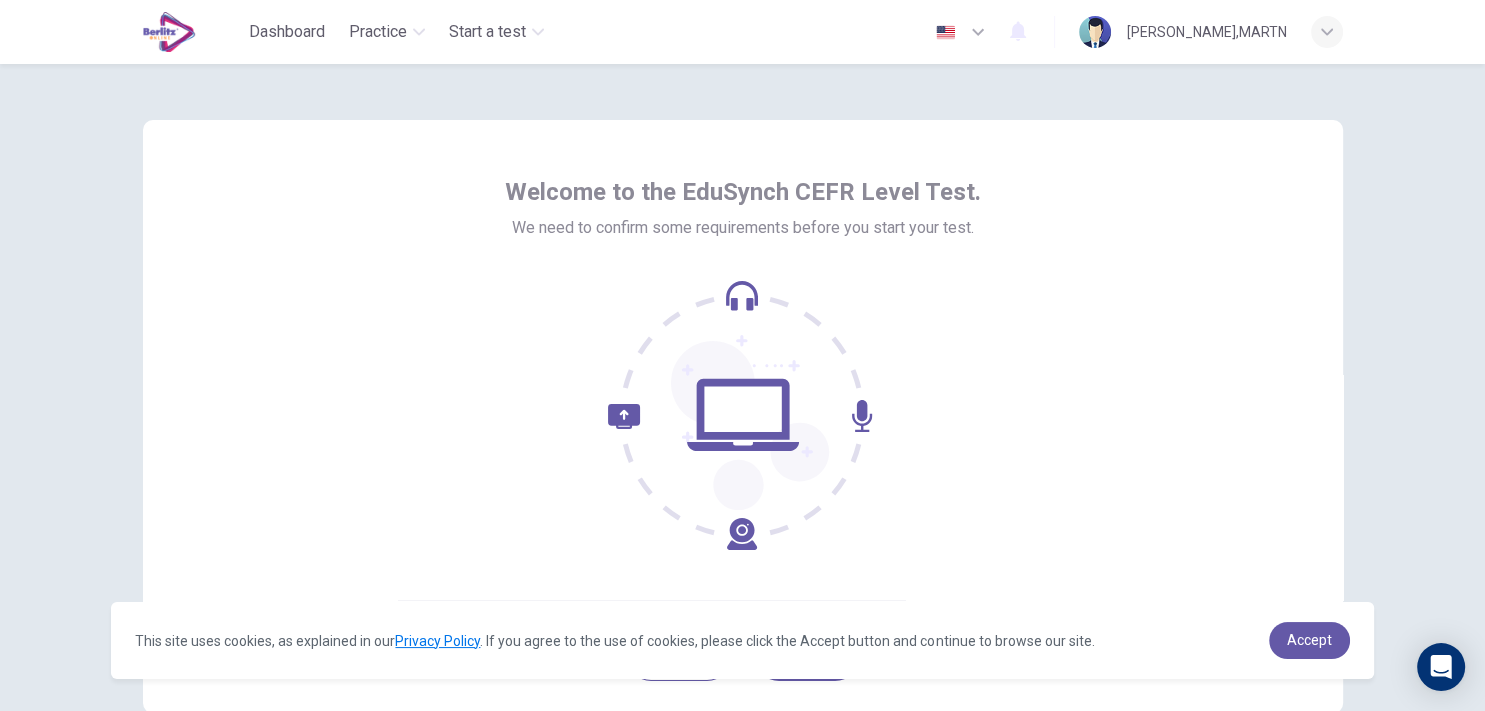 scroll, scrollTop: 122, scrollLeft: 0, axis: vertical 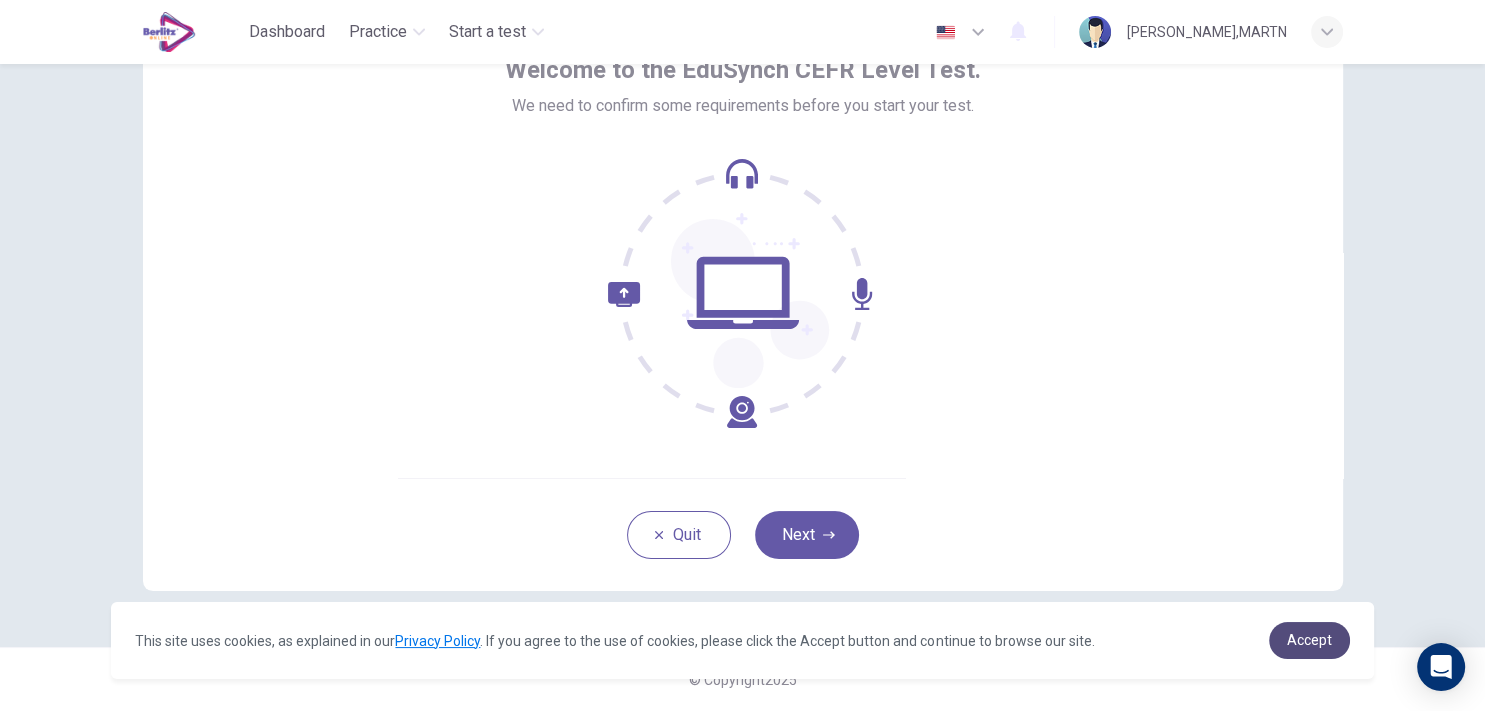 click on "Accept" at bounding box center [1309, 640] 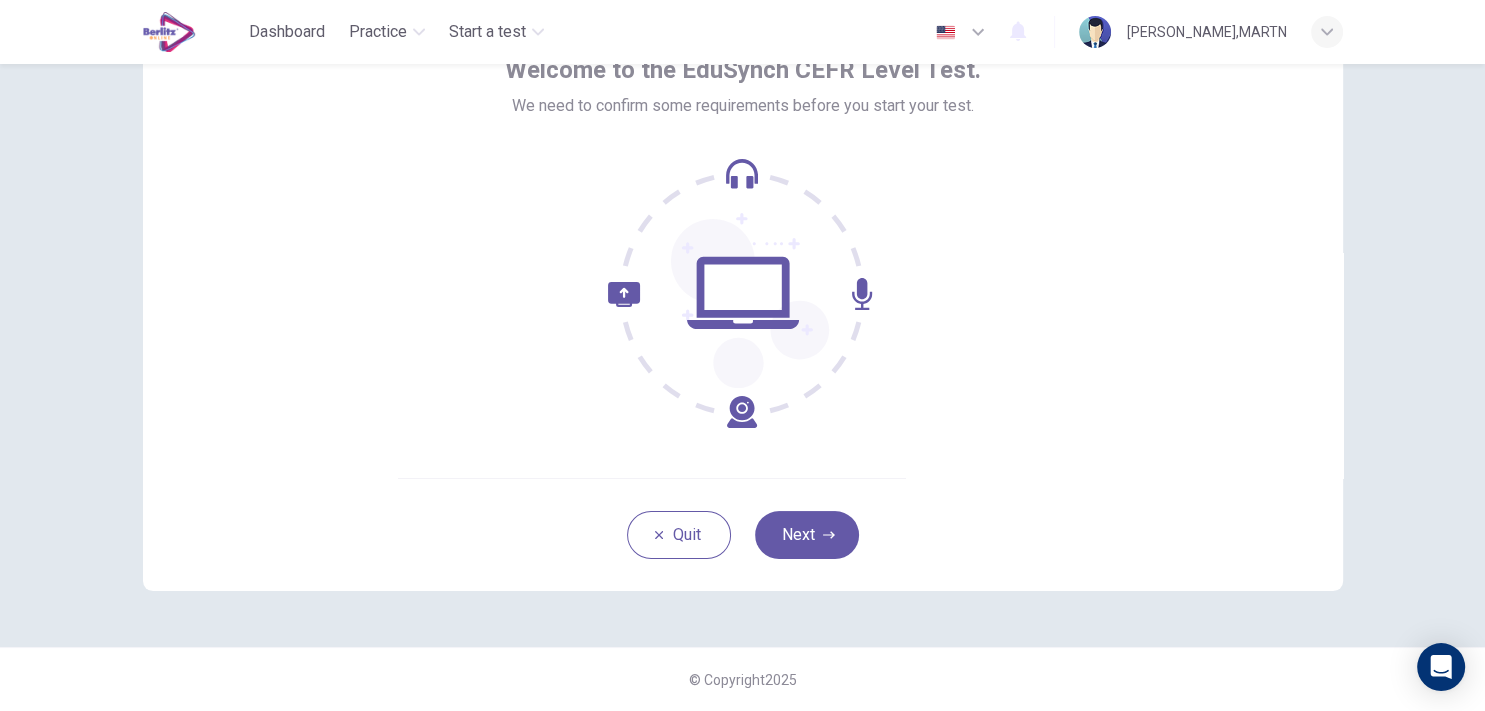 click on "Accept" at bounding box center (1309, 640) 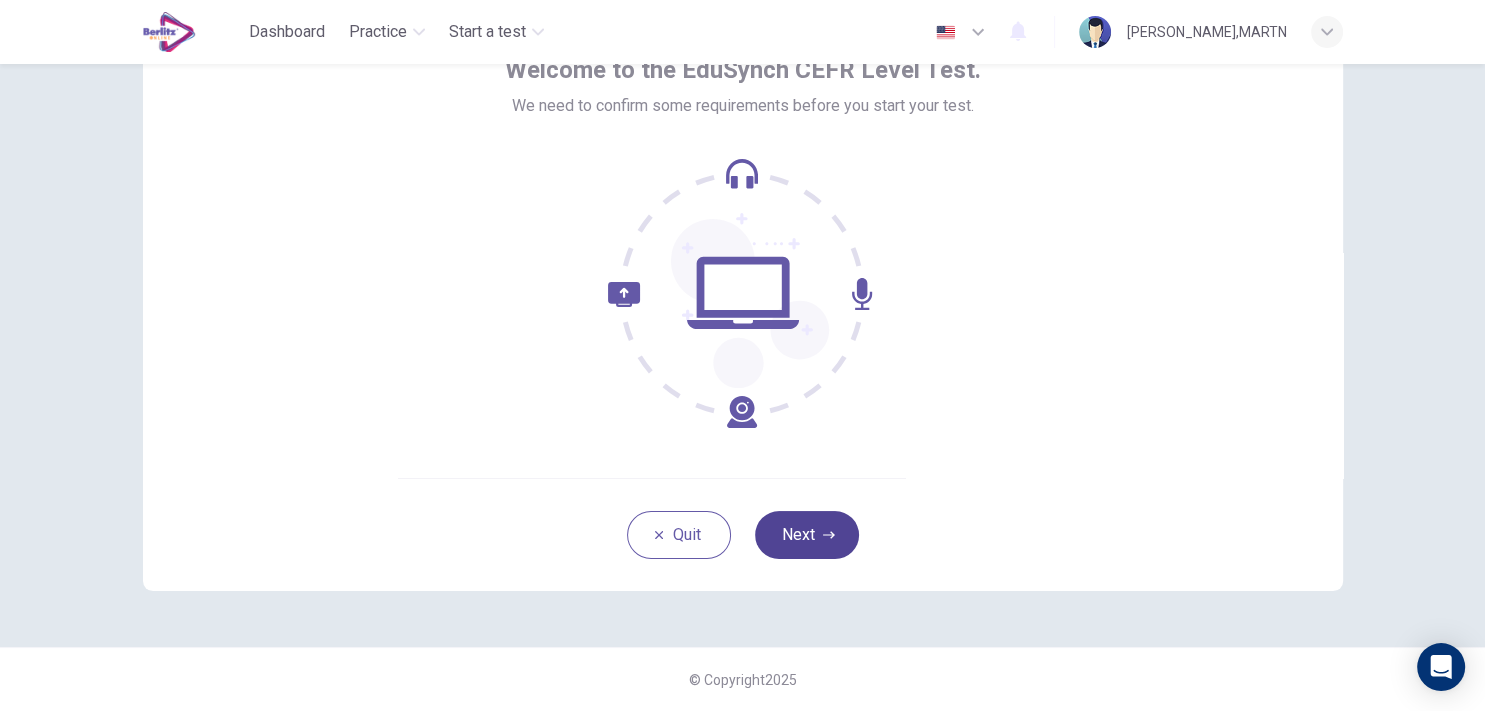 click on "Next" at bounding box center (807, 535) 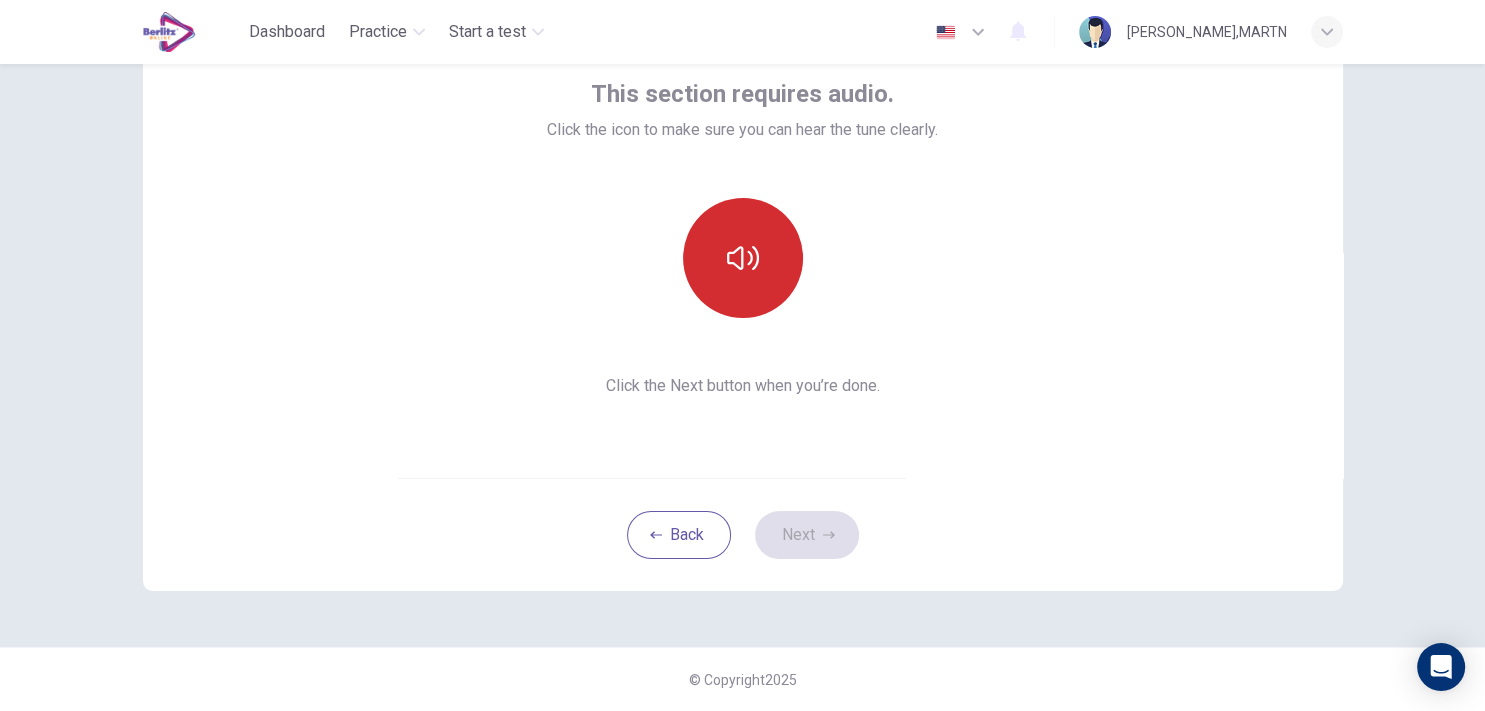 click 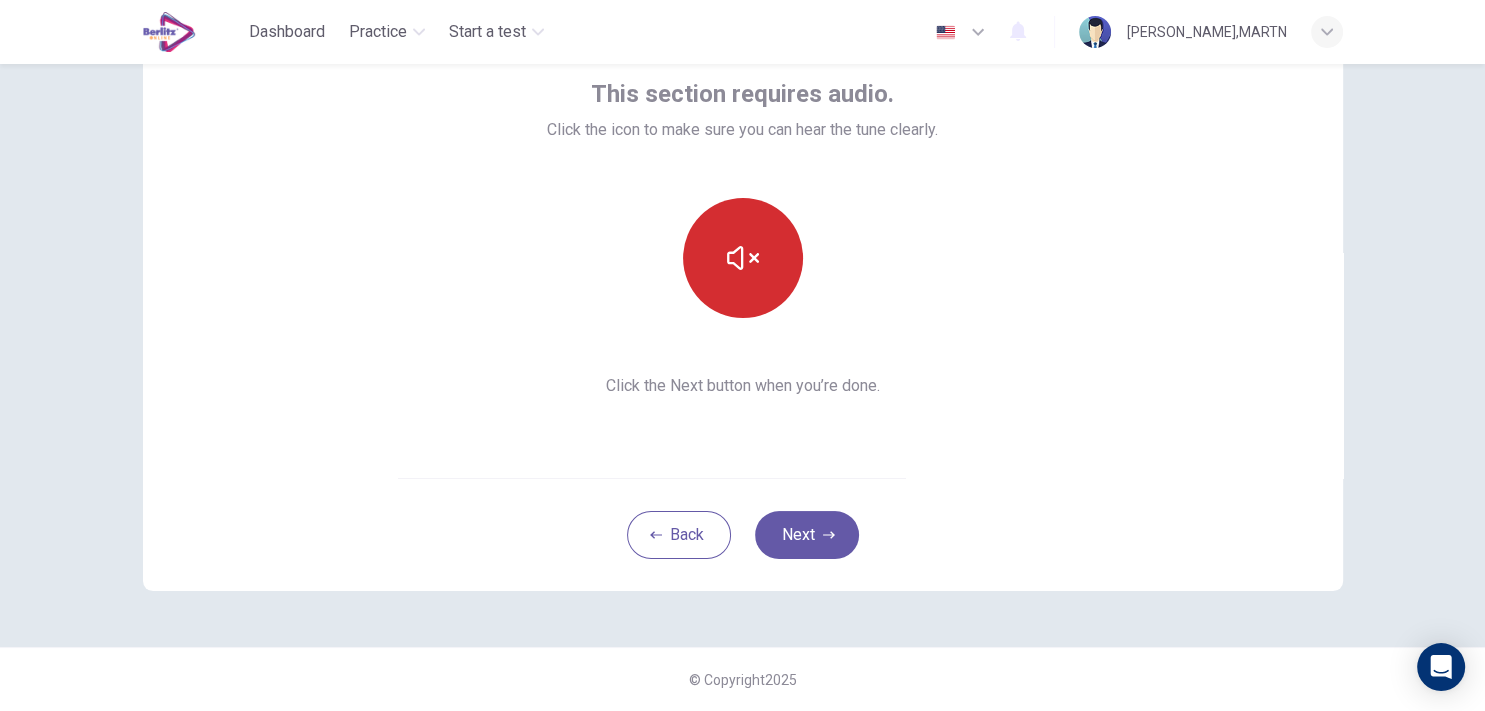 click 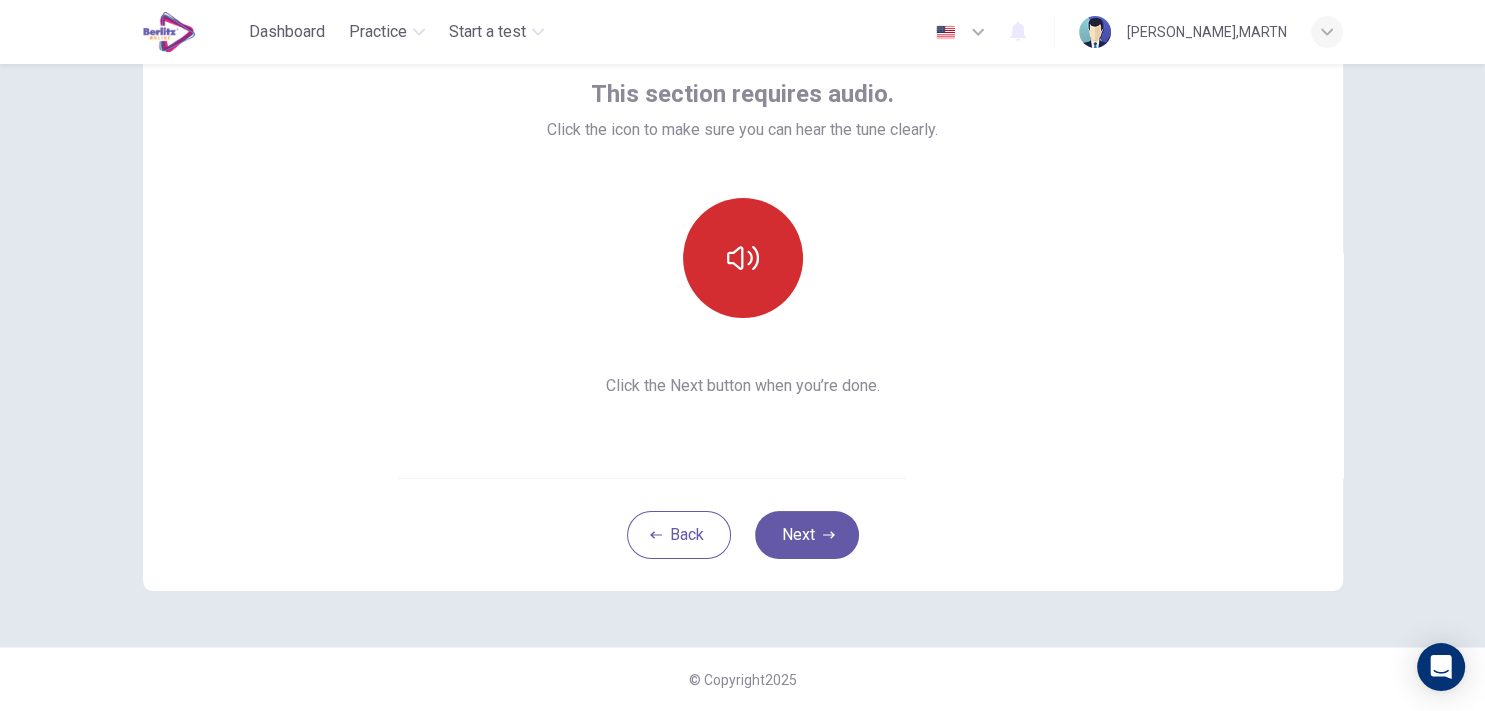 click 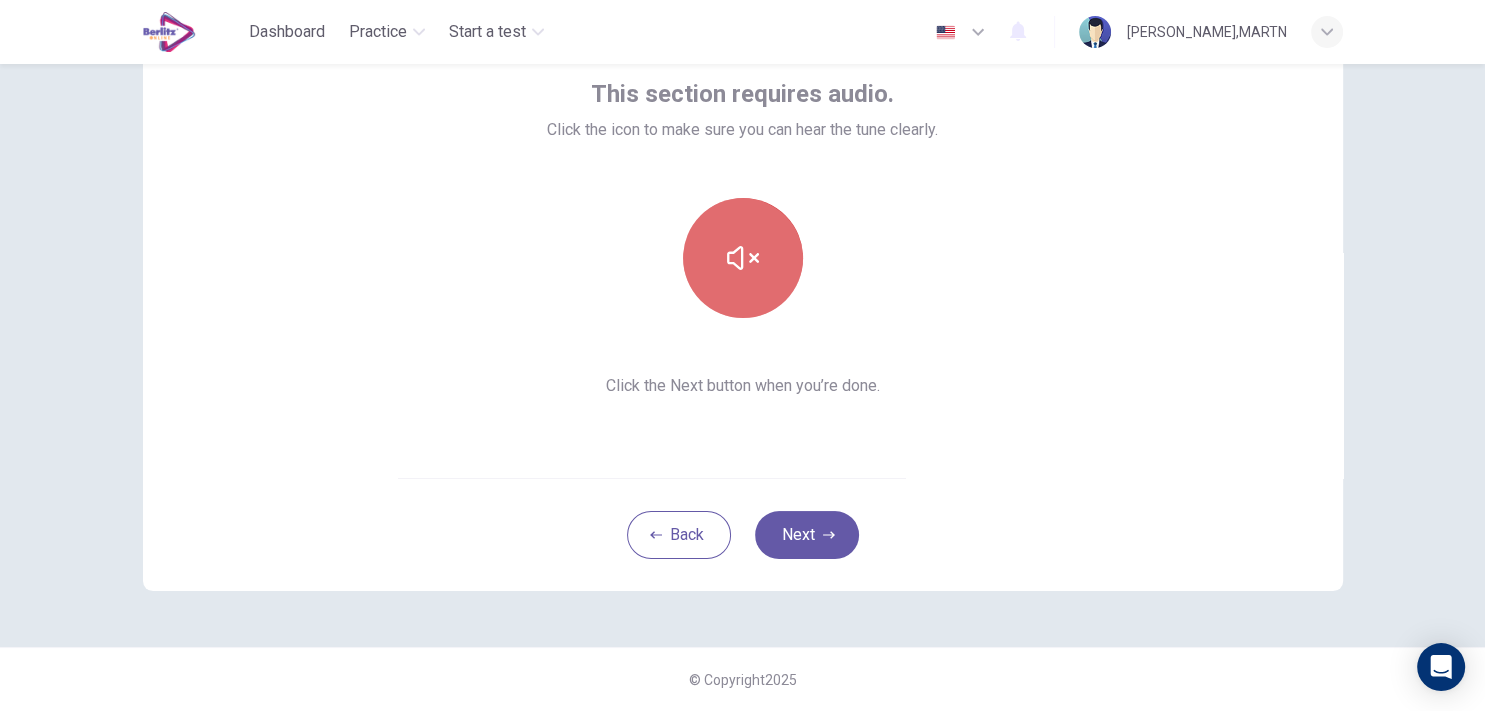 click 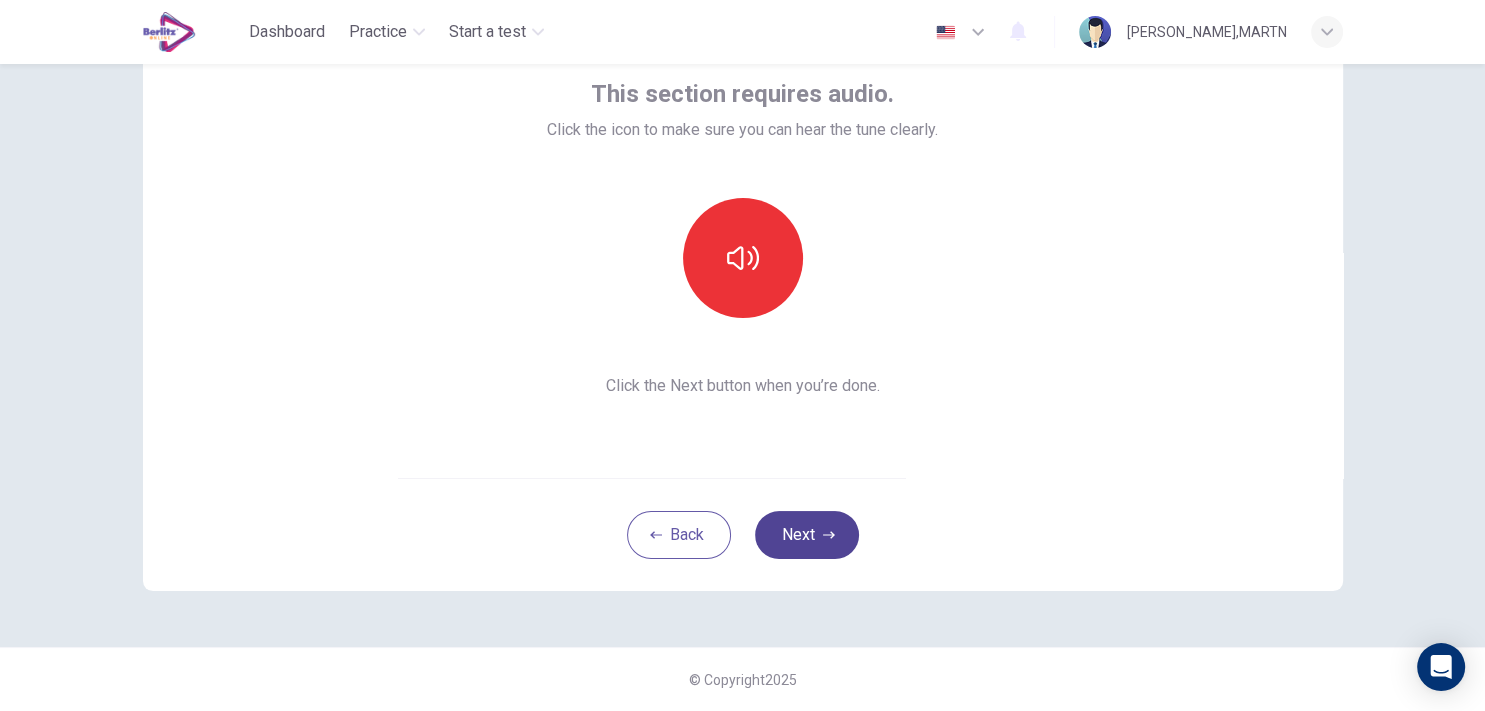 click on "Next" at bounding box center [807, 535] 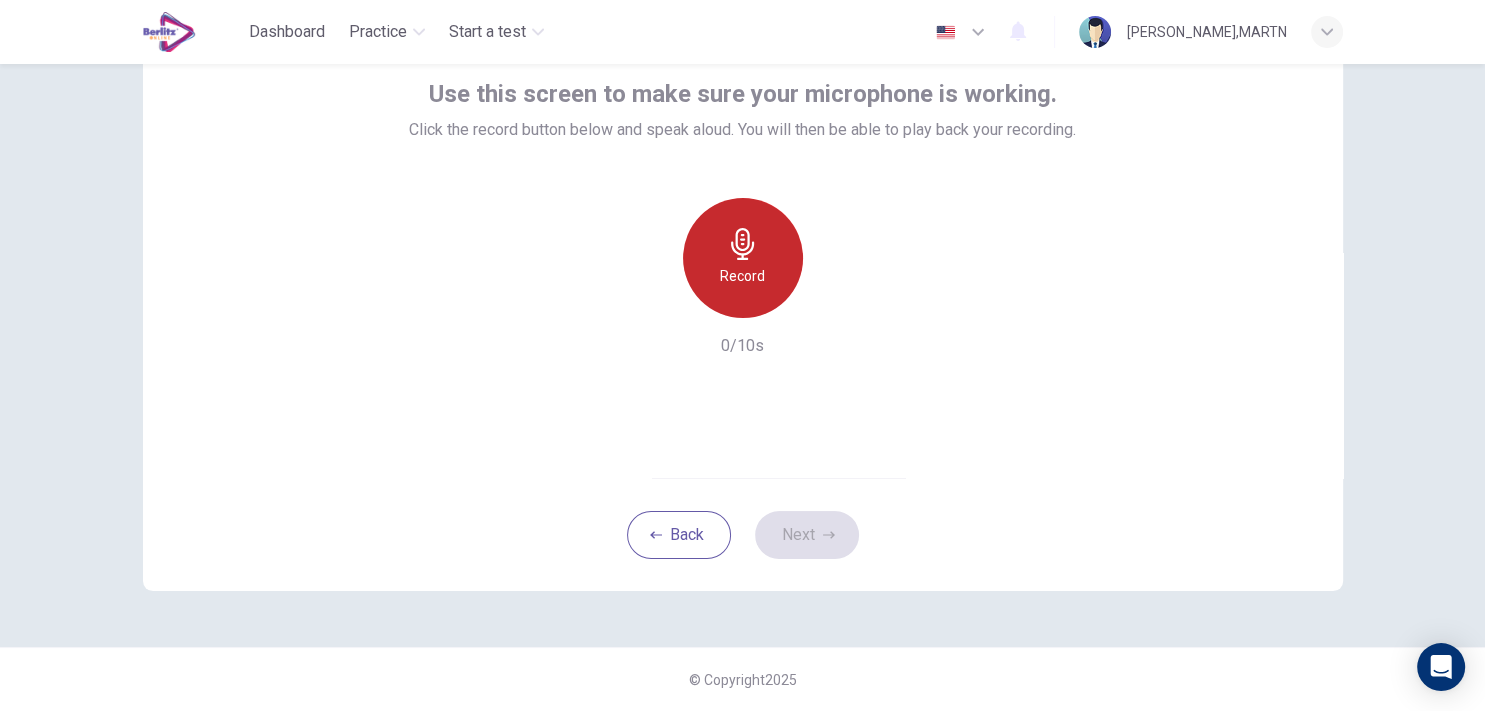click 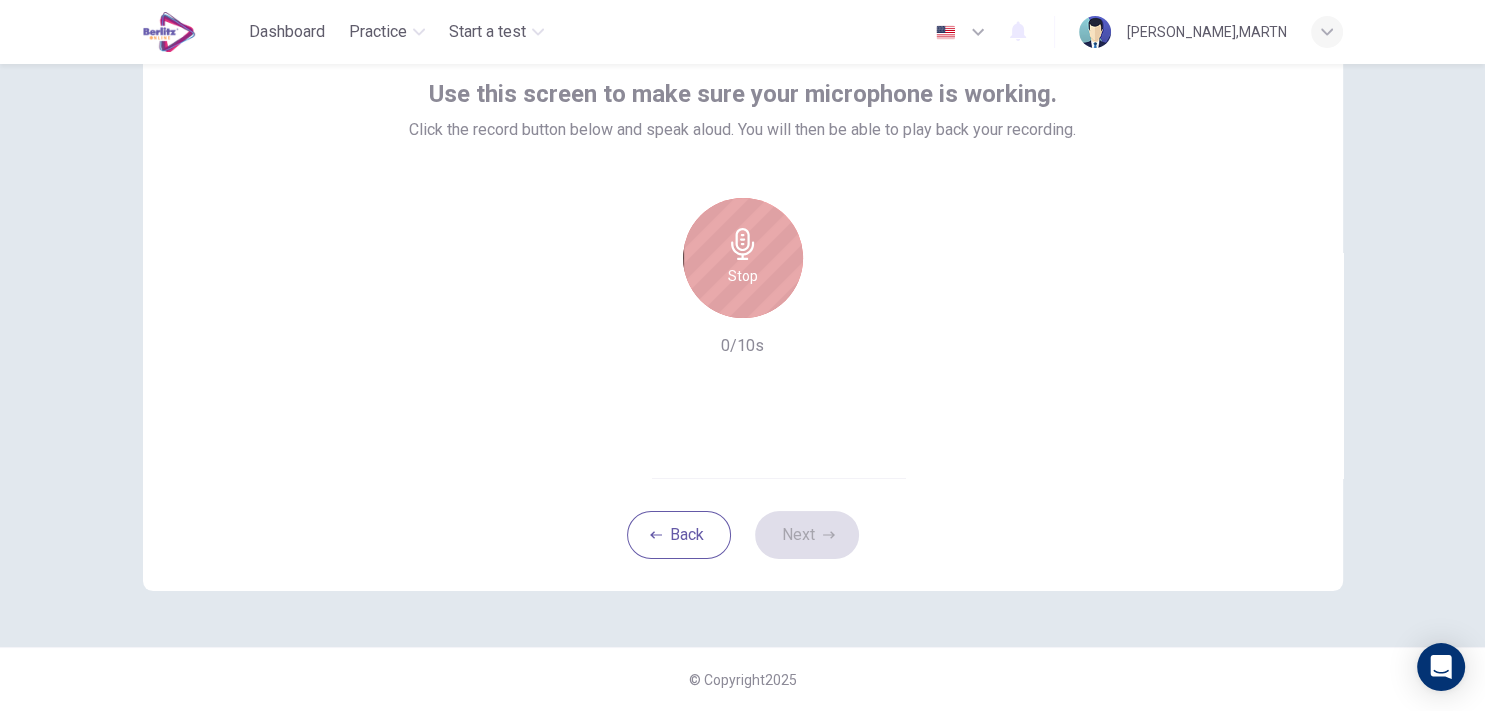 click 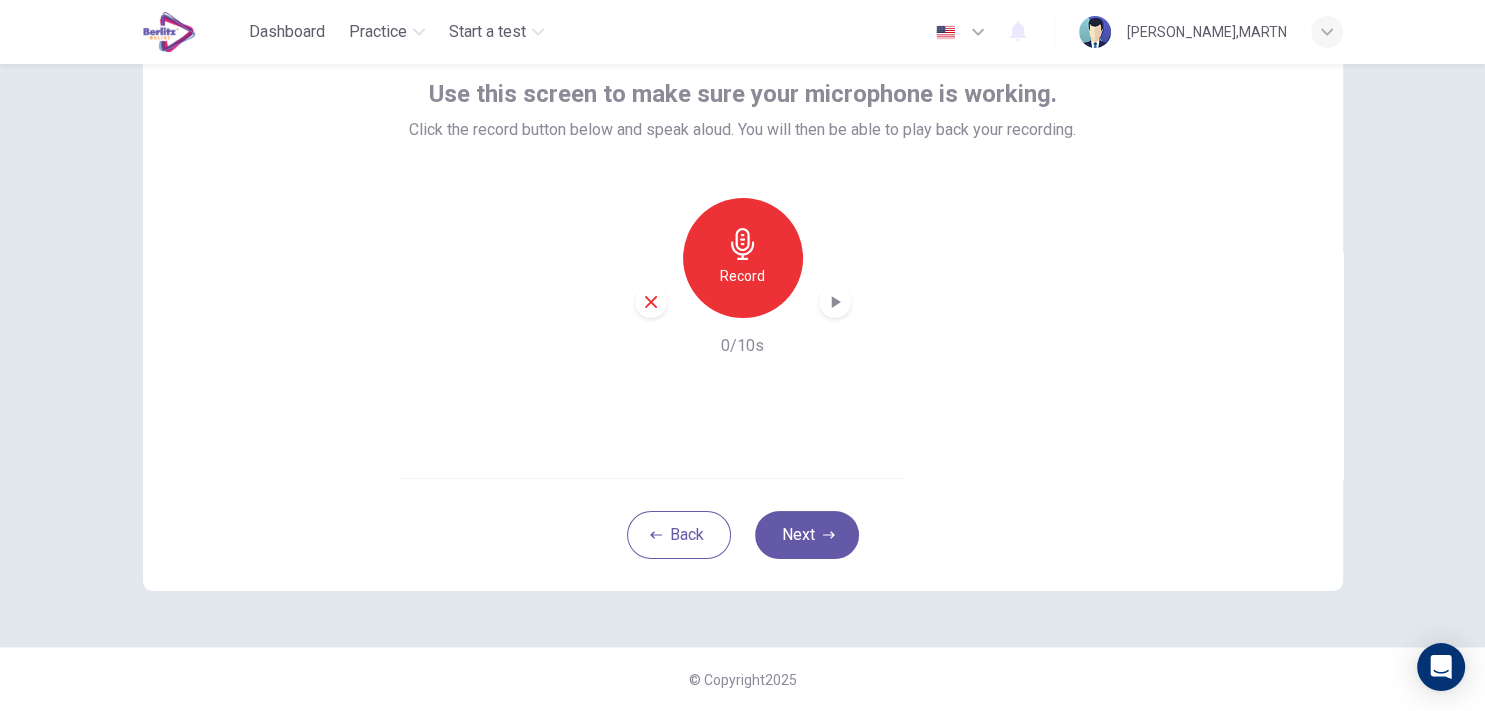 click 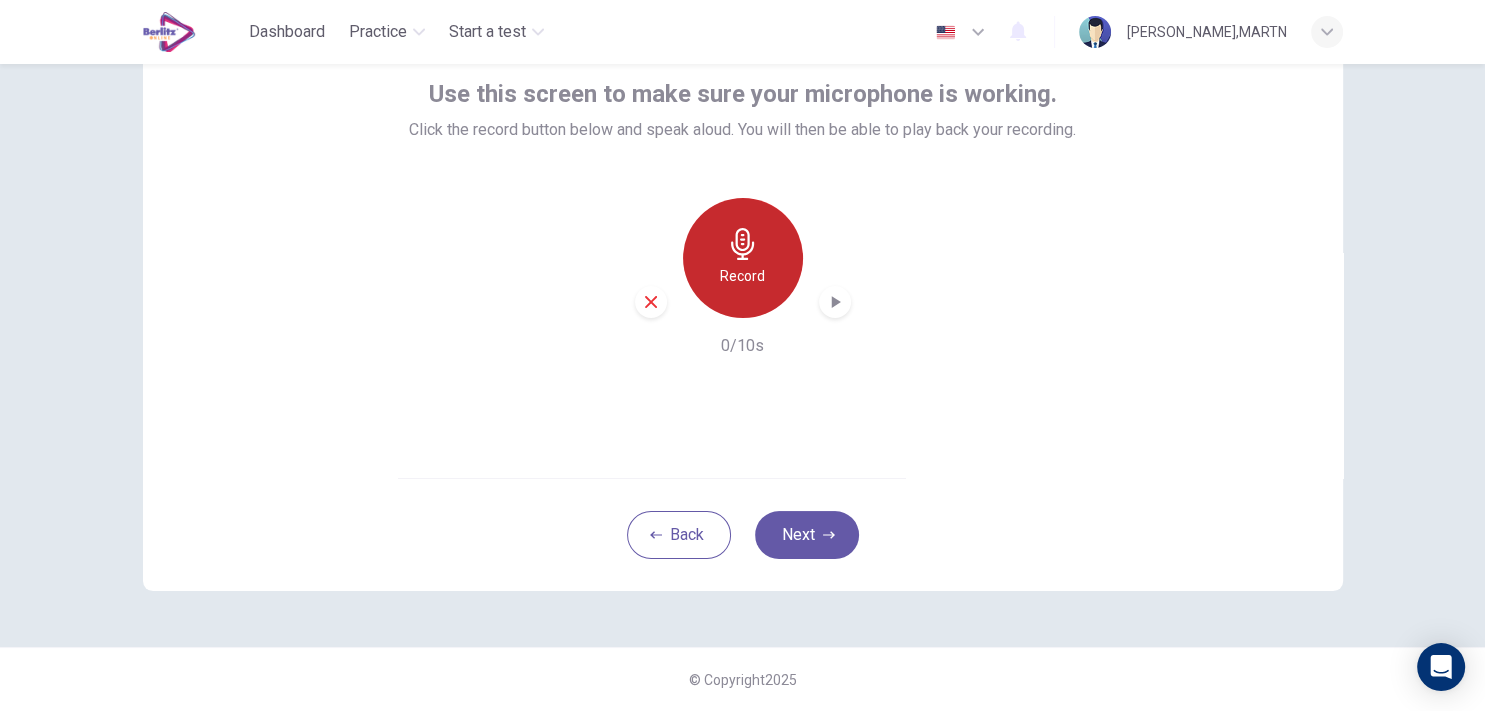 click 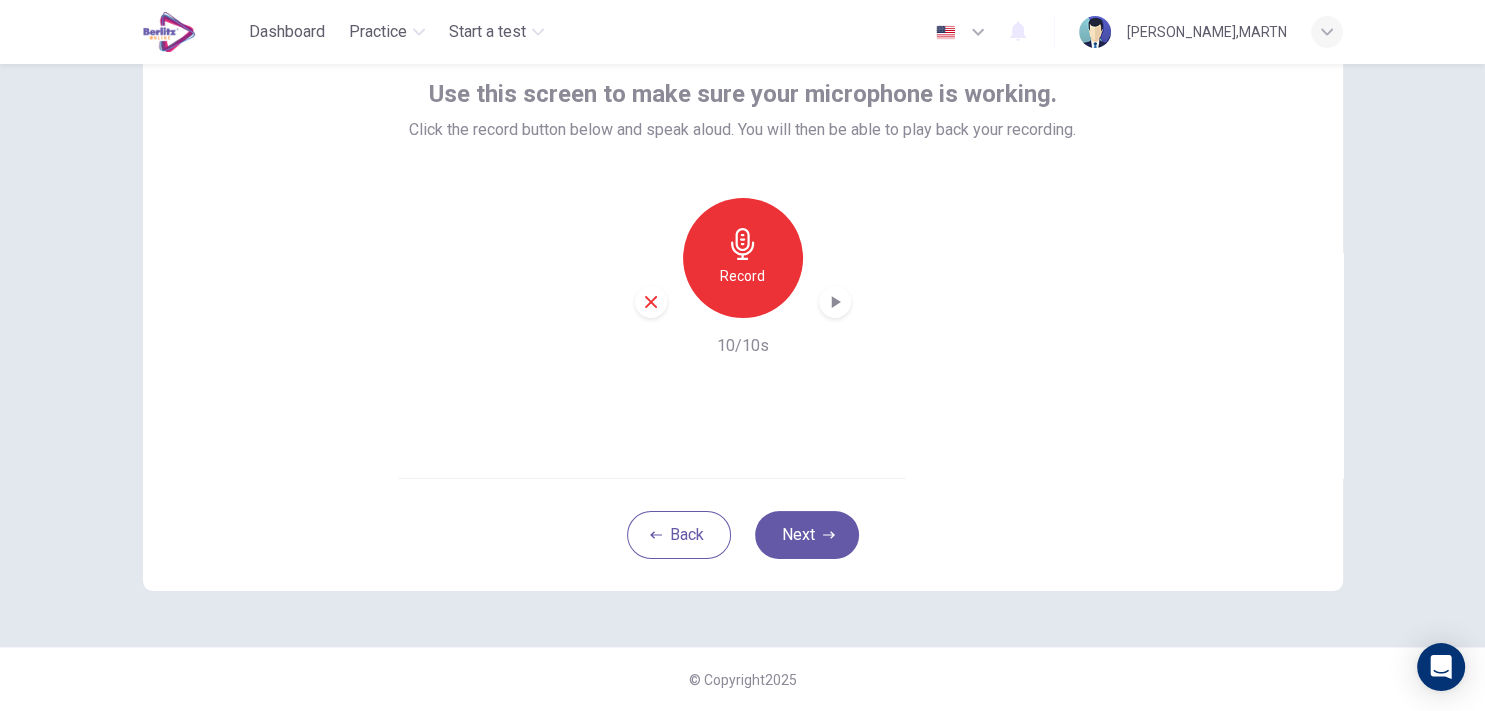 click on "Record 10/10s" at bounding box center [742, 278] 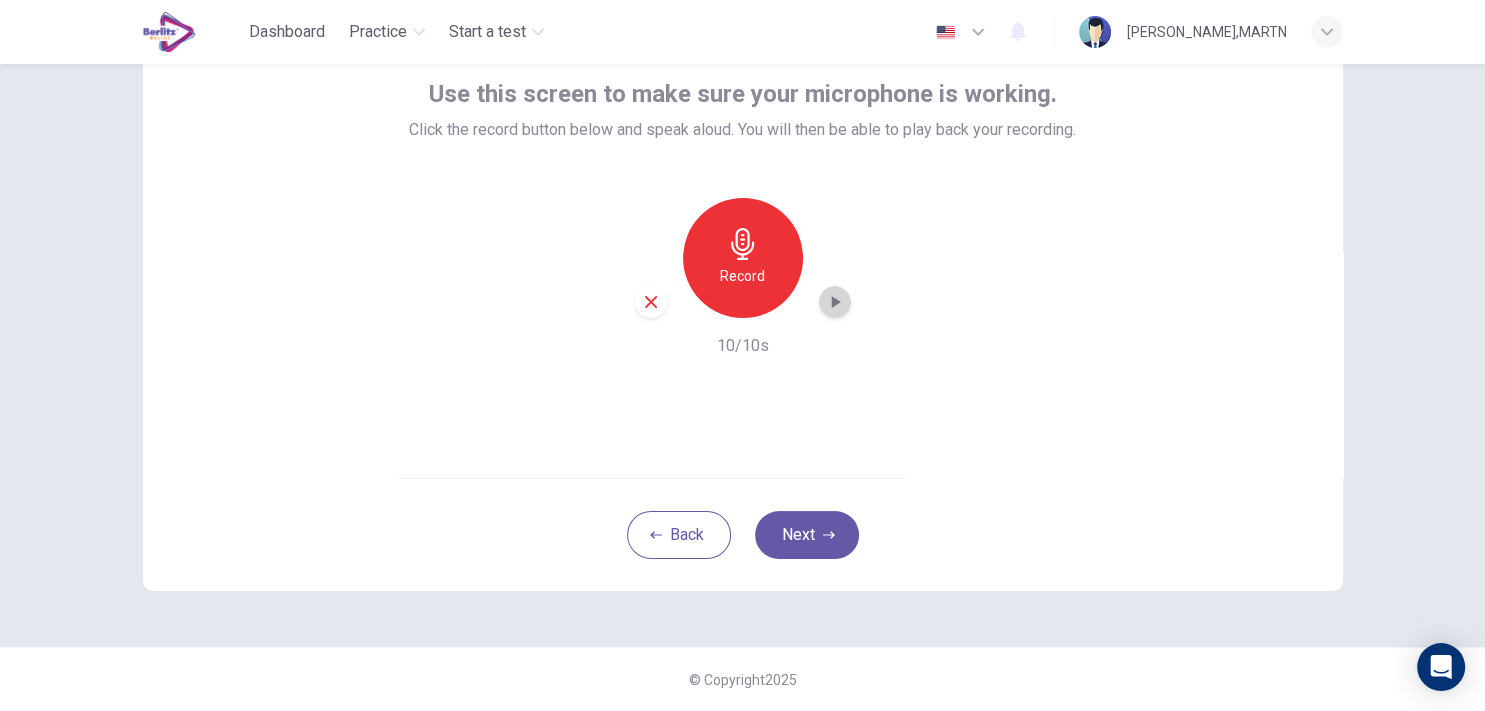 click 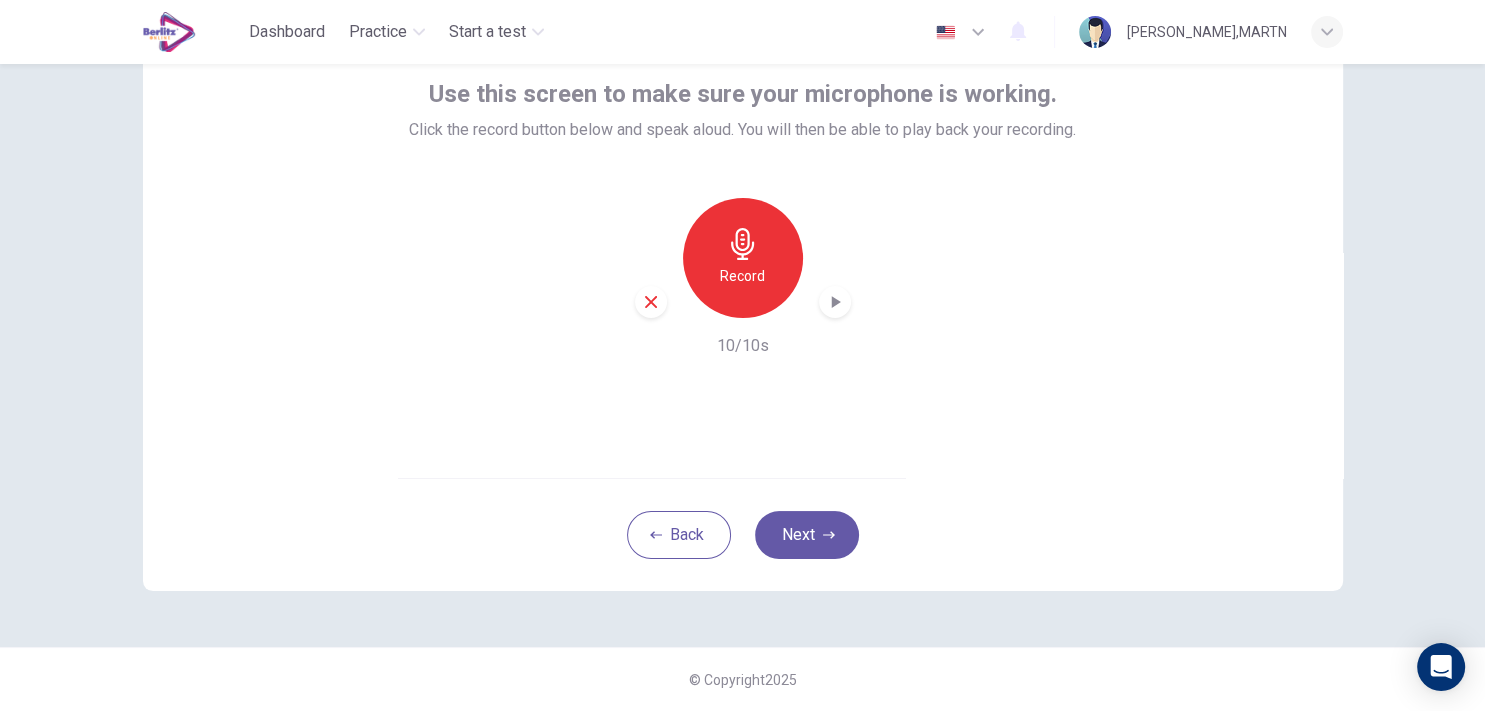 click 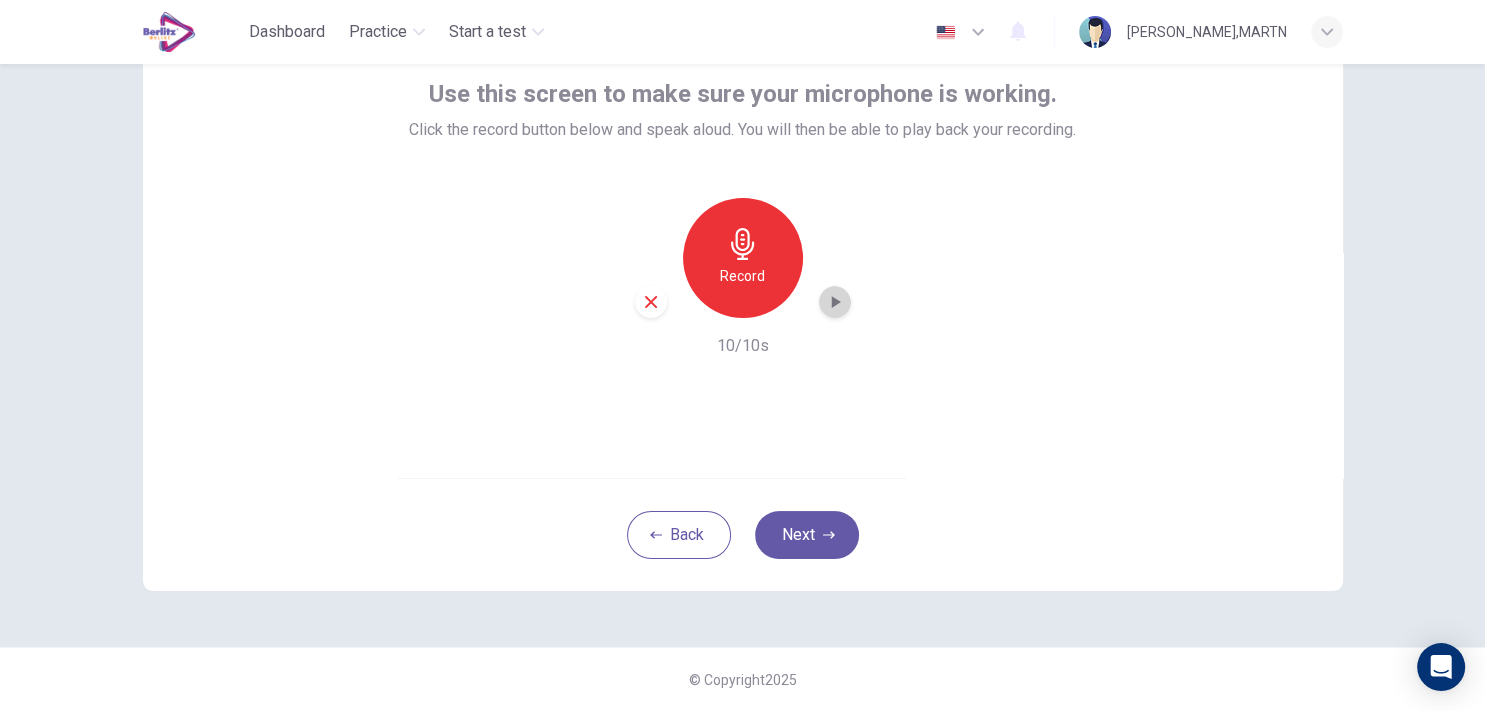 click 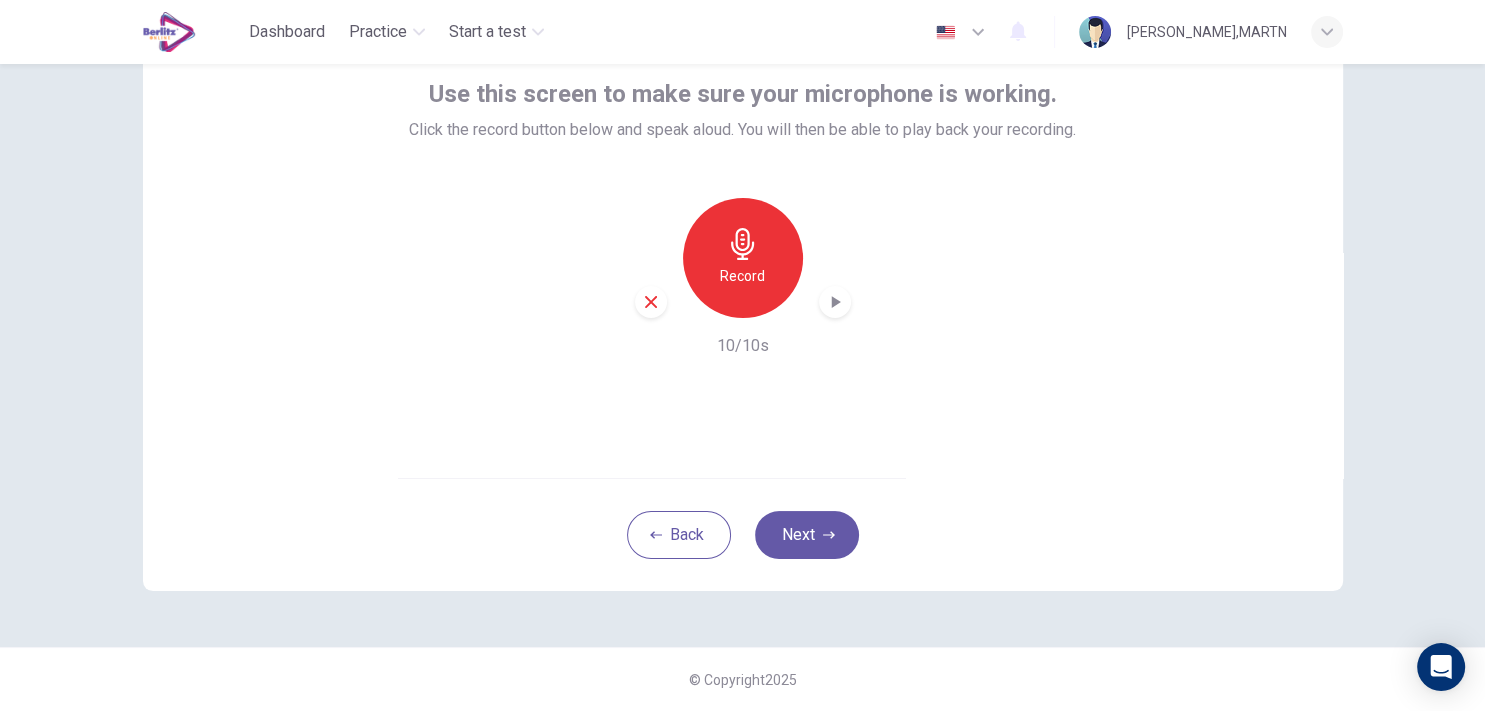 click 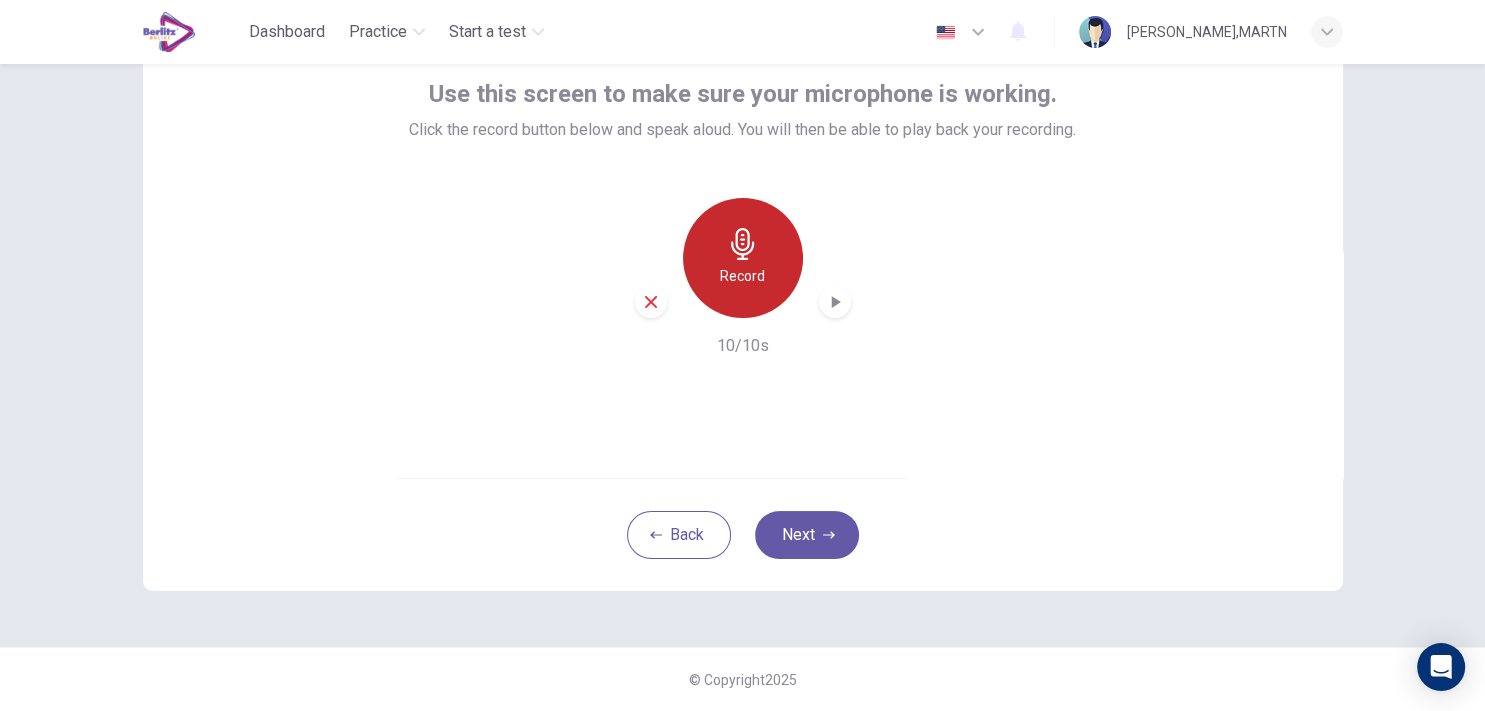 click on "Record" at bounding box center (742, 276) 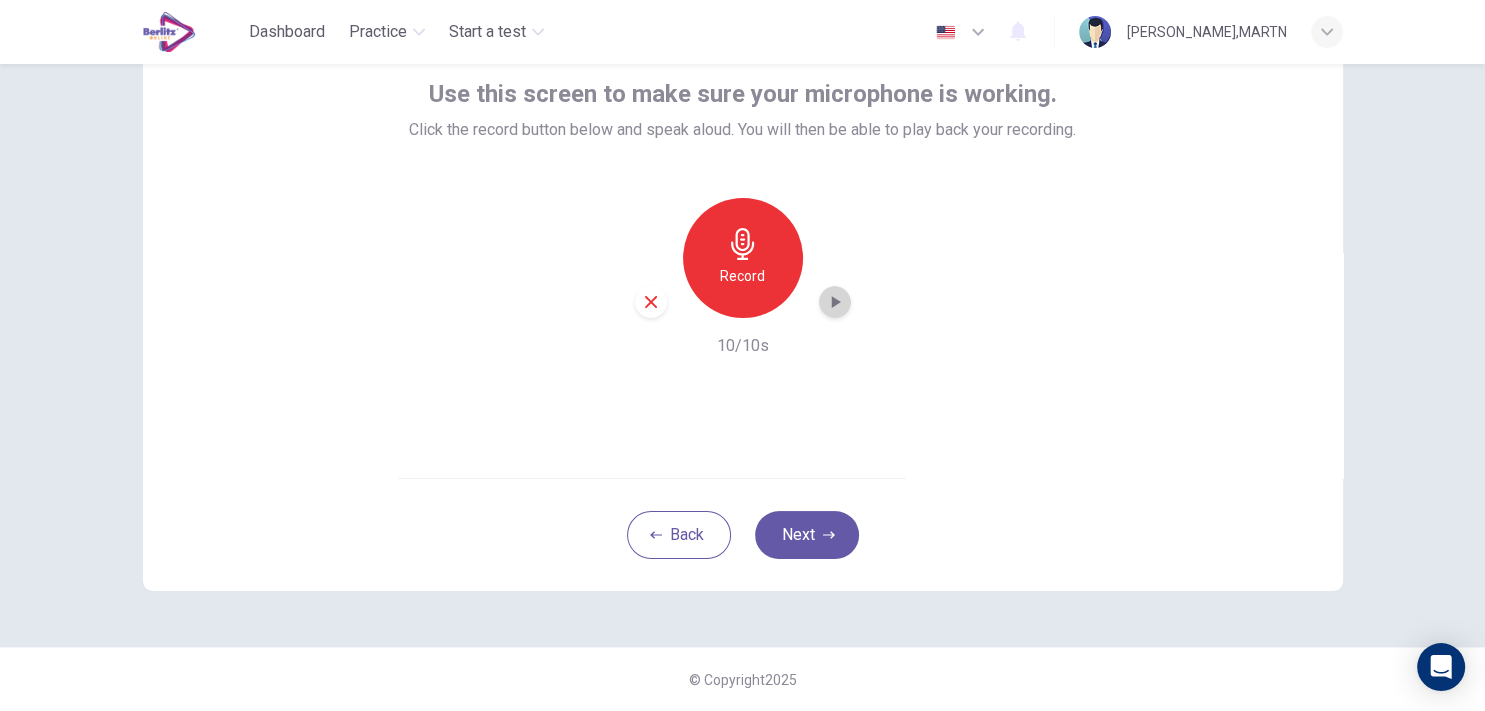 click at bounding box center (835, 302) 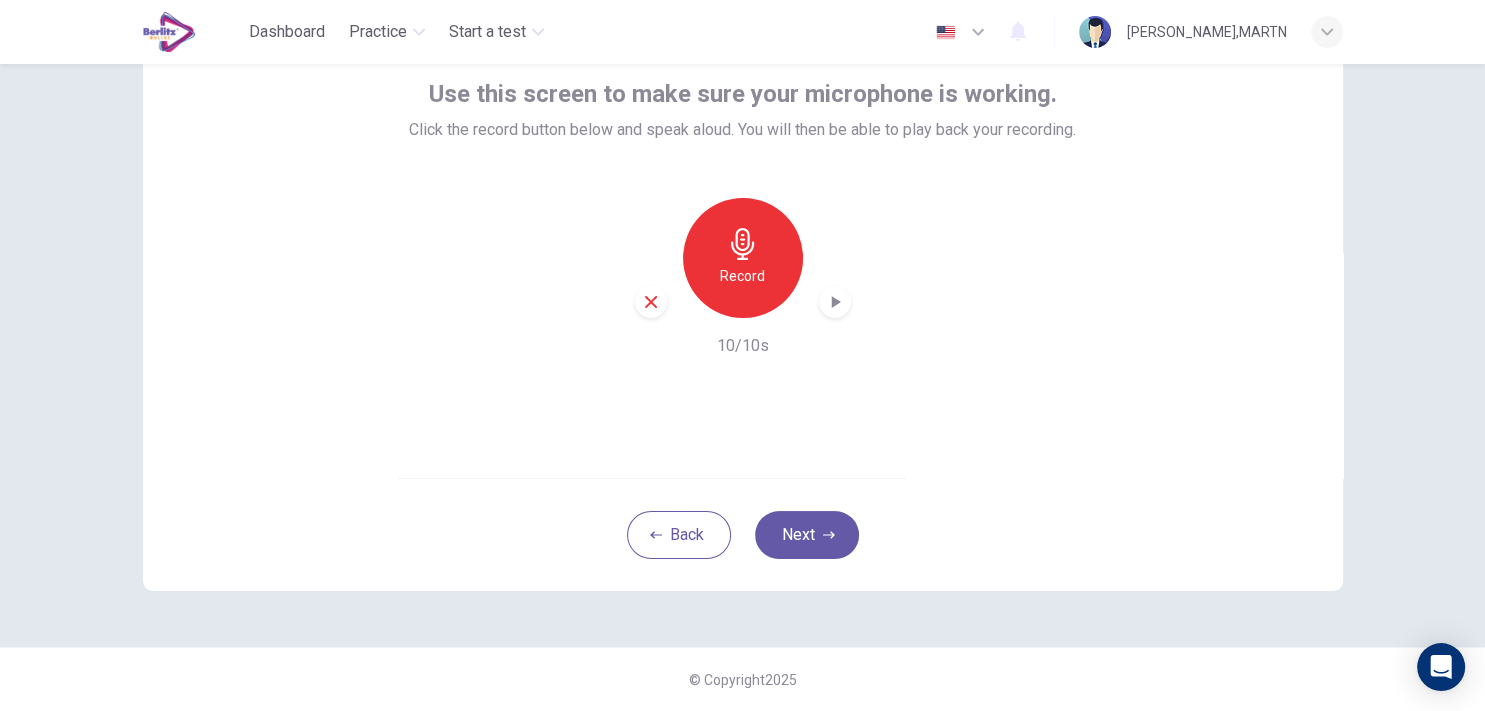 click at bounding box center (835, 302) 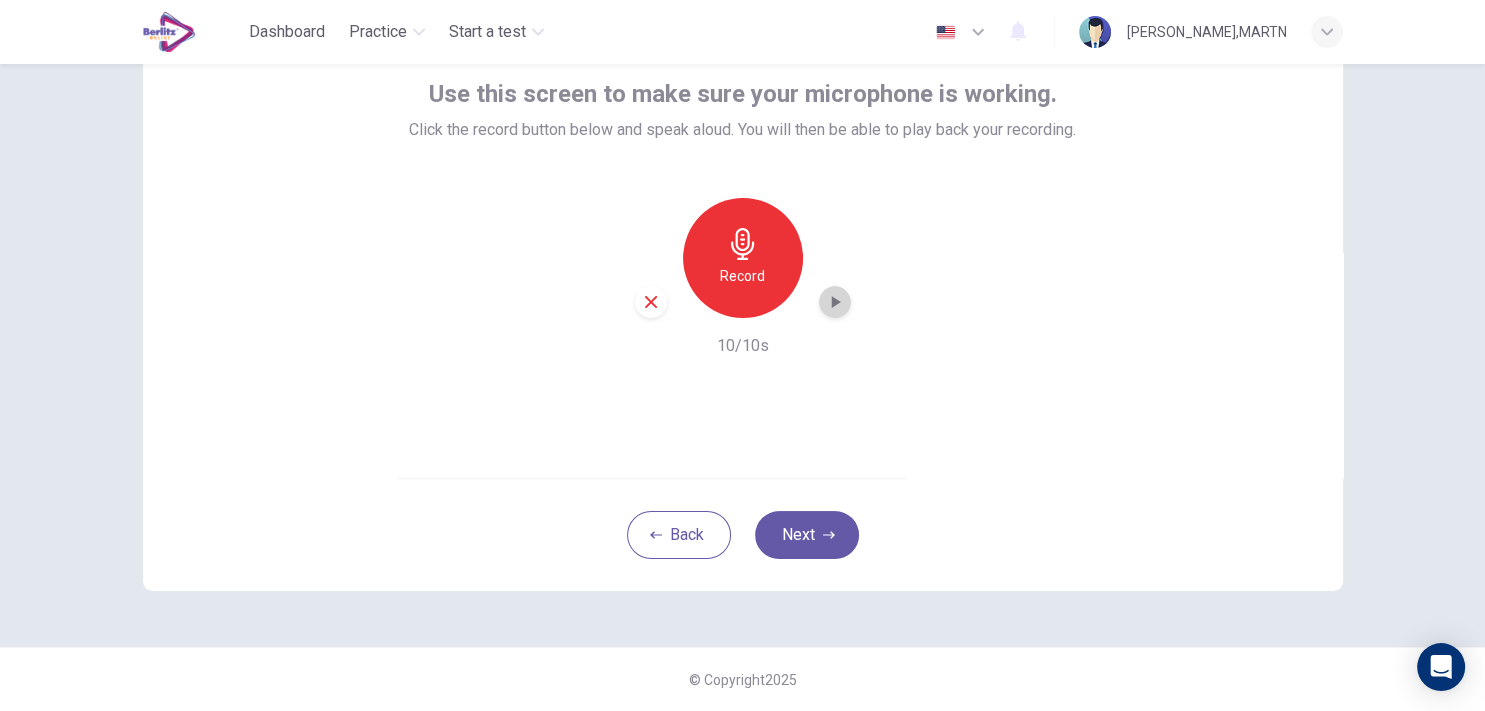 click 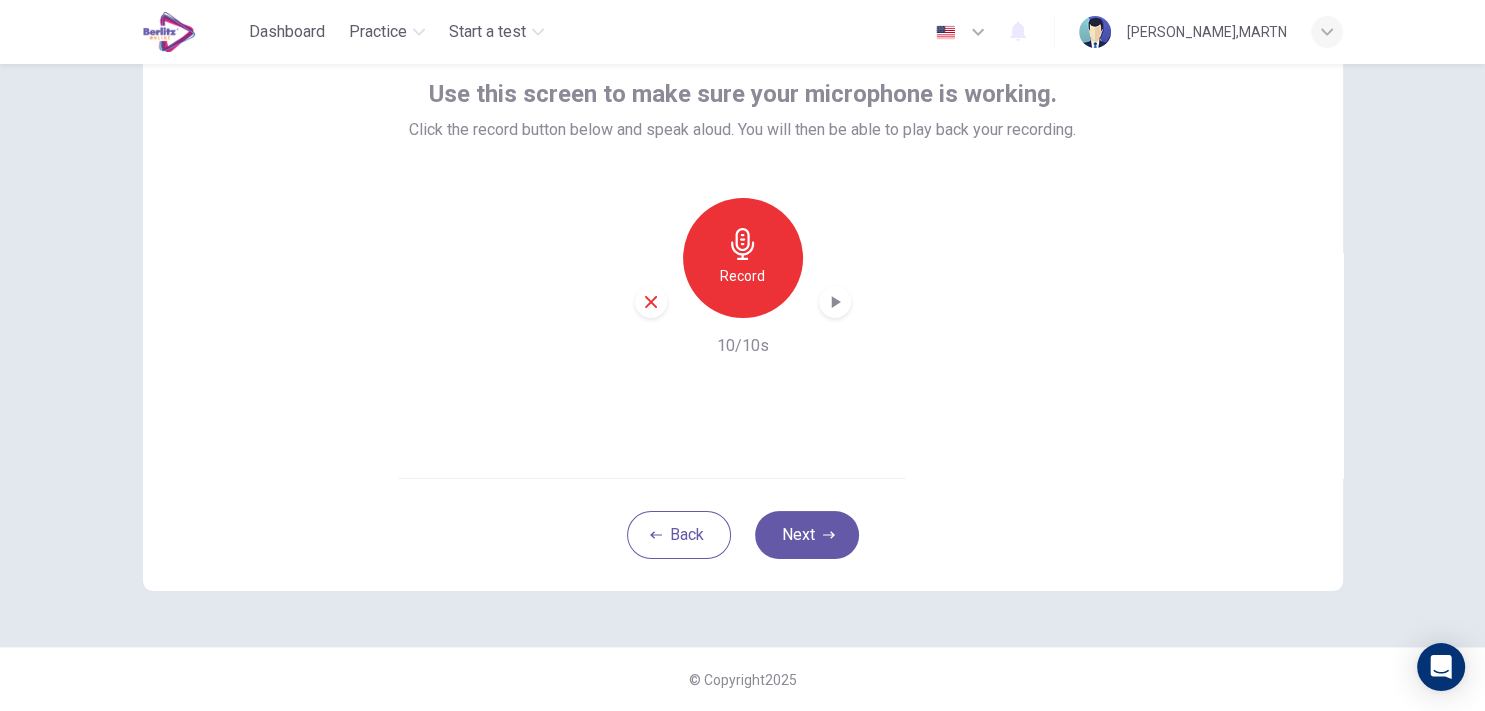 click 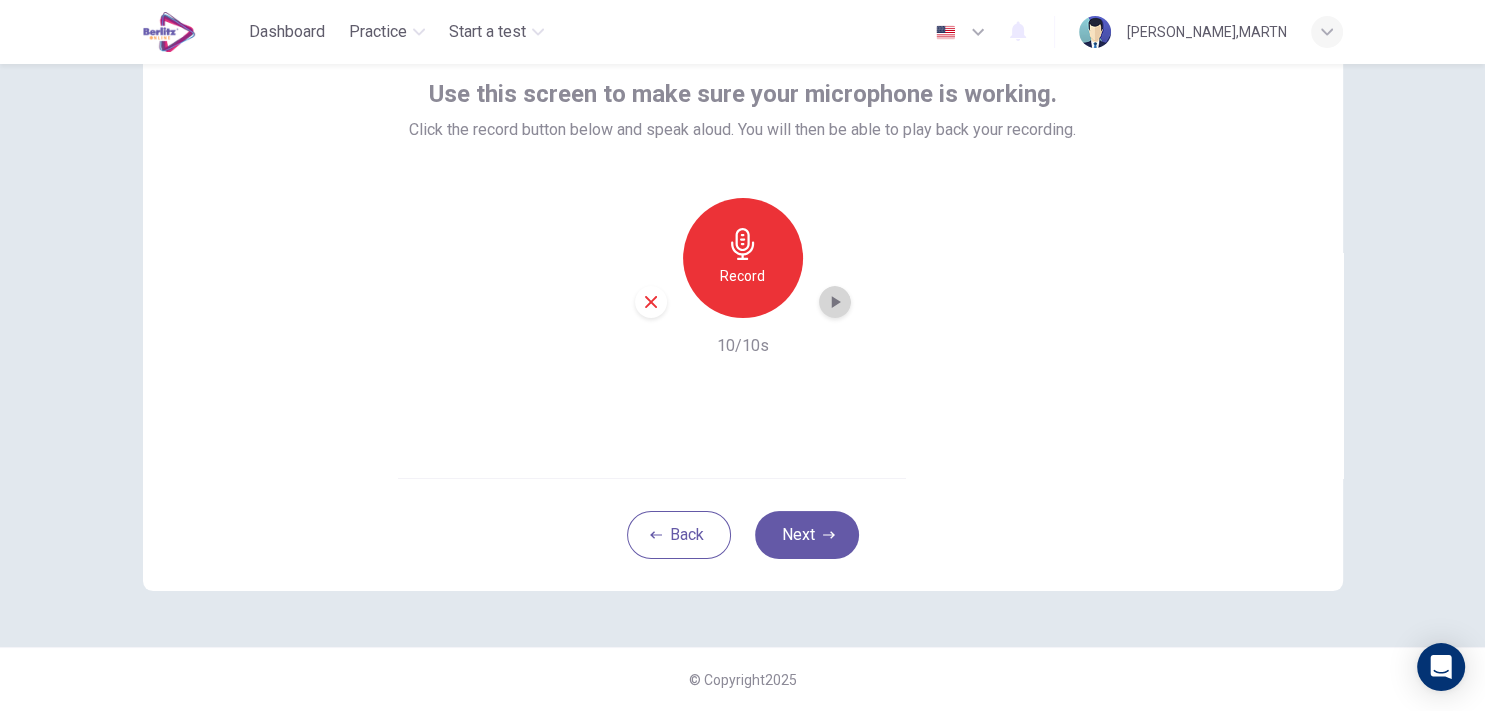 click 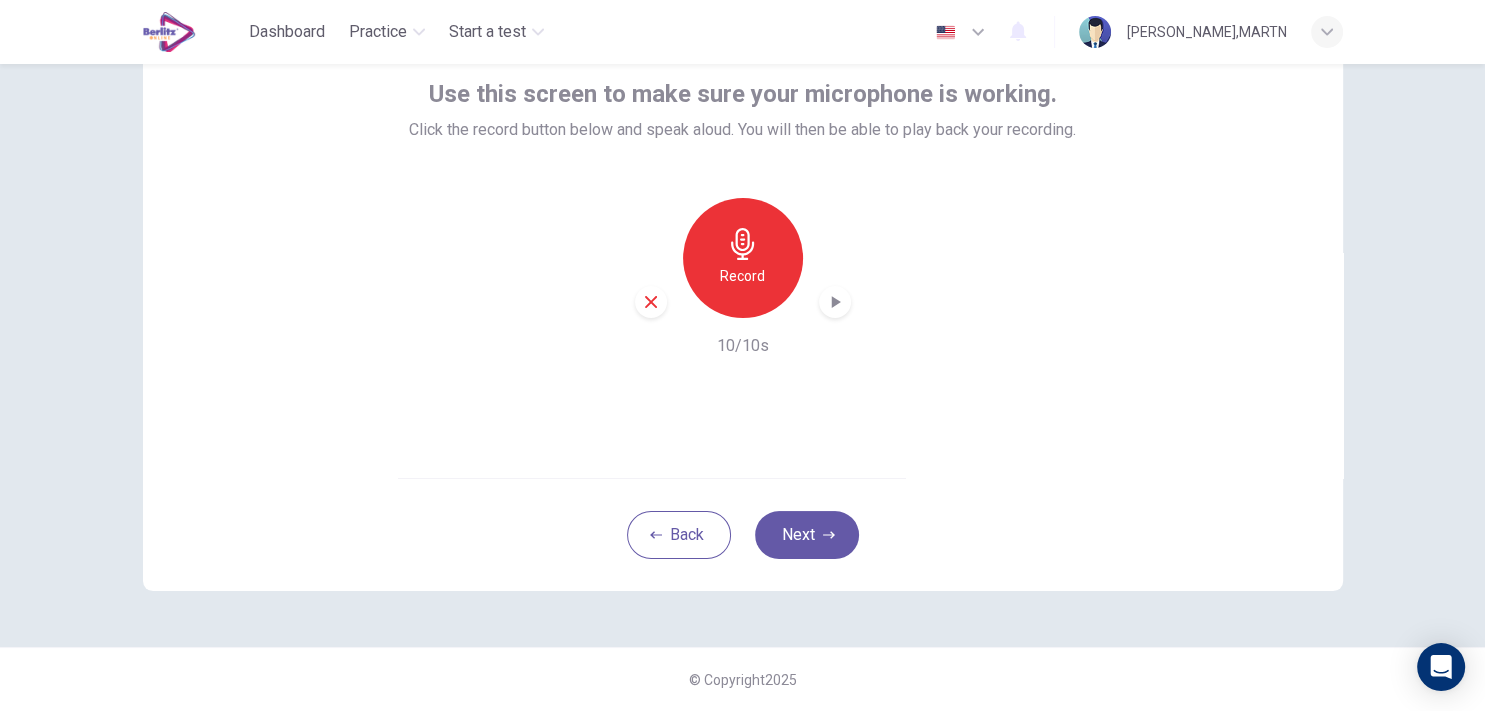 click on "Record" at bounding box center (743, 258) 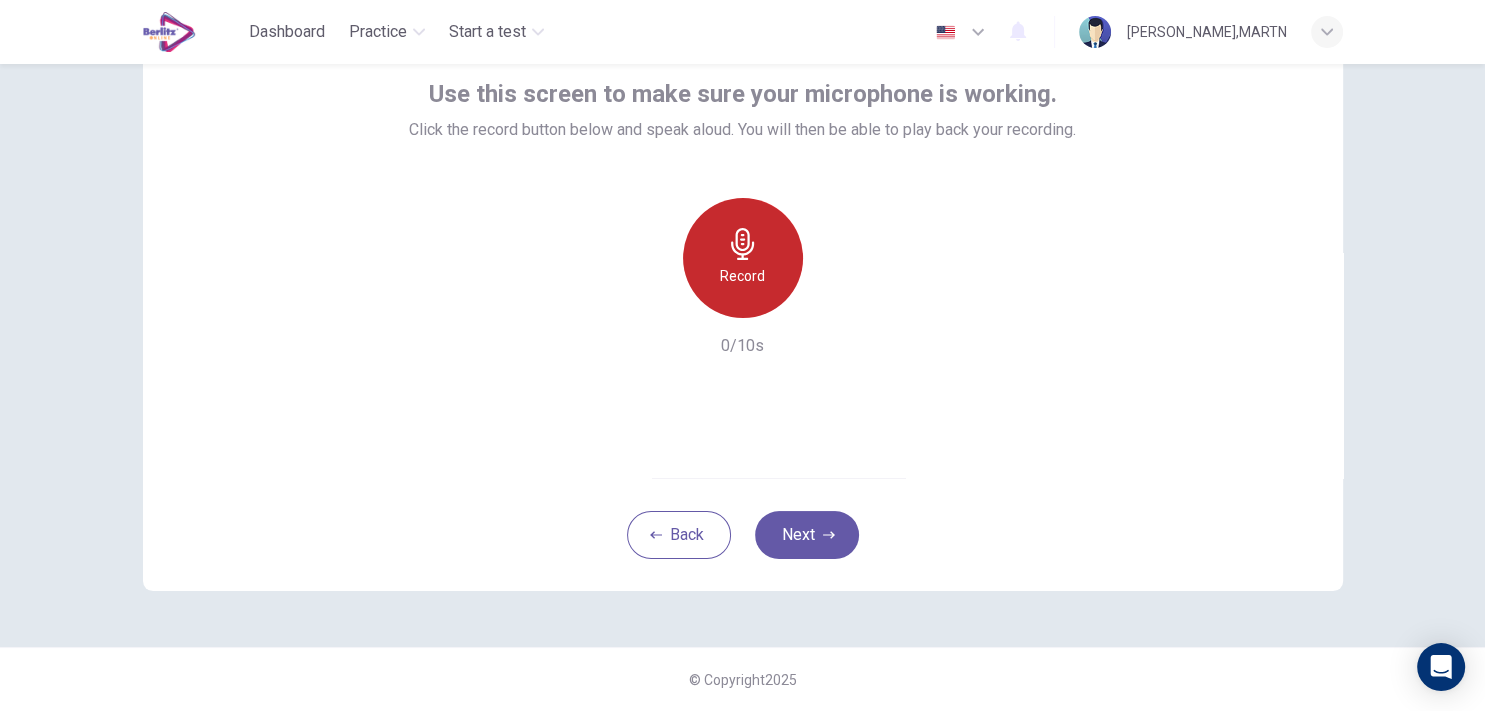 click on "Record" at bounding box center [742, 276] 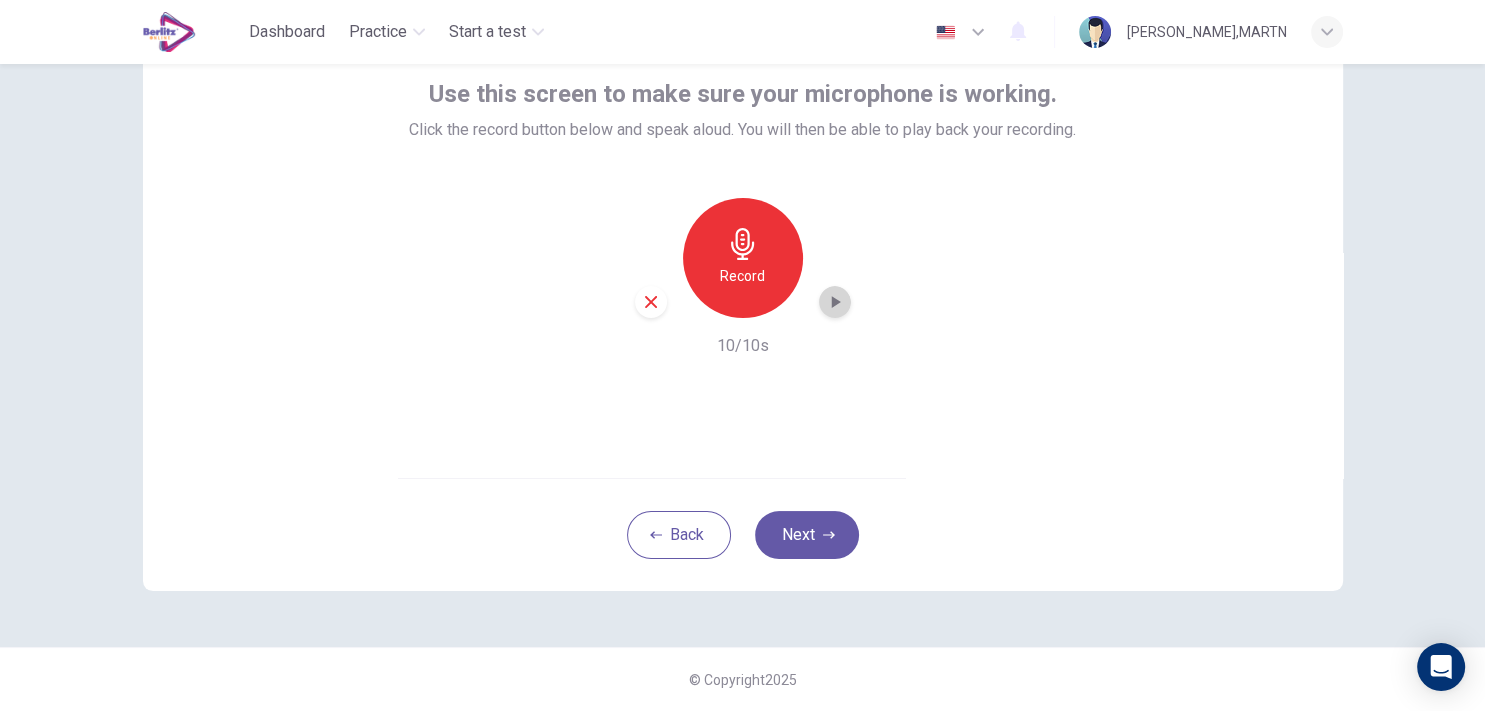 click 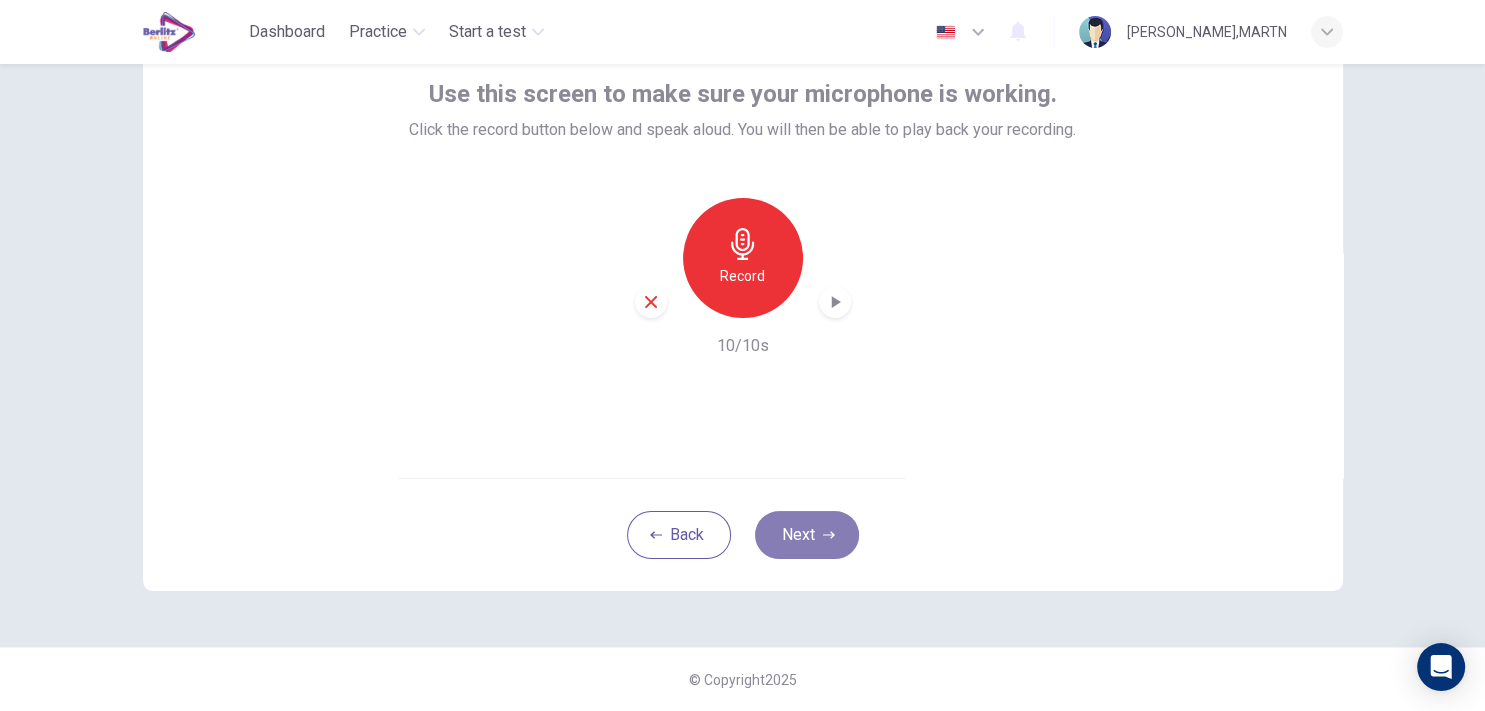 click on "Next" at bounding box center (807, 535) 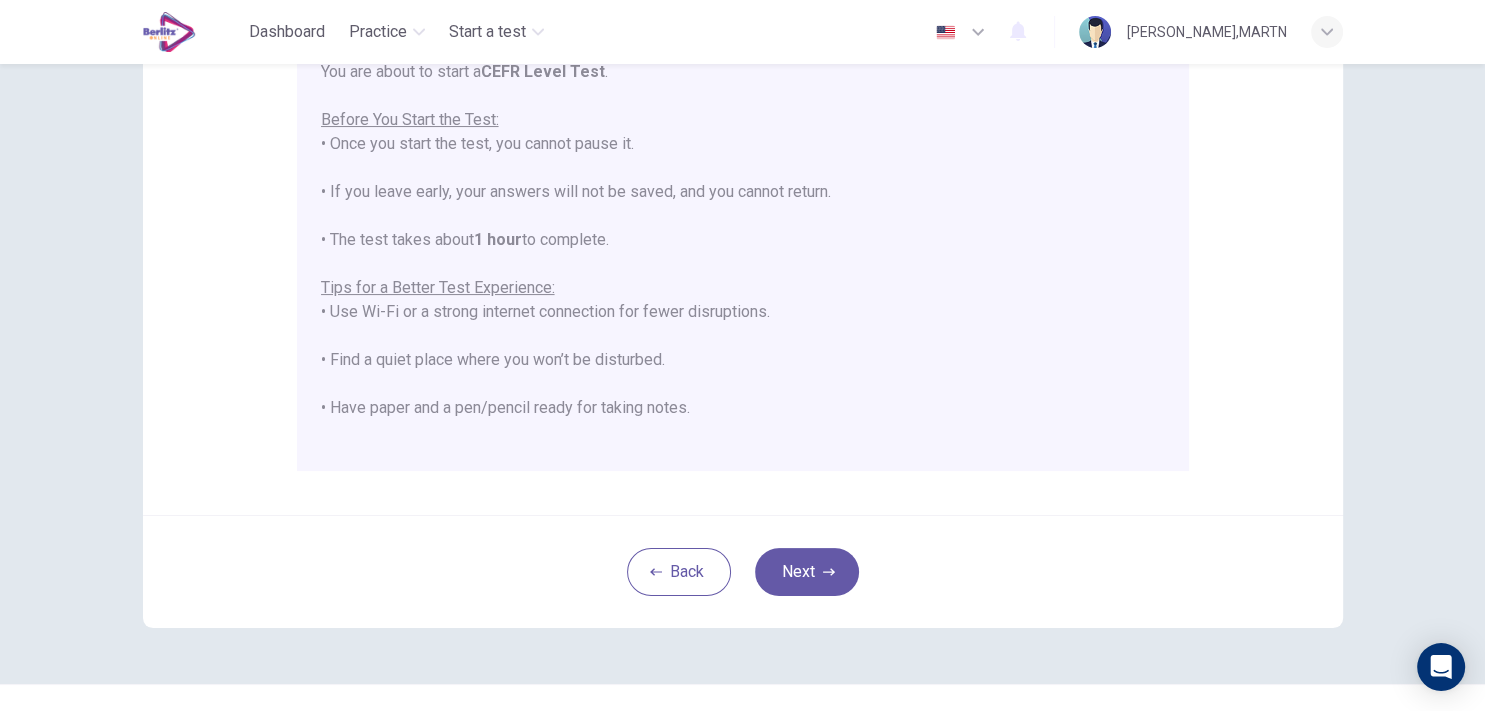 scroll, scrollTop: 366, scrollLeft: 0, axis: vertical 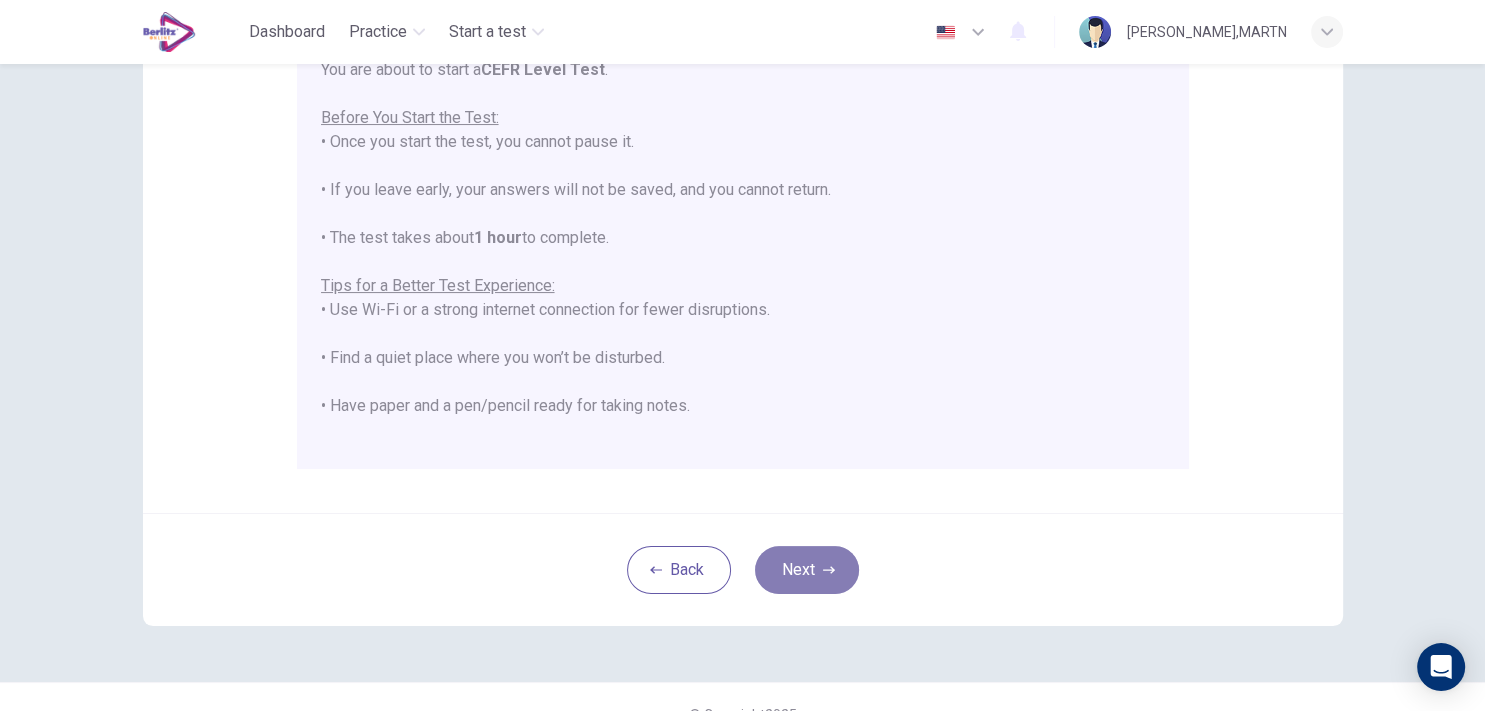 click on "Next" at bounding box center (807, 570) 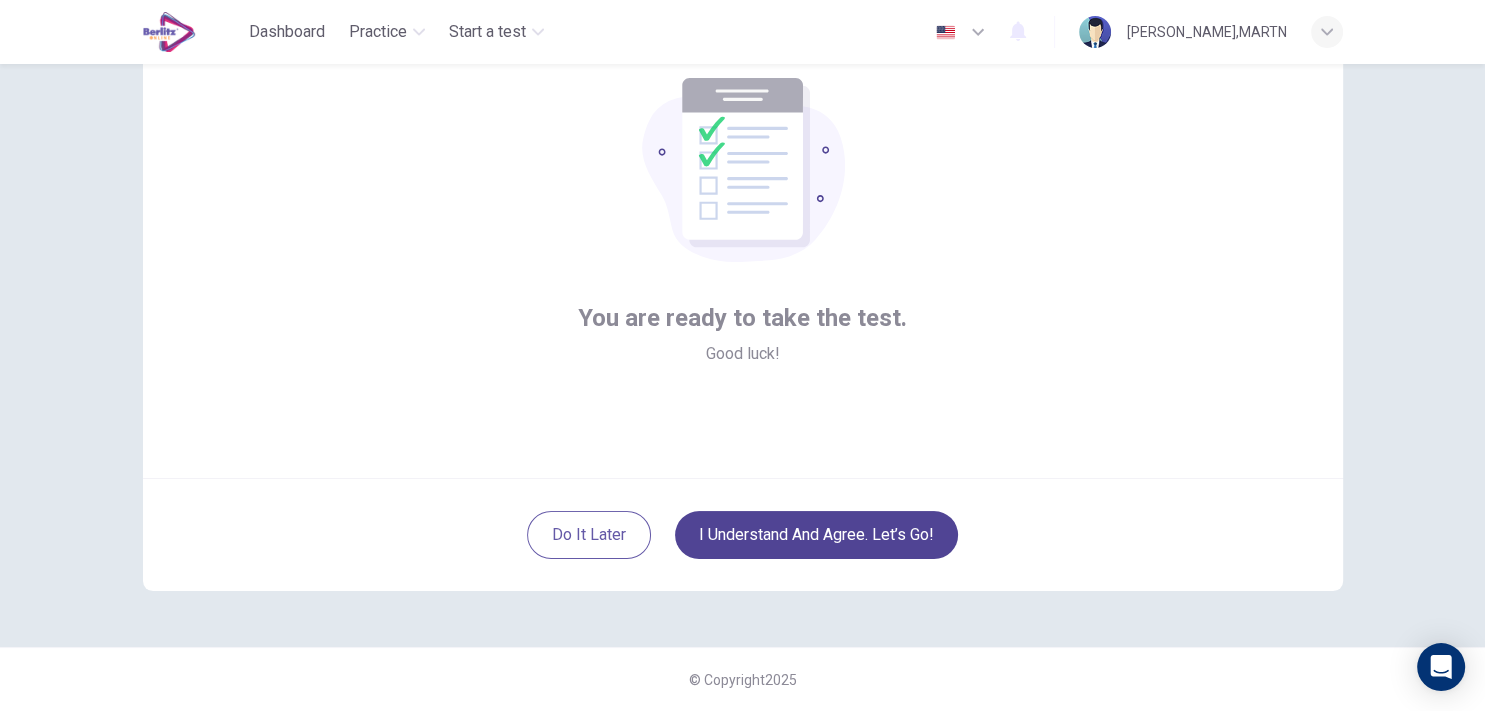 click on "I understand and agree. Let’s go!" at bounding box center (816, 535) 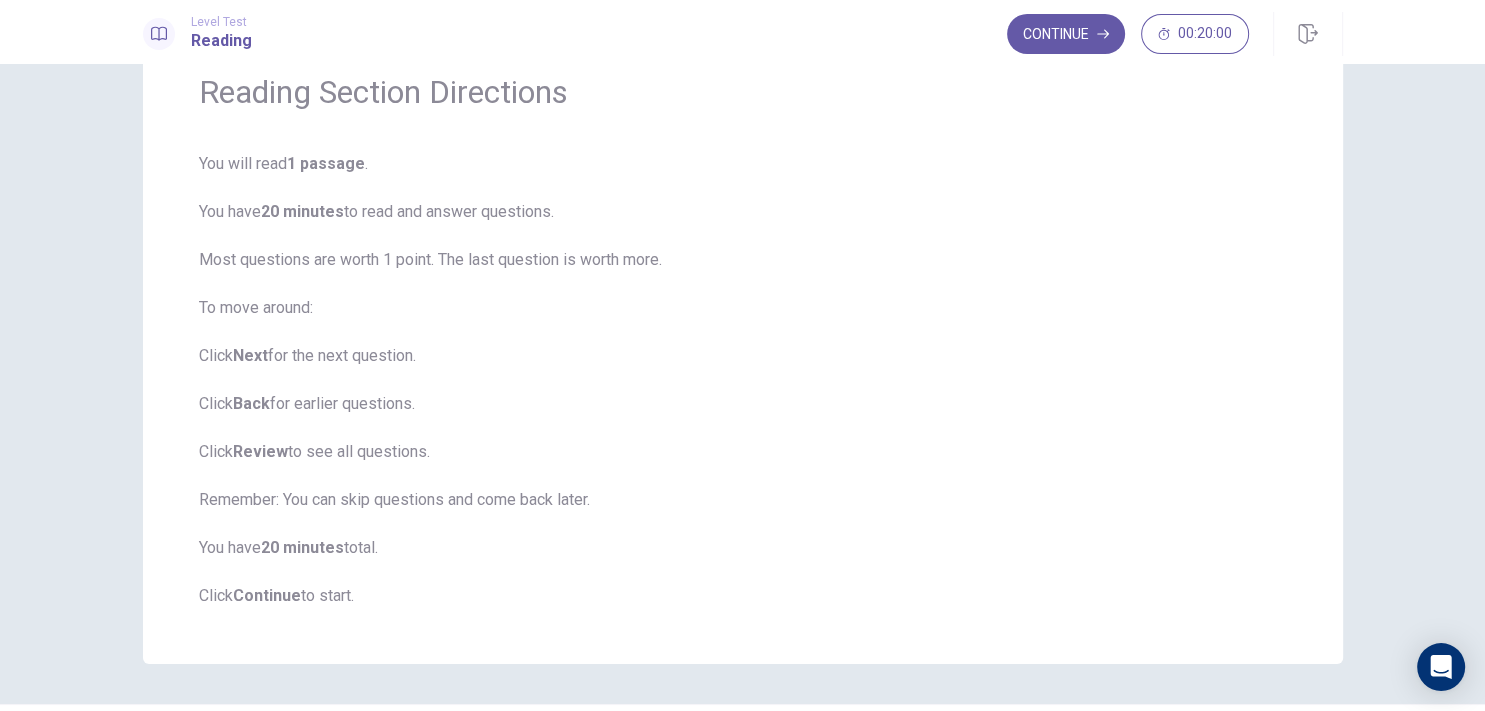 scroll, scrollTop: 0, scrollLeft: 0, axis: both 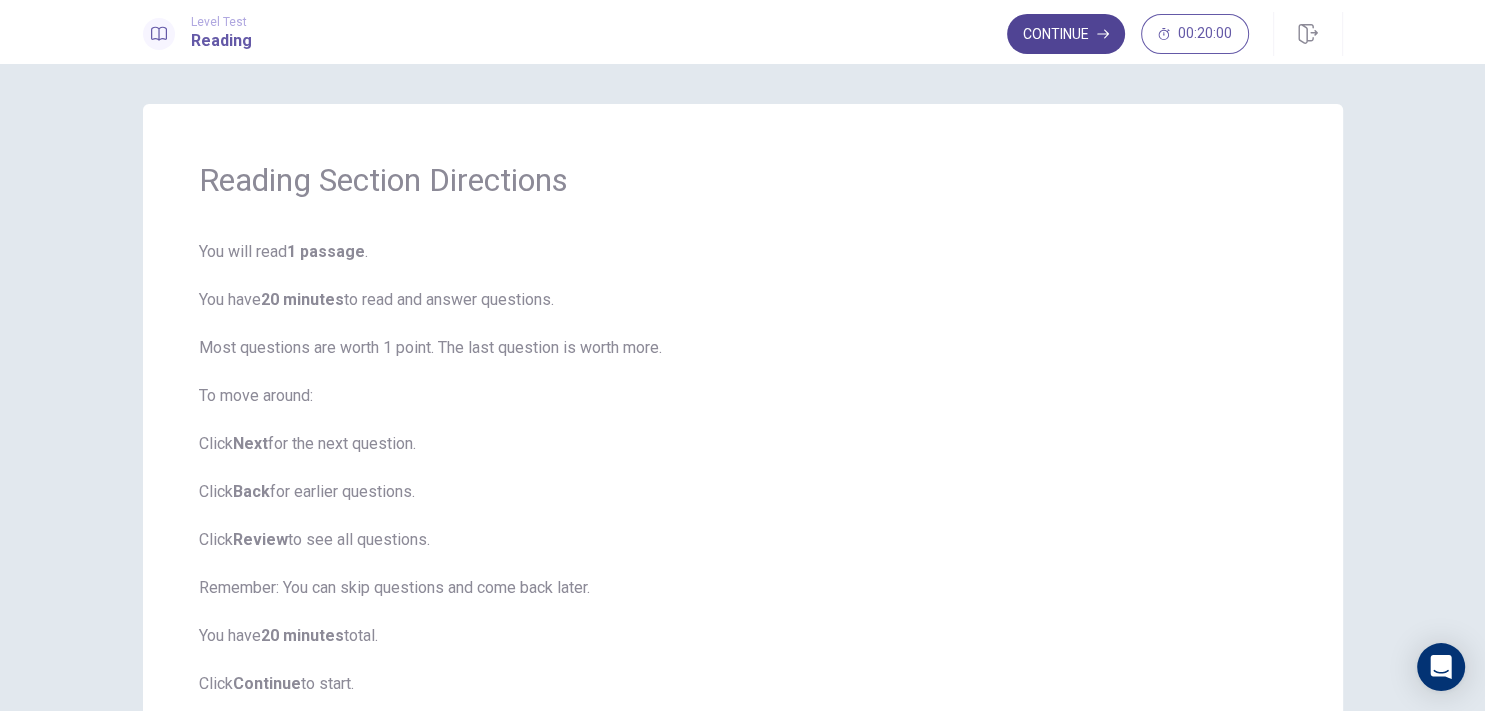 click on "Continue" at bounding box center [1066, 34] 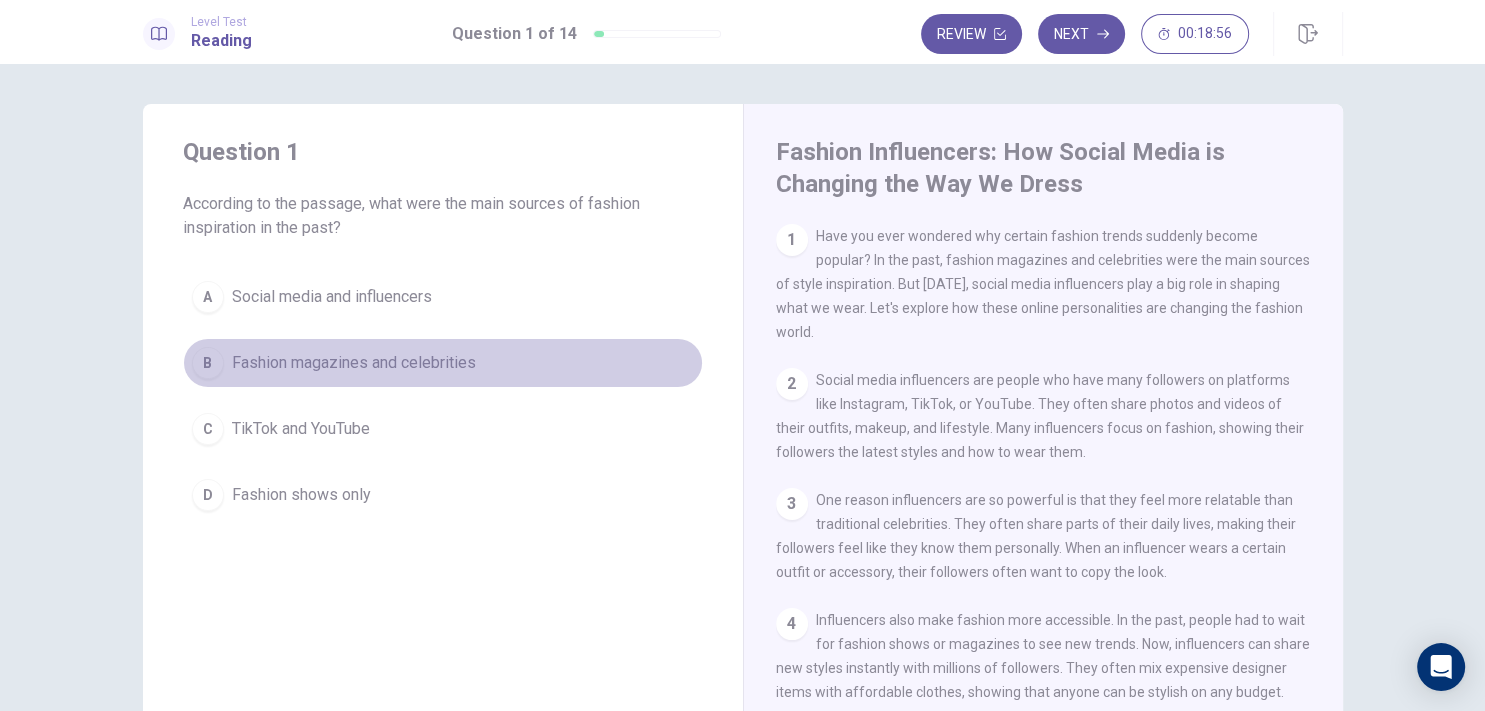 click on "B" at bounding box center [208, 363] 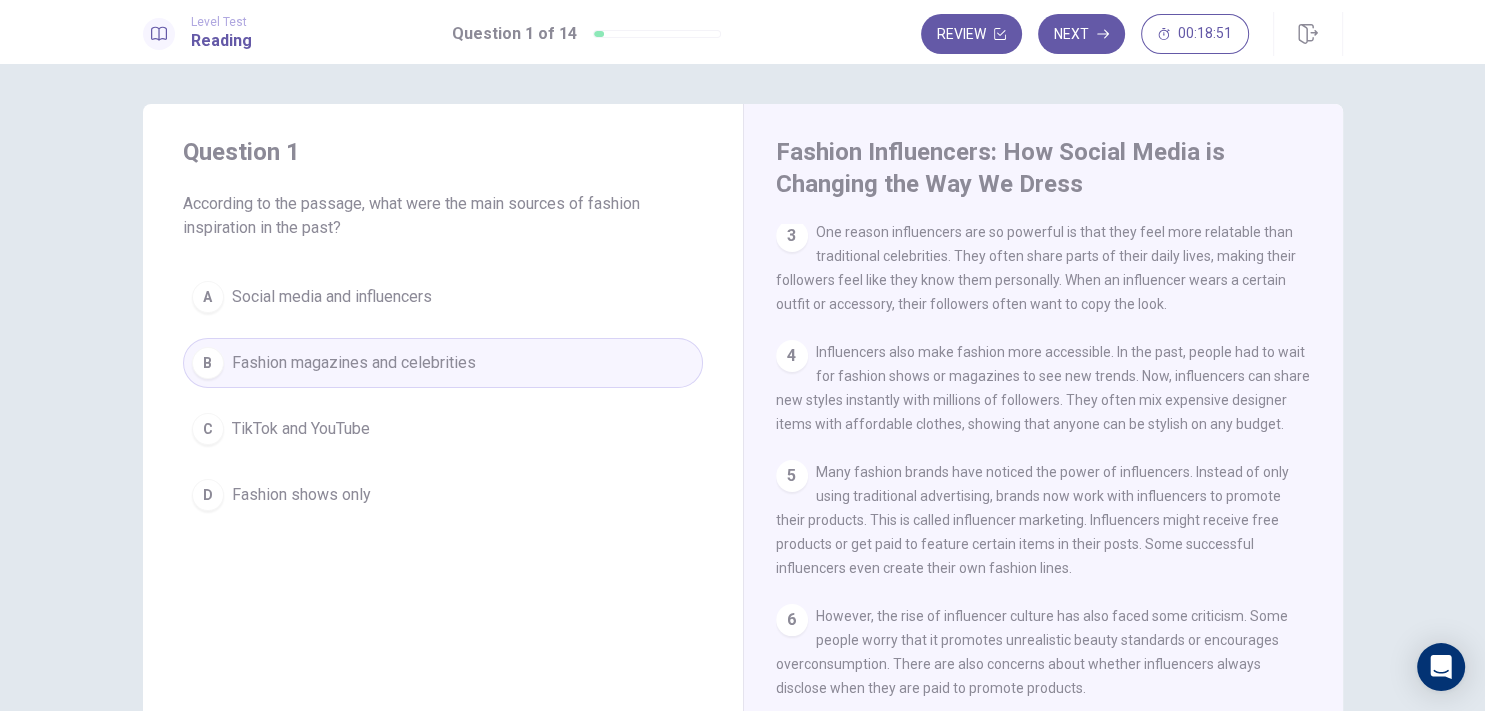 scroll, scrollTop: 301, scrollLeft: 0, axis: vertical 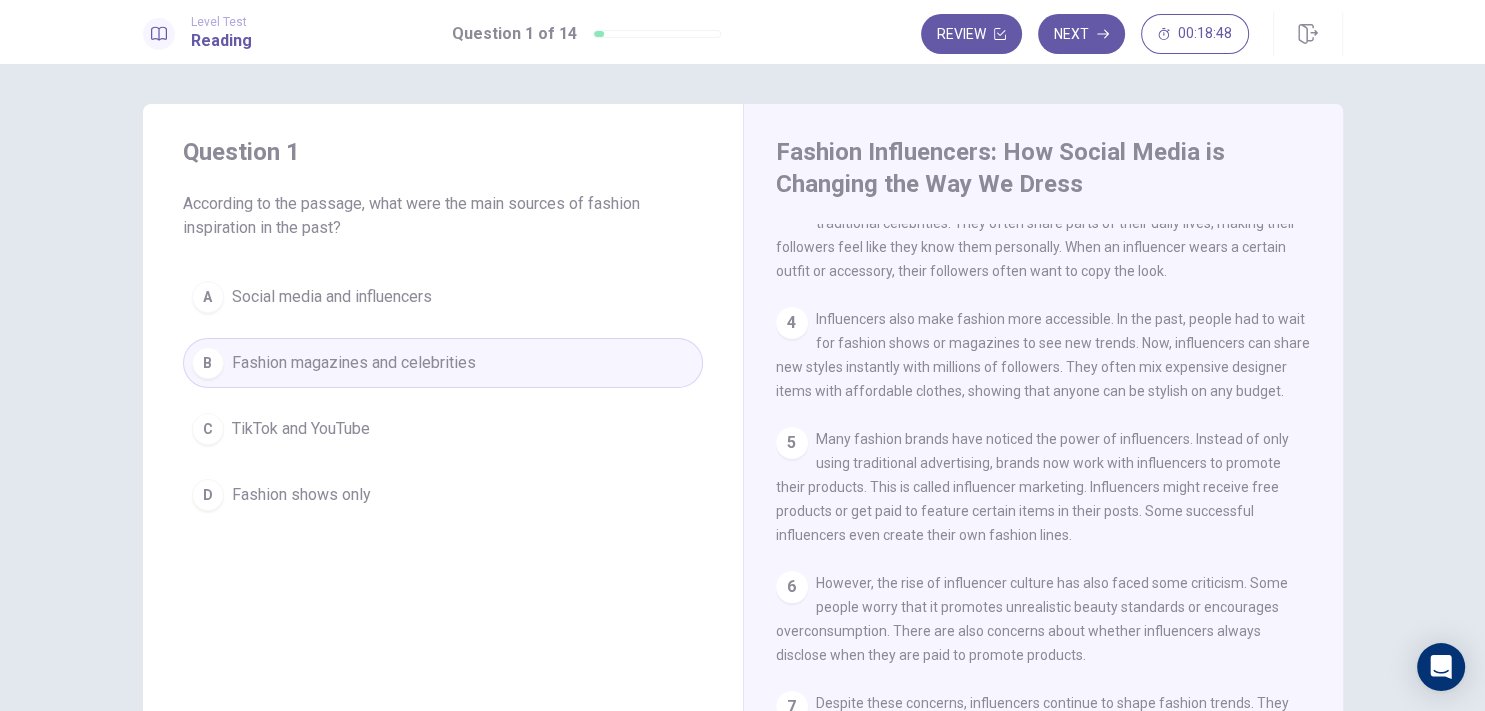 drag, startPoint x: 1387, startPoint y: 231, endPoint x: 1391, endPoint y: 198, distance: 33.24154 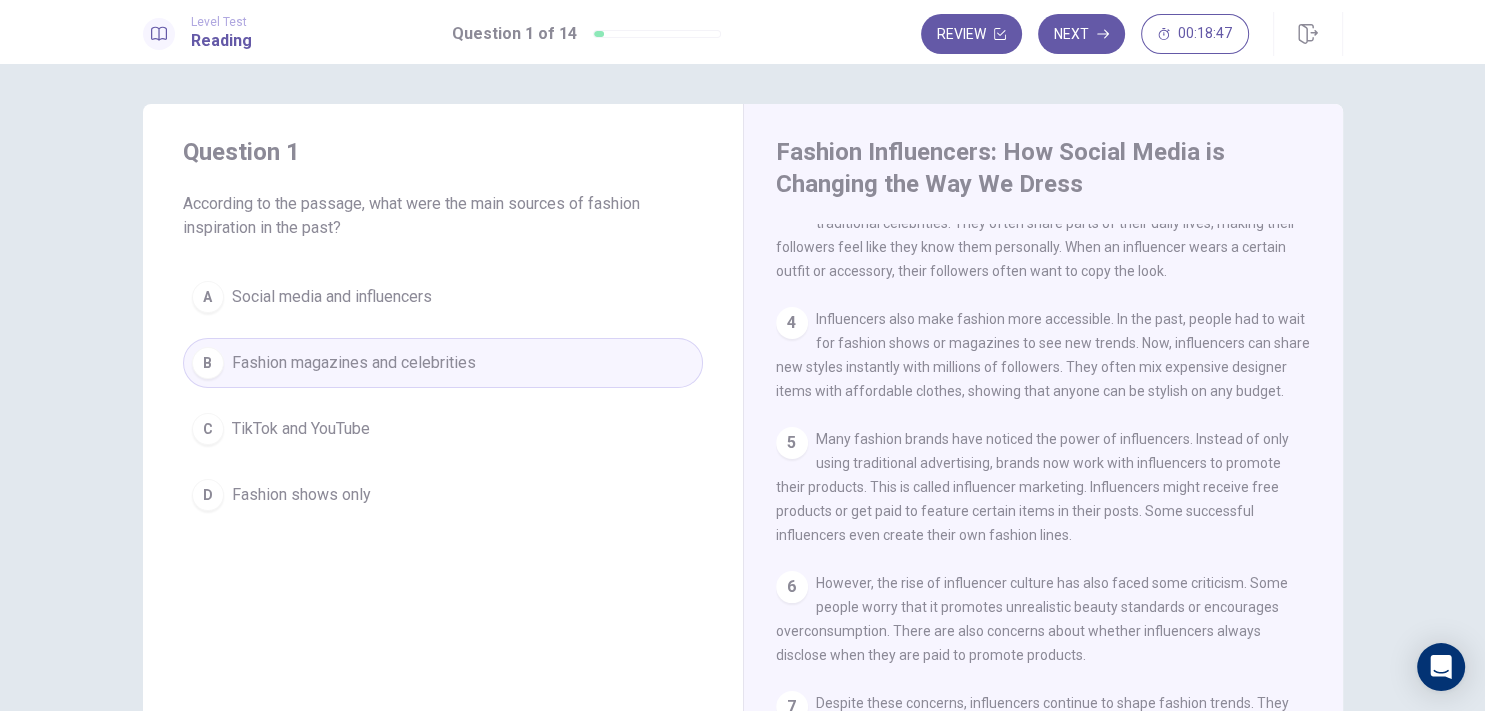 click on "Question 1 According to the passage, what were the main sources of fashion inspiration in the past? A Social media and influencers B Fashion magazines and celebrities C TikTok and YouTube D Fashion shows only Fashion Influencers: How Social Media is Changing the Way We Dress 1 Have you ever wondered why certain fashion trends suddenly become popular? In the past, fashion magazines and celebrities were the main sources of style inspiration. But [DATE], social media influencers play a big role in shaping what we wear. Let's explore how these online personalities are changing the fashion world. 2 Social media influencers are people who have many followers on platforms like Instagram, TikTok, or YouTube. They often share photos and videos of their outfits, makeup, and lifestyle. Many influencers focus on fashion, showing their followers the latest styles and how to wear them. 3 4 5 6 7 © Copyright  2025" at bounding box center [742, 387] 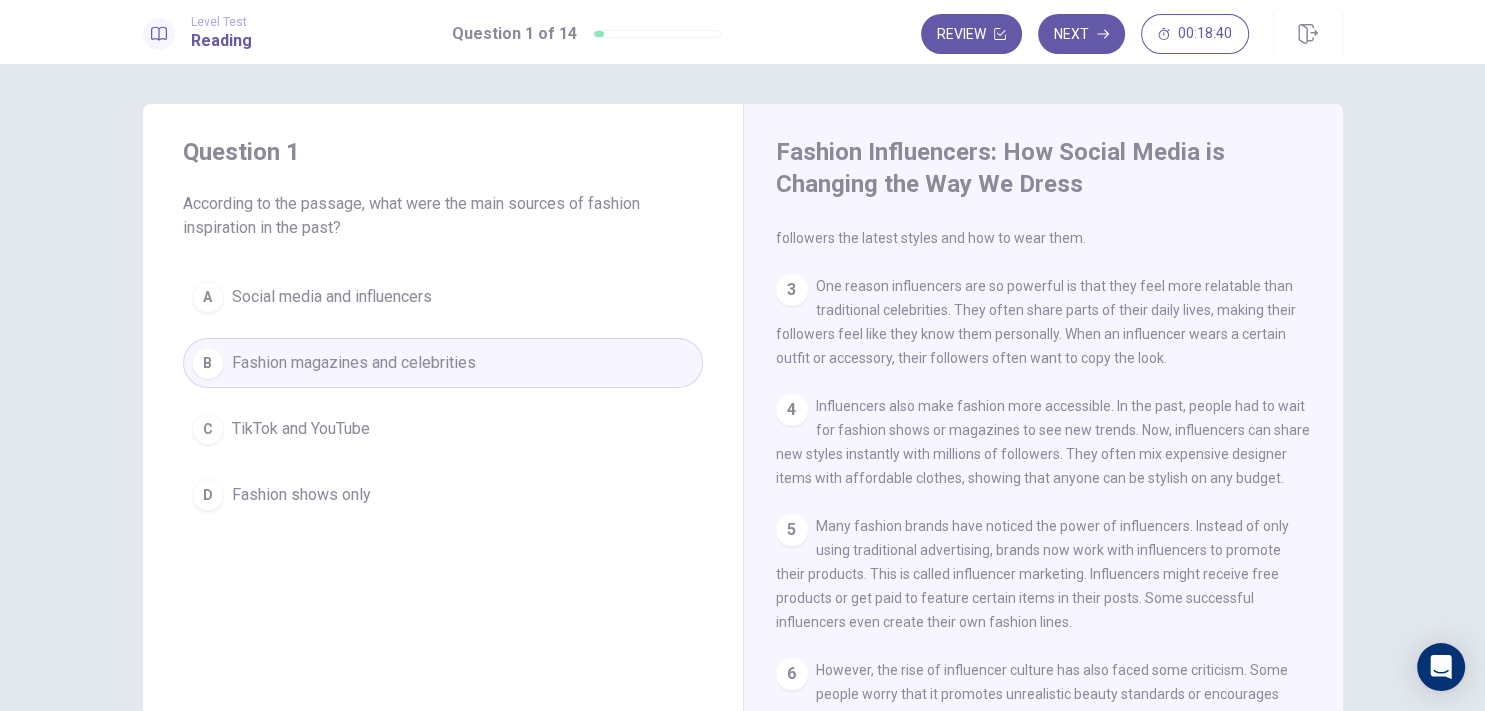 scroll, scrollTop: 301, scrollLeft: 0, axis: vertical 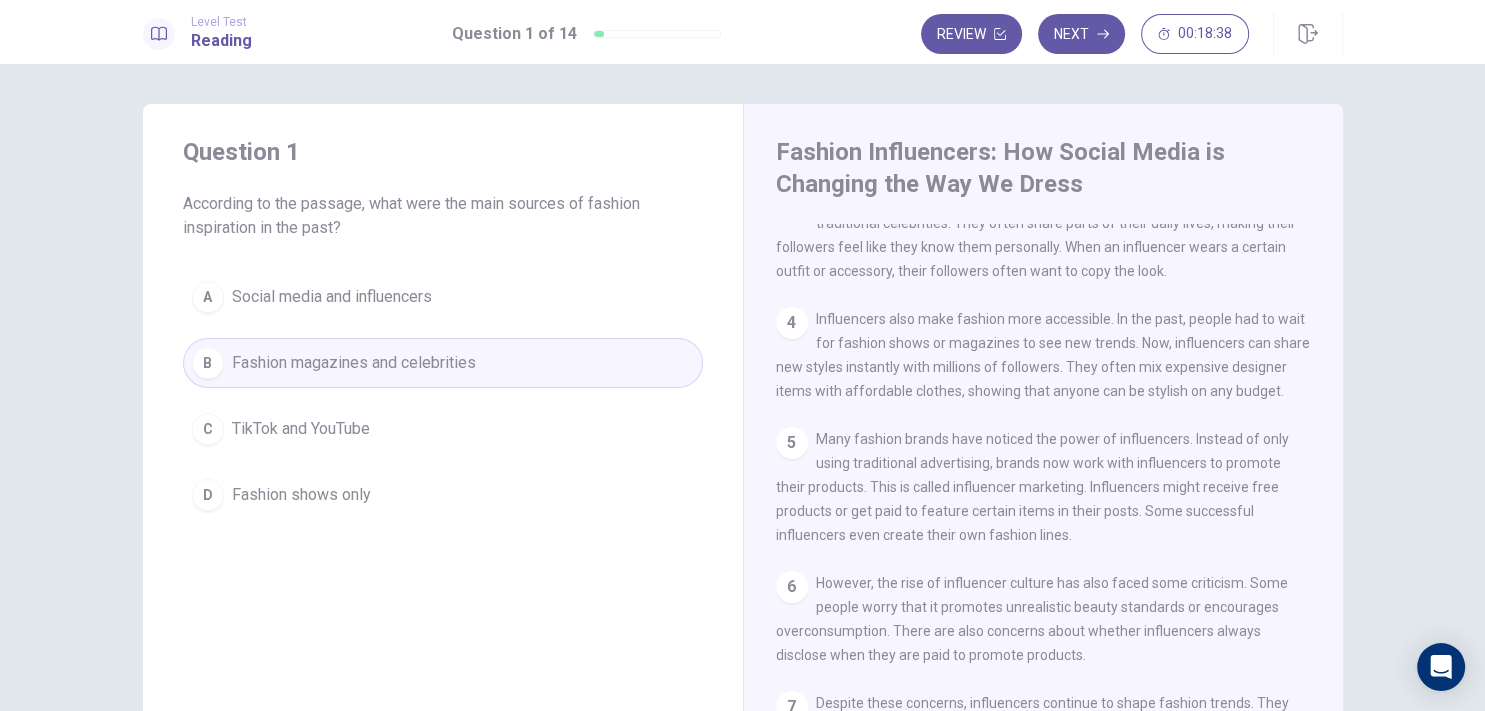 drag, startPoint x: 1154, startPoint y: 497, endPoint x: 1181, endPoint y: 398, distance: 102.61579 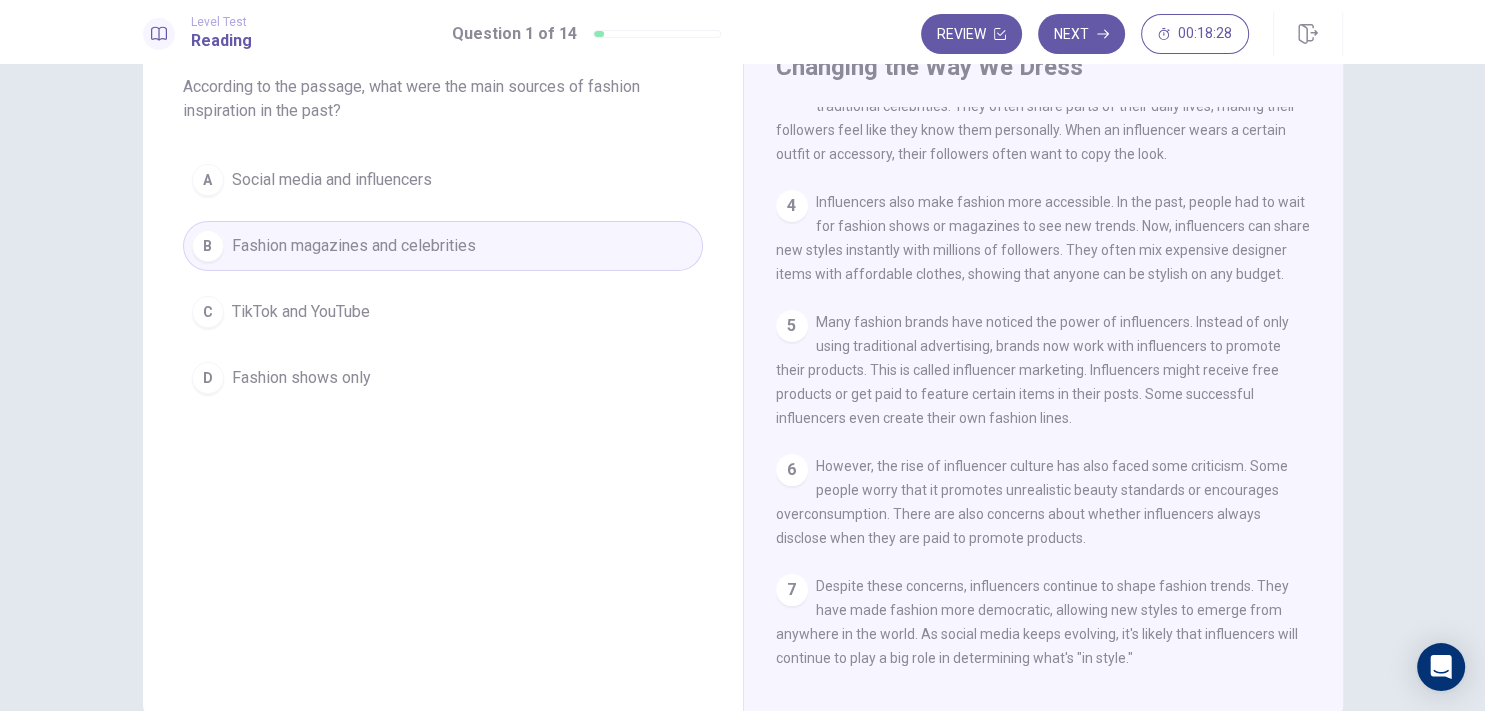 scroll, scrollTop: 115, scrollLeft: 0, axis: vertical 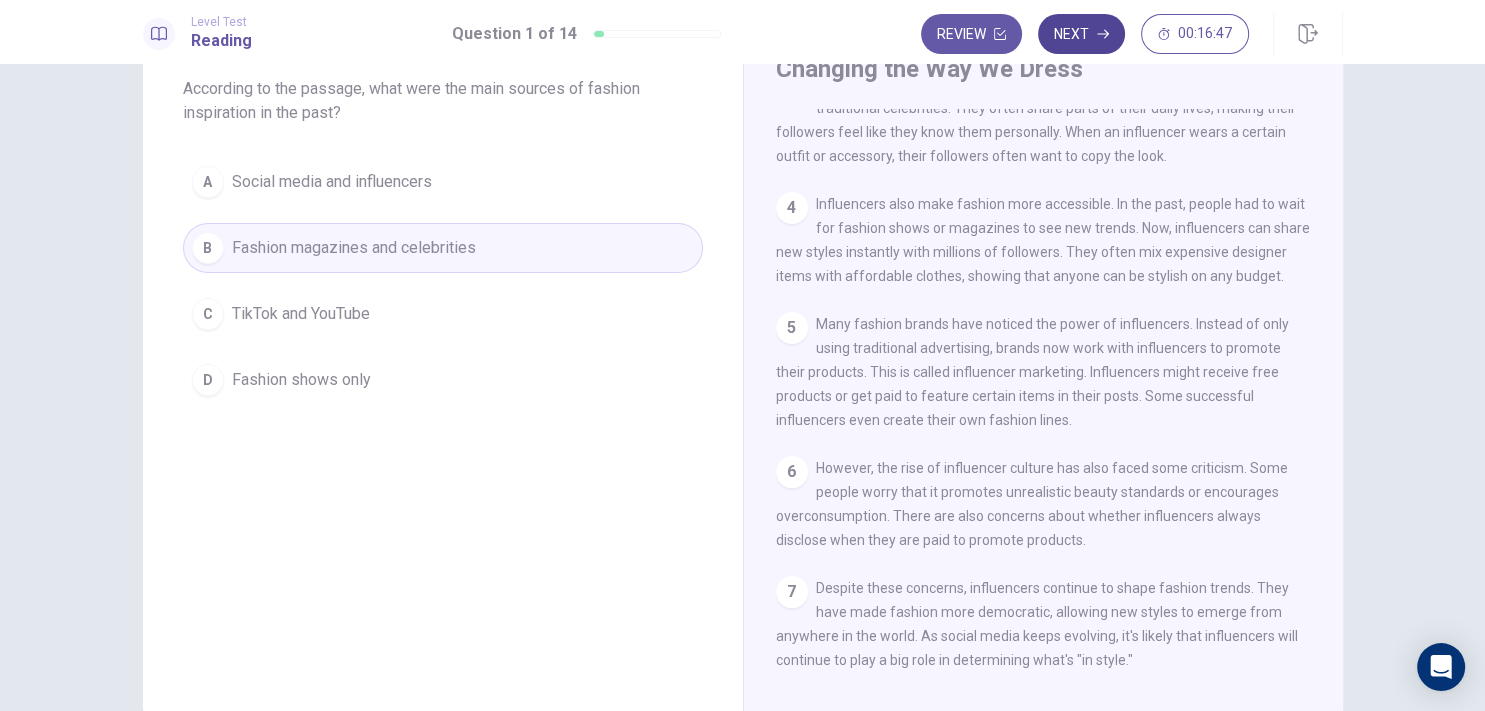 click on "Next" at bounding box center (1081, 34) 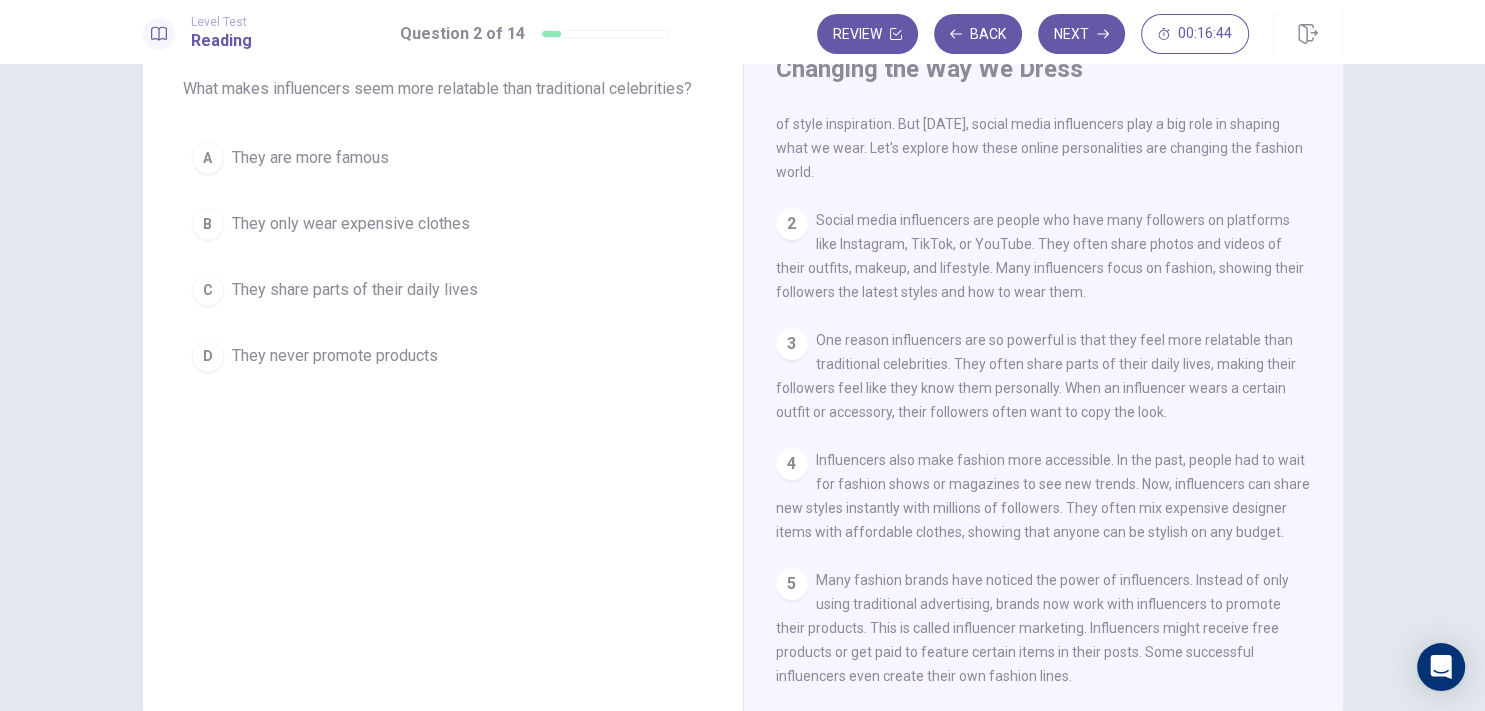 scroll, scrollTop: 0, scrollLeft: 0, axis: both 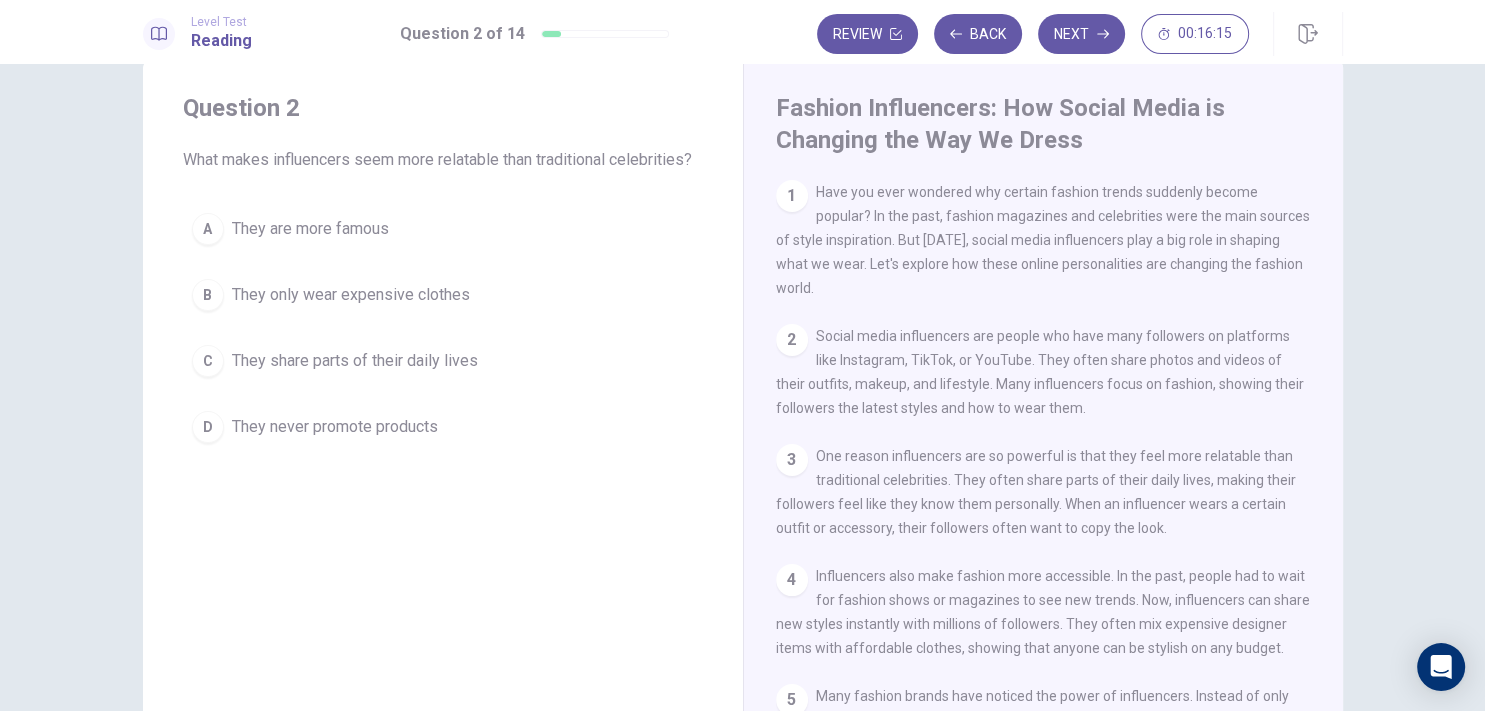 click on "C" at bounding box center (208, 361) 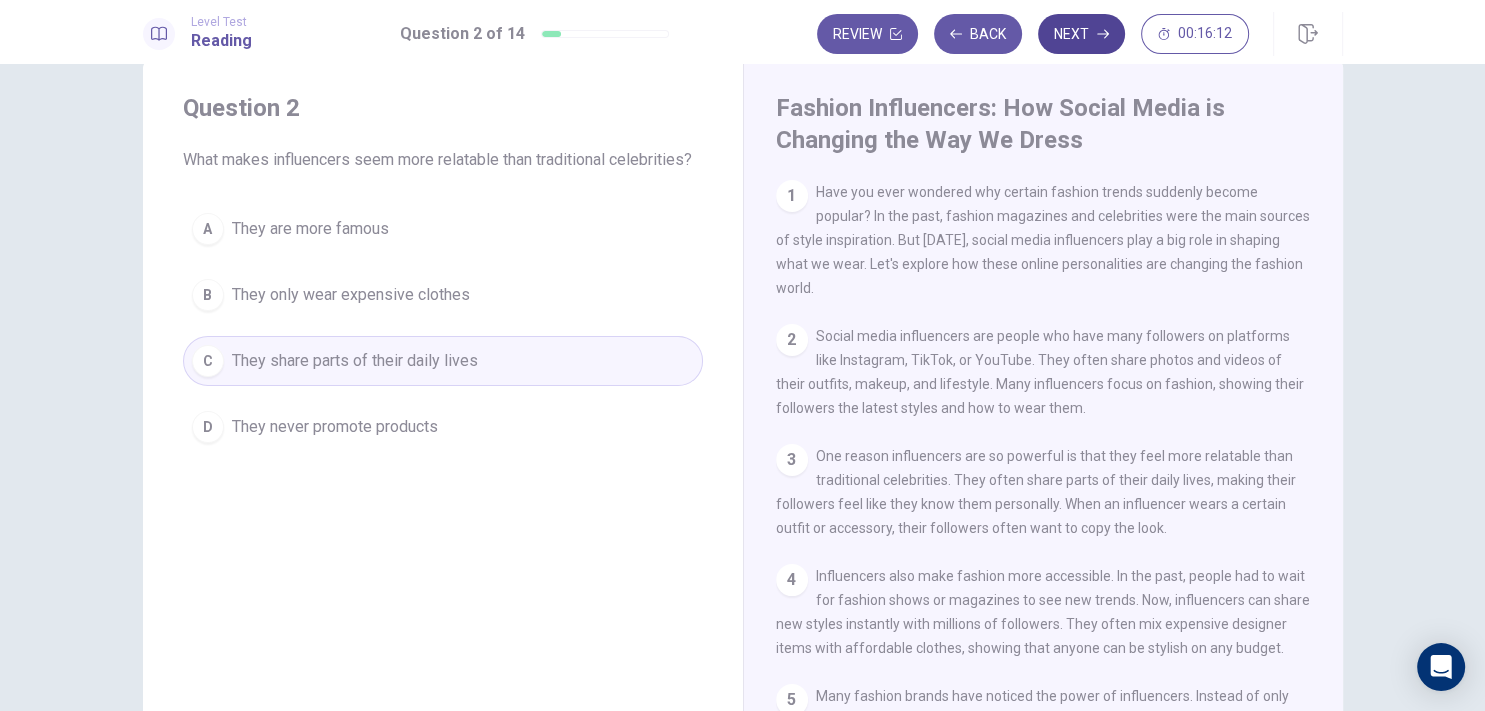 click on "Next" at bounding box center (1081, 34) 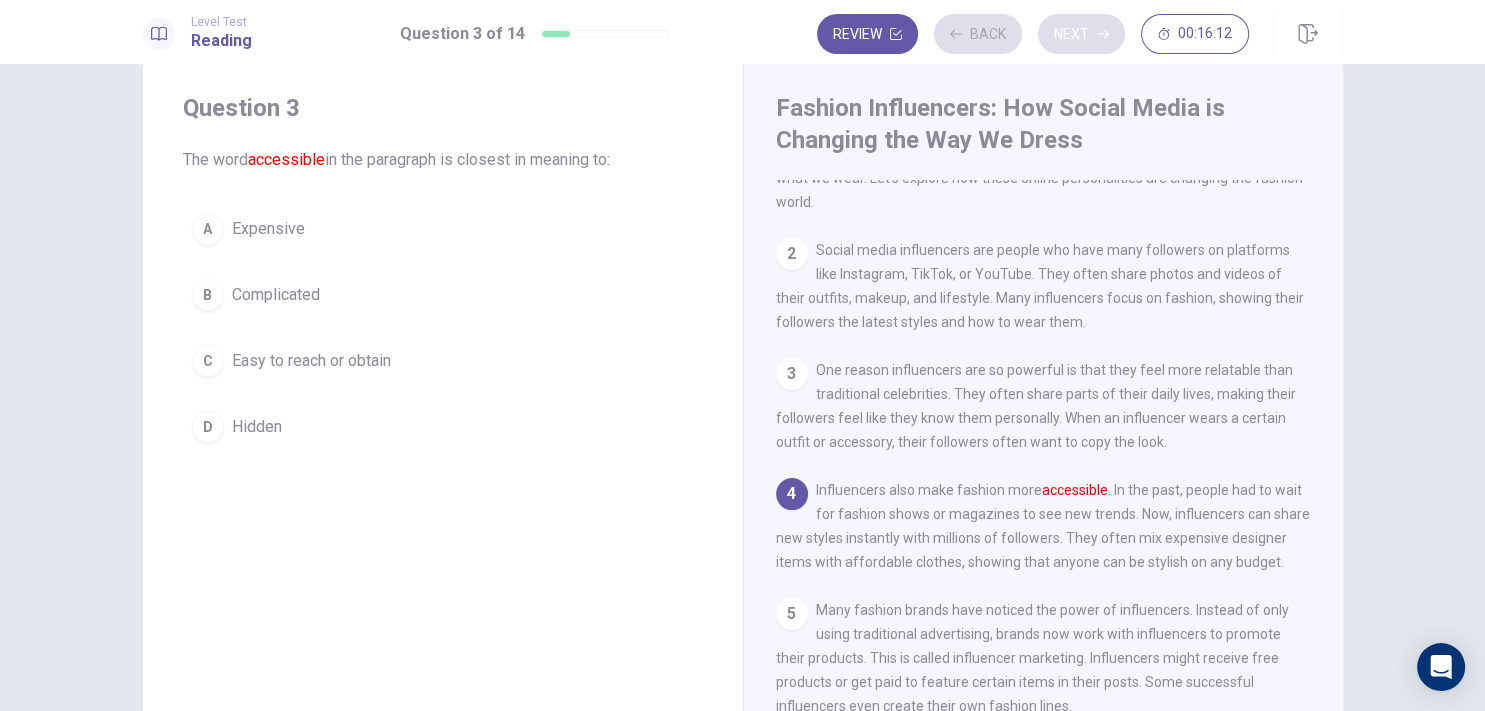 scroll, scrollTop: 87, scrollLeft: 0, axis: vertical 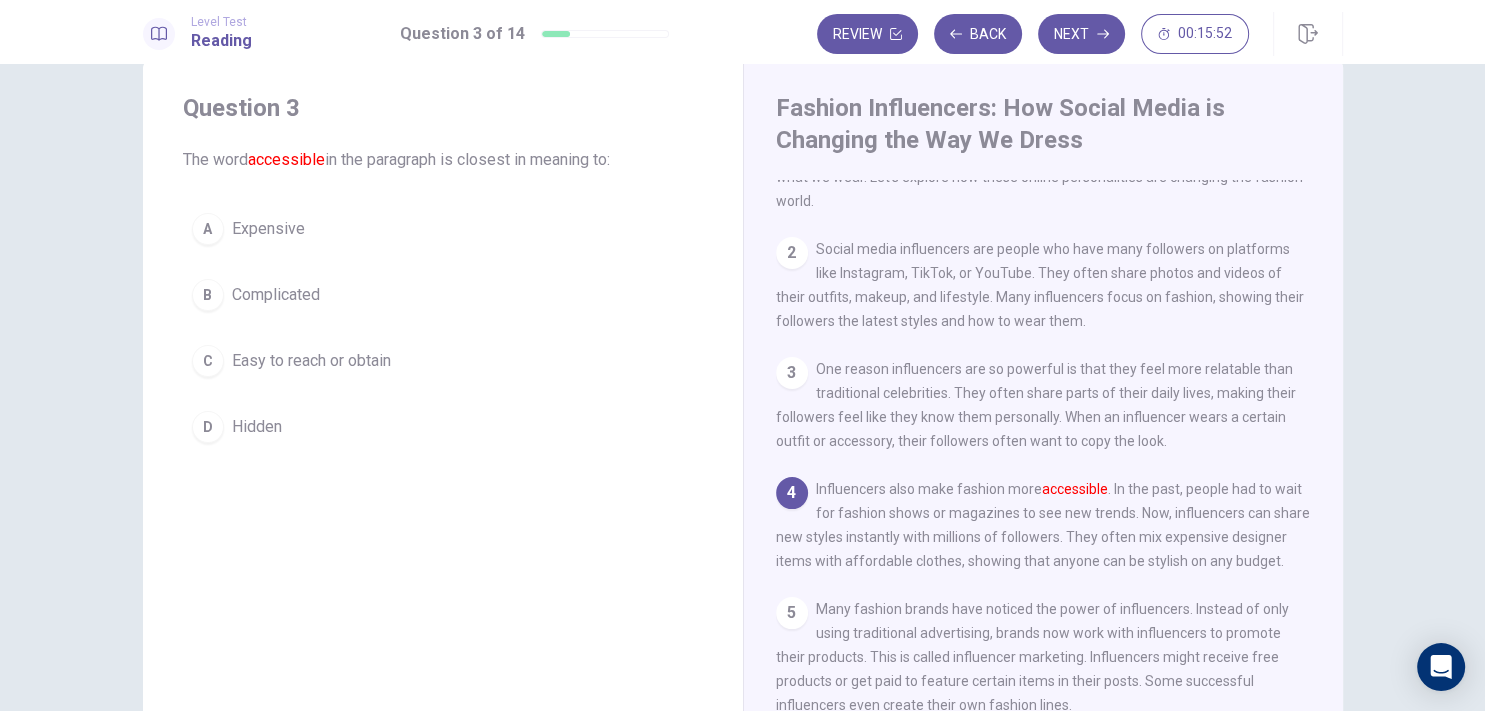 click on "C" at bounding box center [208, 361] 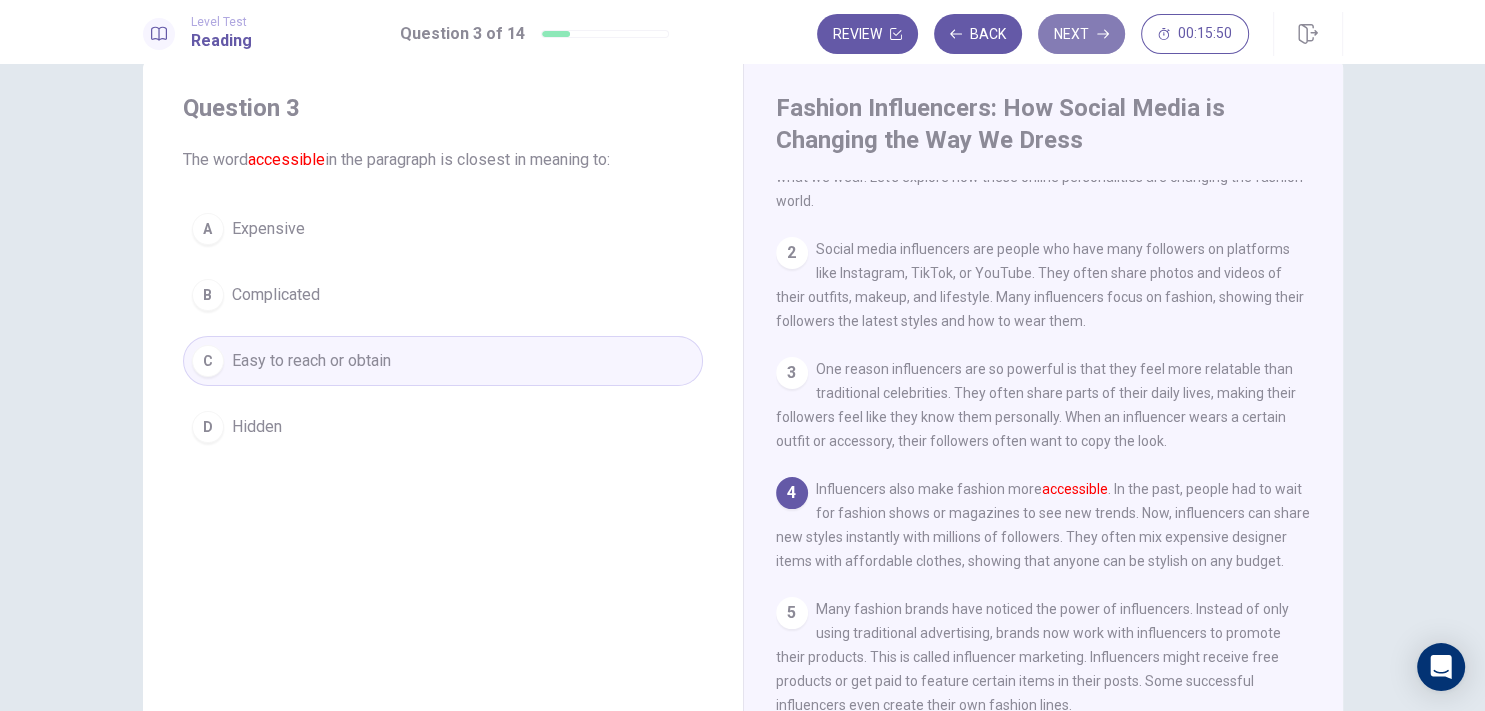 click on "Next" at bounding box center [1081, 34] 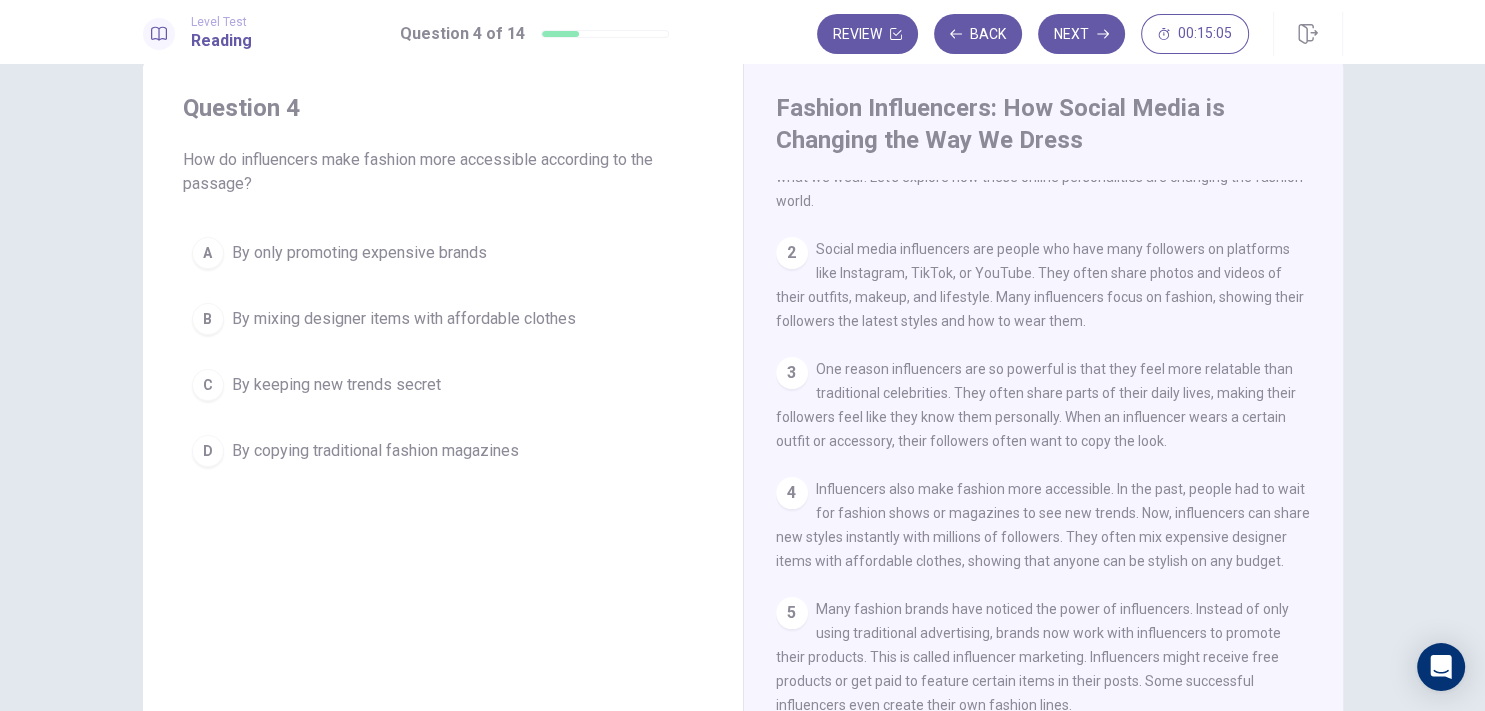 click on "B" at bounding box center (208, 319) 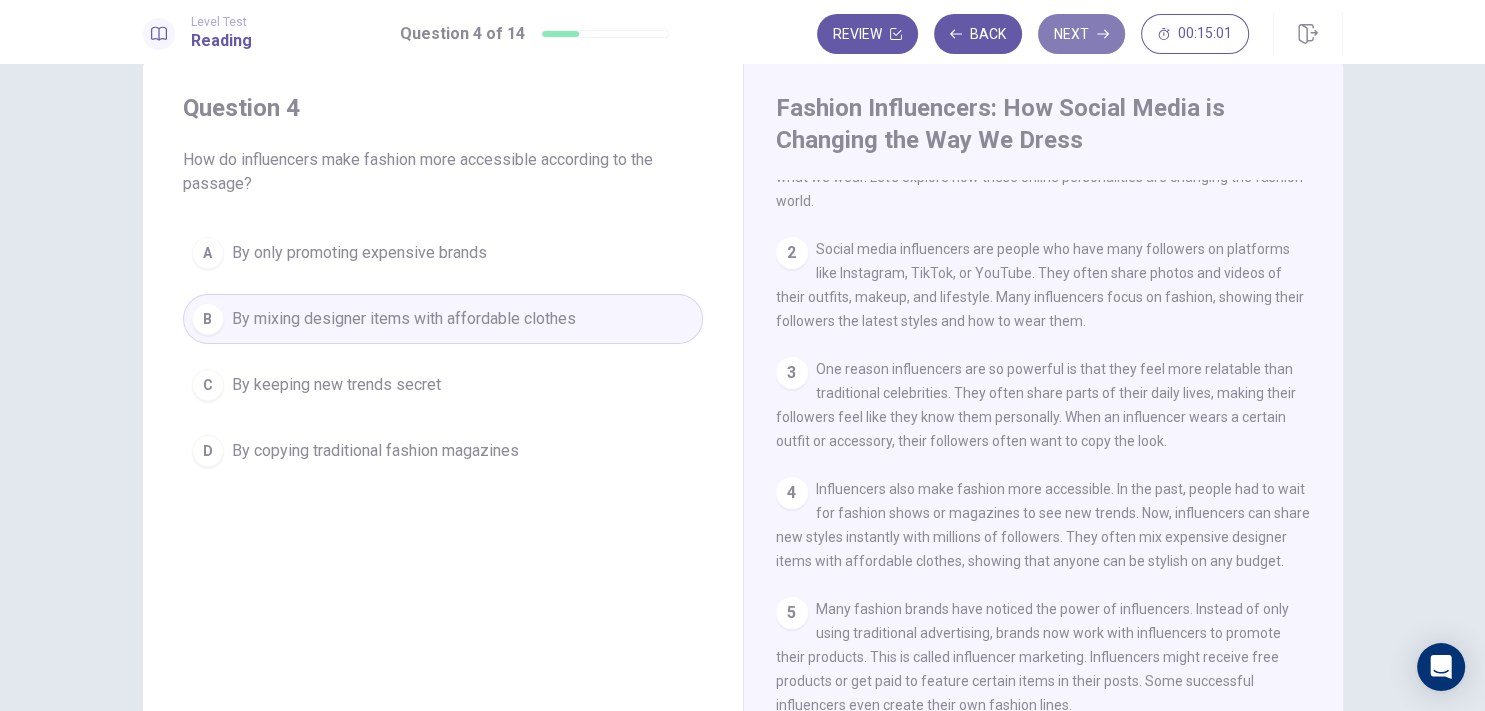 click 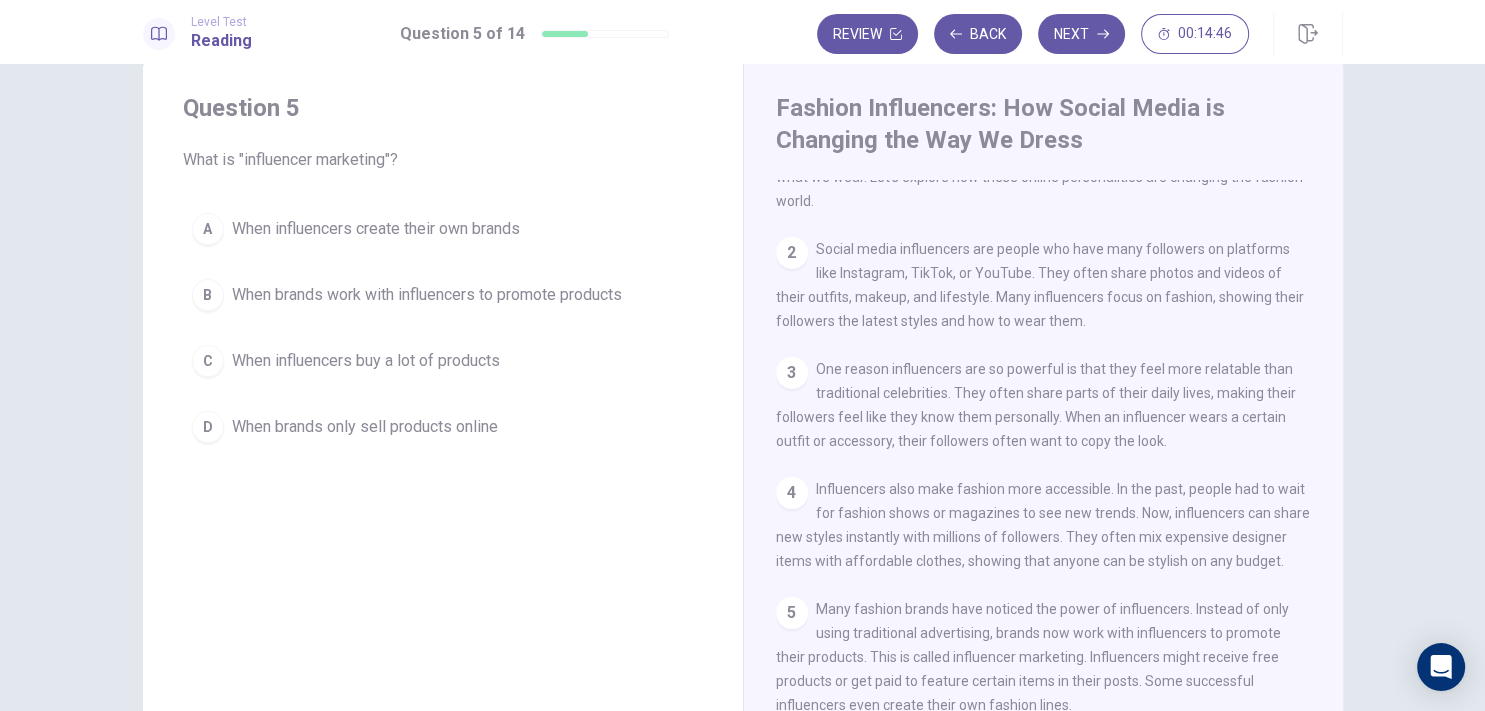 click on "B" at bounding box center [208, 295] 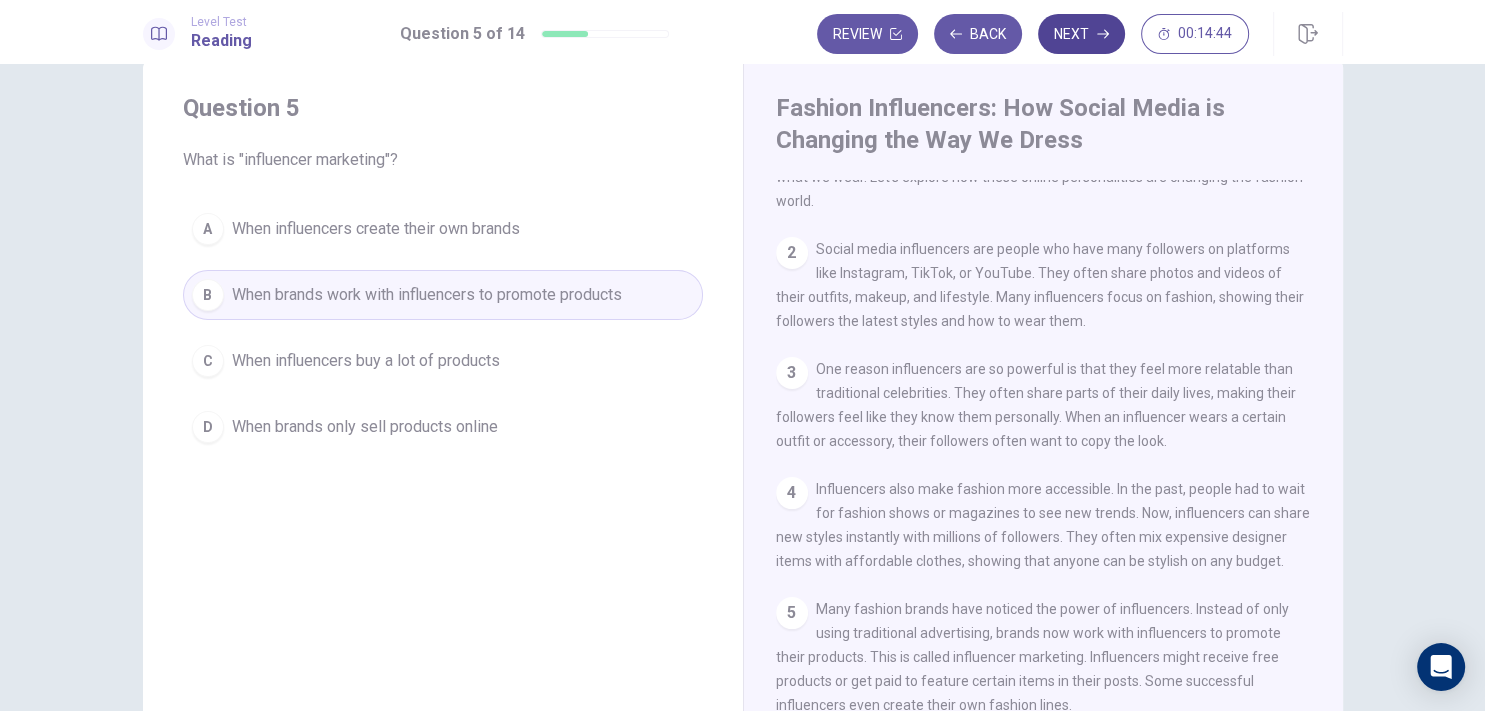 click on "Next" at bounding box center [1081, 34] 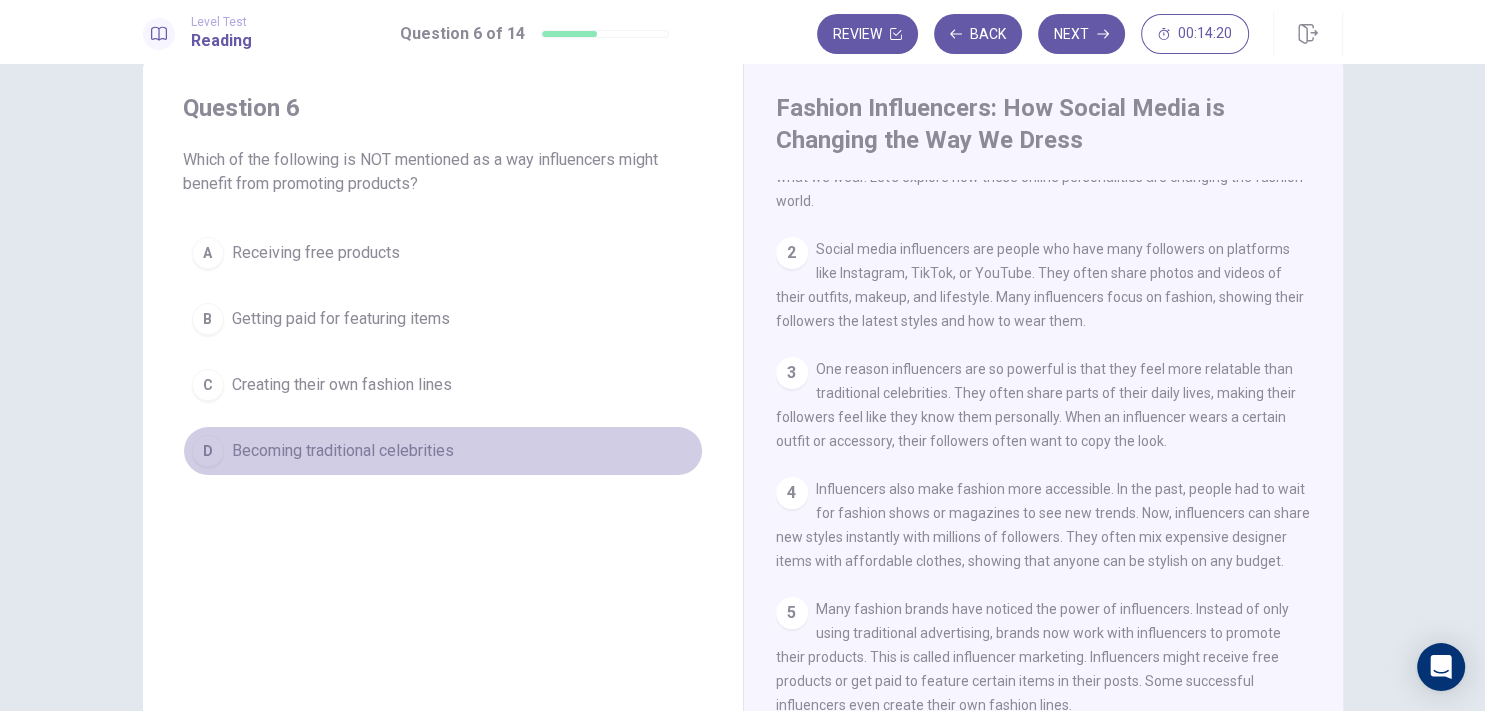 click on "D" at bounding box center [208, 451] 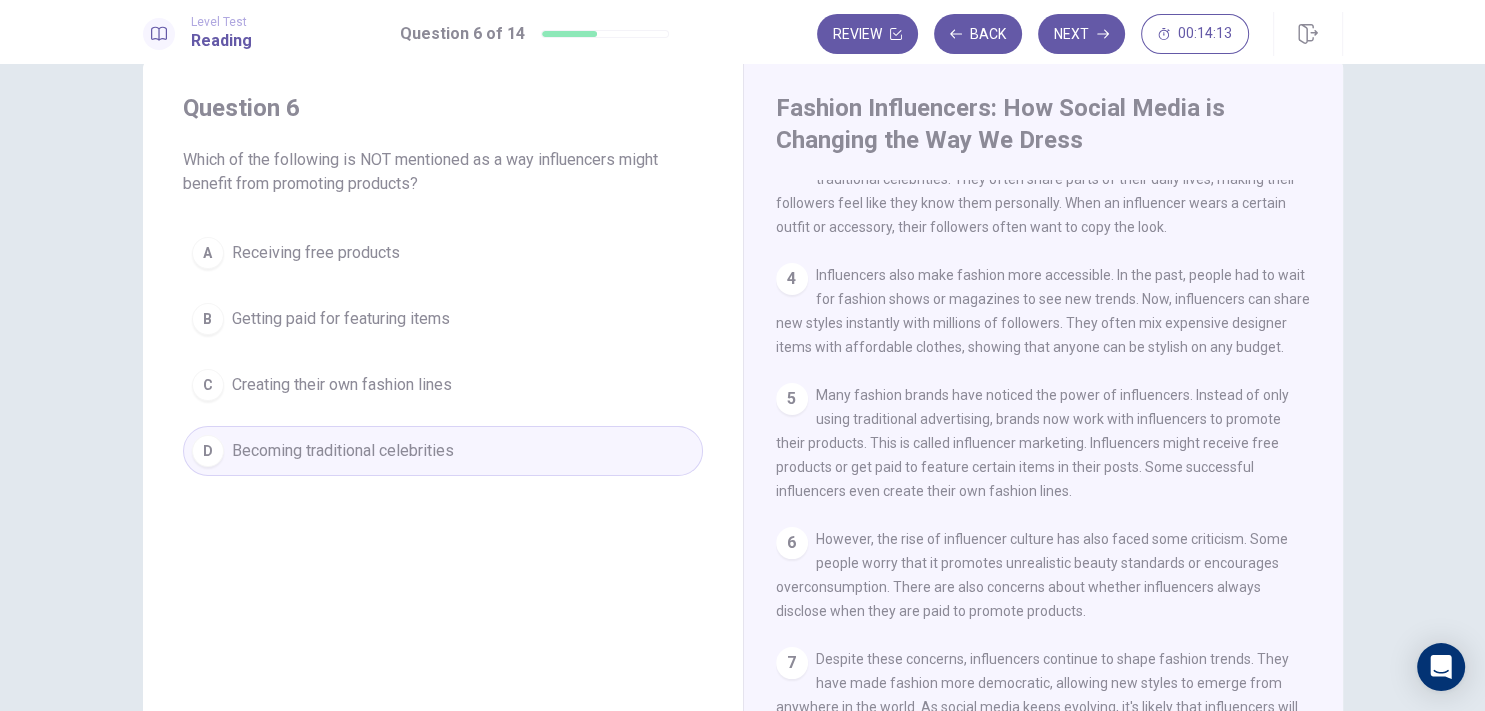 scroll, scrollTop: 0, scrollLeft: 0, axis: both 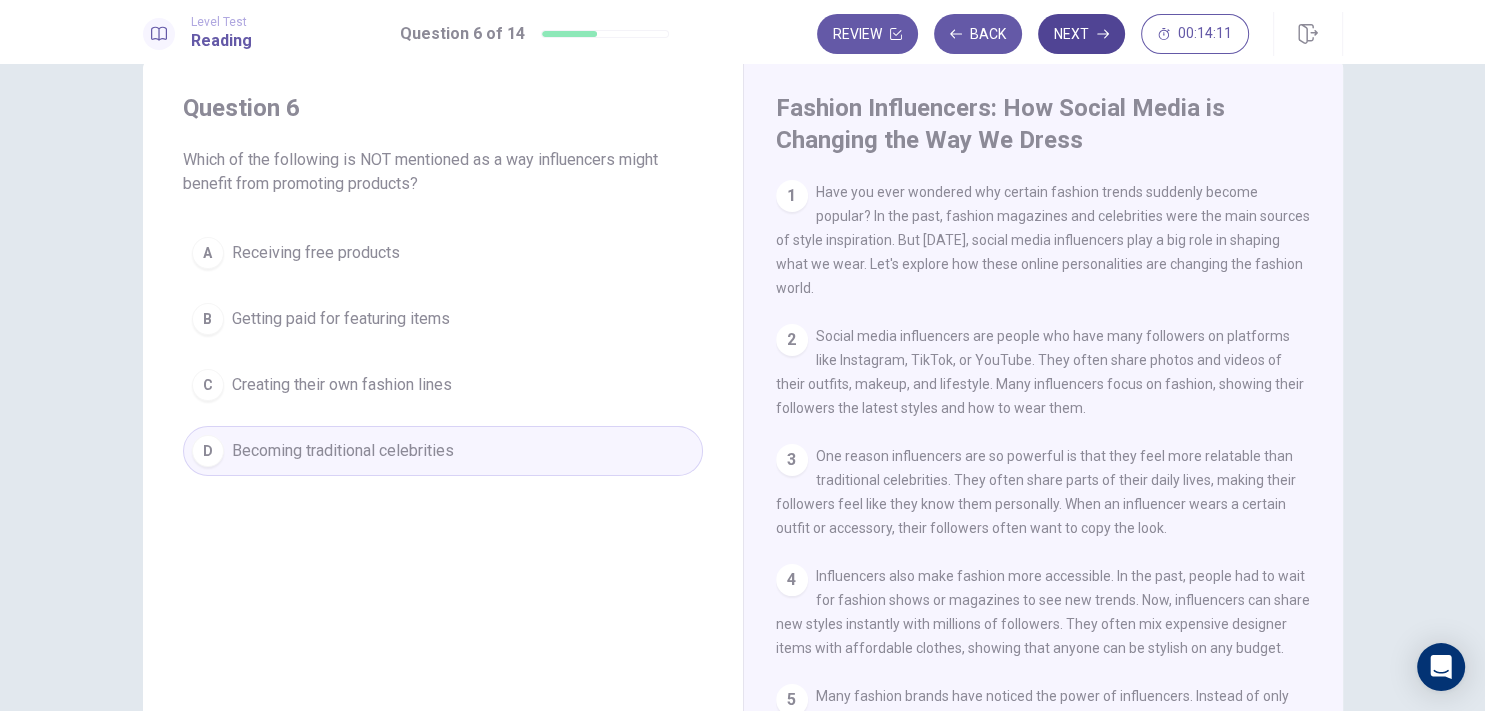 click on "Next" at bounding box center [1081, 34] 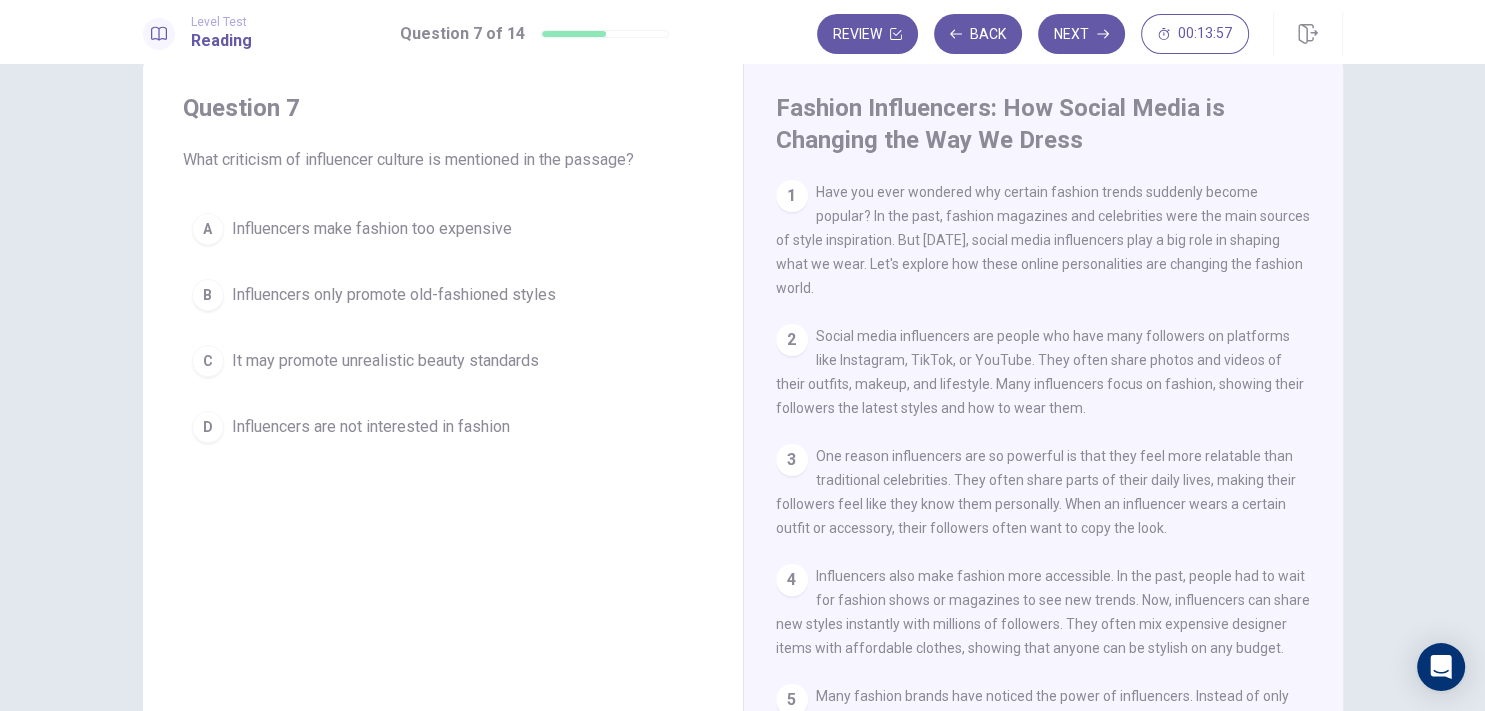 click on "C" at bounding box center [208, 361] 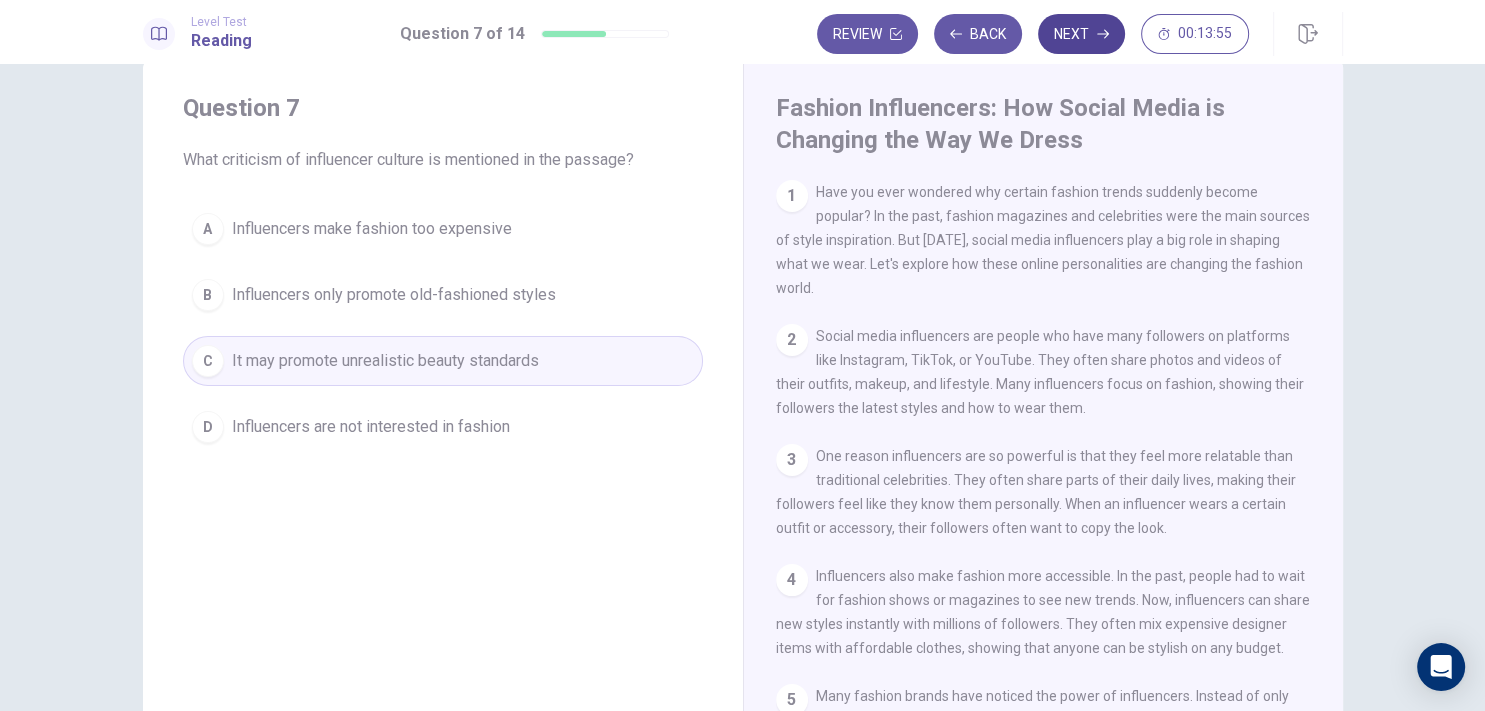 click on "Next" at bounding box center [1081, 34] 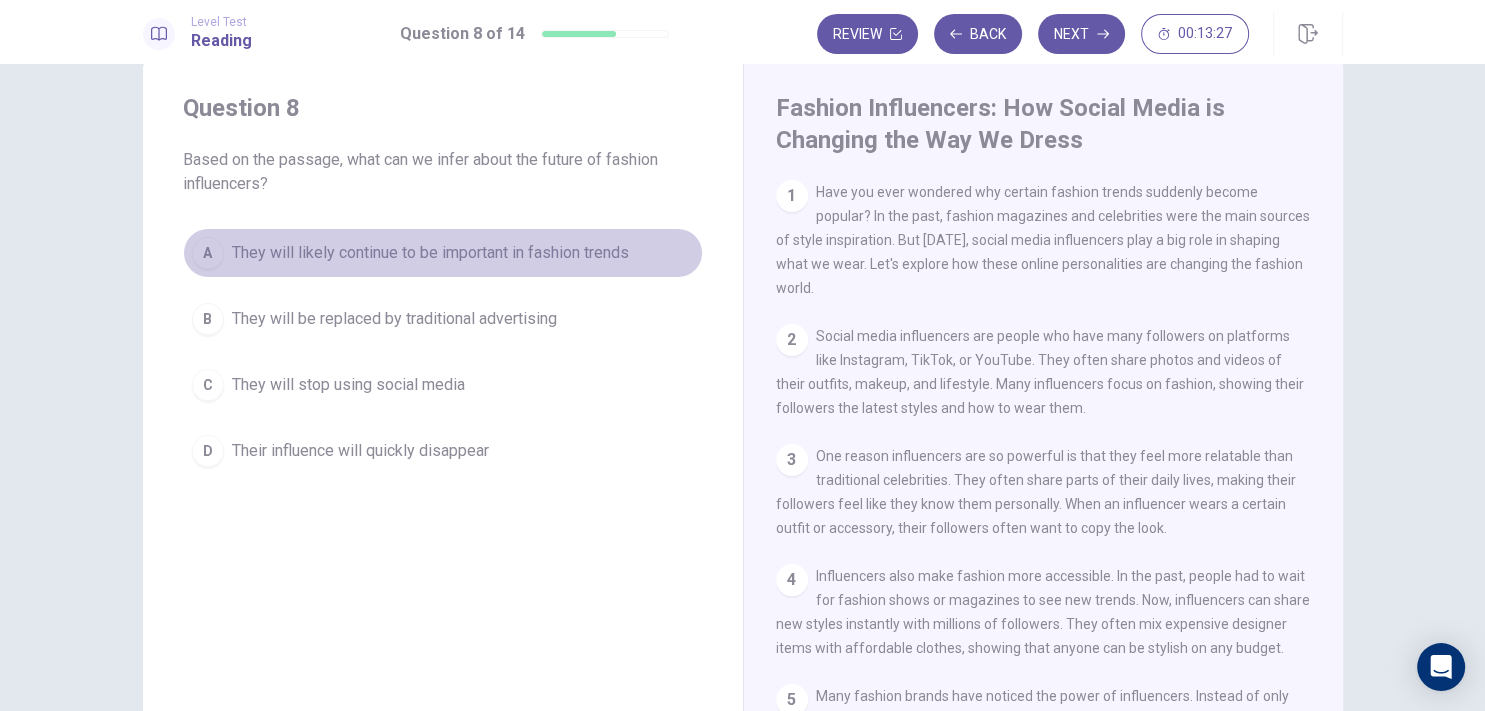 click on "A" at bounding box center (208, 253) 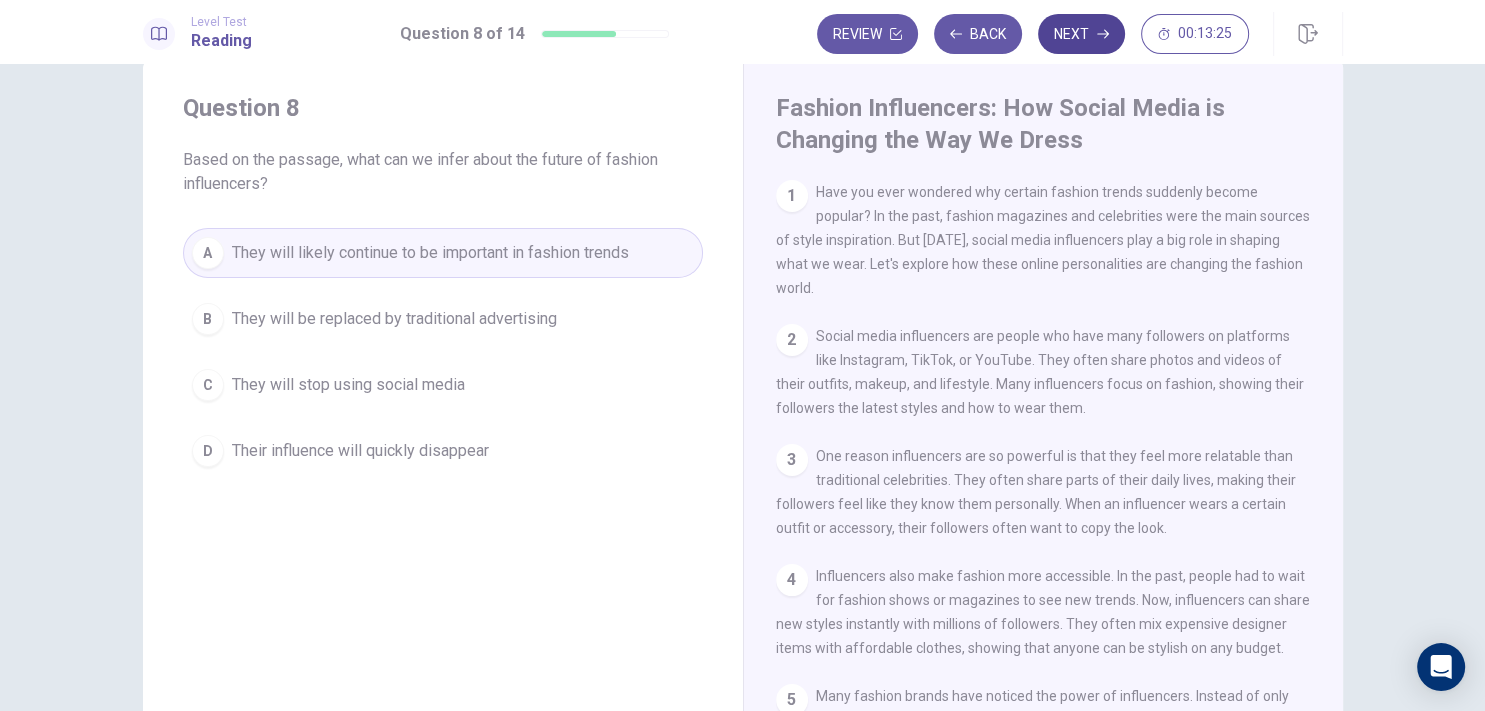 click on "Next" at bounding box center (1081, 34) 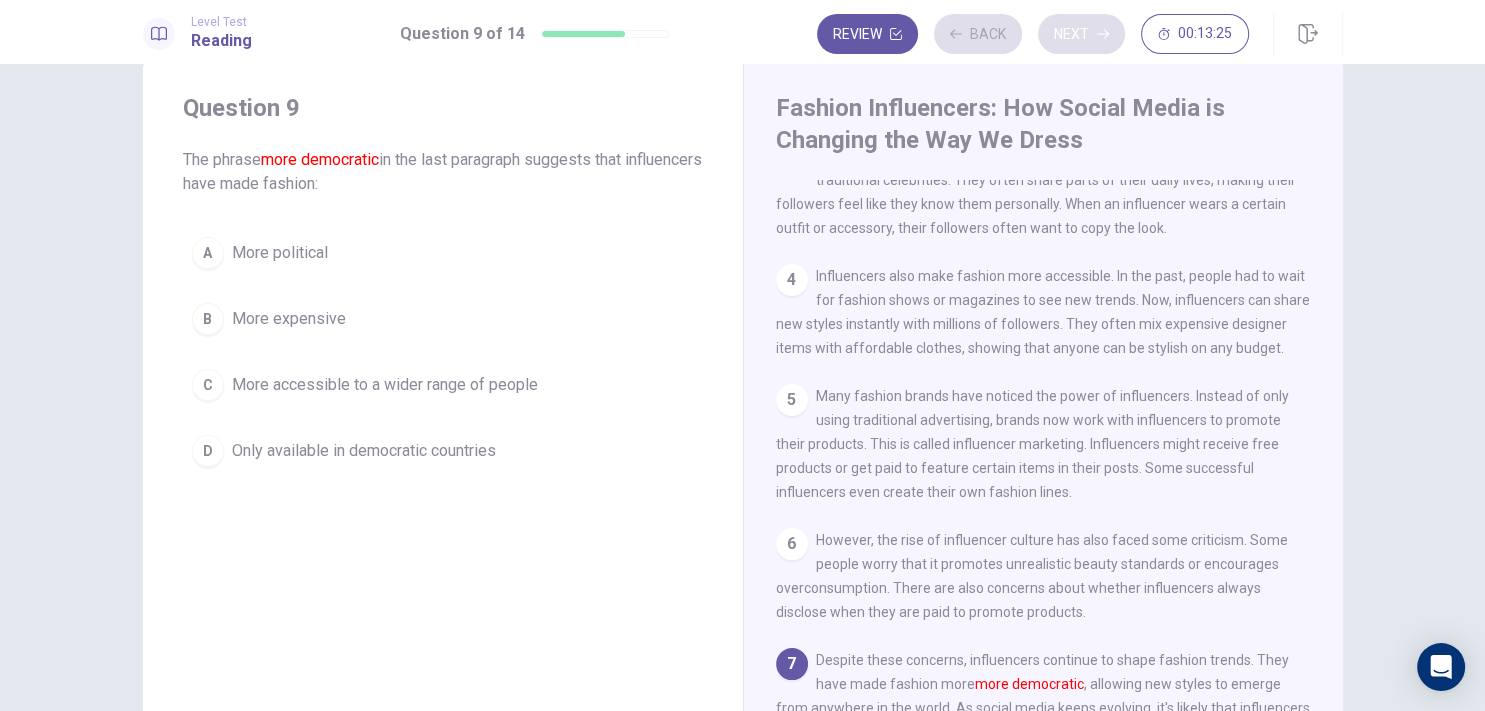 scroll, scrollTop: 301, scrollLeft: 0, axis: vertical 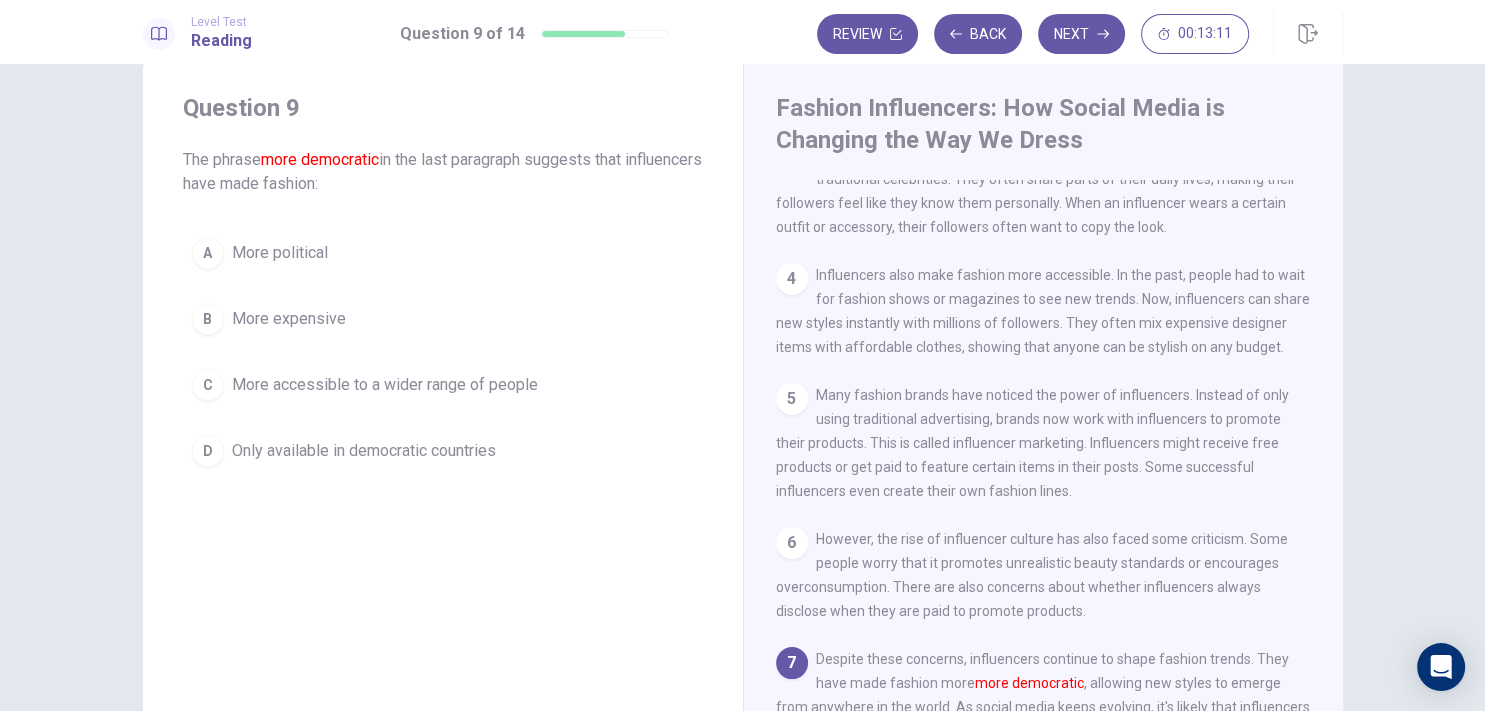 click on "C" at bounding box center [208, 385] 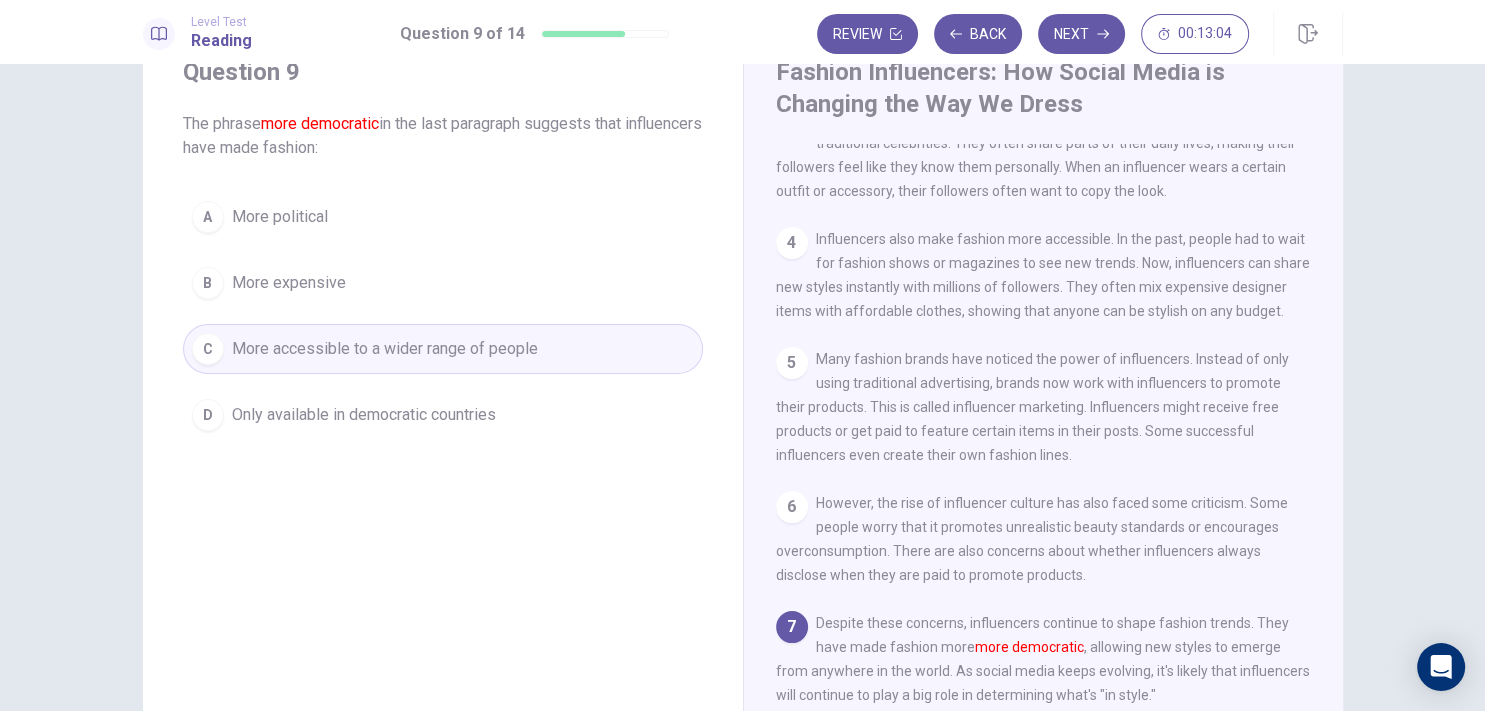 scroll, scrollTop: 82, scrollLeft: 0, axis: vertical 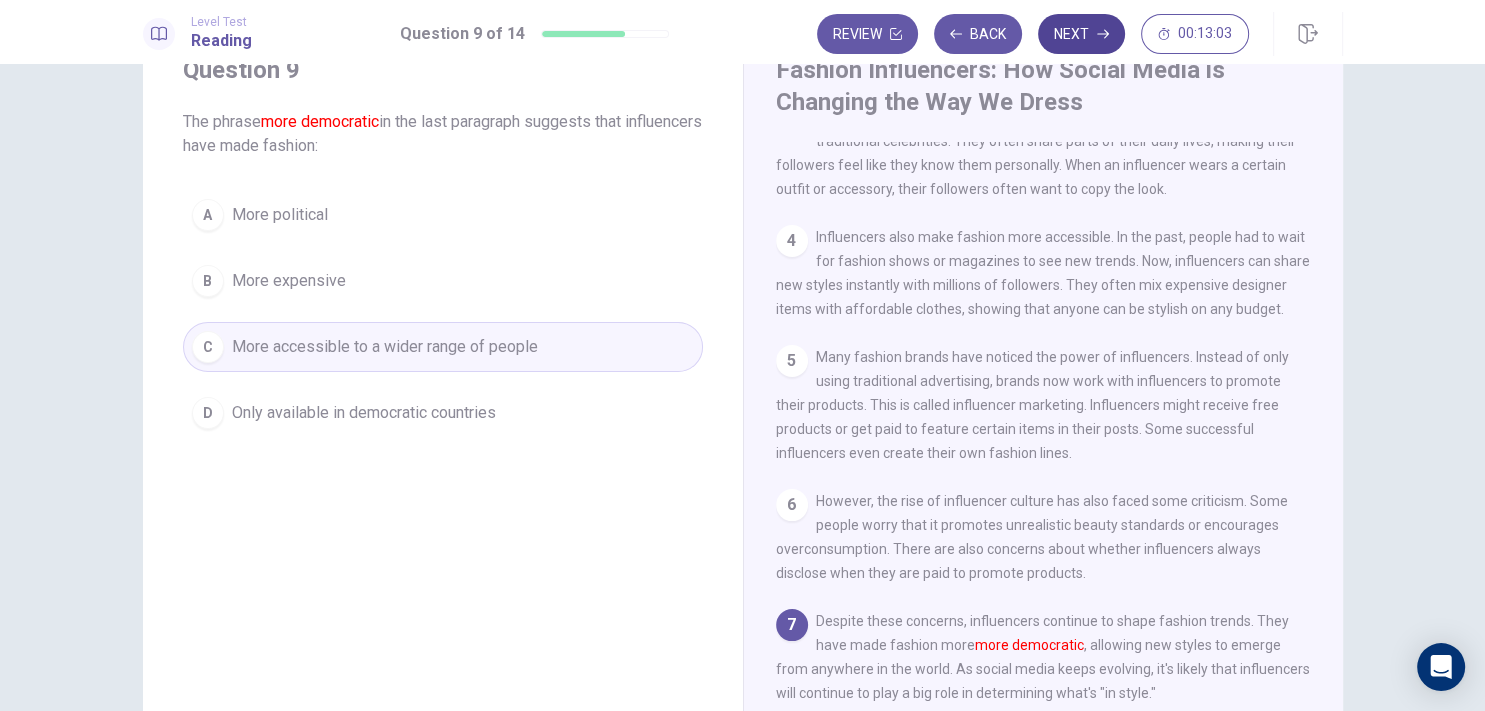 click on "Next" at bounding box center (1081, 34) 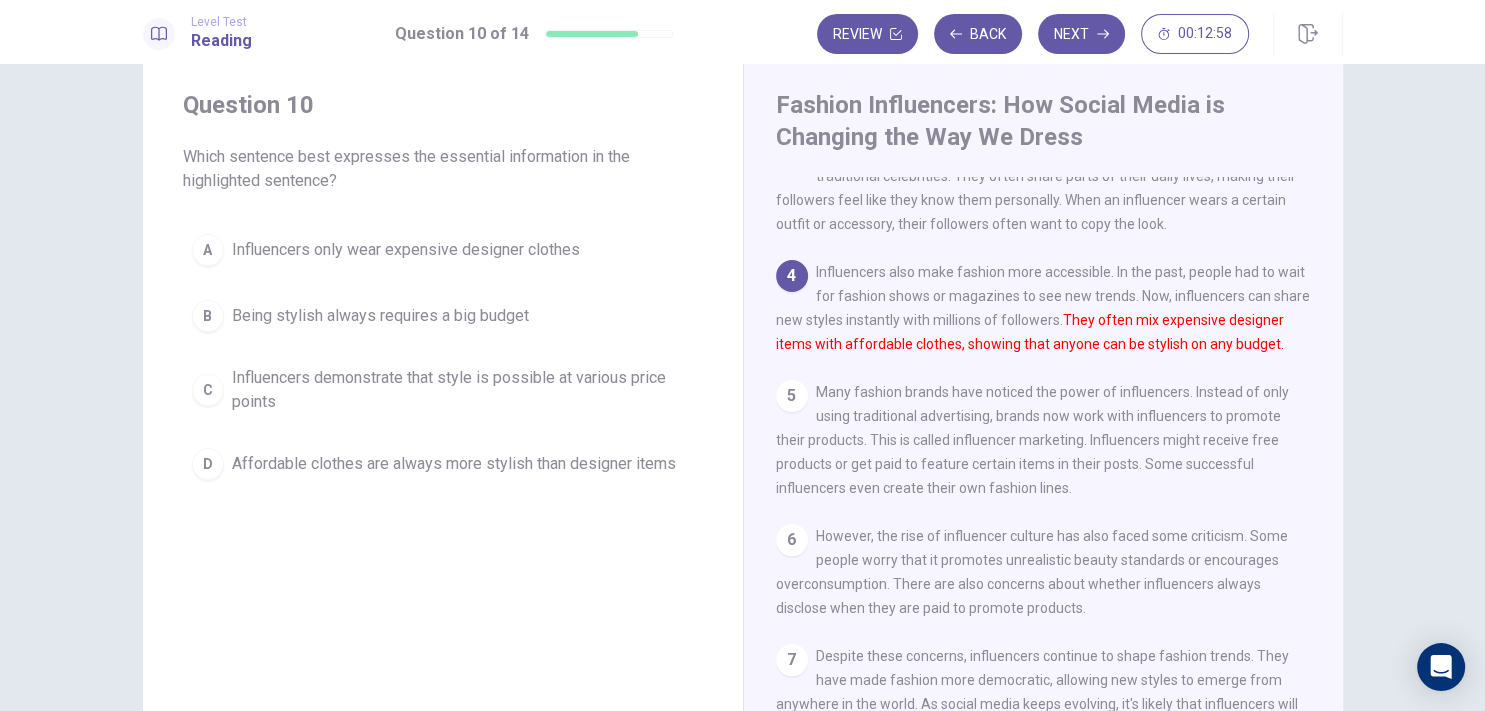 scroll, scrollTop: 48, scrollLeft: 0, axis: vertical 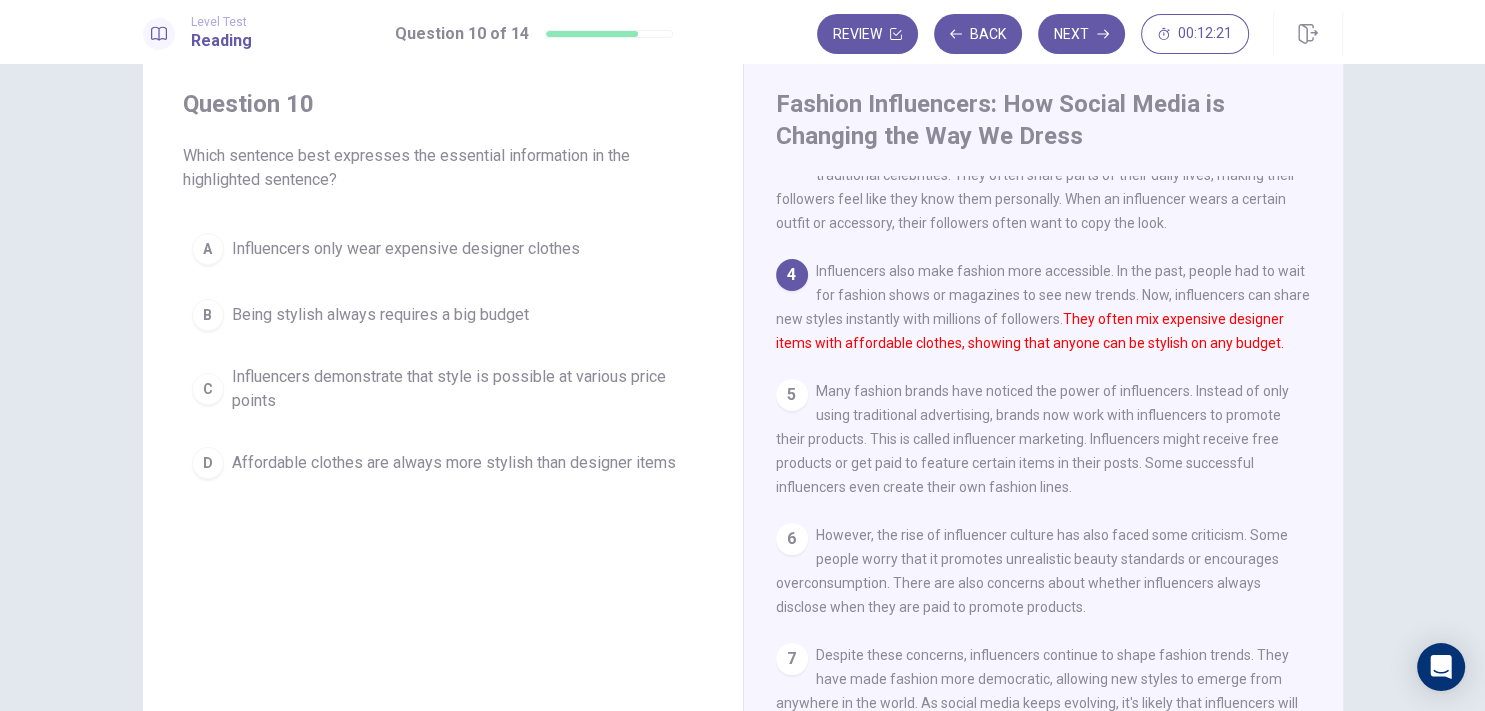 click on "C" at bounding box center (208, 389) 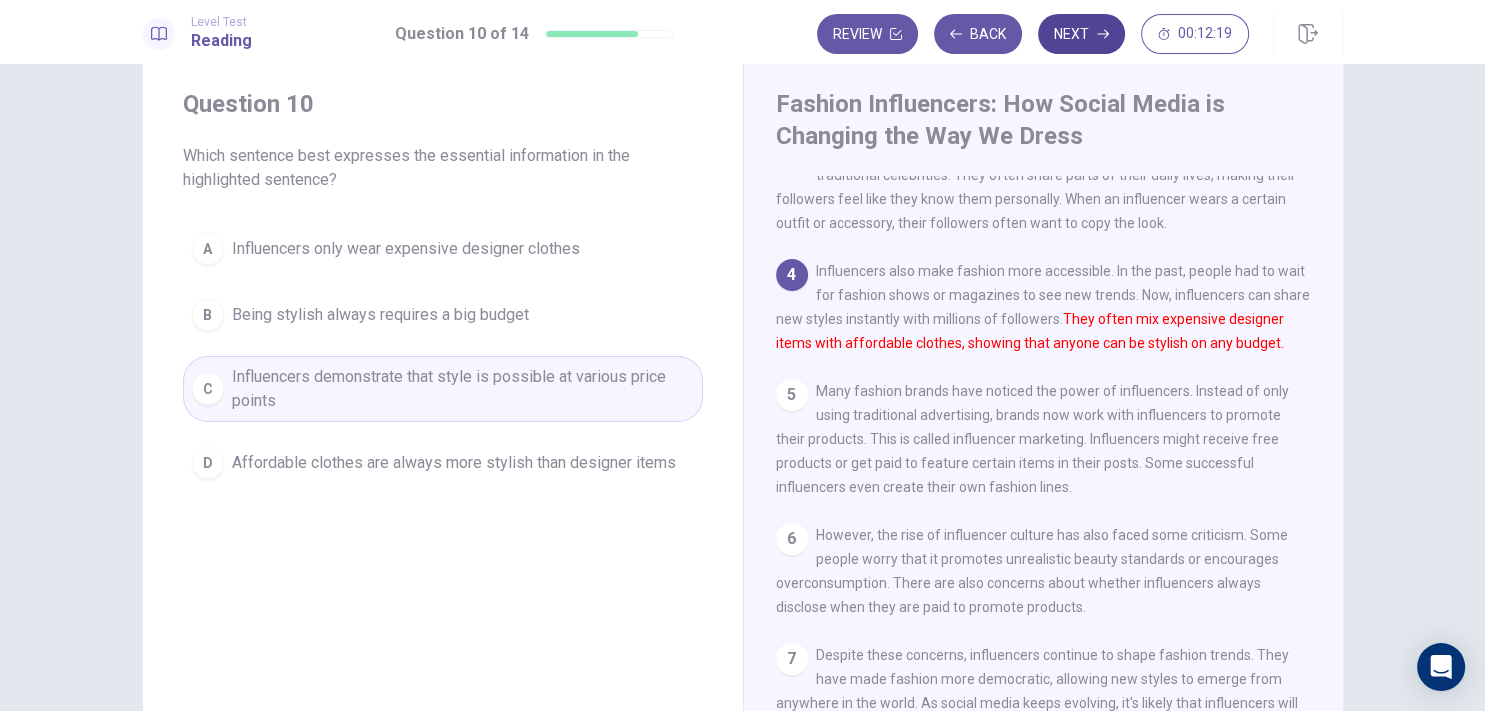 click on "Next" at bounding box center [1081, 34] 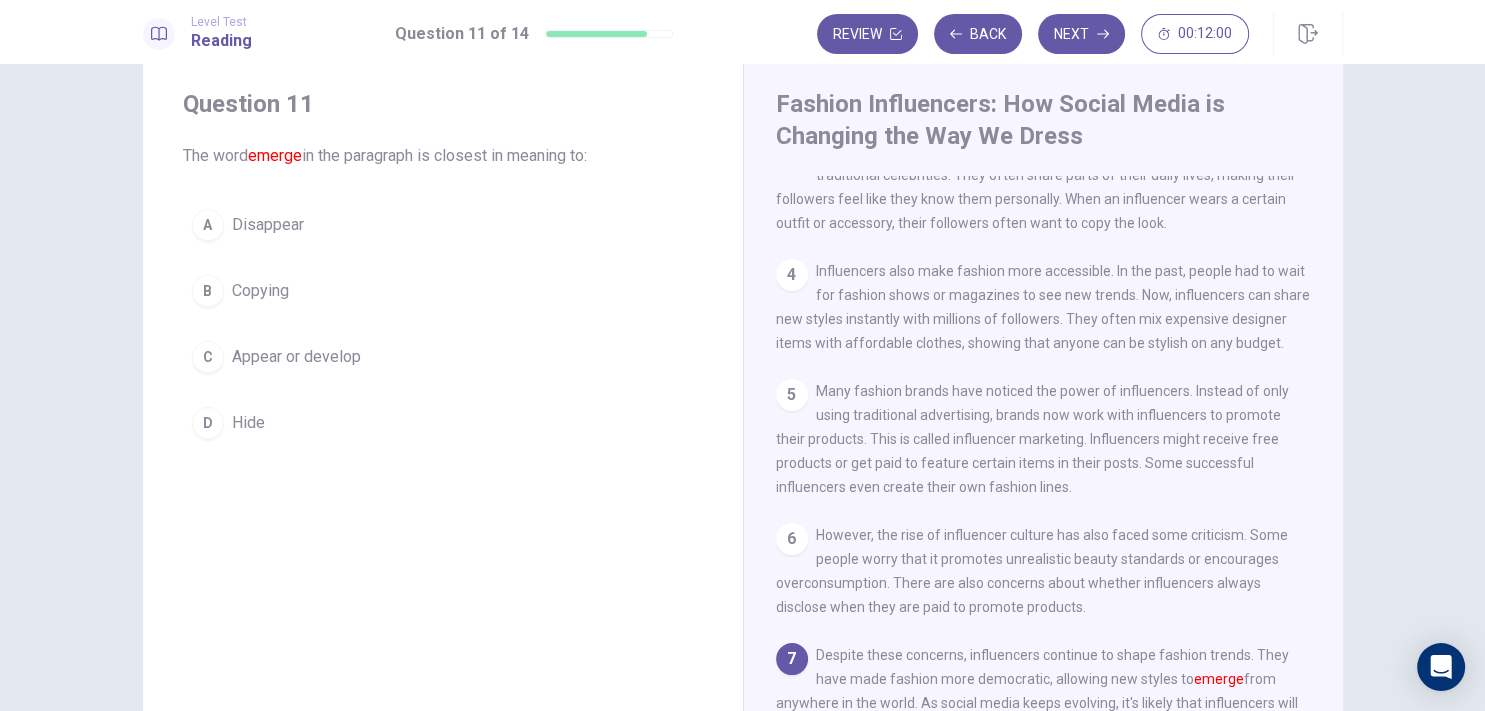 click on "C" at bounding box center (208, 357) 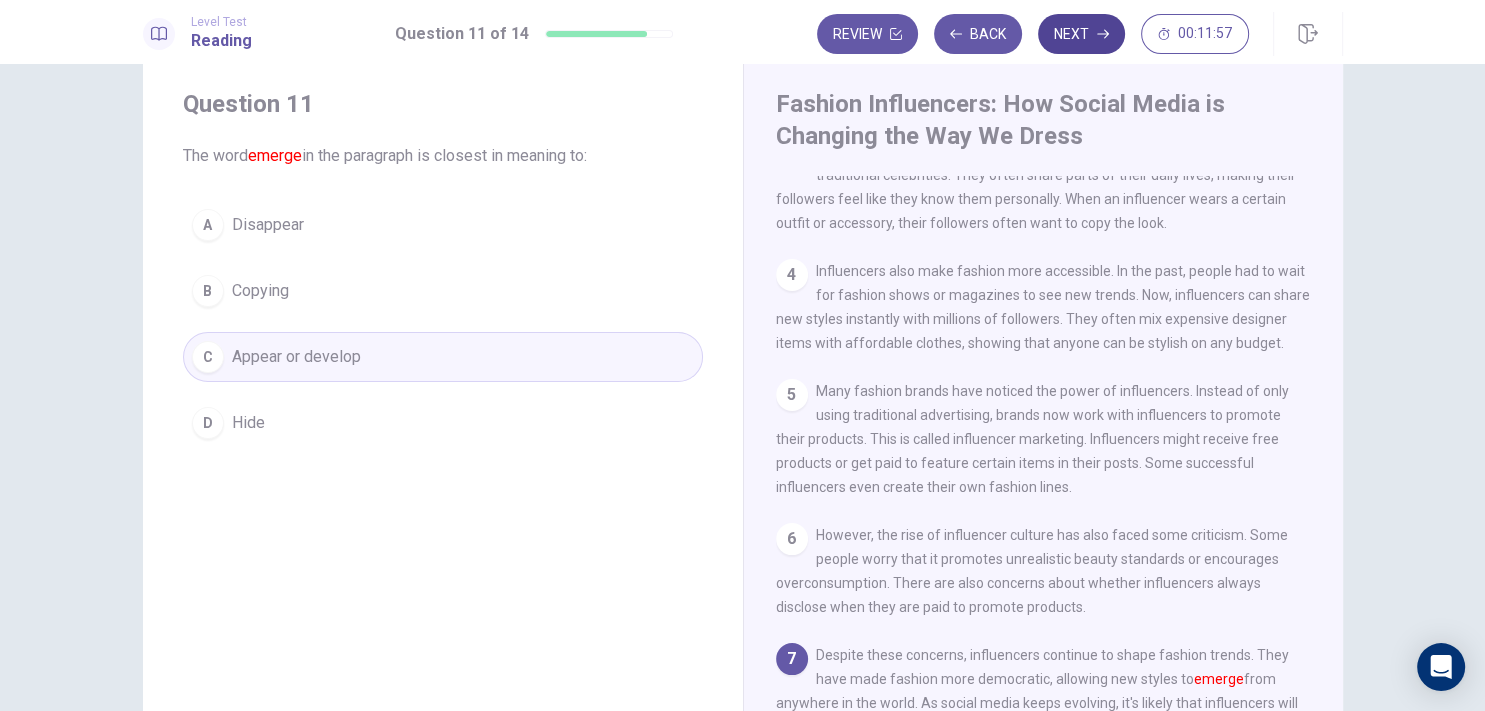 click on "Next" at bounding box center [1081, 34] 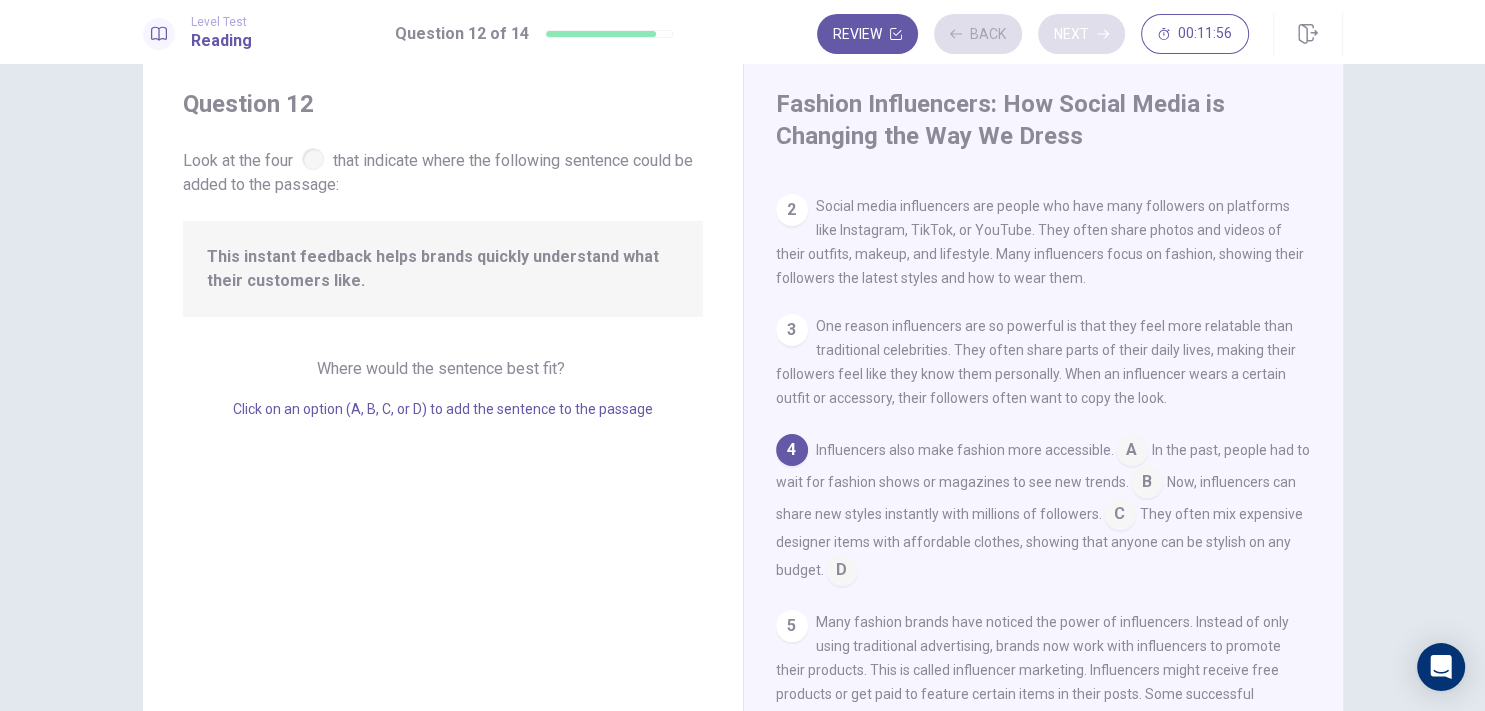 scroll, scrollTop: 141, scrollLeft: 0, axis: vertical 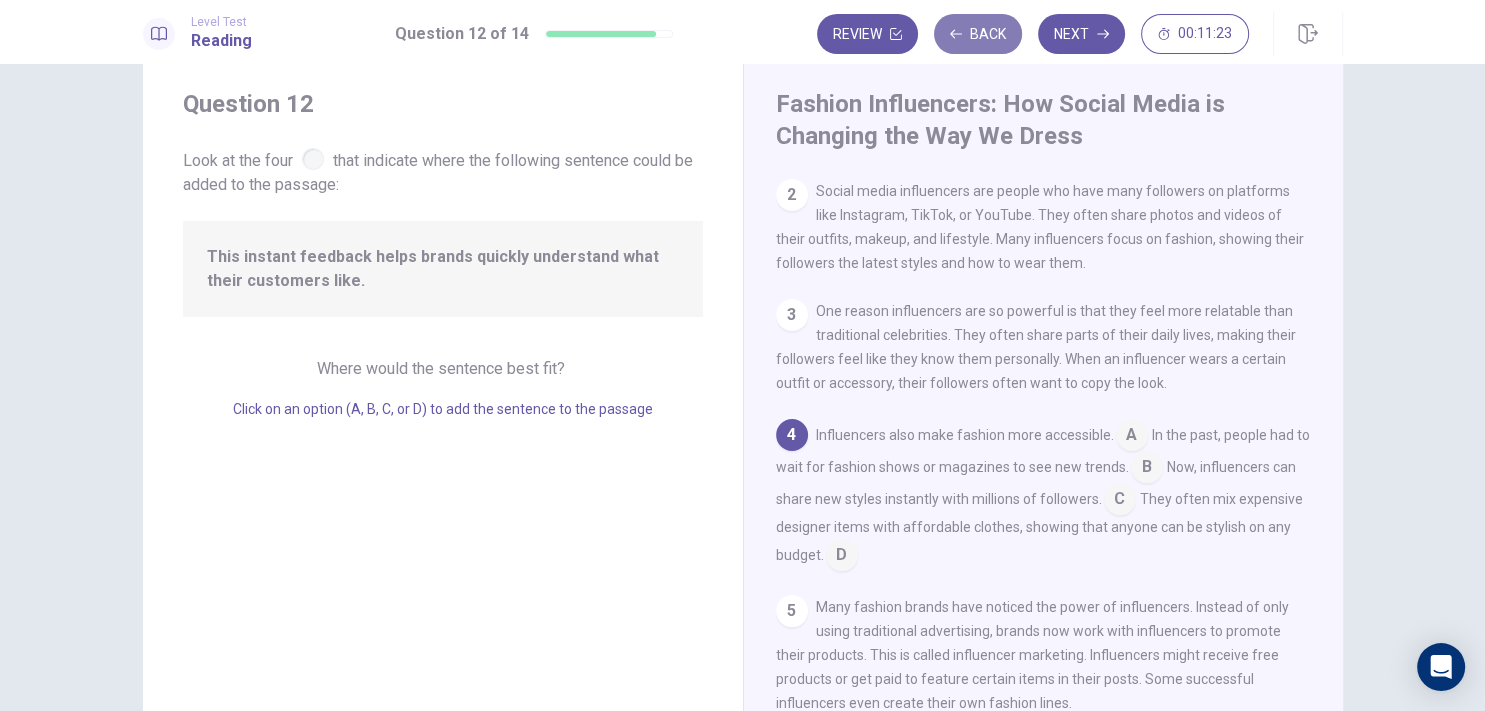 click on "Back" at bounding box center [978, 34] 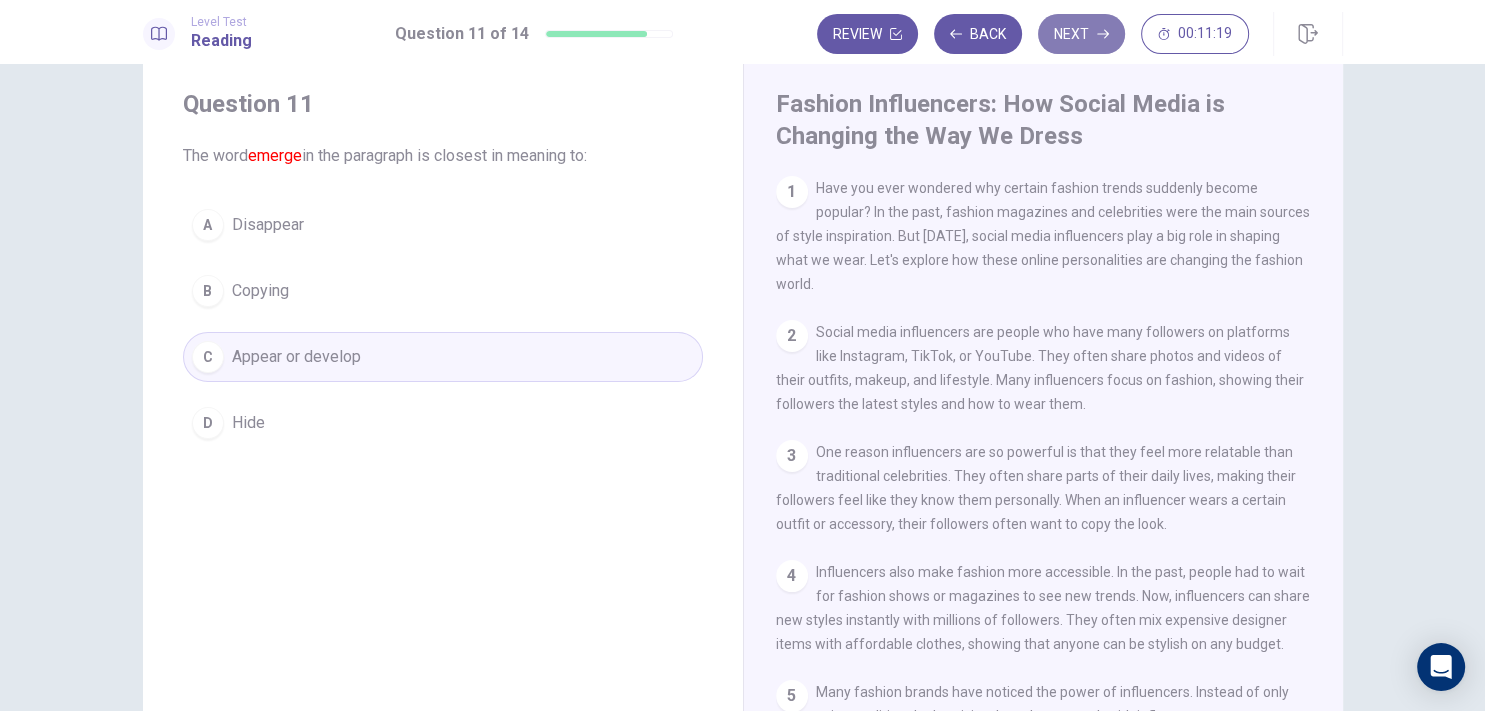click on "Next" at bounding box center (1081, 34) 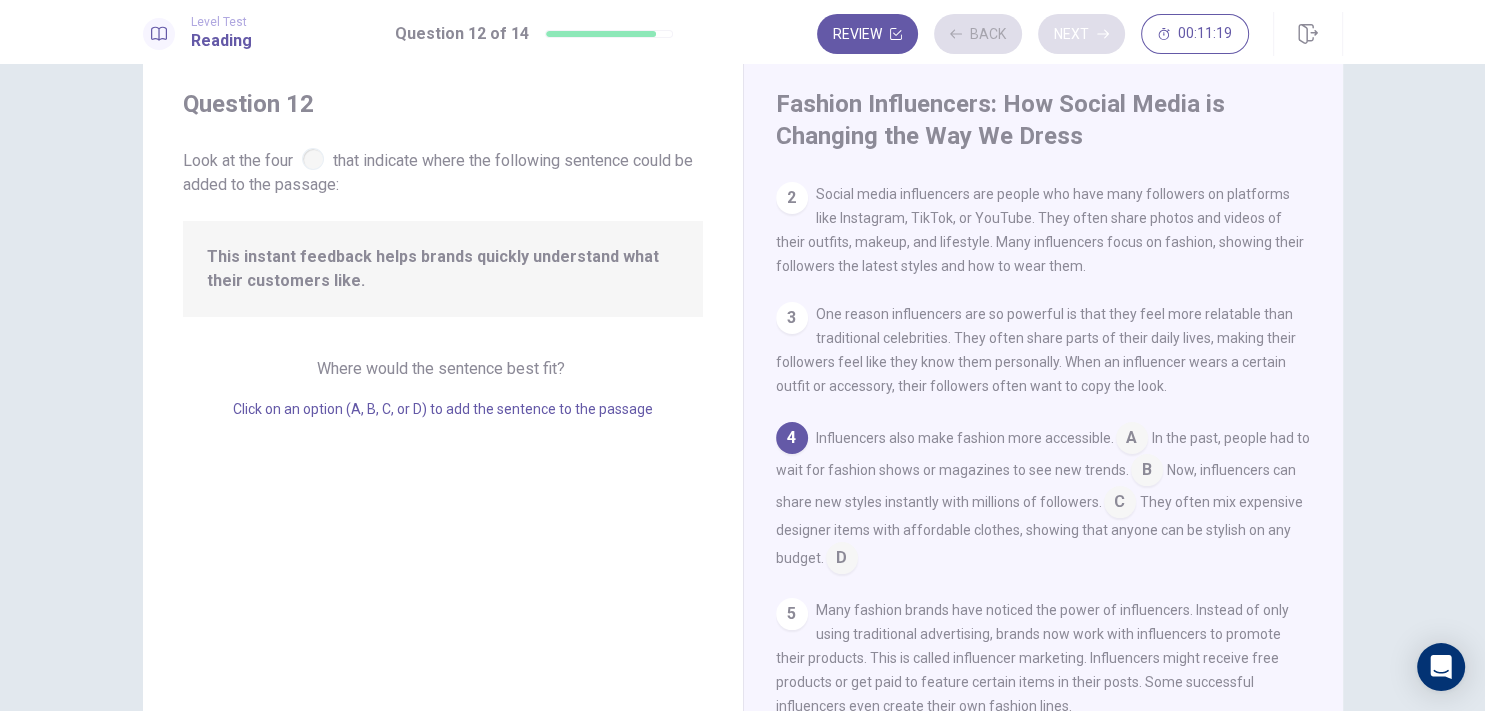 scroll, scrollTop: 141, scrollLeft: 0, axis: vertical 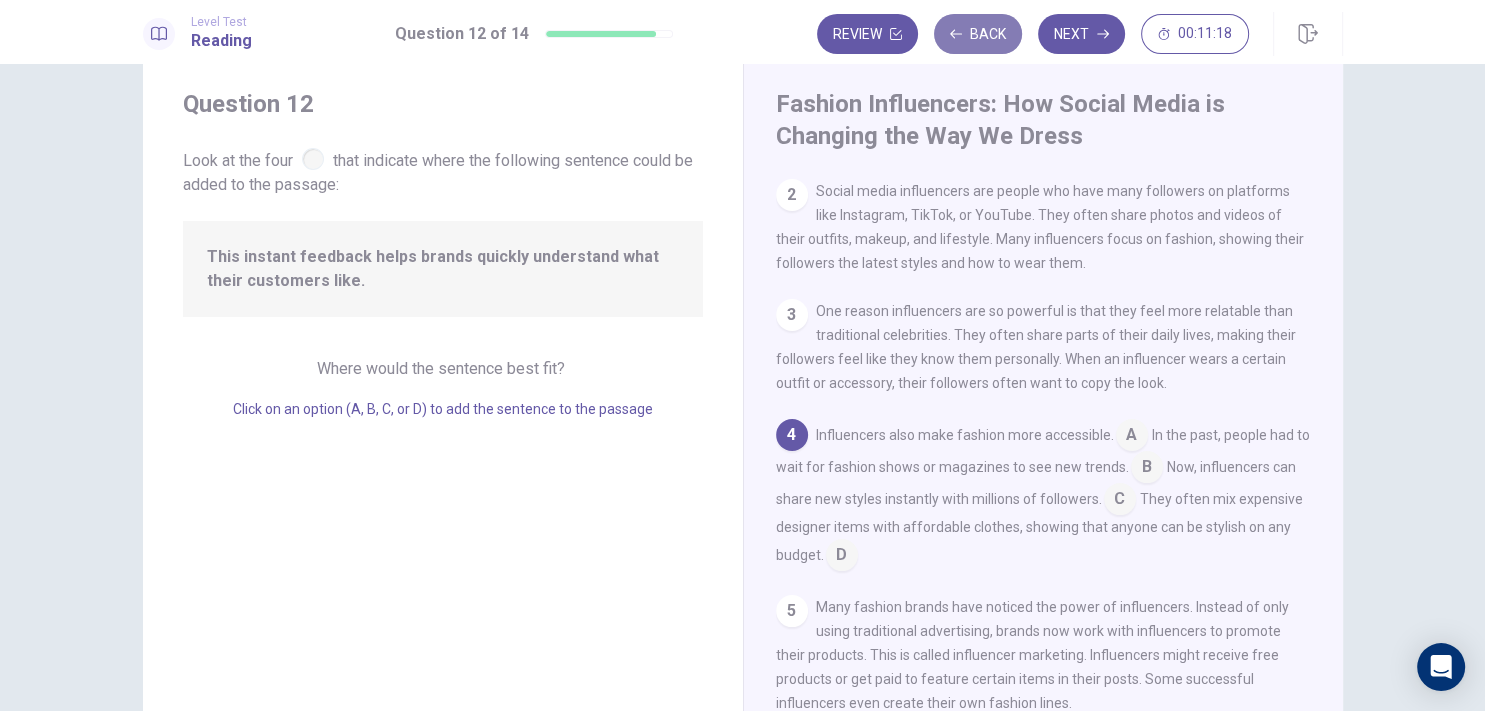 click on "Back" at bounding box center [978, 34] 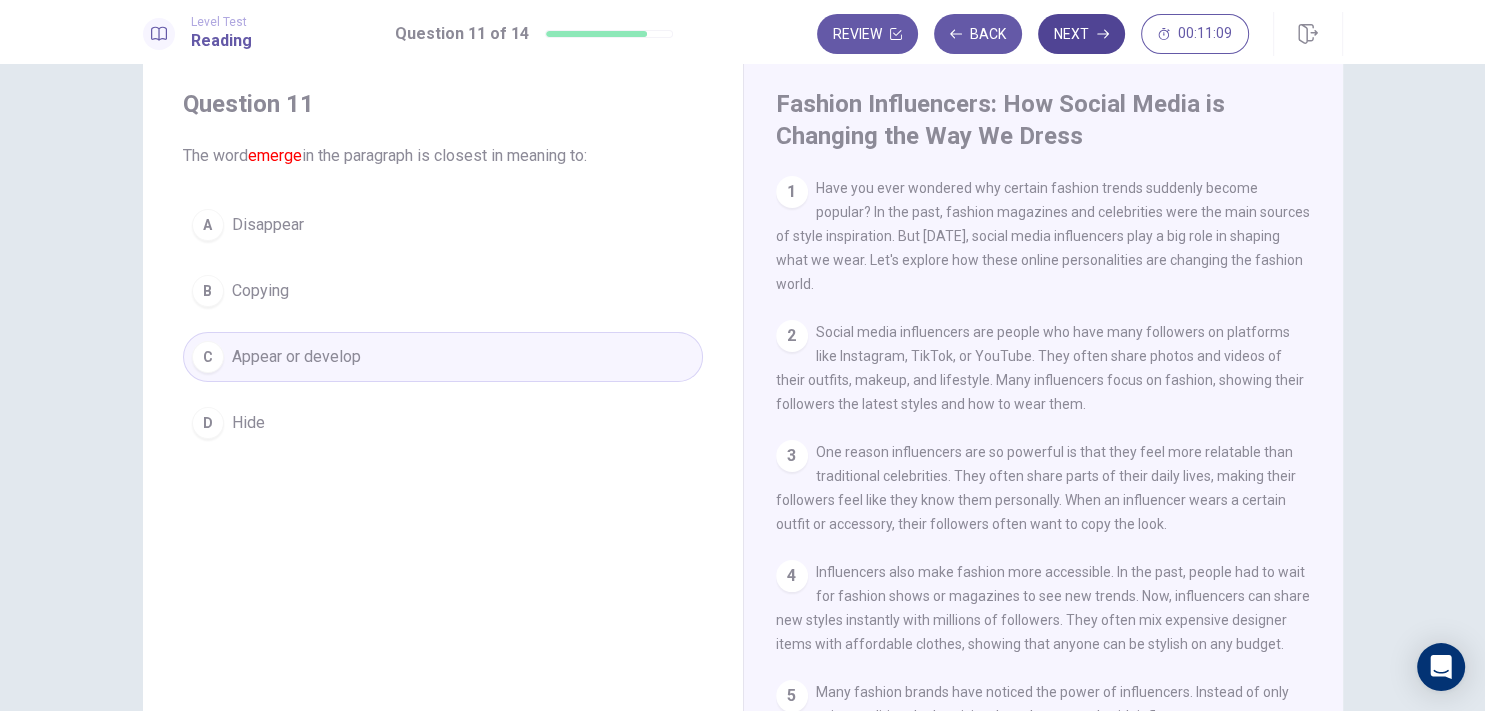 click on "Next" at bounding box center (1081, 34) 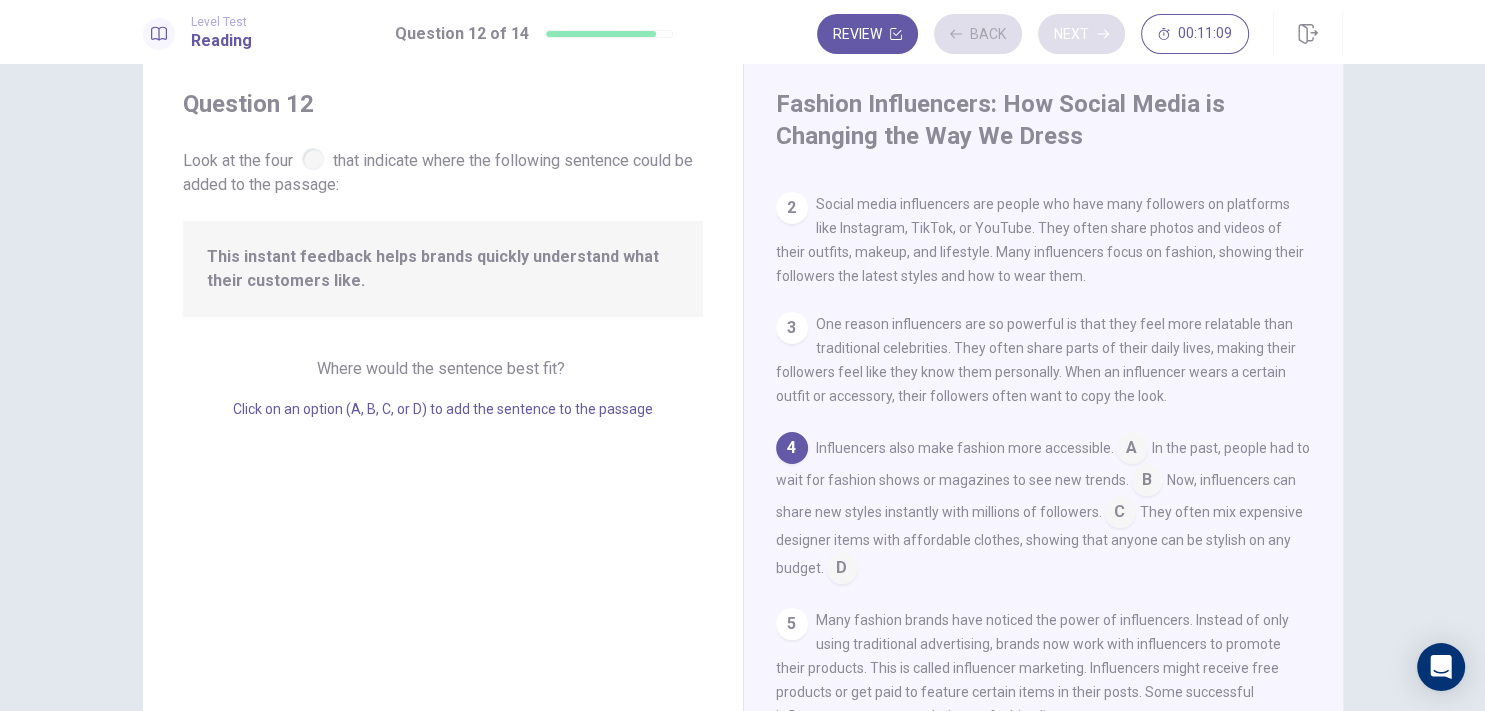 scroll, scrollTop: 141, scrollLeft: 0, axis: vertical 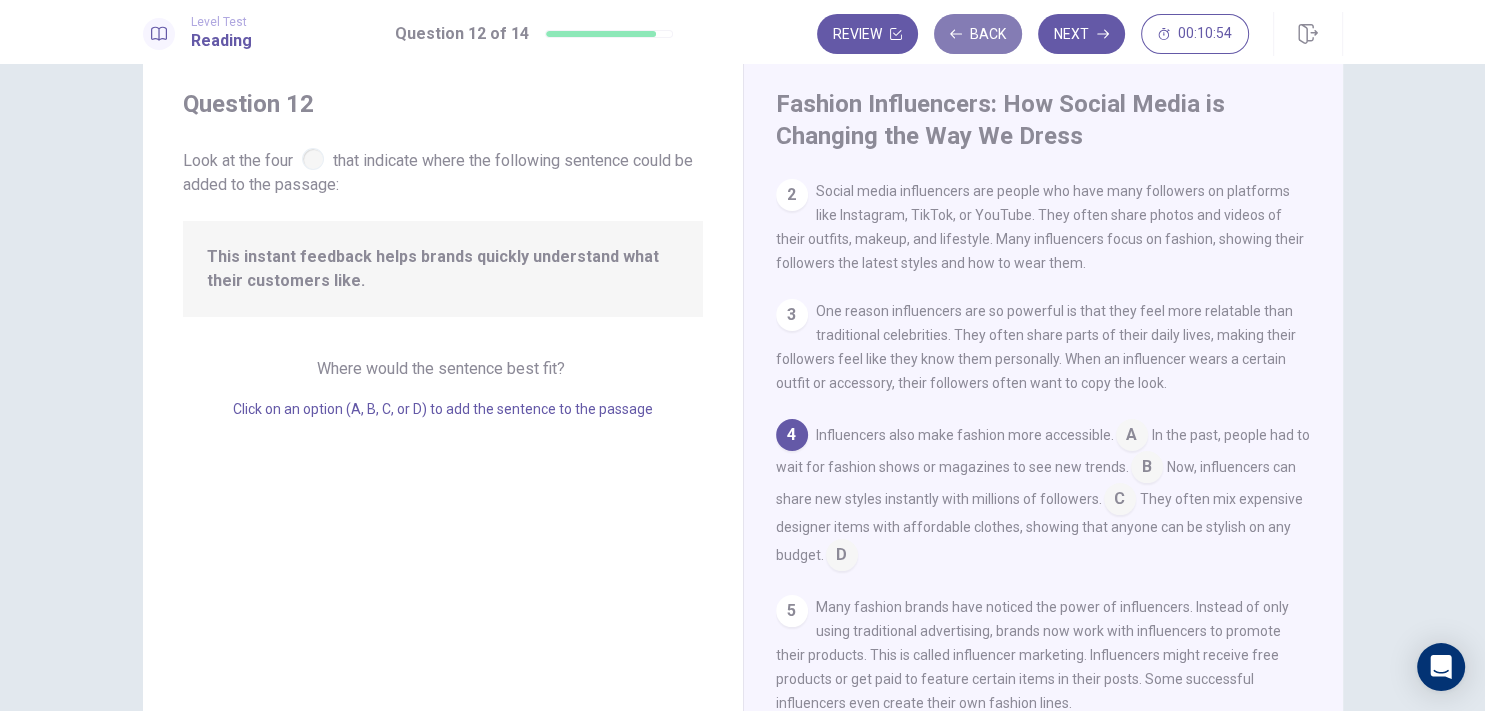 click on "Back" at bounding box center [978, 34] 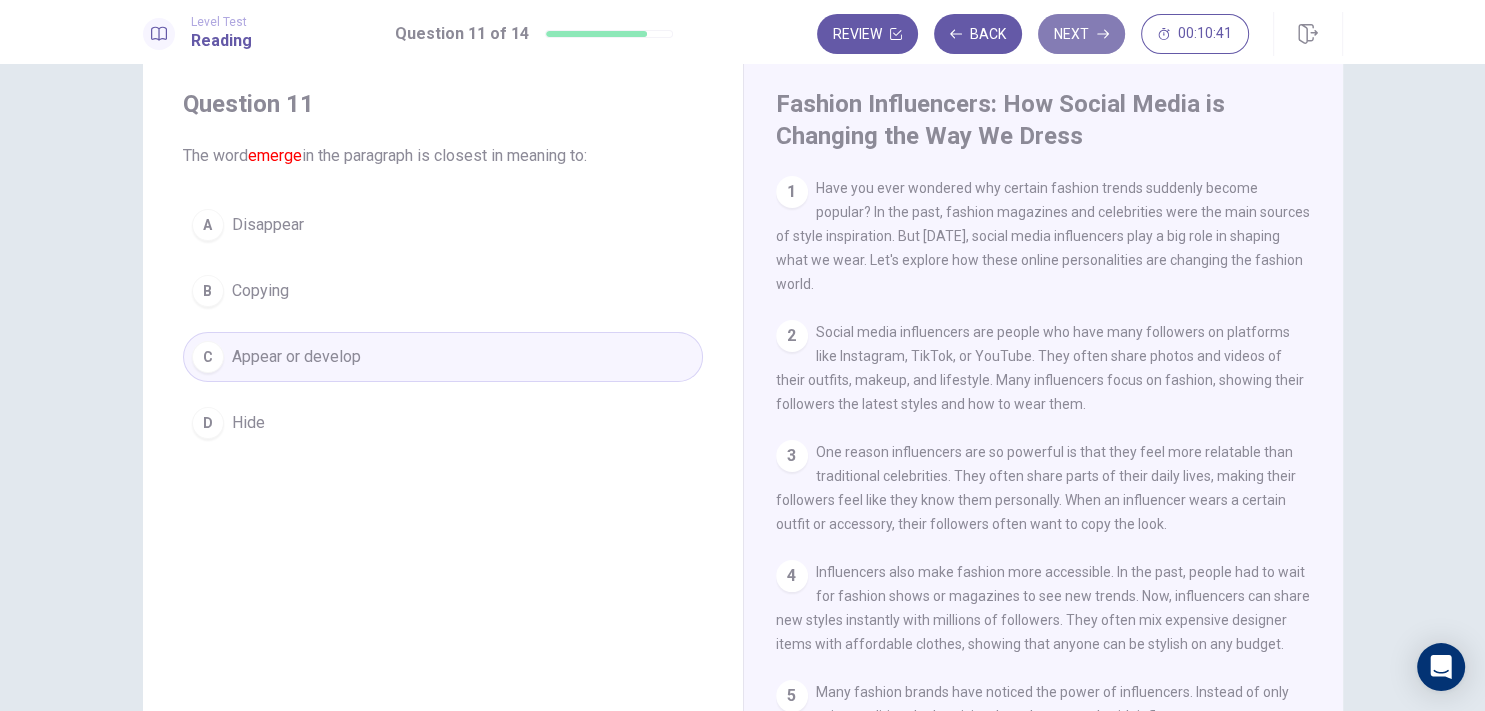click on "Next" at bounding box center (1081, 34) 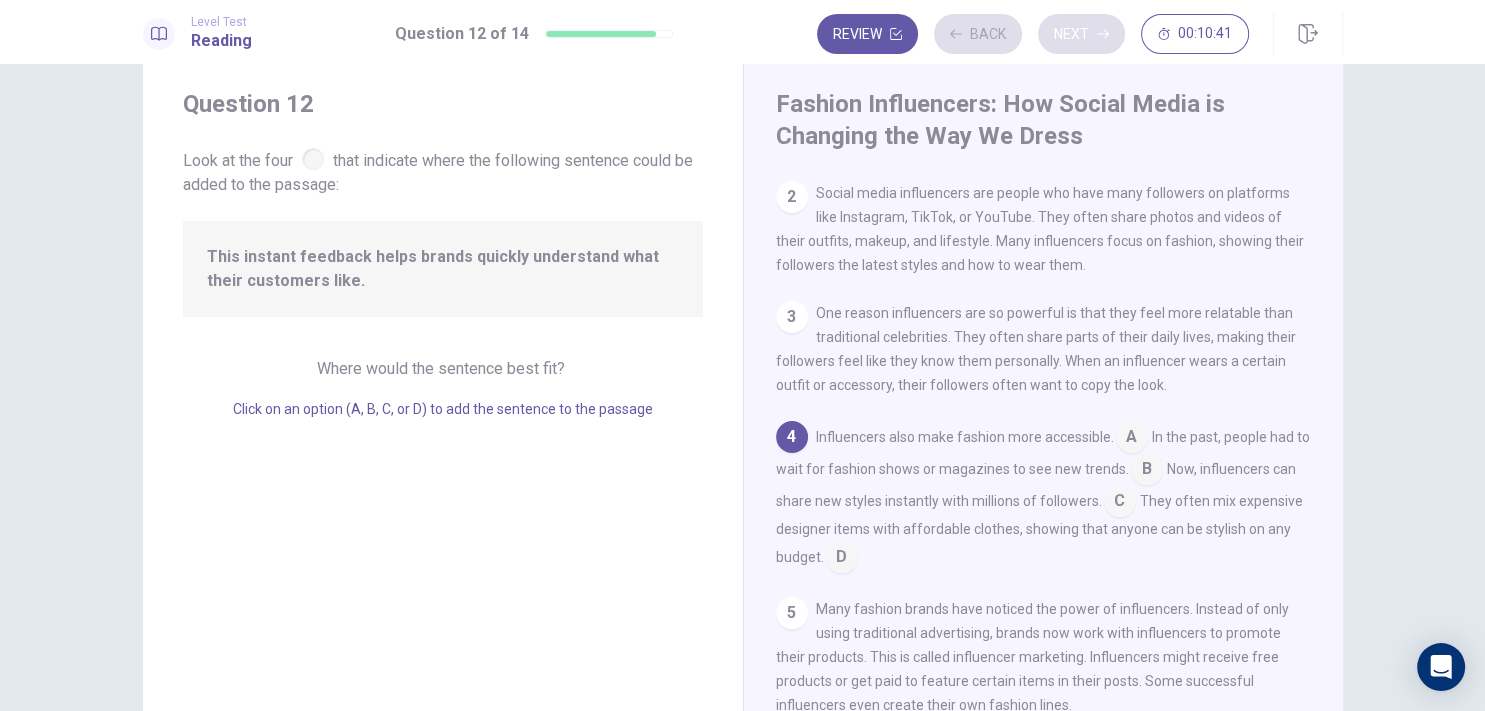 scroll, scrollTop: 141, scrollLeft: 0, axis: vertical 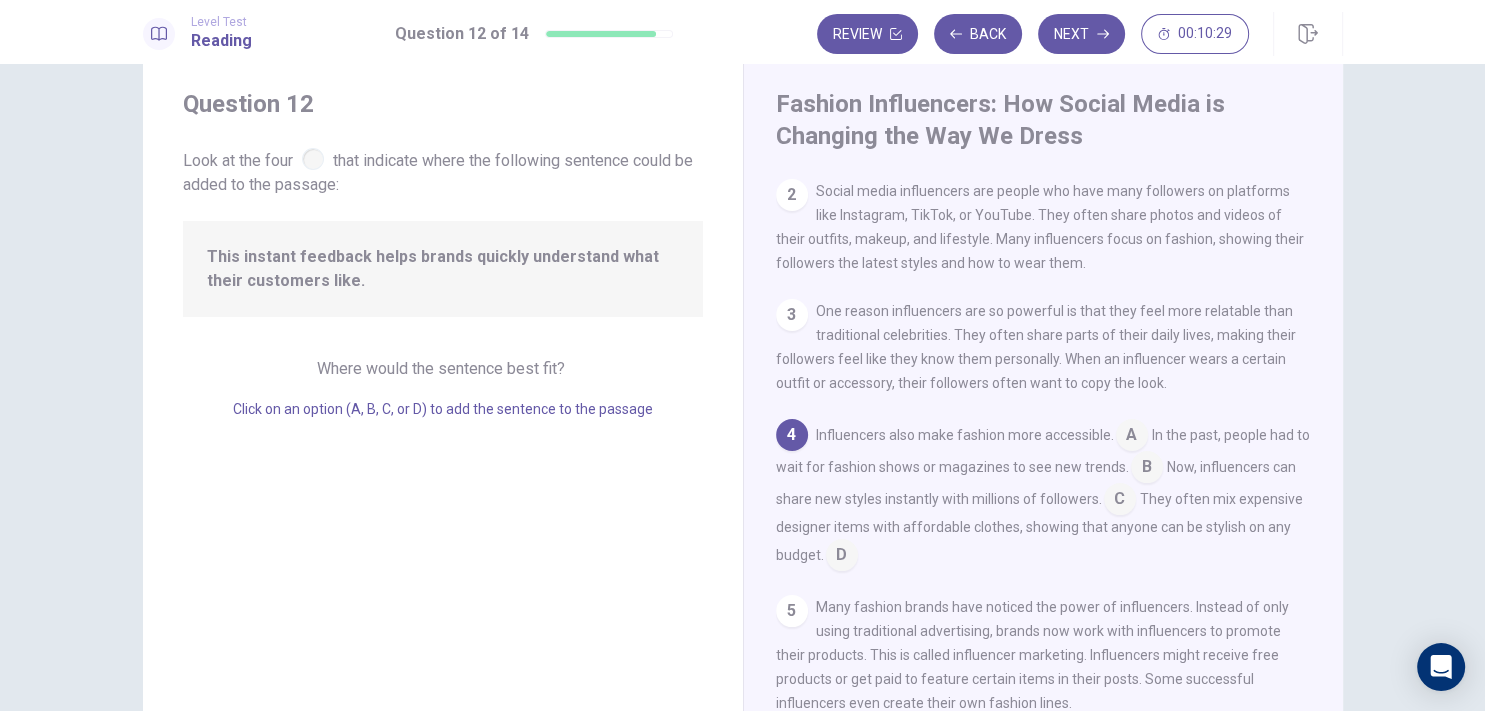 click at bounding box center [1132, 437] 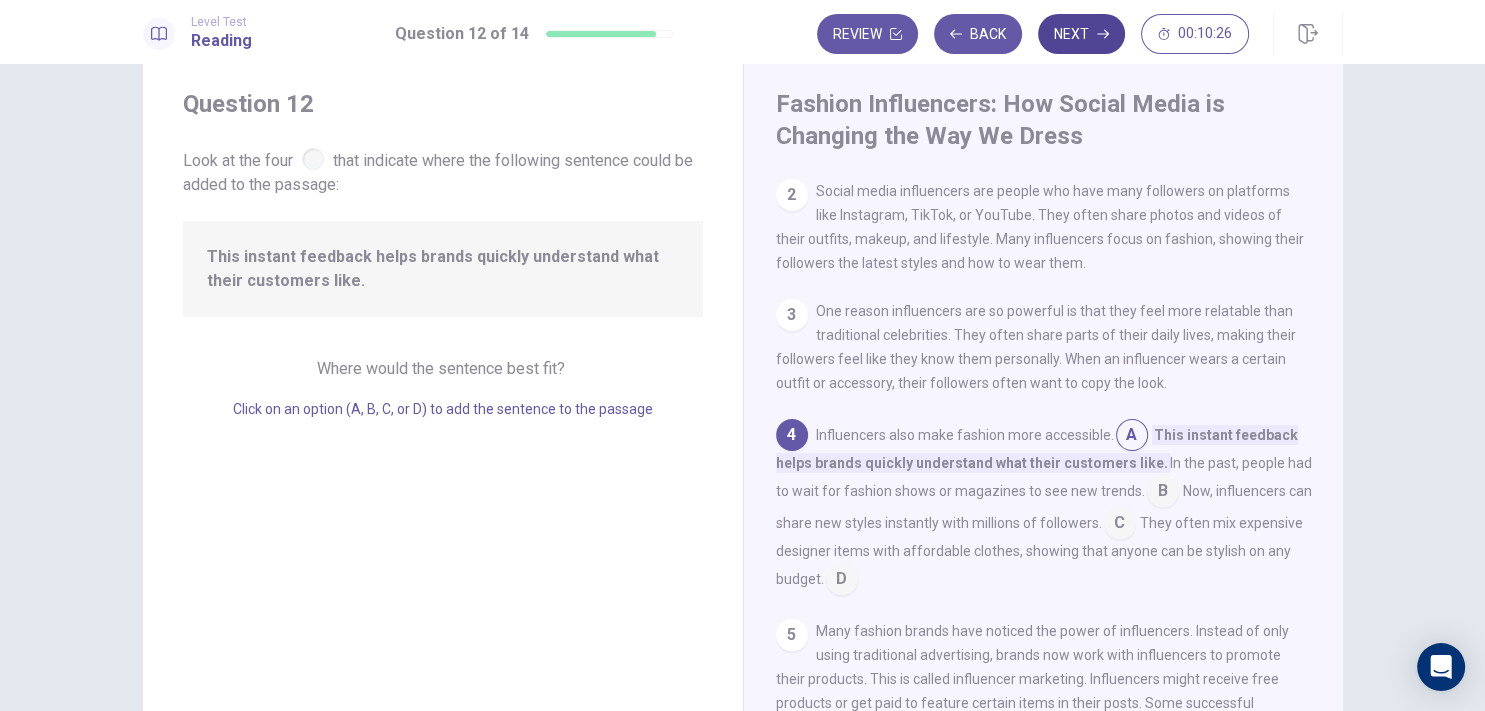 click 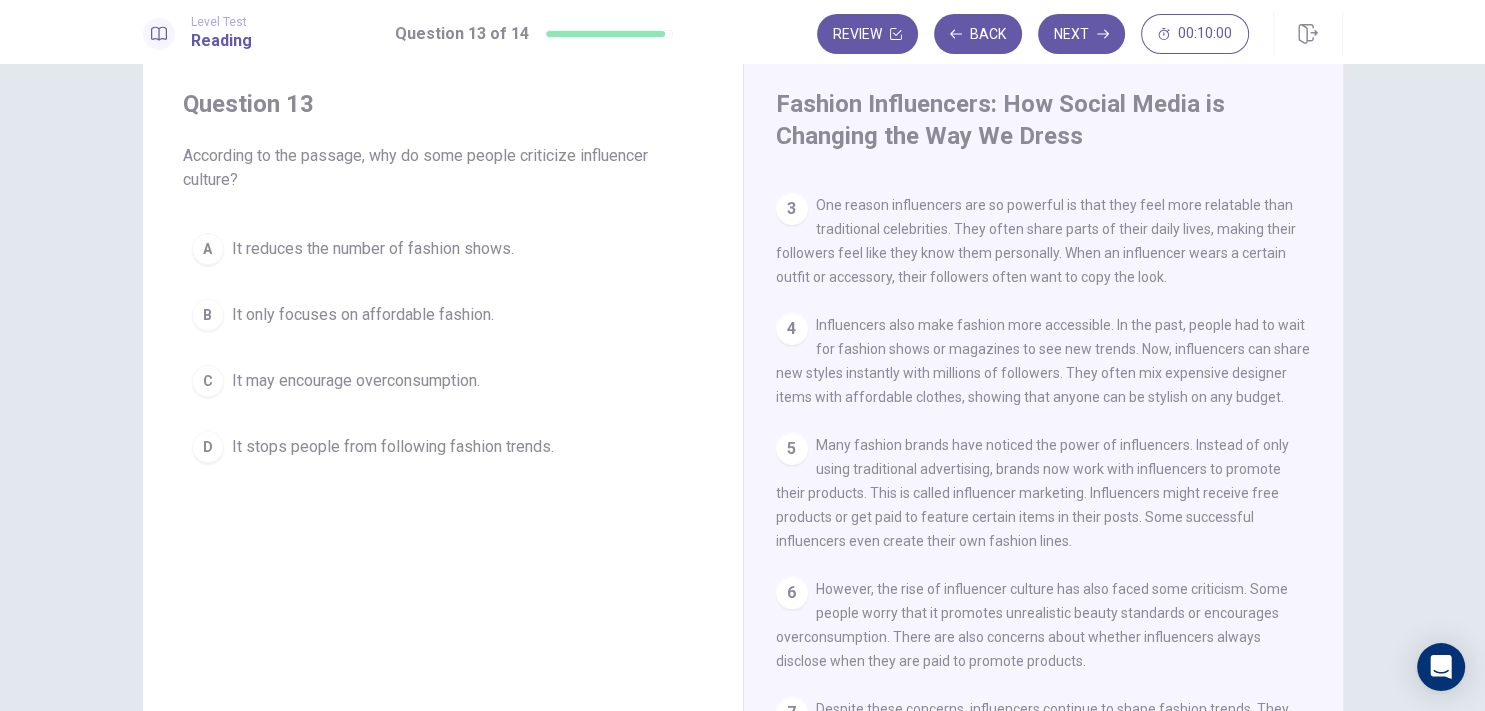 scroll, scrollTop: 301, scrollLeft: 0, axis: vertical 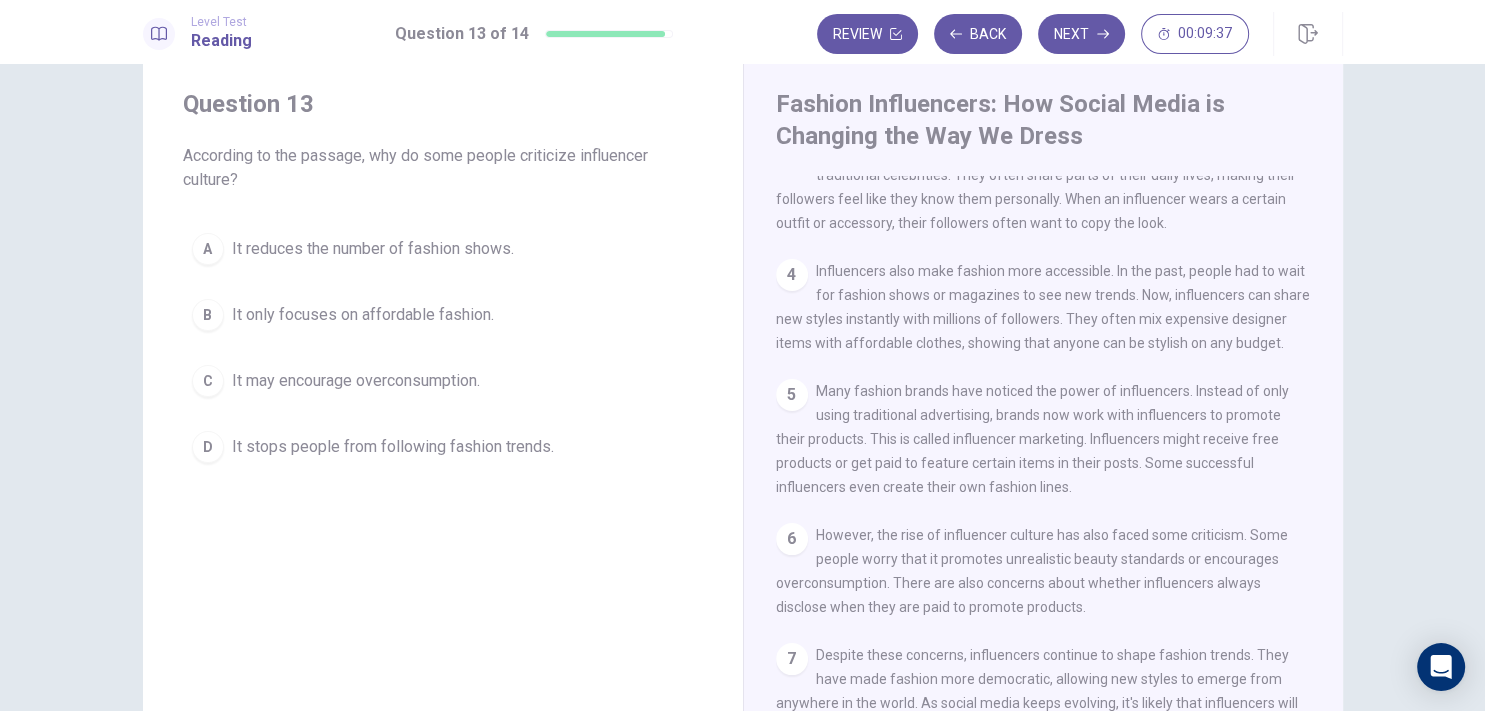 click on "C It may encourage overconsumption." at bounding box center [443, 381] 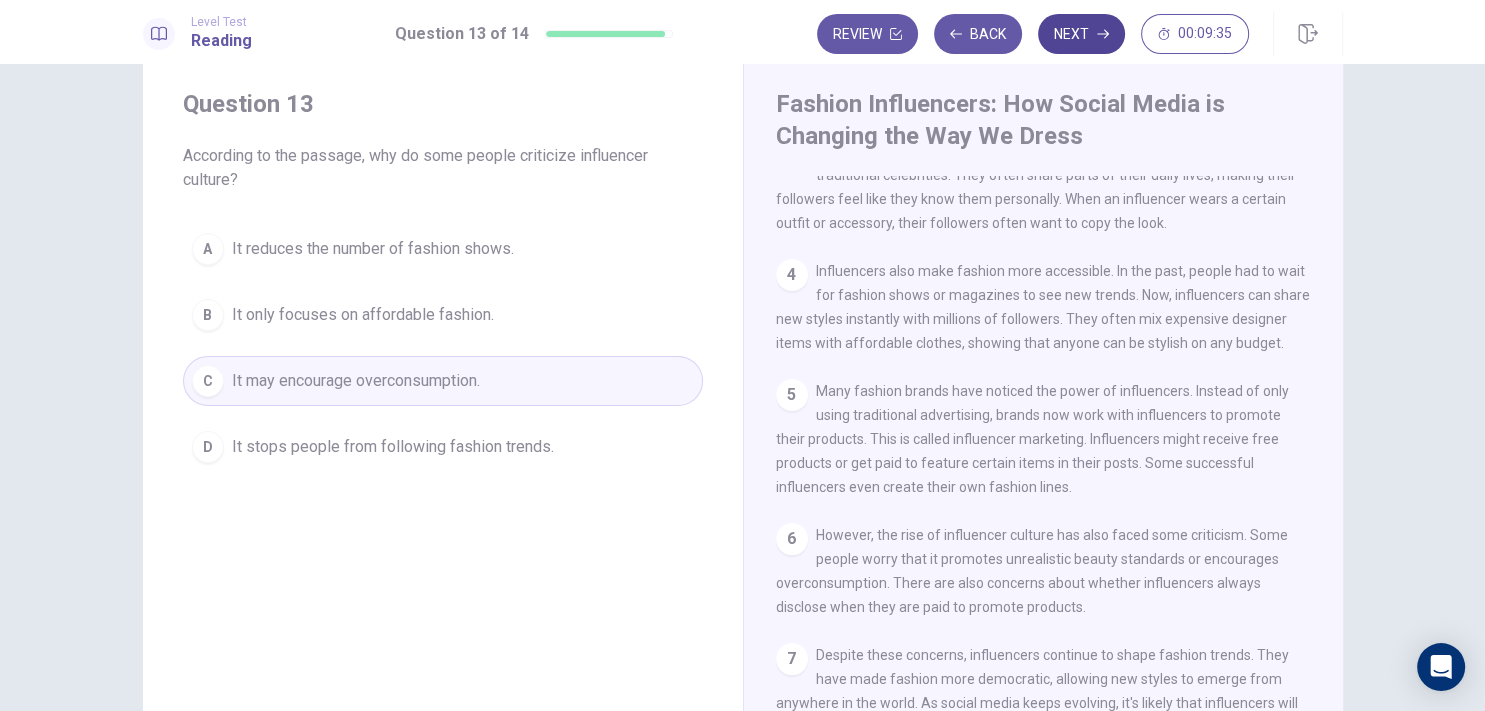 click on "Next" at bounding box center (1081, 34) 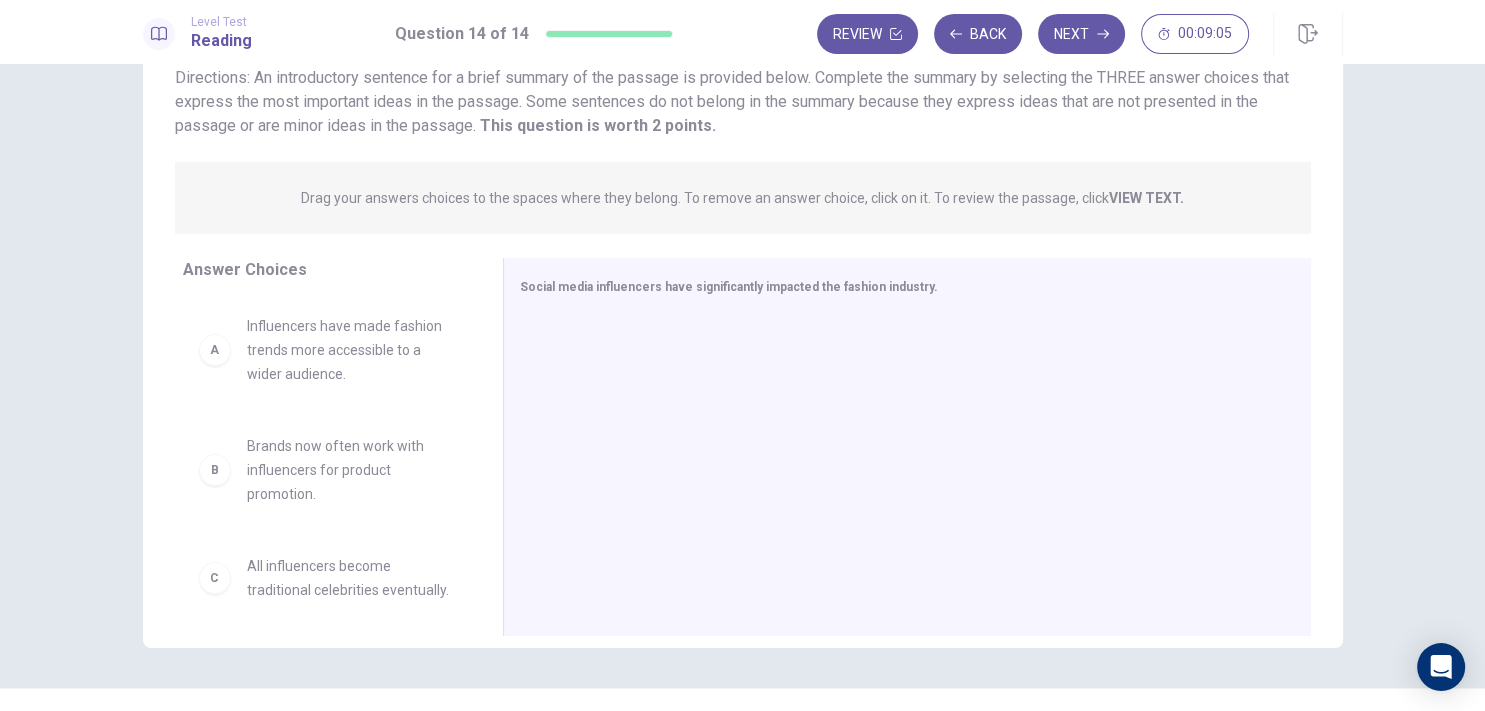 scroll, scrollTop: 192, scrollLeft: 0, axis: vertical 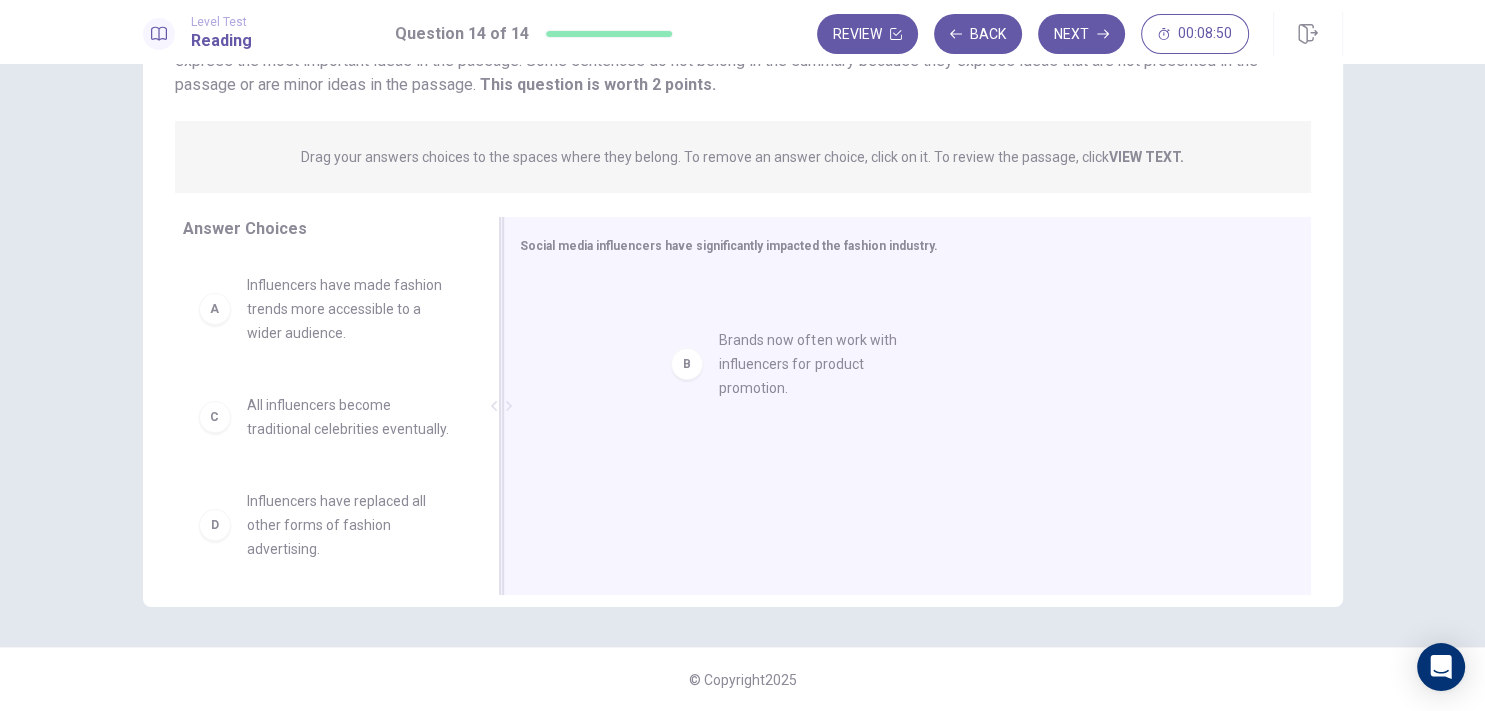 drag, startPoint x: 217, startPoint y: 438, endPoint x: 717, endPoint y: 373, distance: 504.2073 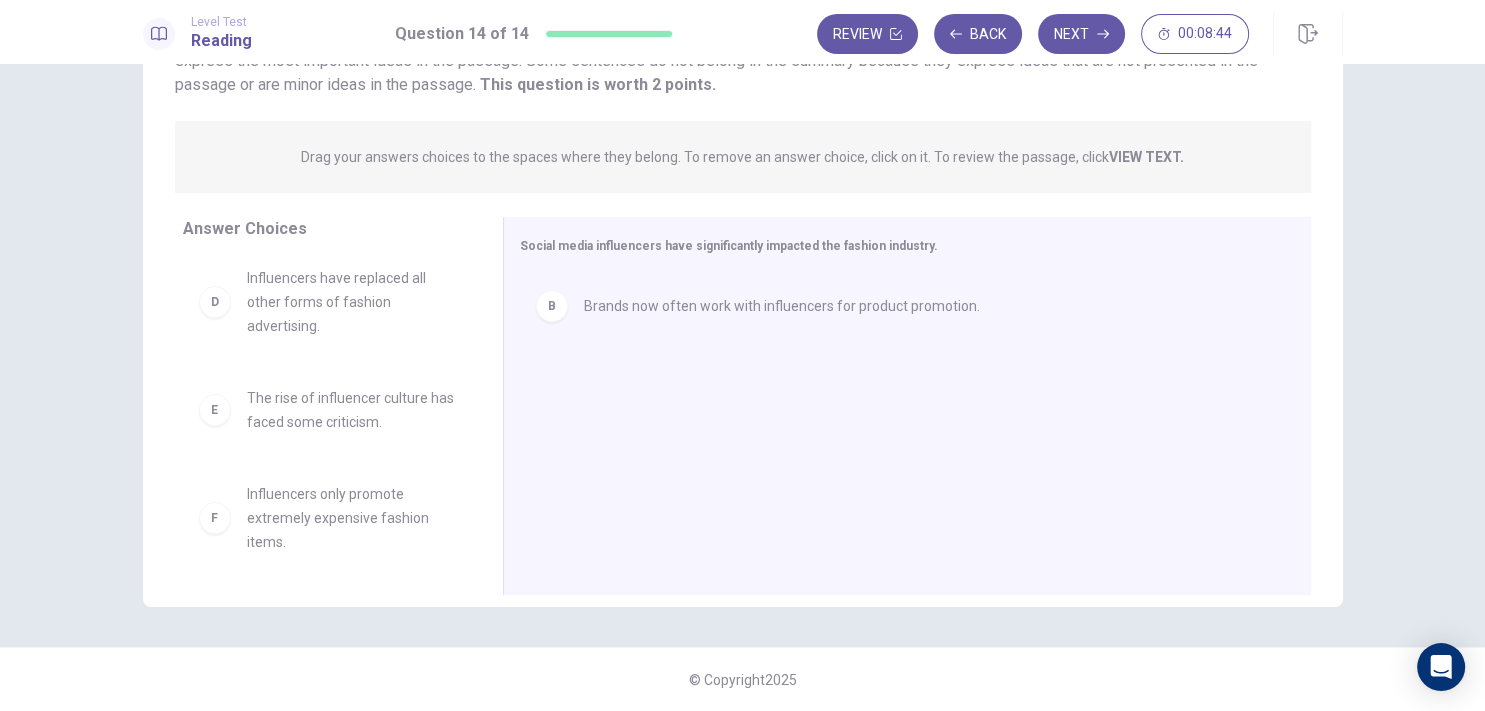 scroll, scrollTop: 228, scrollLeft: 0, axis: vertical 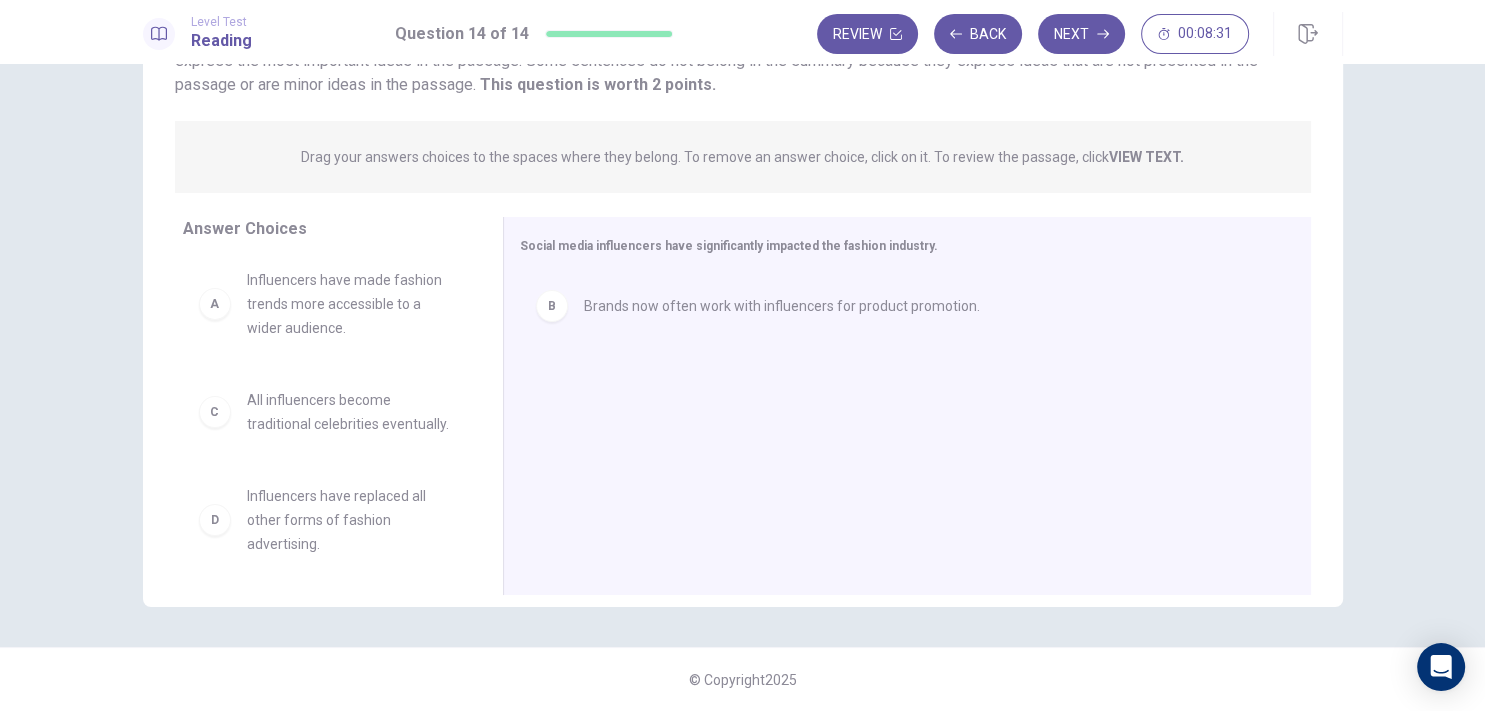 drag, startPoint x: 485, startPoint y: 291, endPoint x: 481, endPoint y: 273, distance: 18.439089 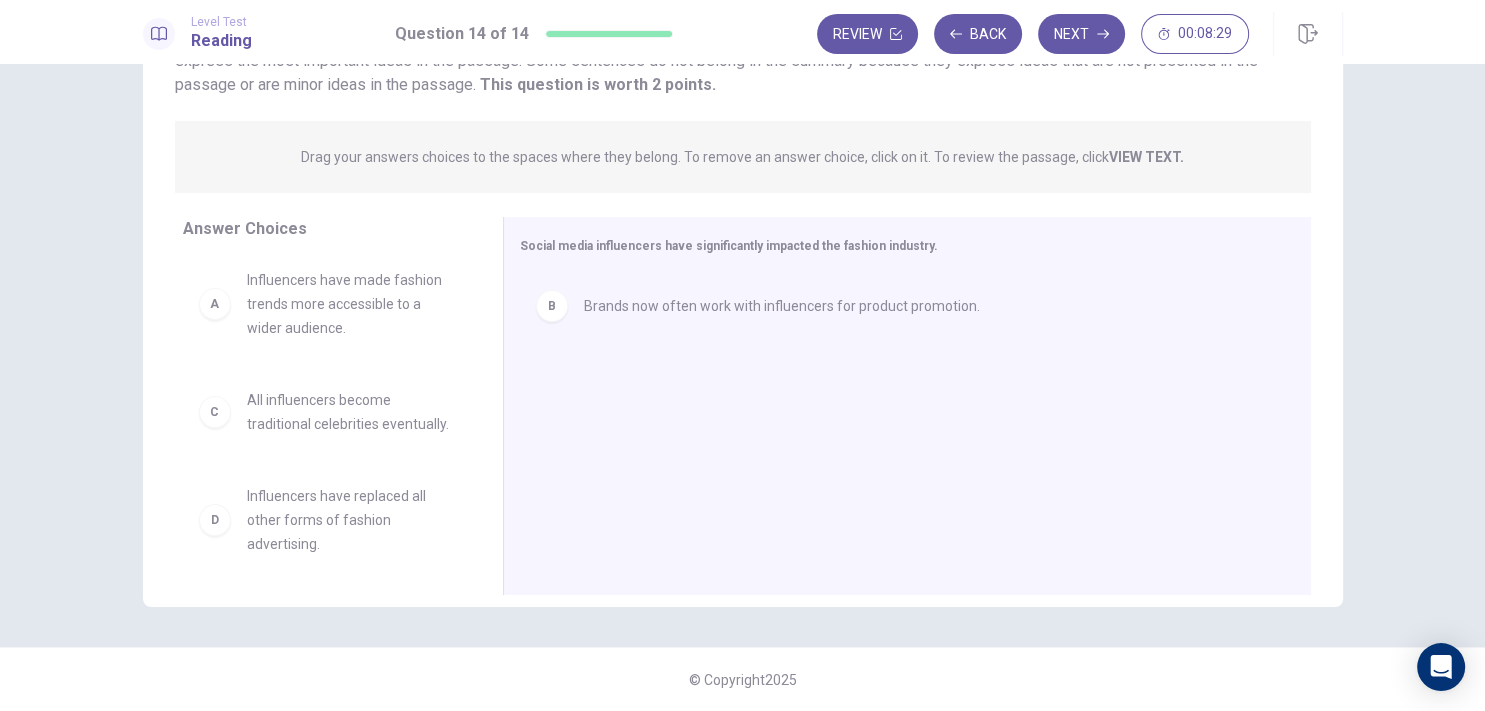 scroll, scrollTop: 0, scrollLeft: 0, axis: both 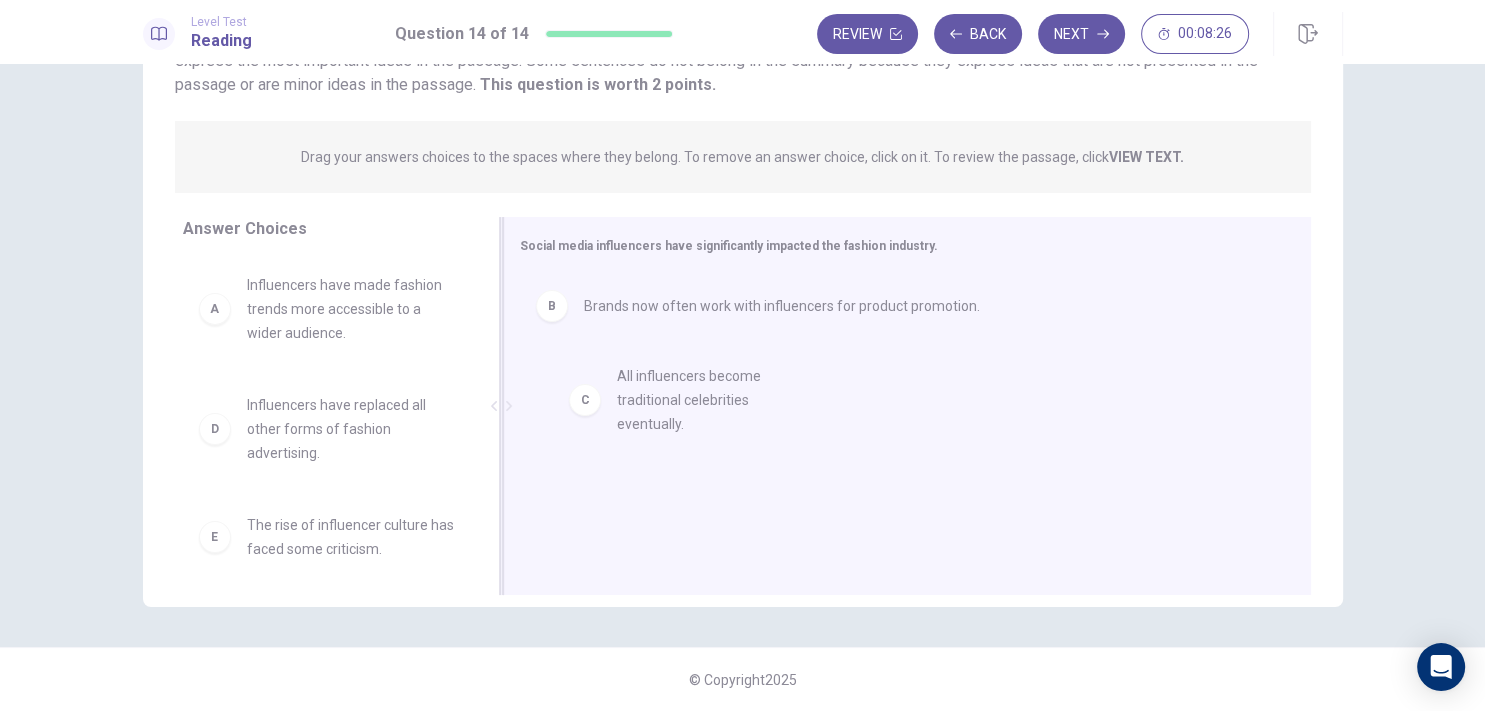 drag, startPoint x: 228, startPoint y: 431, endPoint x: 658, endPoint y: 417, distance: 430.22784 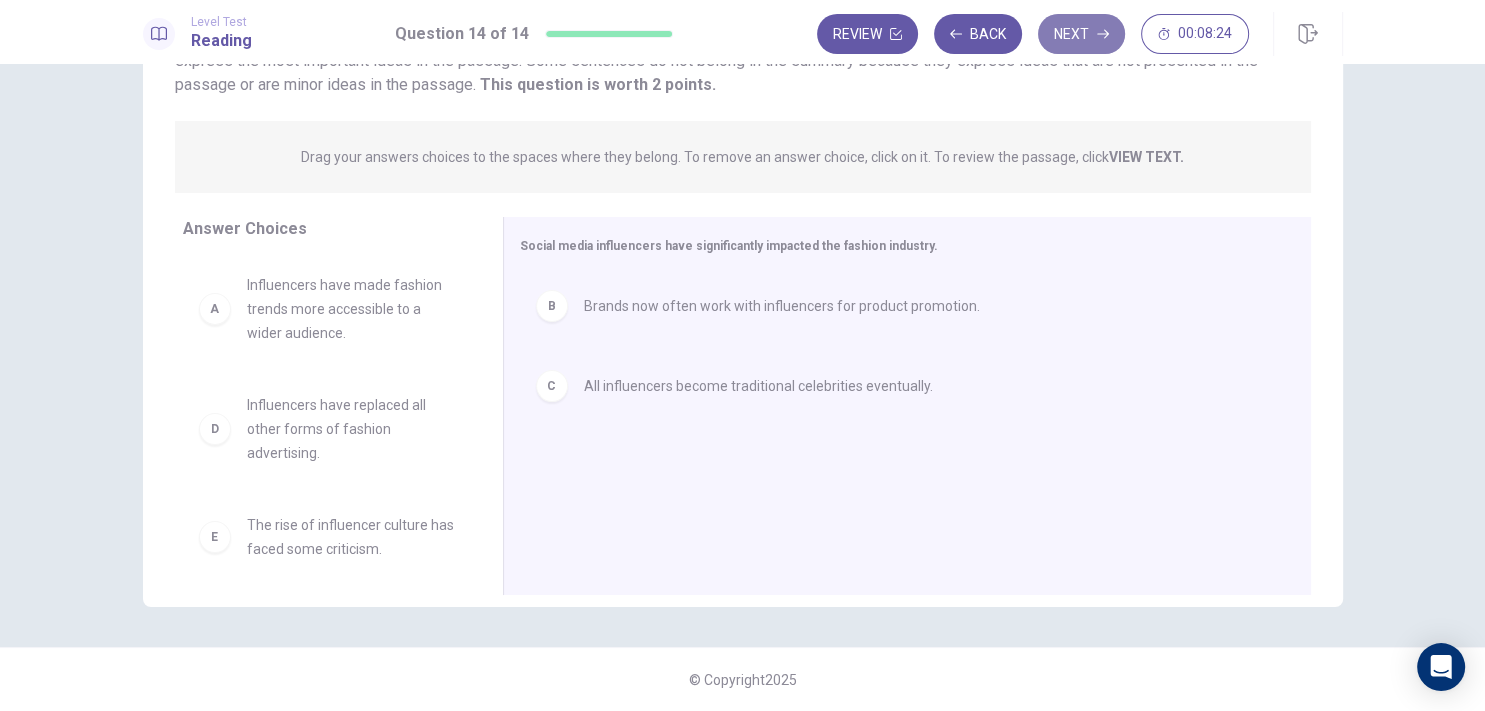click on "Next" at bounding box center [1081, 34] 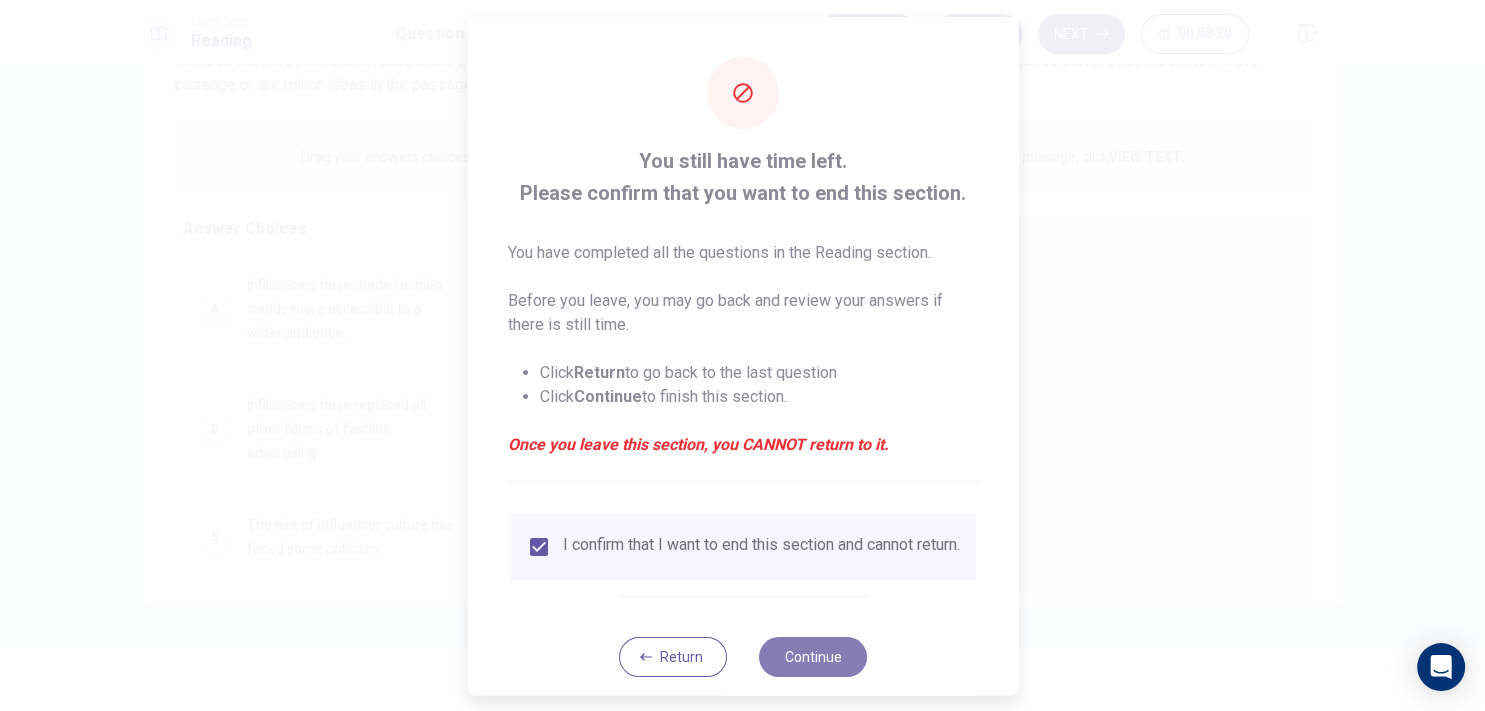 click on "Continue" at bounding box center [813, 656] 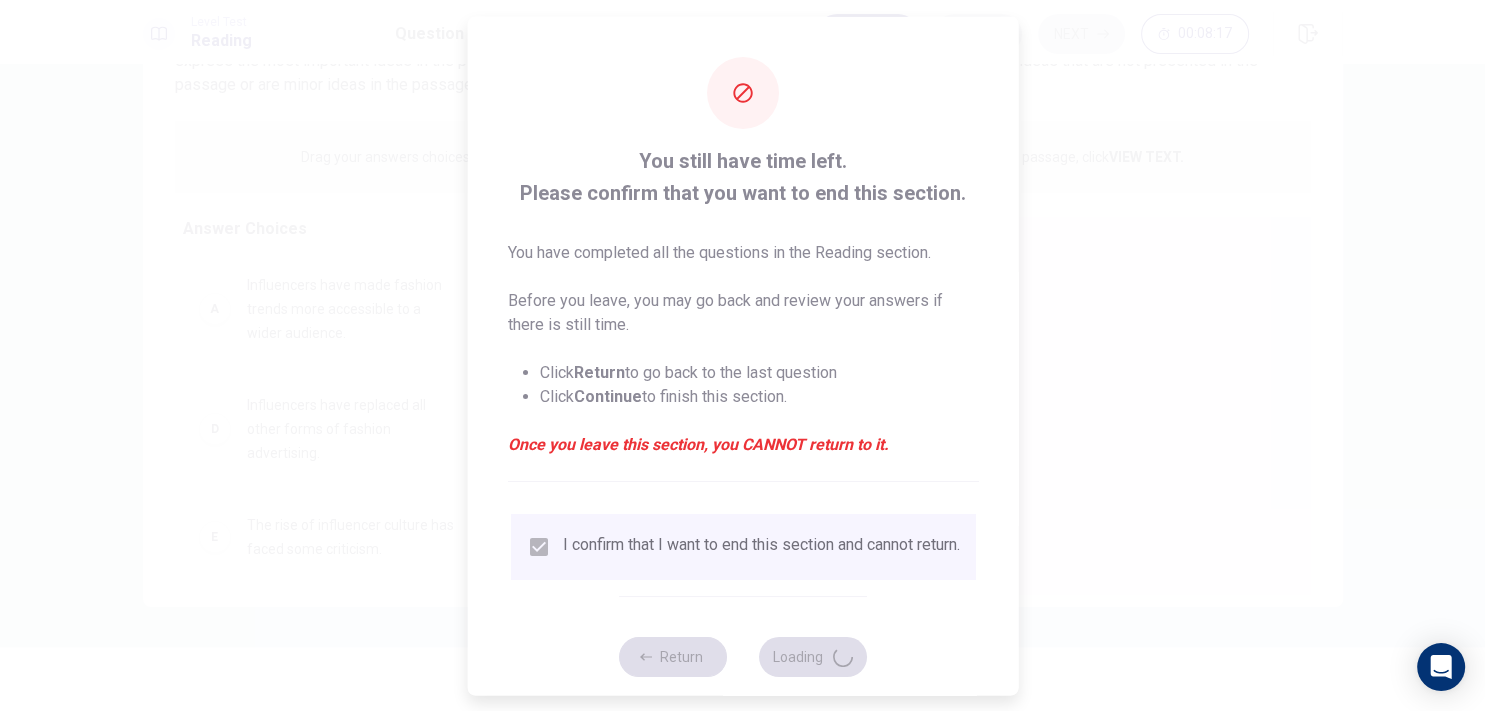 click at bounding box center (742, 355) 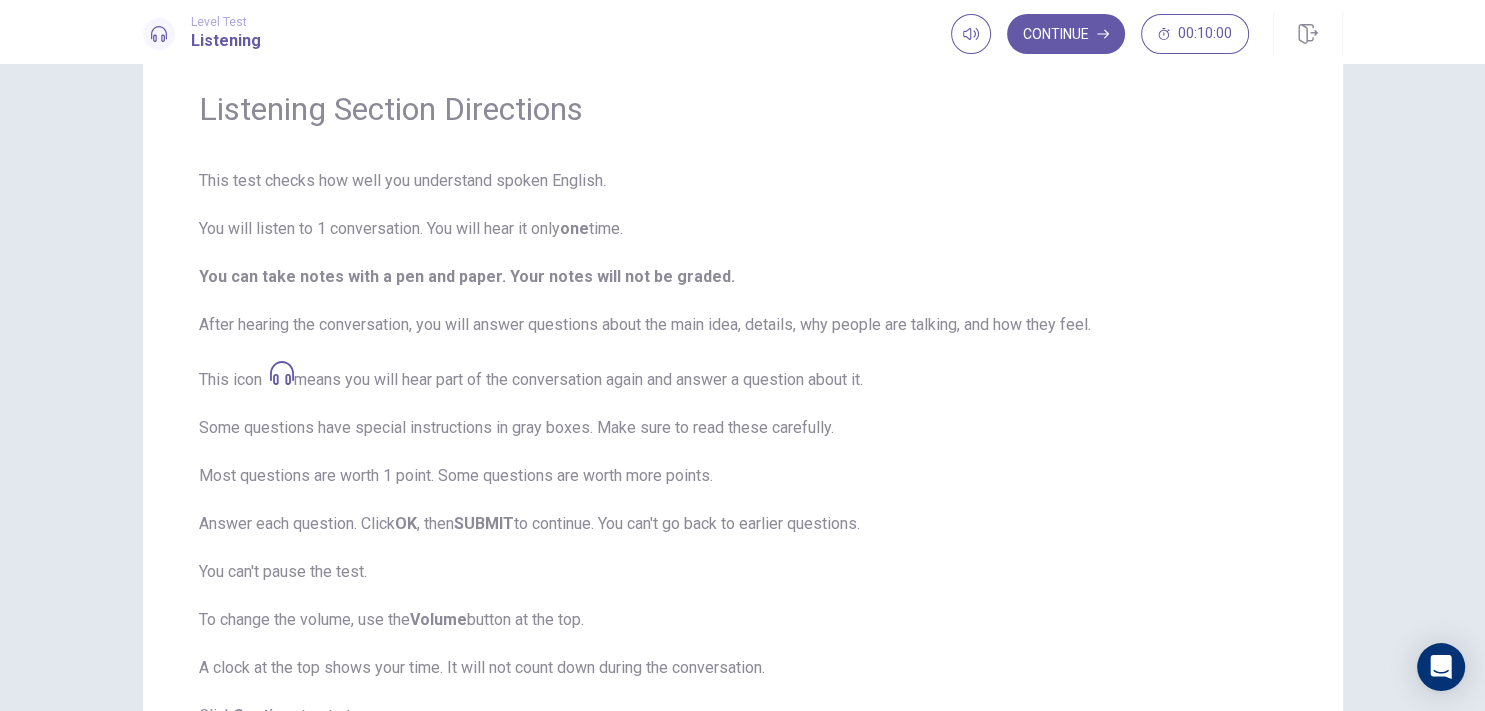 scroll, scrollTop: 75, scrollLeft: 0, axis: vertical 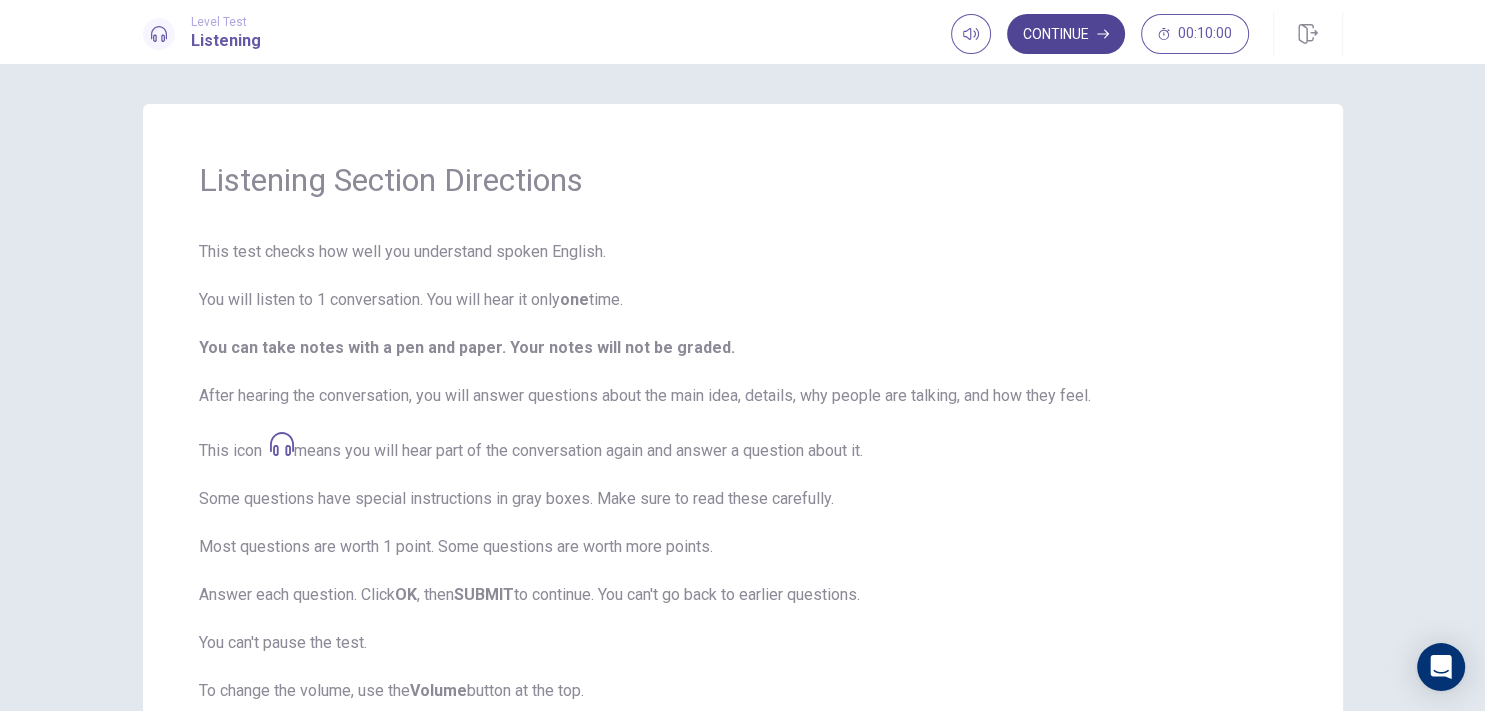 click on "Continue" at bounding box center (1066, 34) 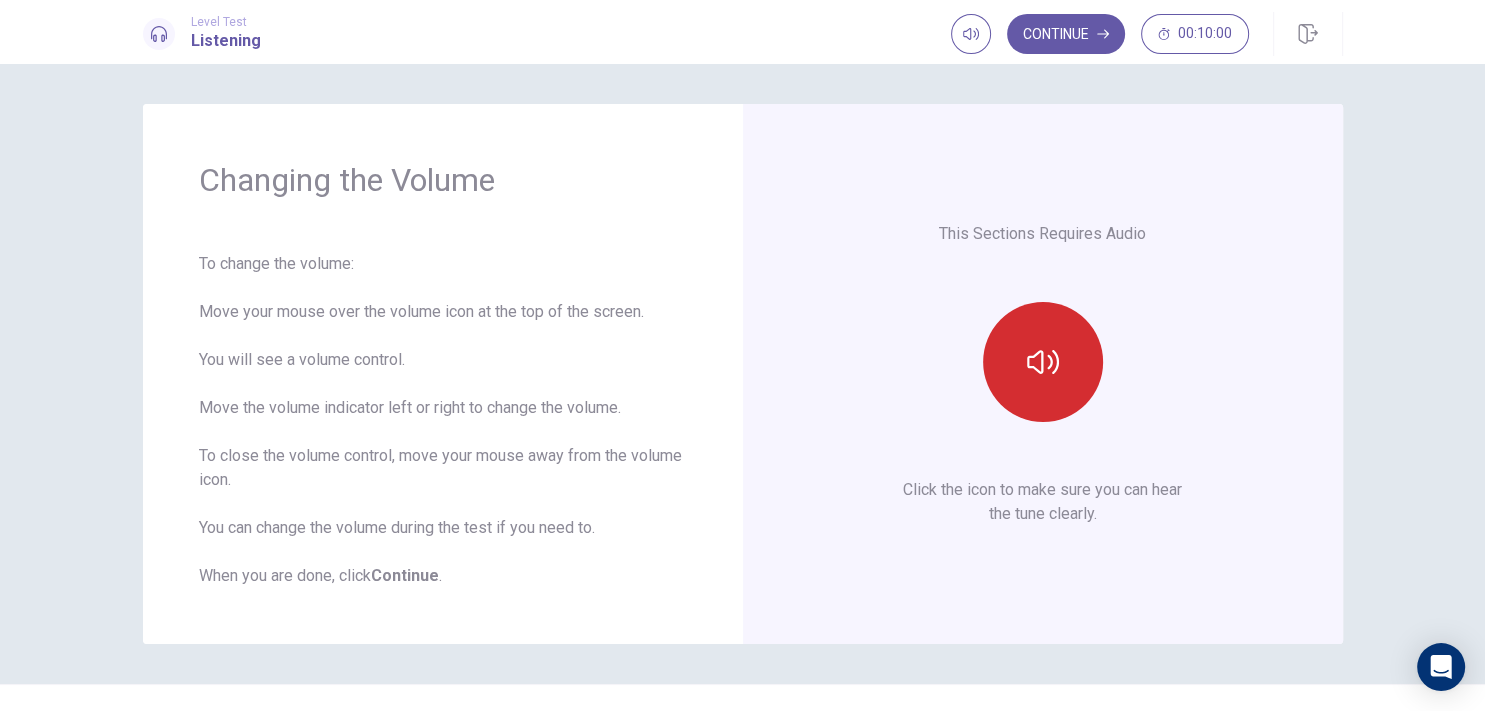 click at bounding box center (1043, 362) 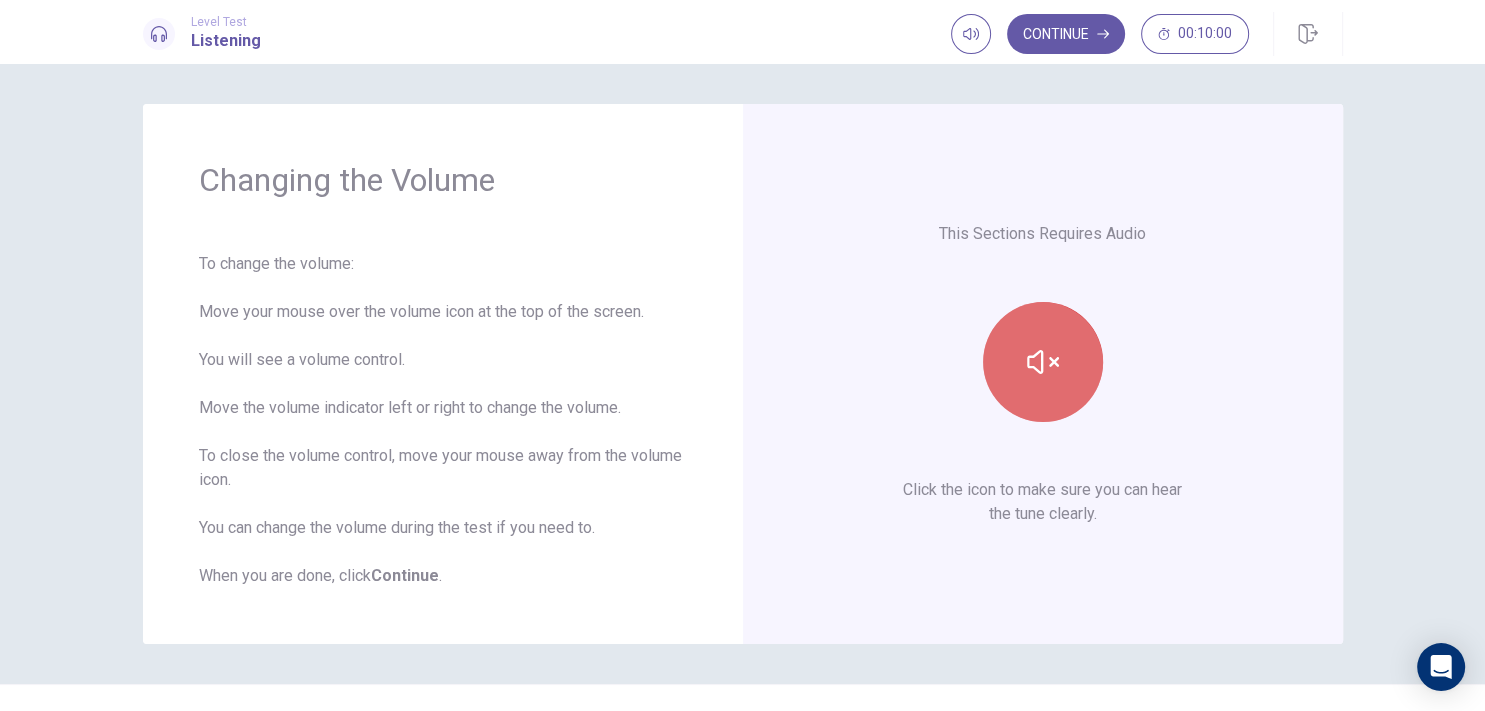 click 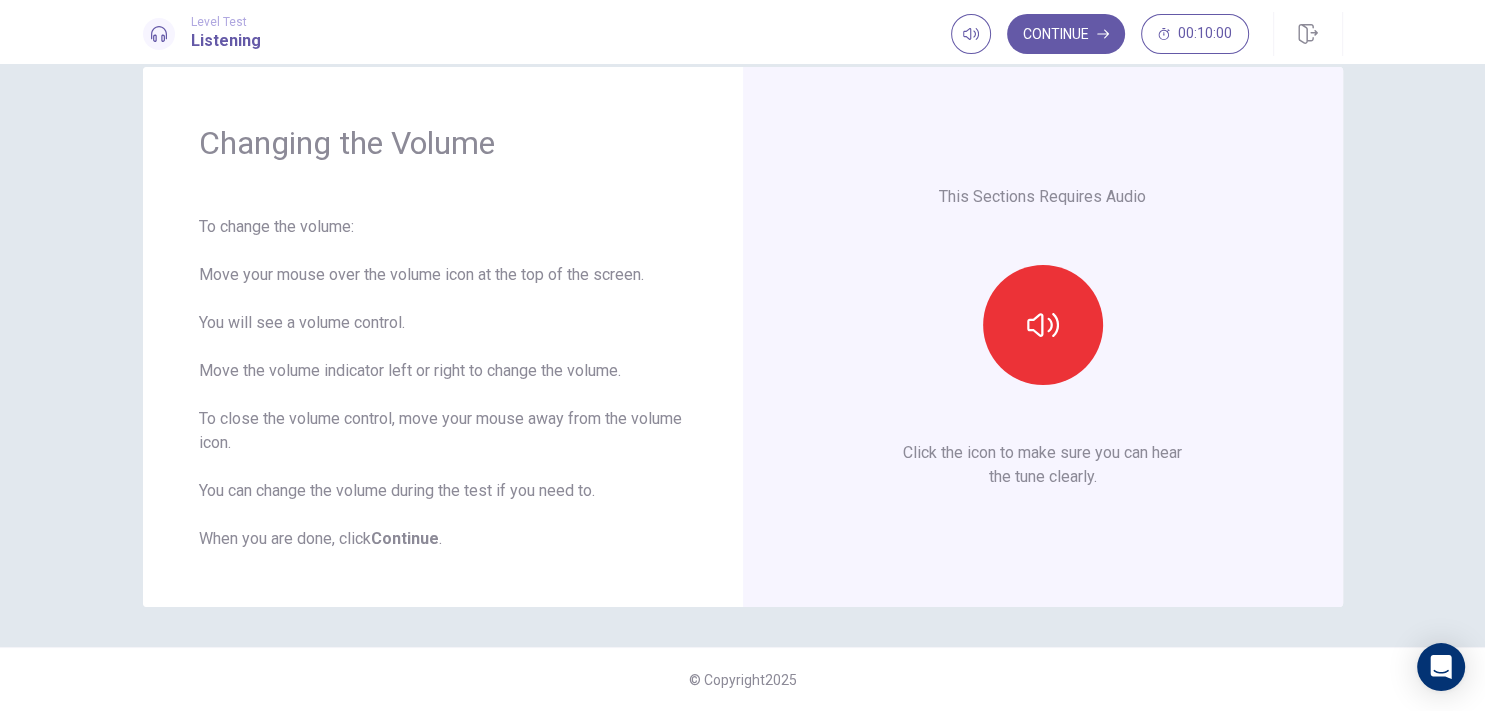 scroll, scrollTop: 0, scrollLeft: 0, axis: both 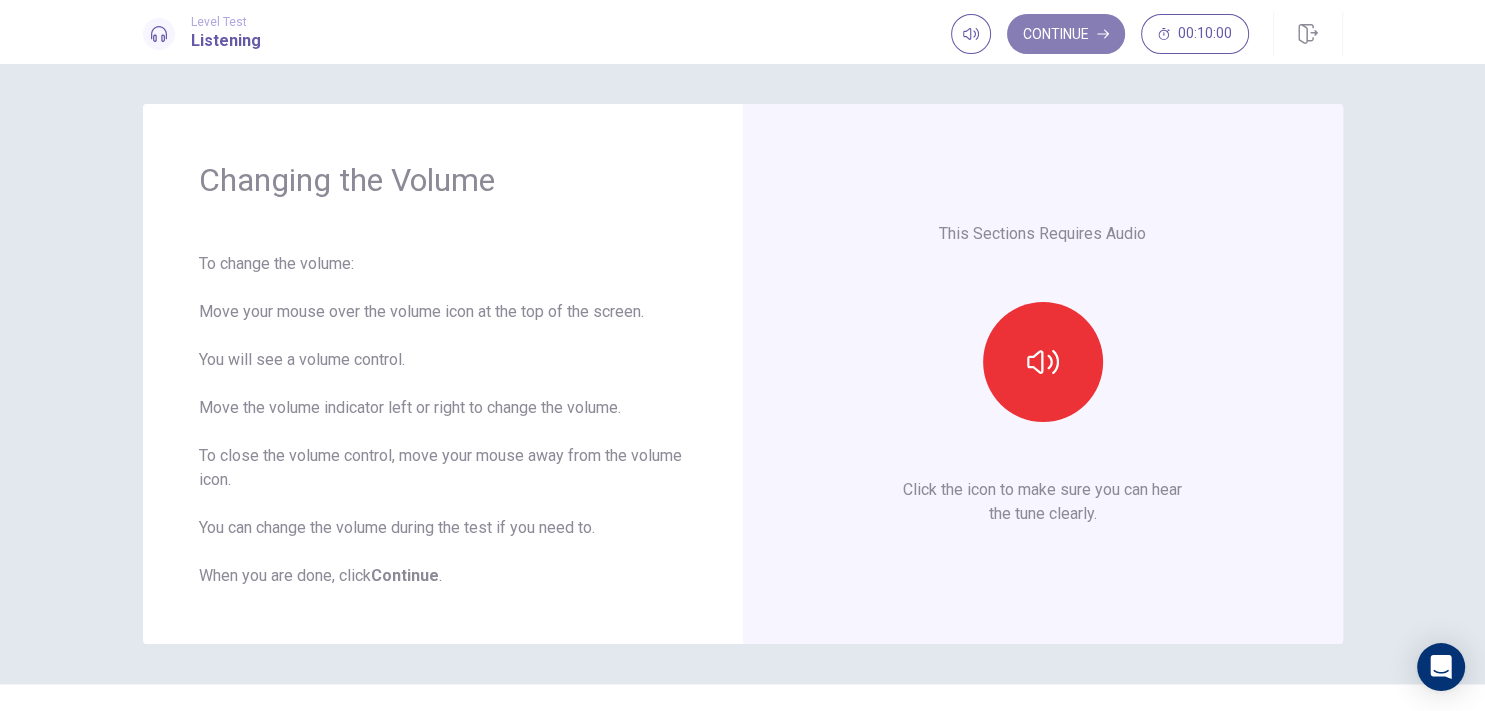 click on "Continue" at bounding box center [1066, 34] 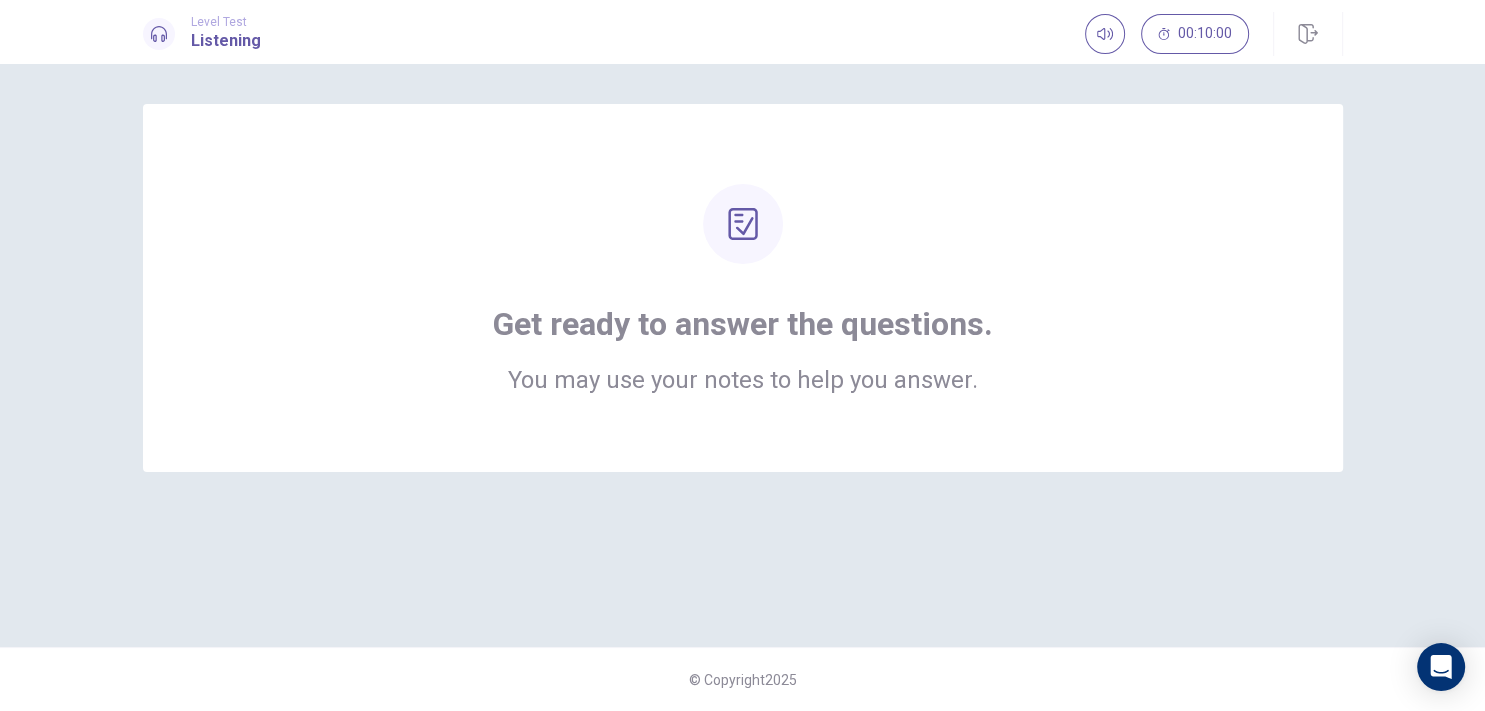 click at bounding box center [743, 224] 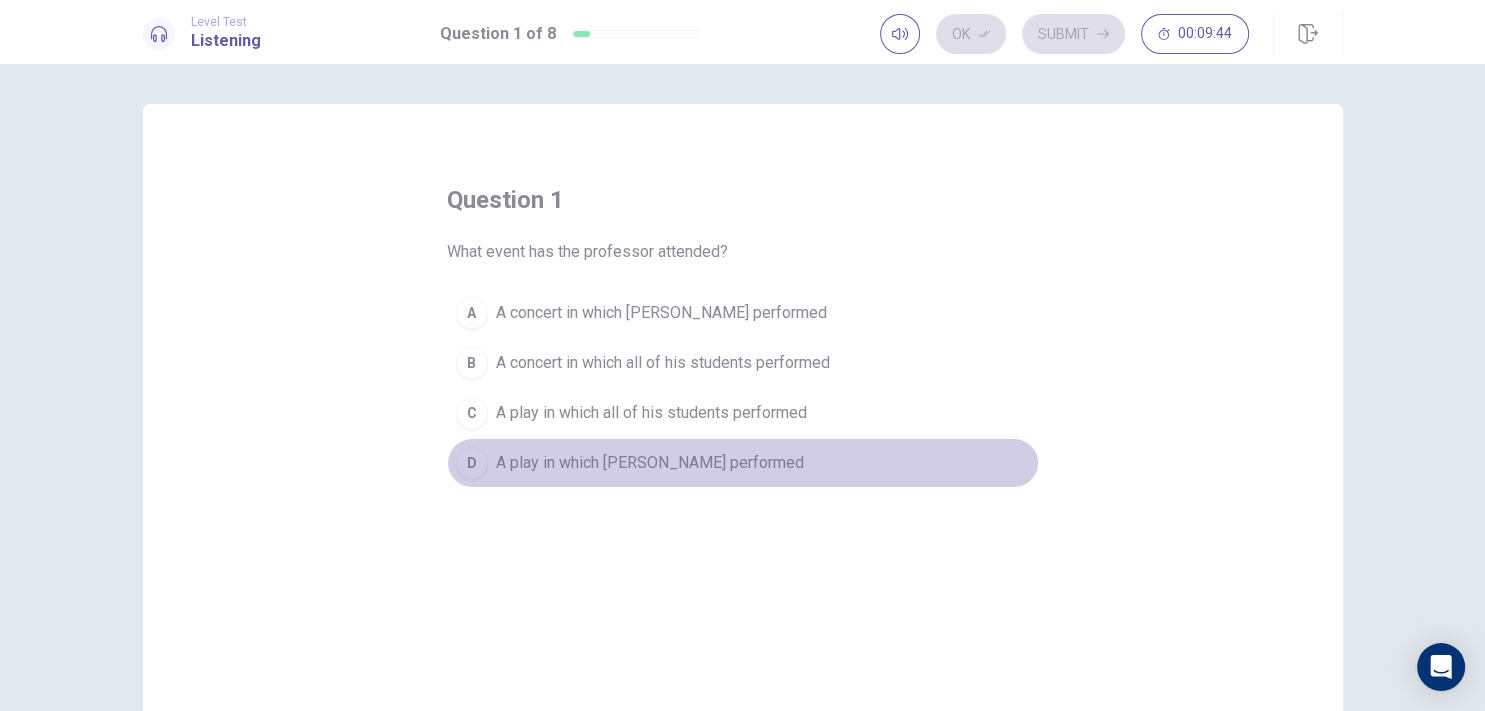 click on "D" at bounding box center [472, 463] 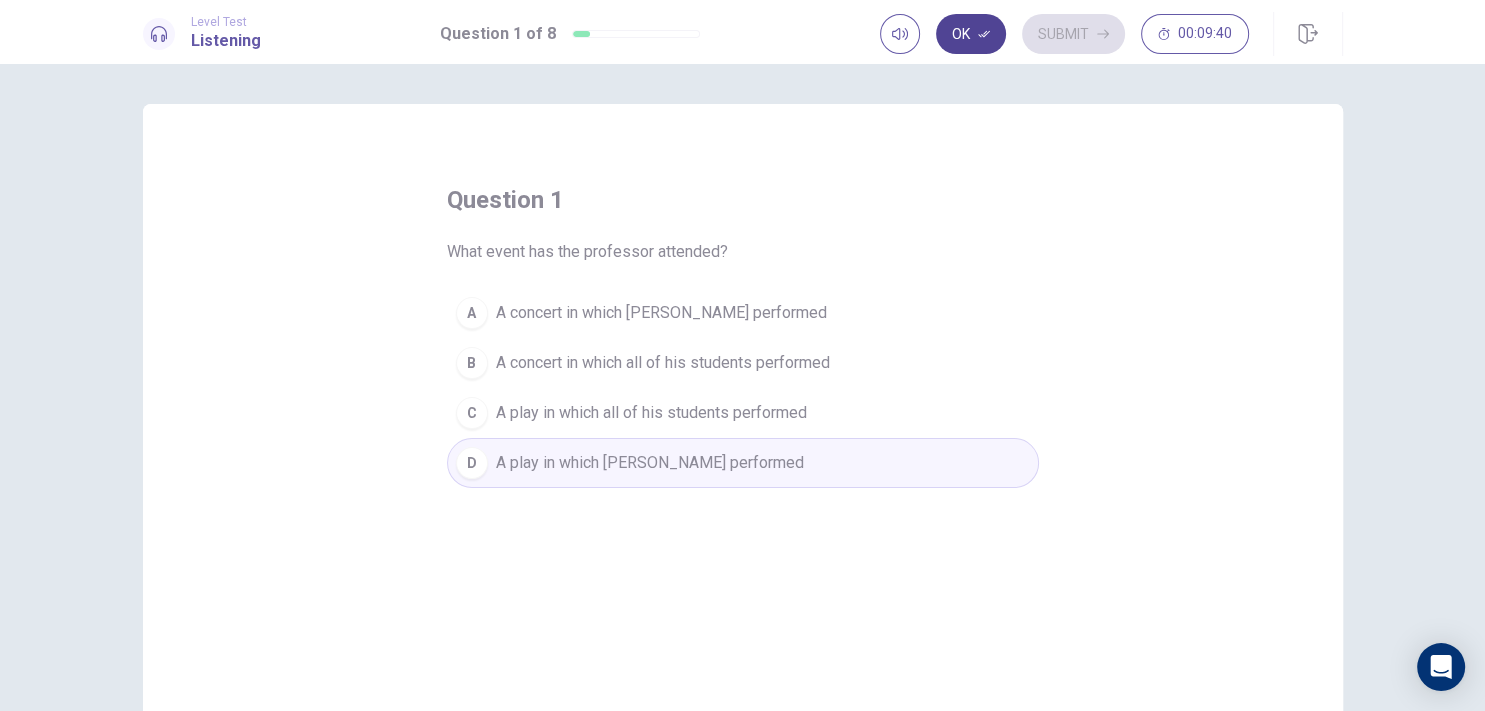 click on "Ok" at bounding box center [971, 34] 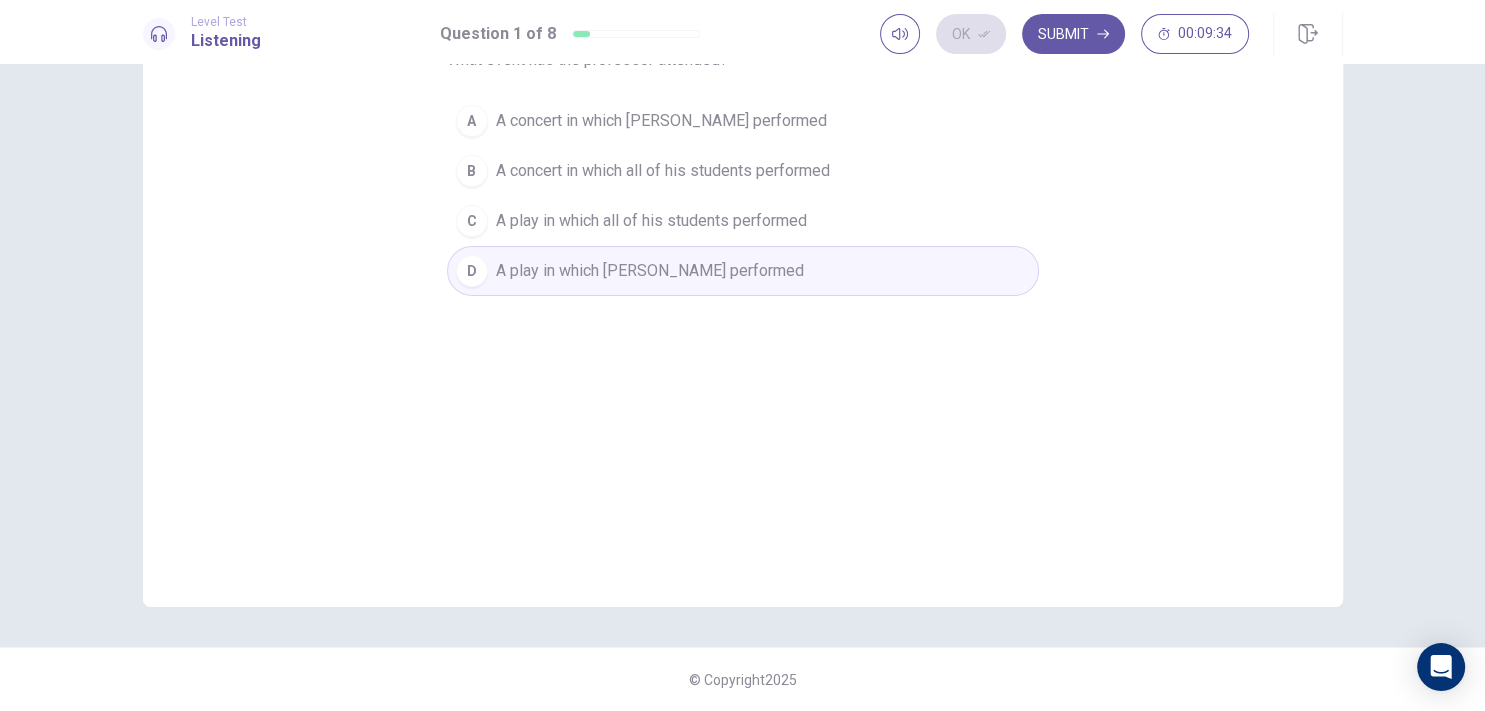 scroll, scrollTop: 0, scrollLeft: 0, axis: both 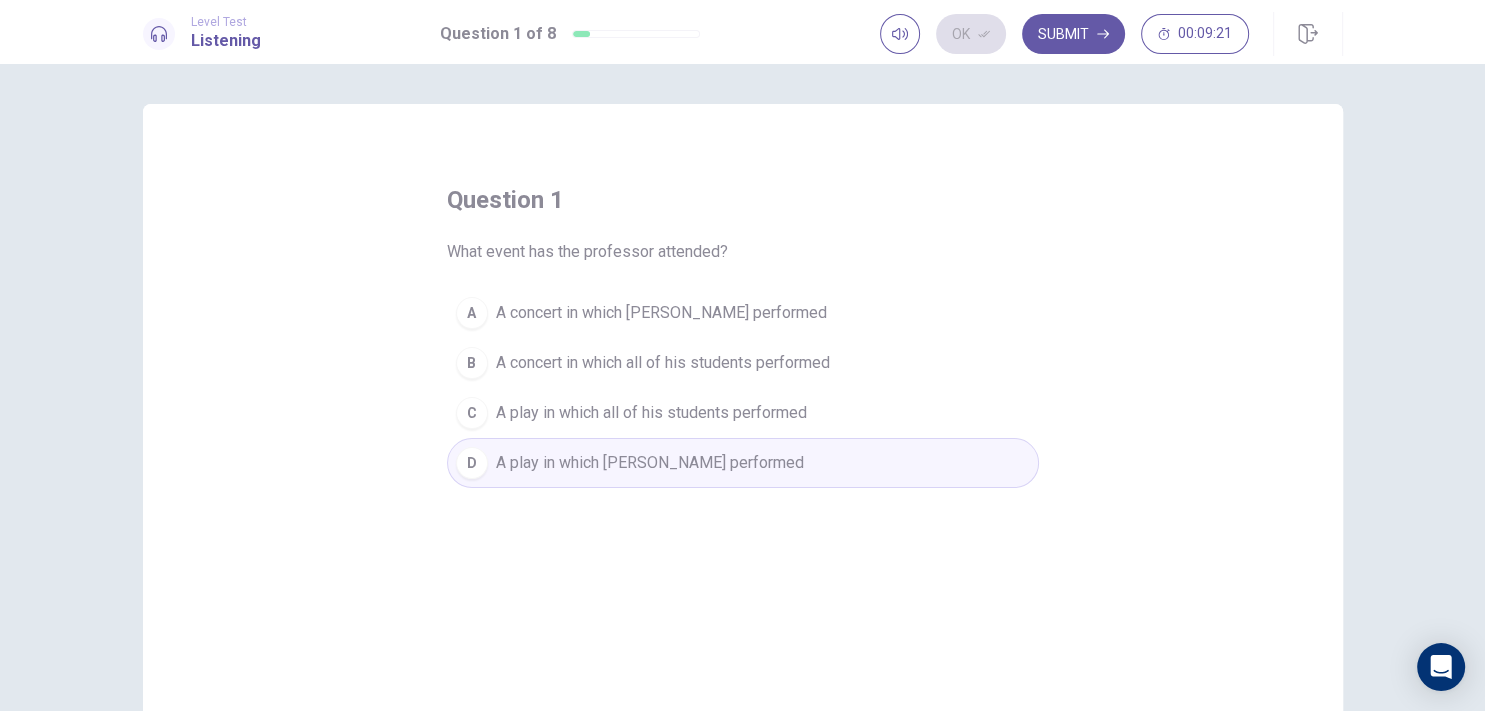 click on "A concert in which [PERSON_NAME] performed" at bounding box center [661, 313] 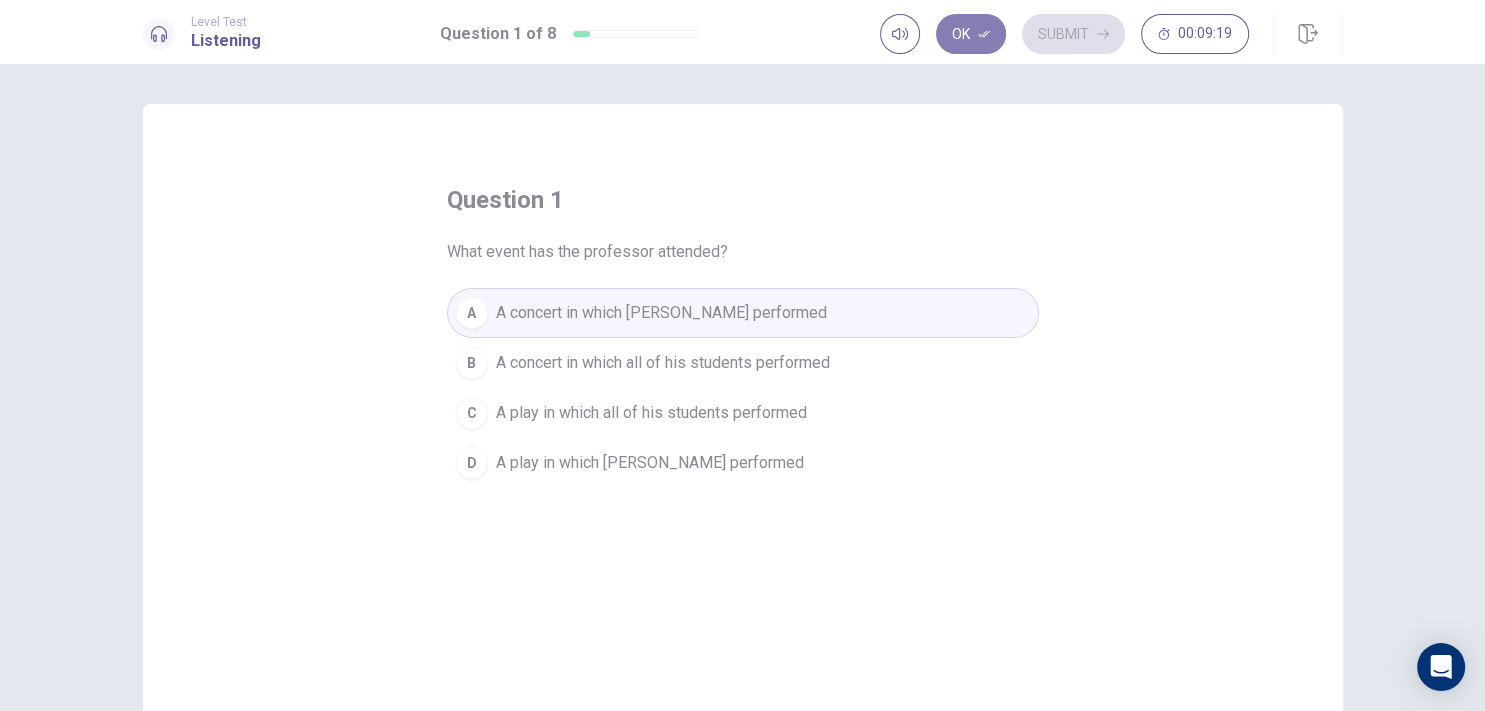 click on "Ok" at bounding box center [971, 34] 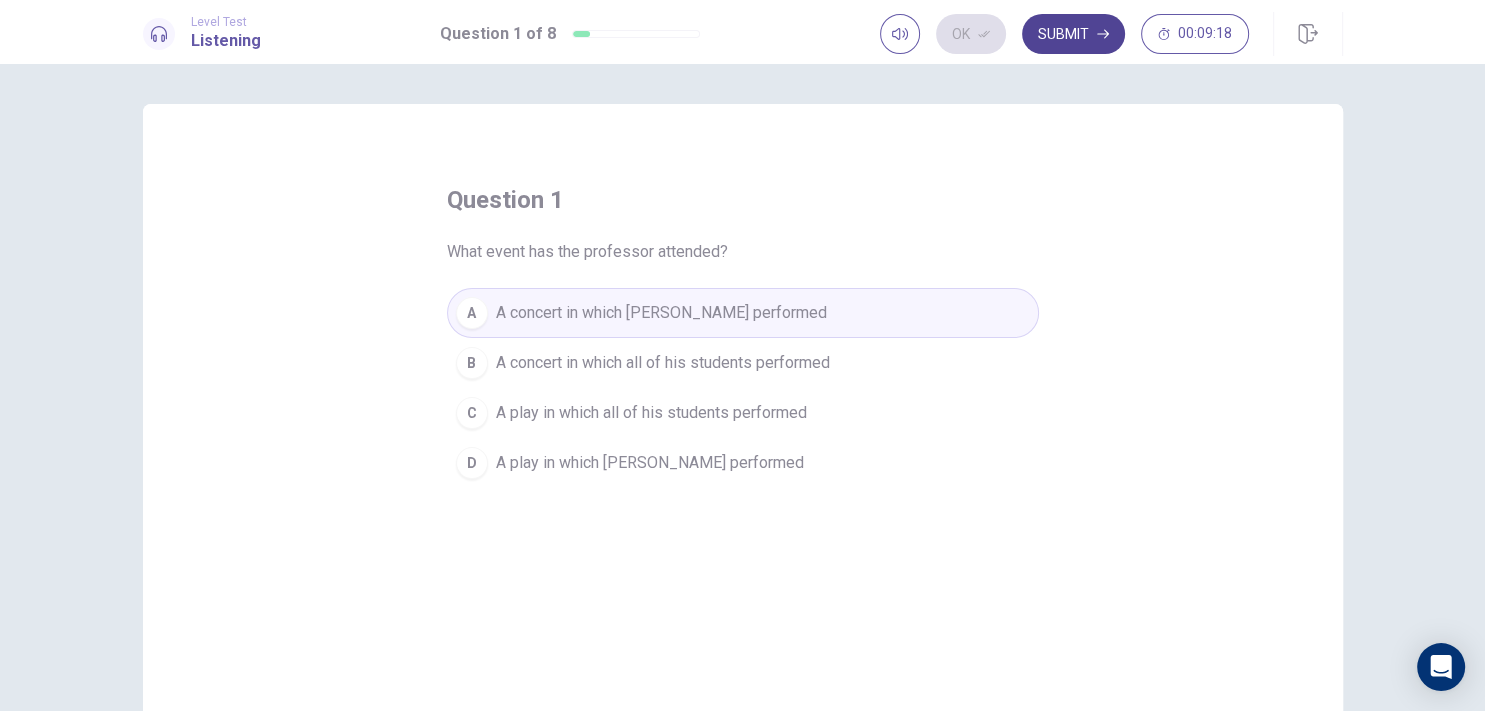 click on "Submit" at bounding box center (1073, 34) 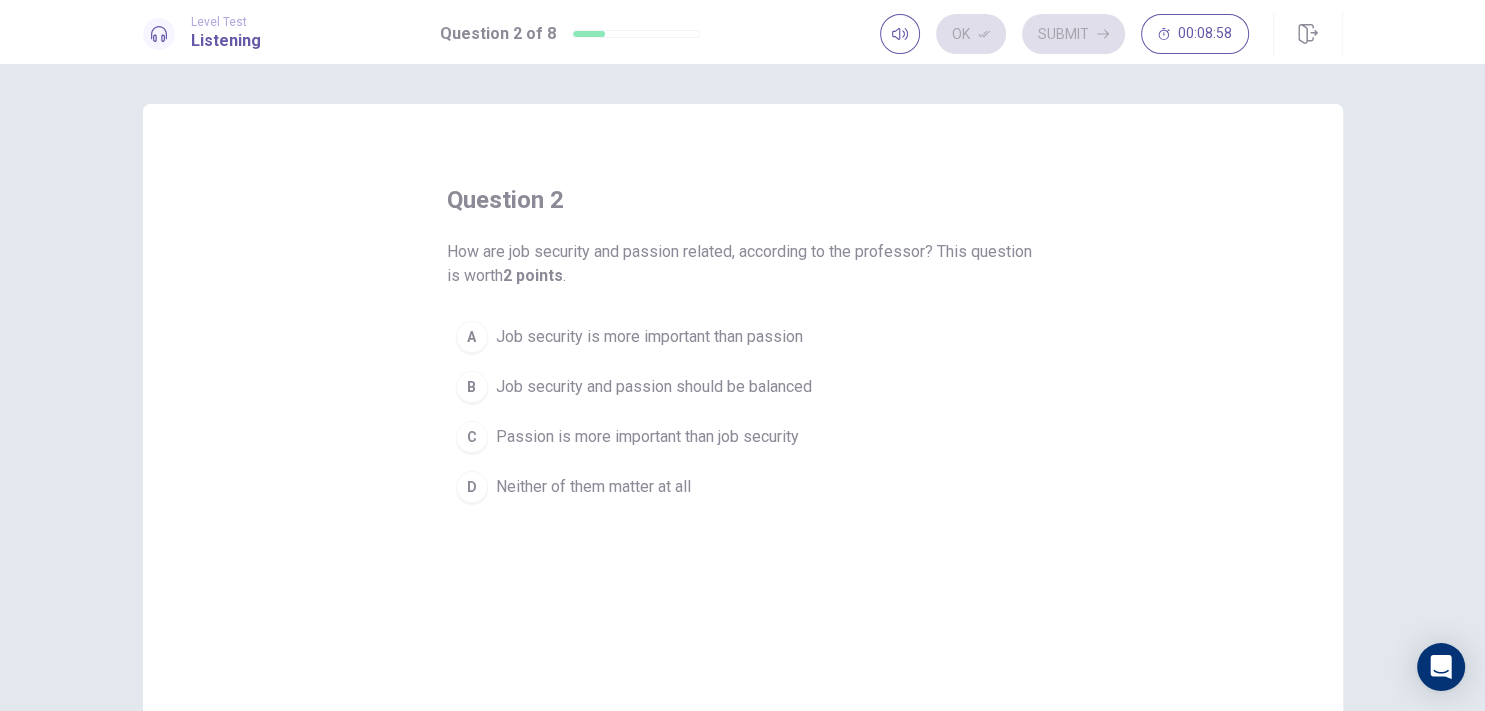 click on "C" at bounding box center [472, 437] 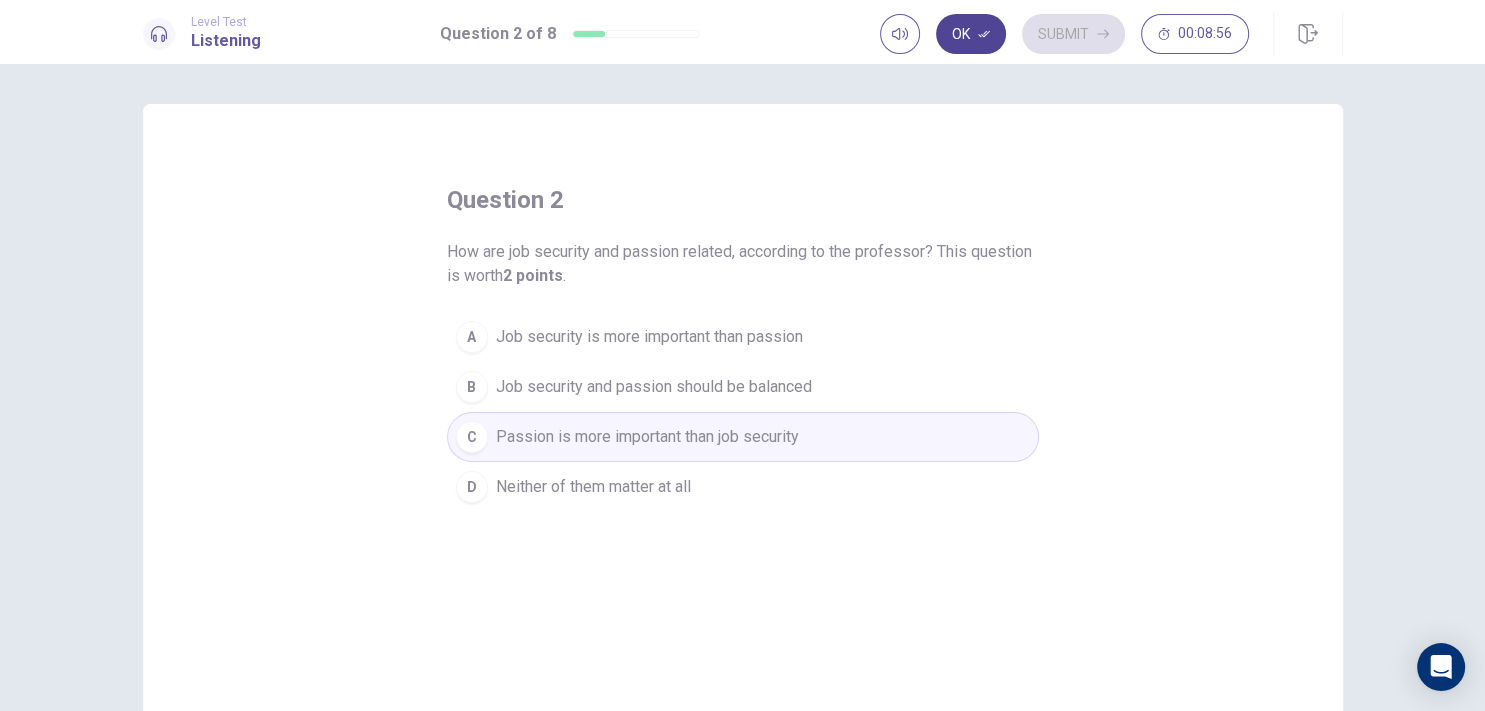 click on "Ok" at bounding box center [971, 34] 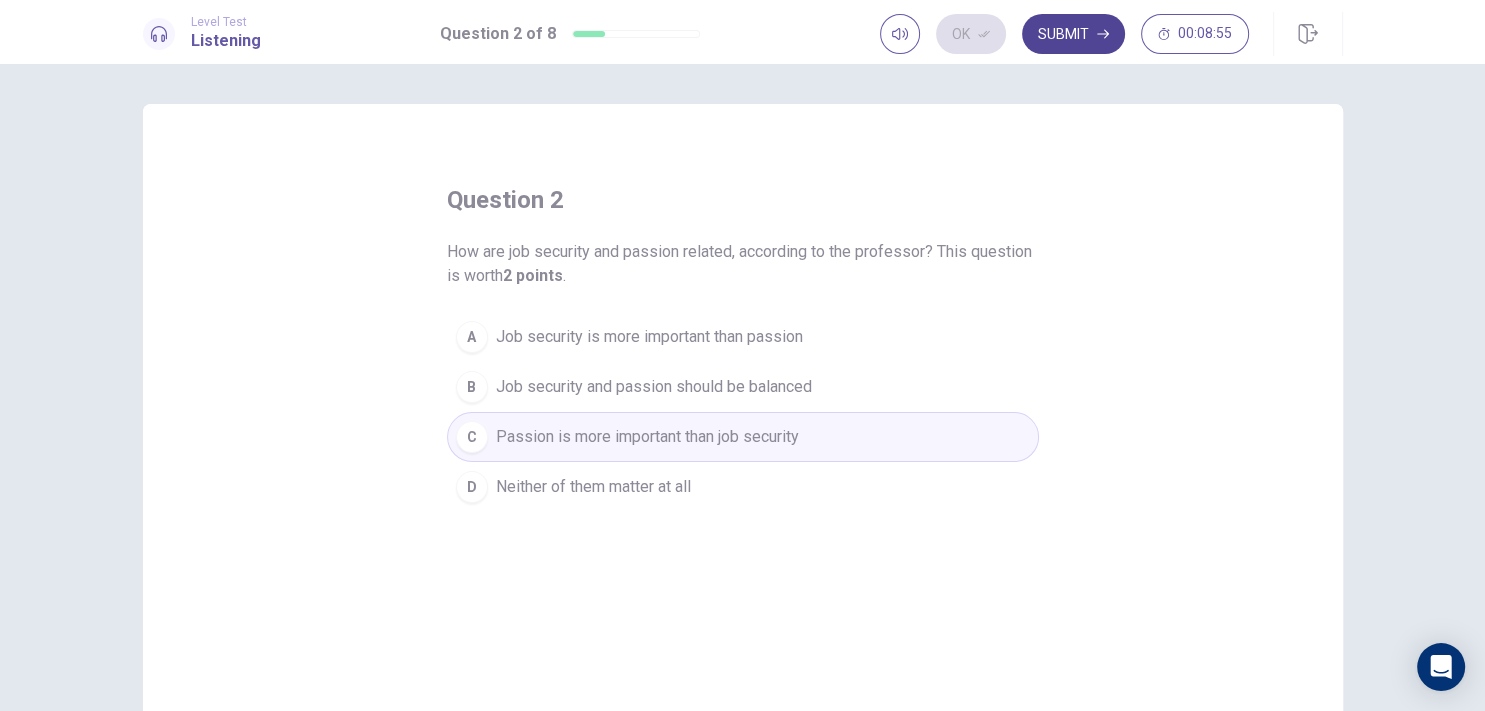 click on "Submit" at bounding box center [1073, 34] 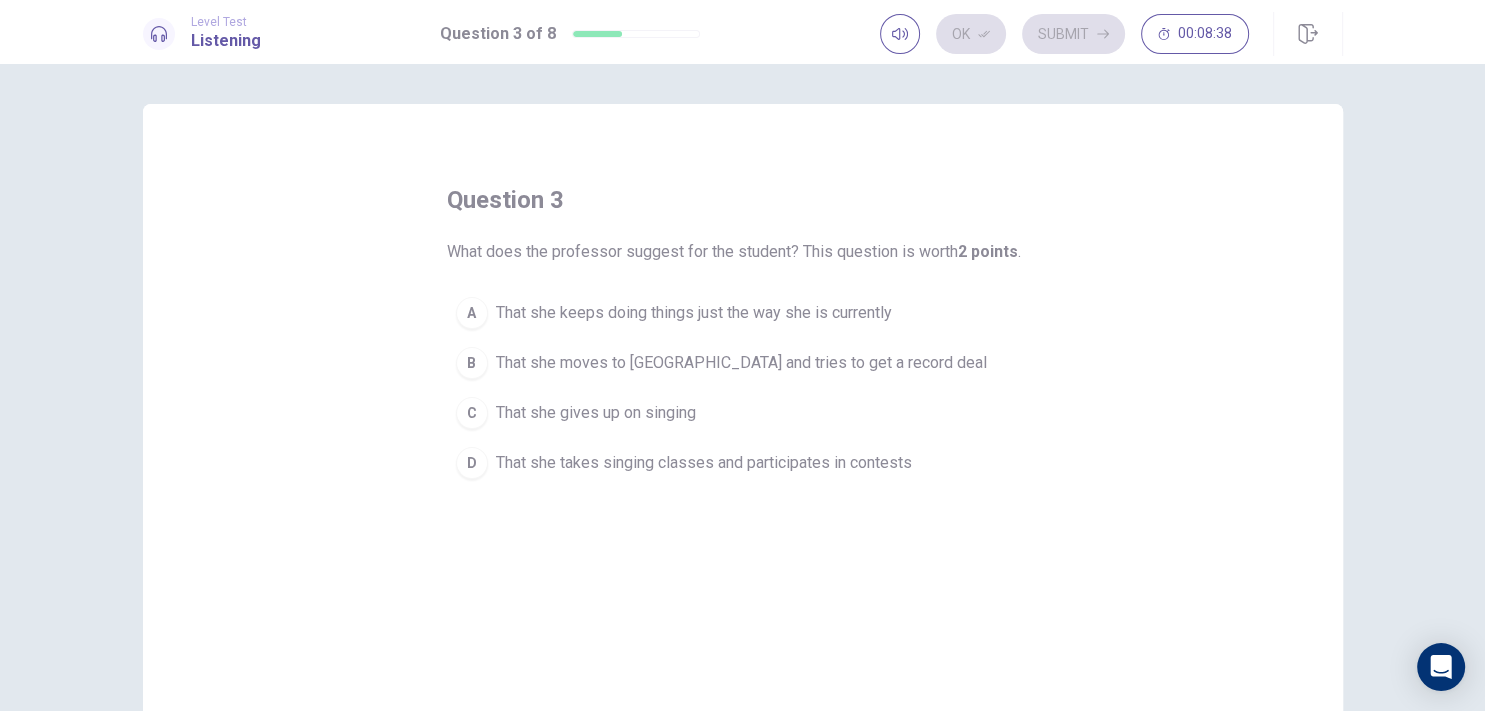 click on "D" at bounding box center (472, 463) 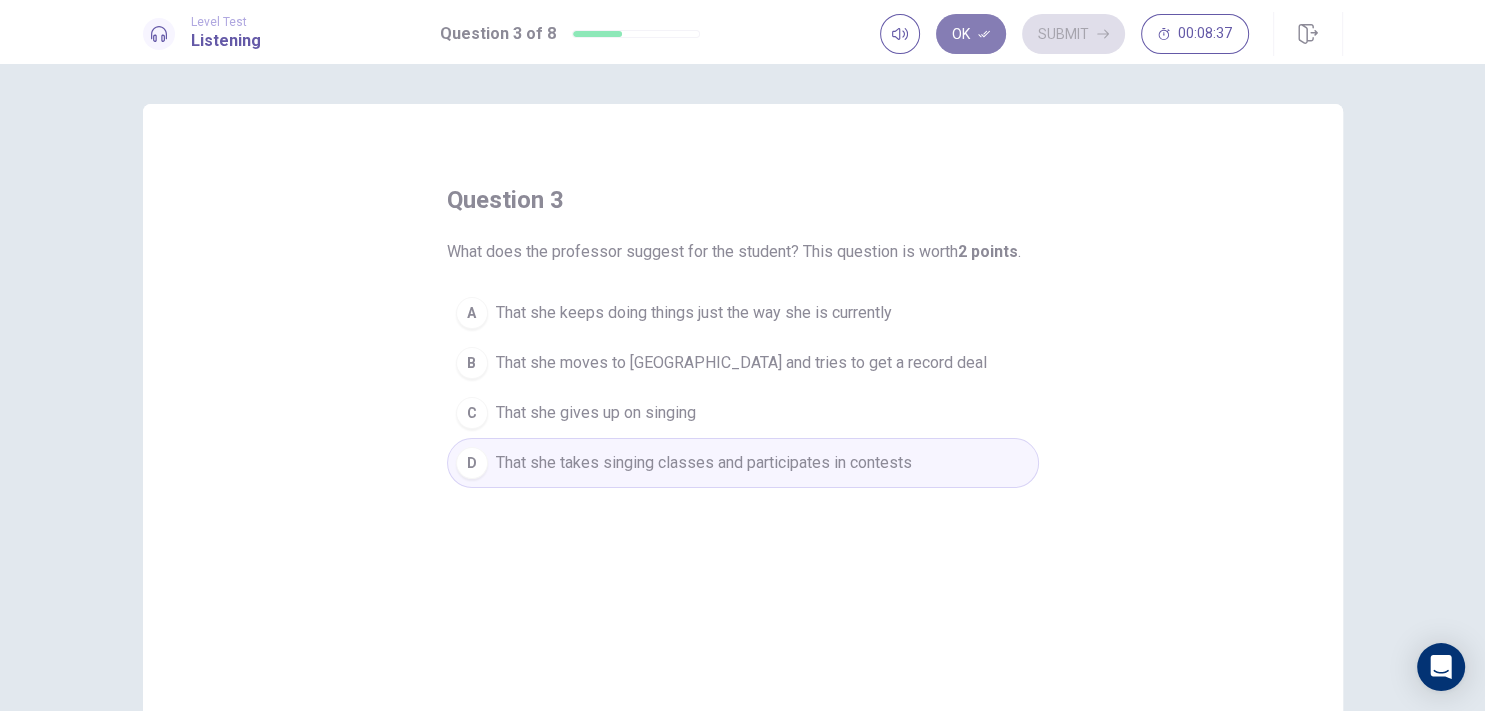 click 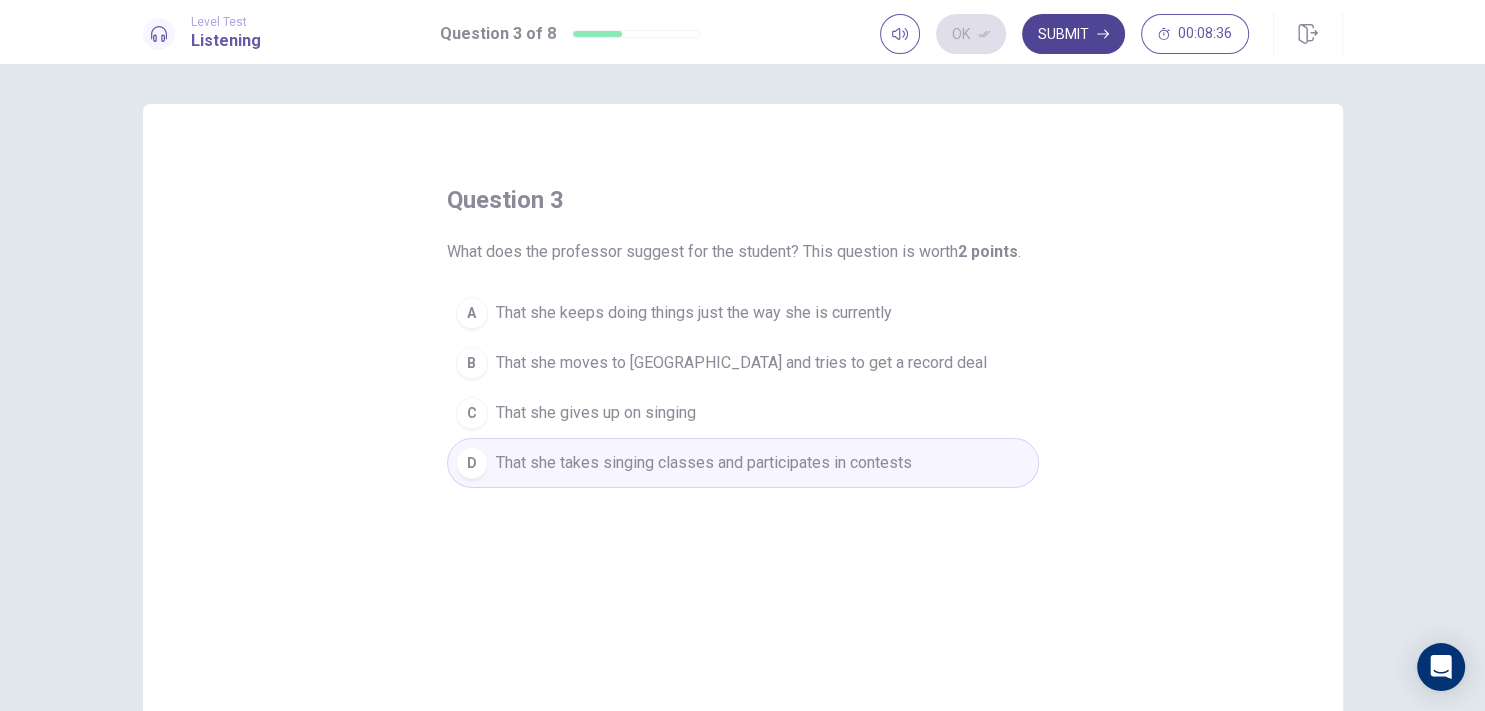 click on "Submit" at bounding box center (1073, 34) 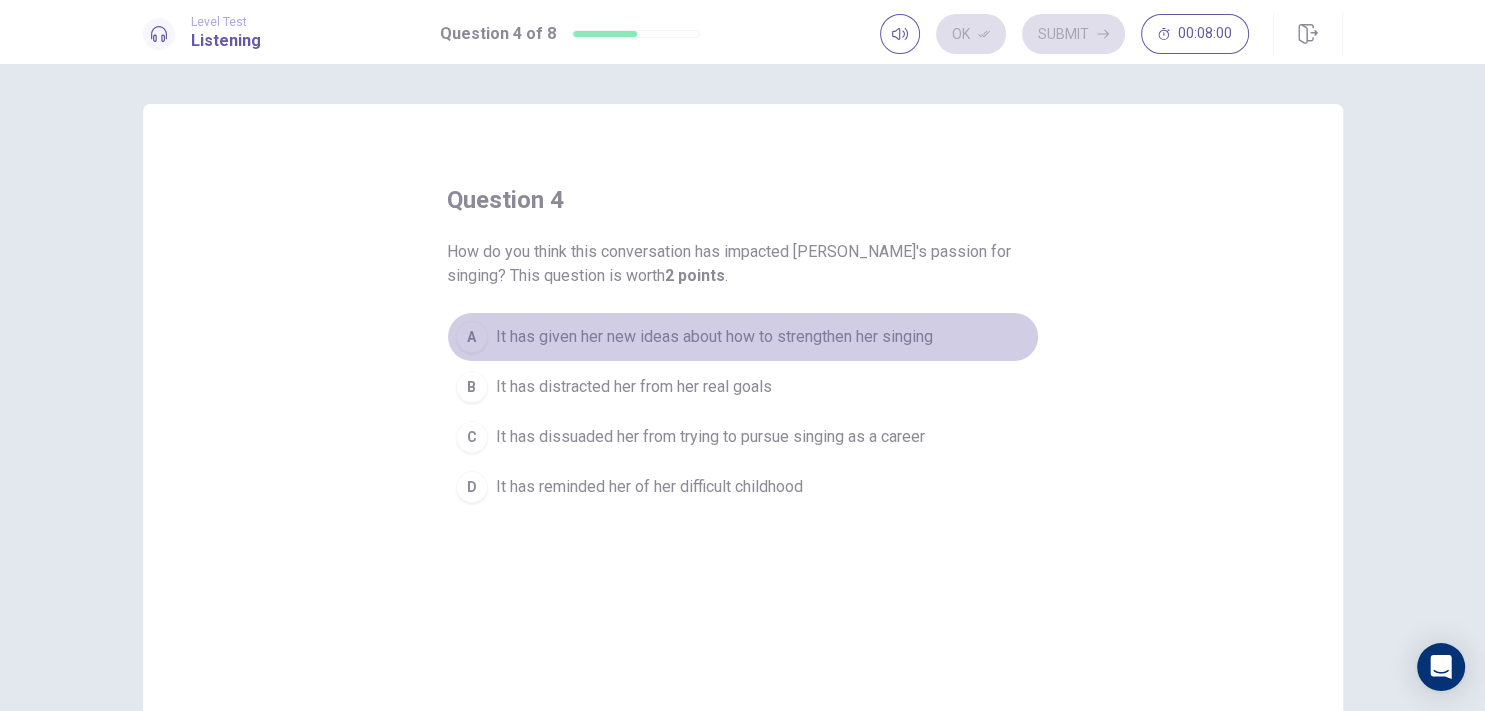 click on "It has given her new ideas about how to strengthen her singing" at bounding box center [714, 337] 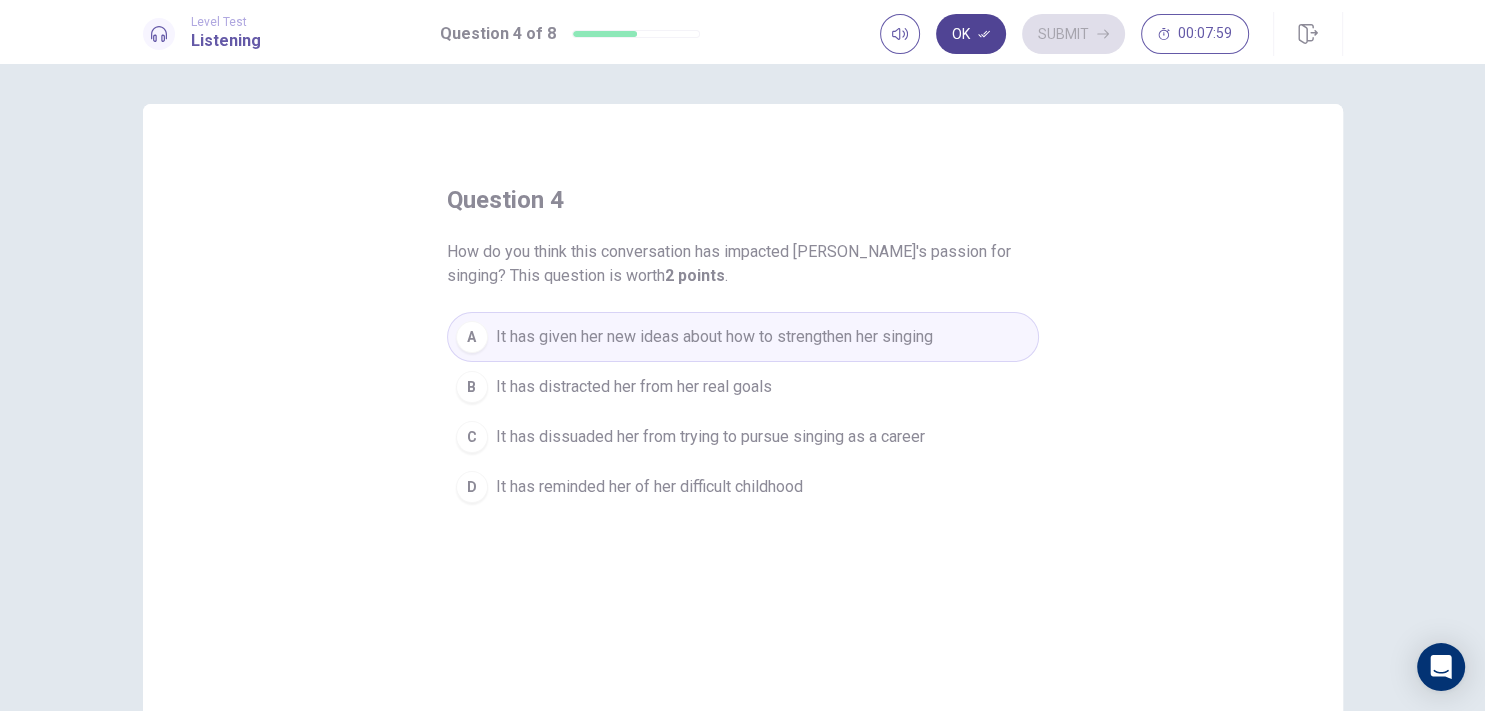 click on "Ok" at bounding box center [971, 34] 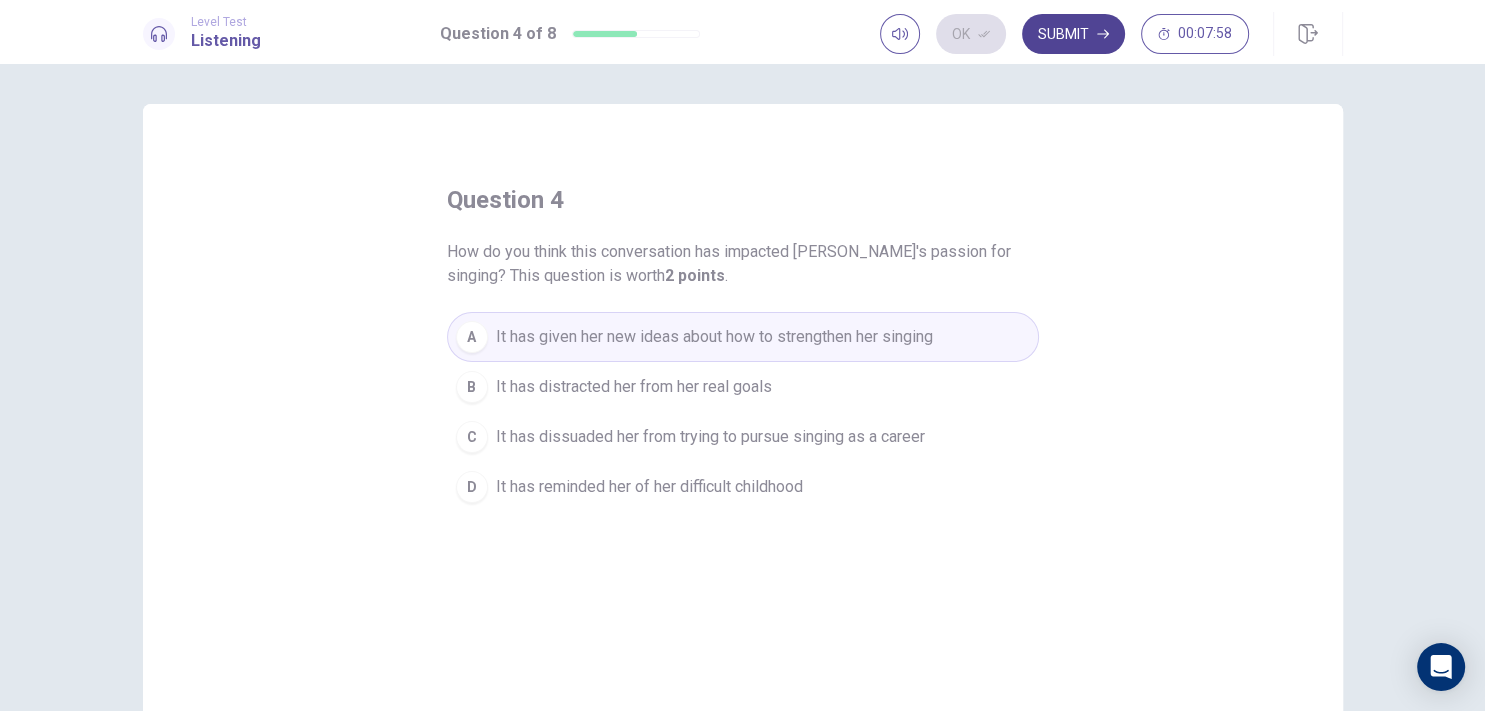 click on "Submit" at bounding box center [1073, 34] 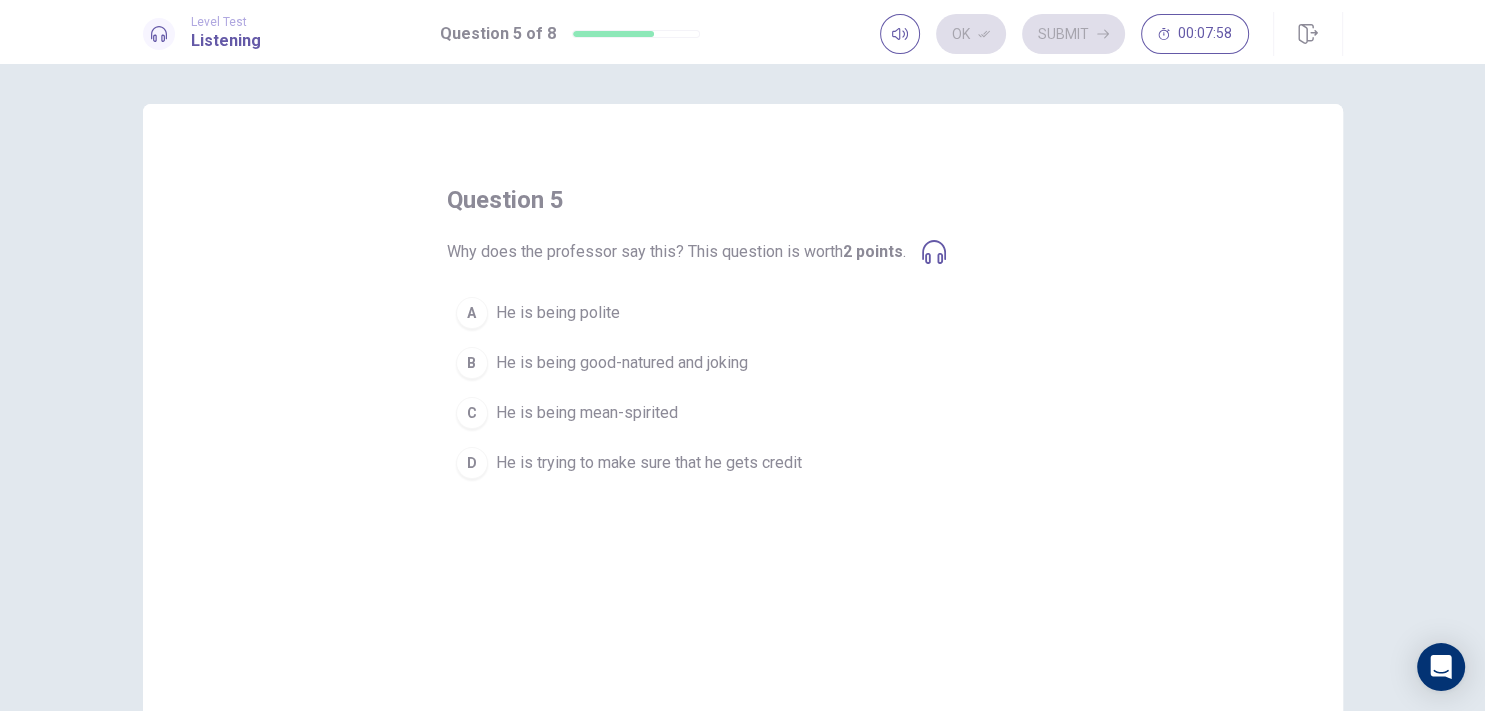 drag, startPoint x: 1484, startPoint y: 245, endPoint x: 1470, endPoint y: 422, distance: 177.55281 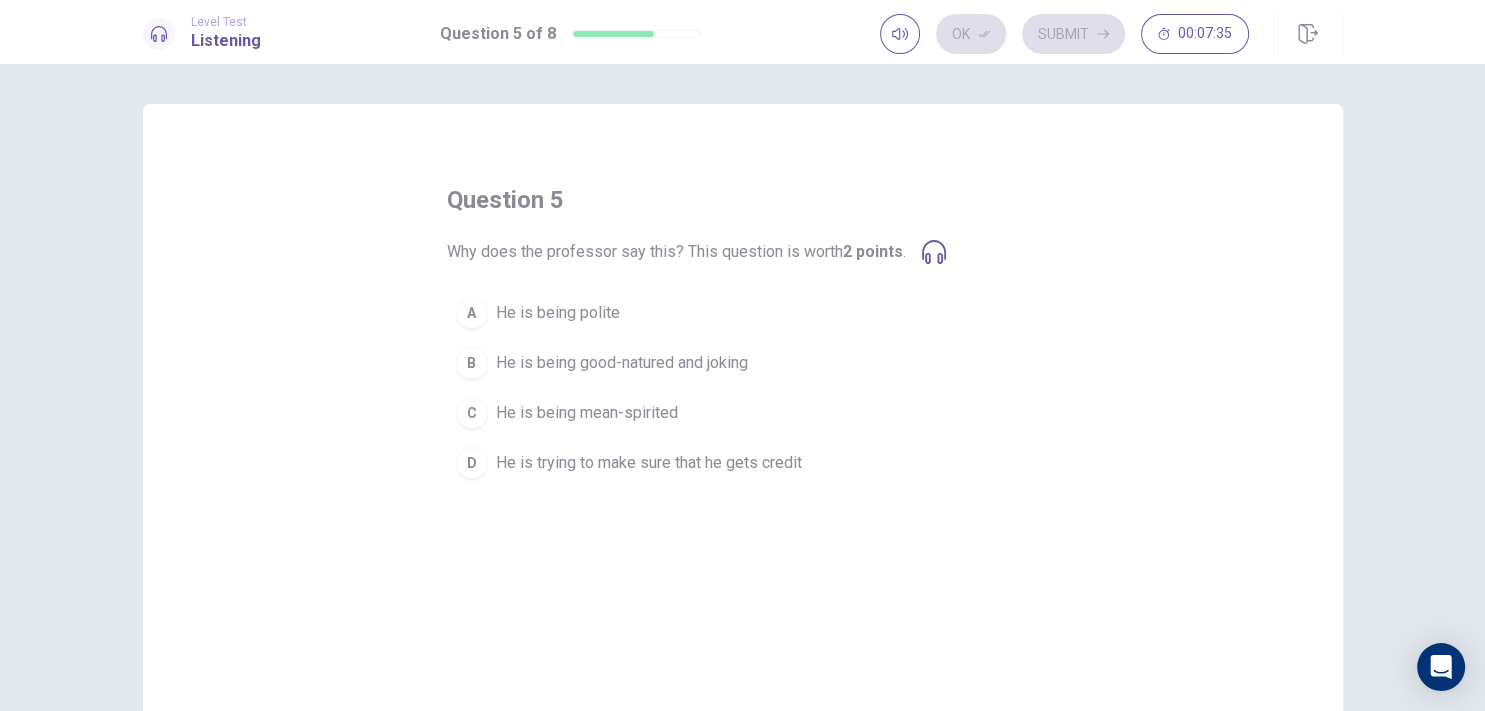 click on "B He is being good-natured and joking" at bounding box center [743, 363] 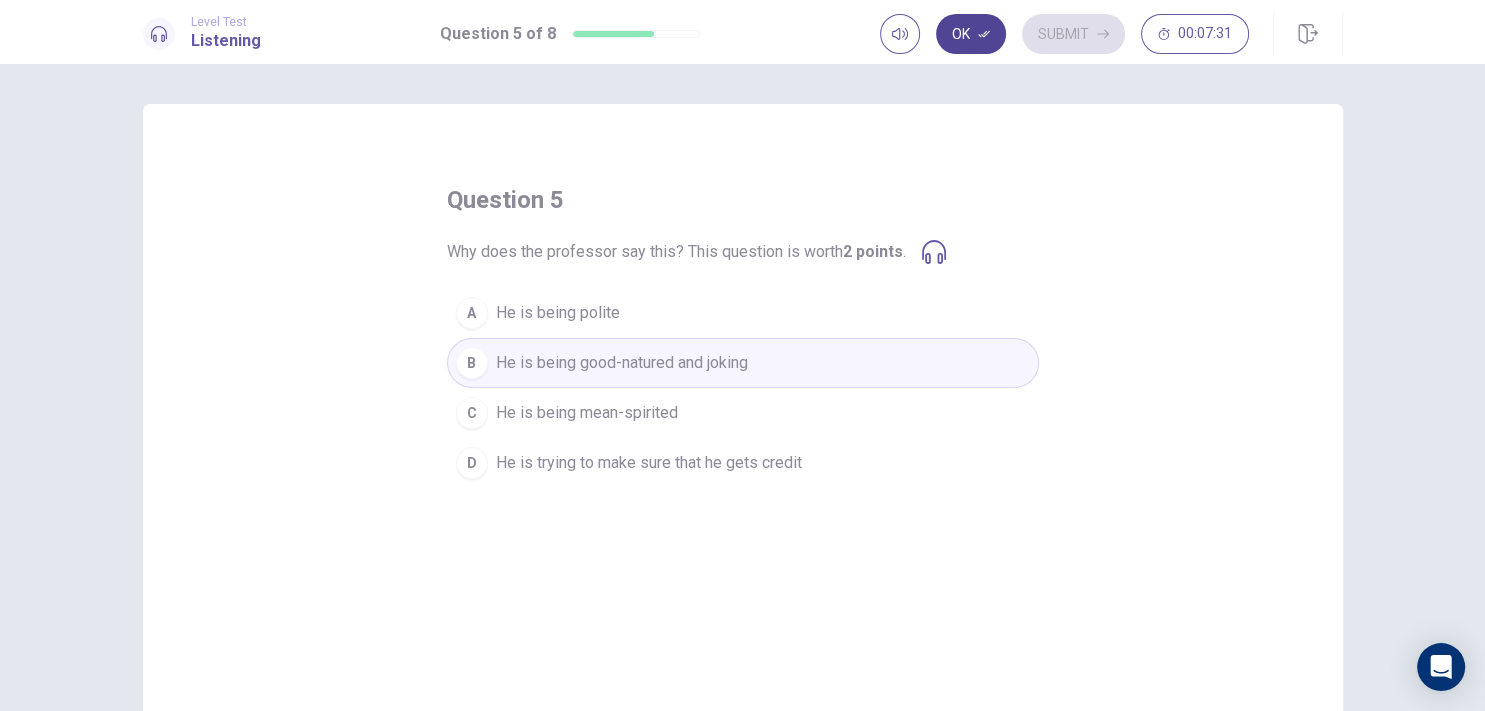 click on "Ok" at bounding box center [971, 34] 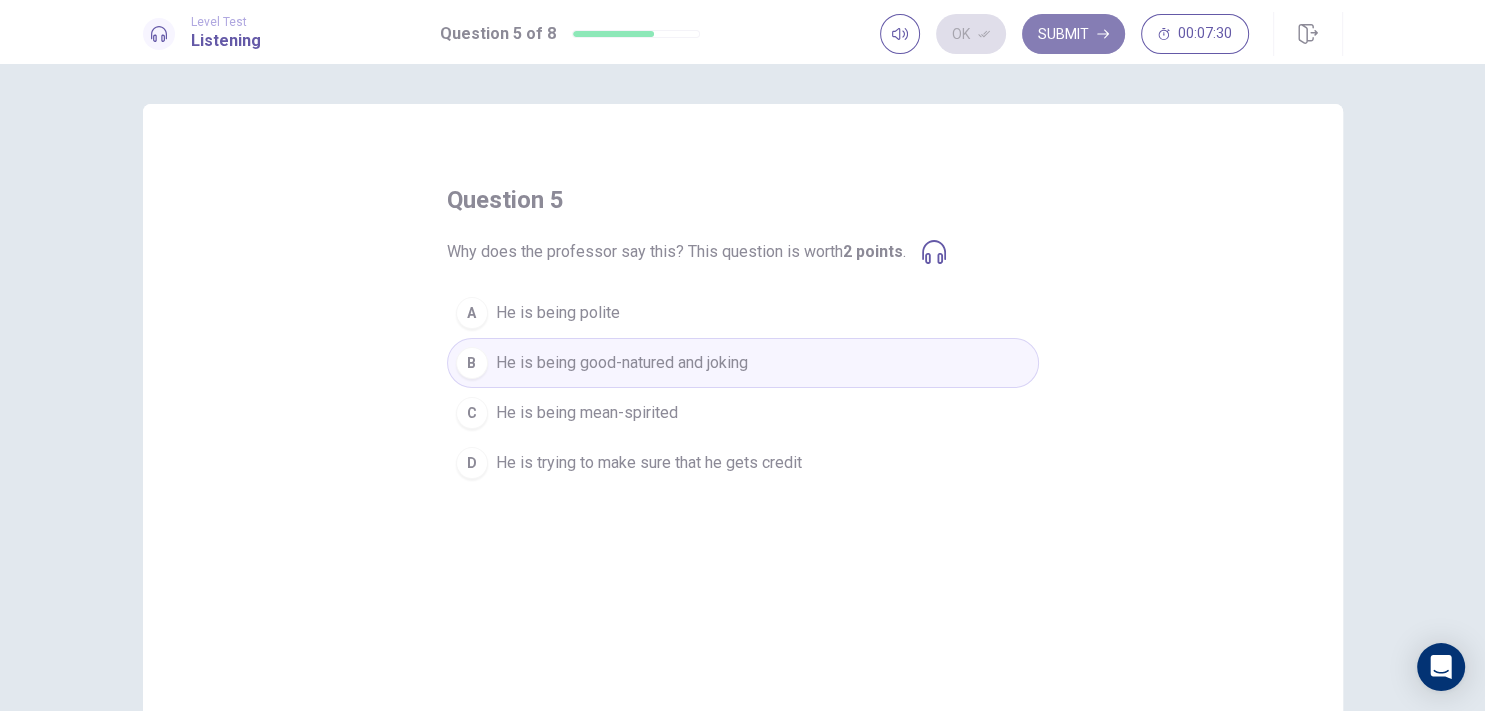 click on "Submit" at bounding box center (1073, 34) 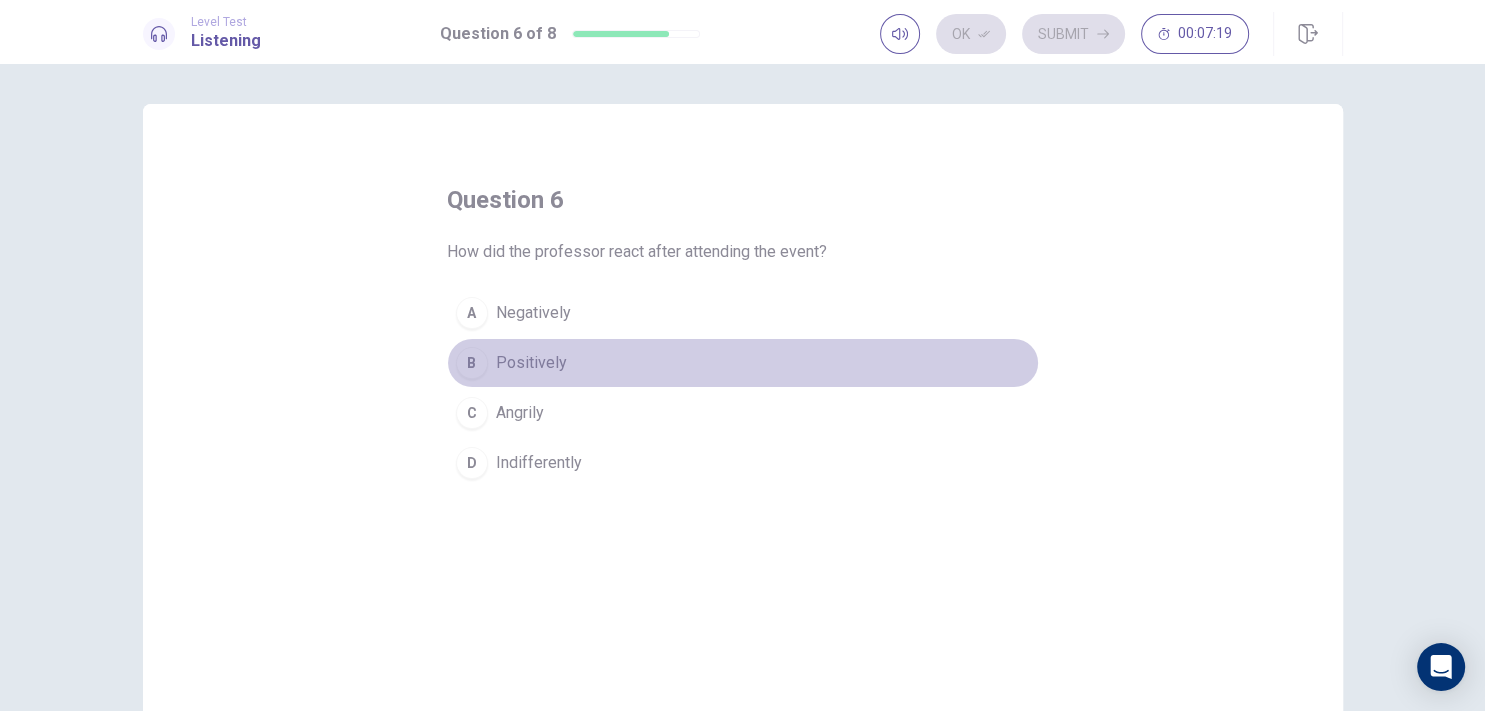 click on "B" at bounding box center [472, 363] 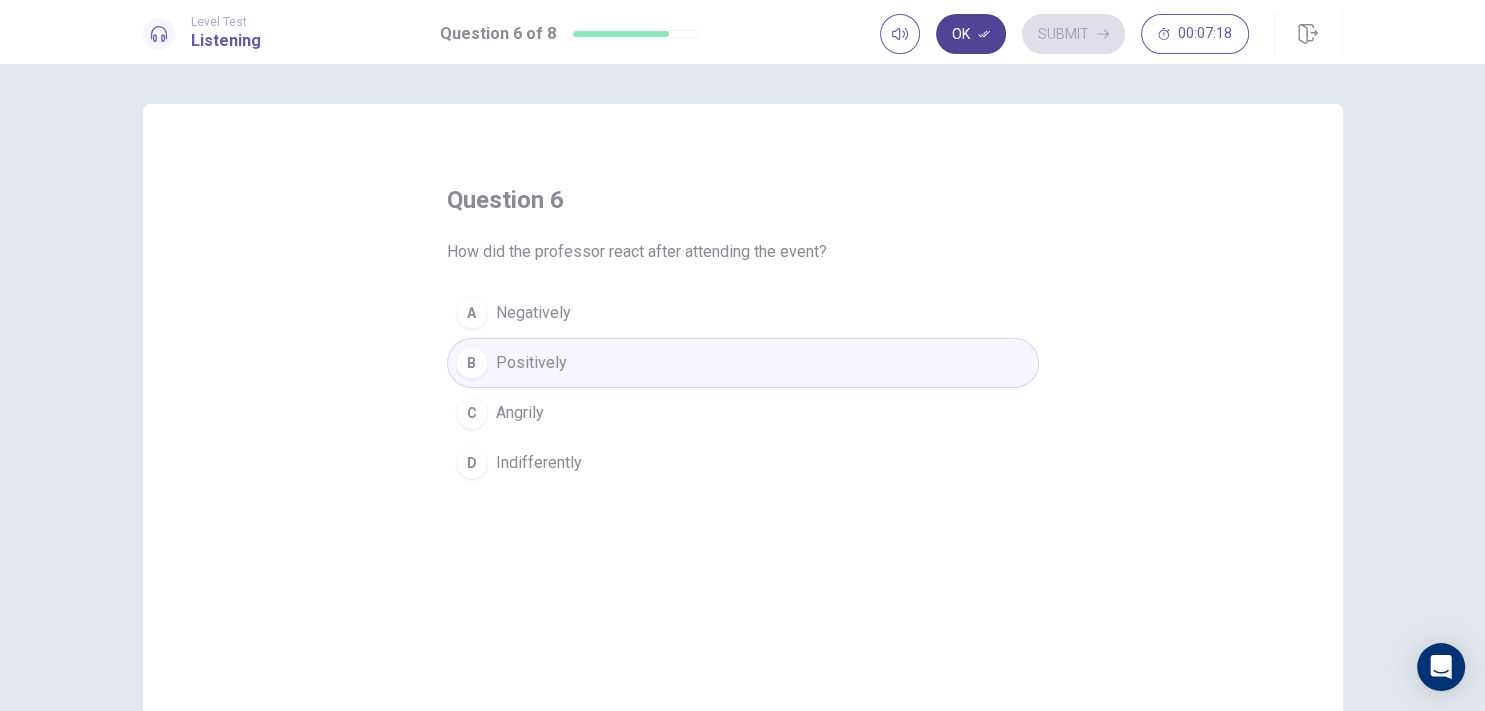 click 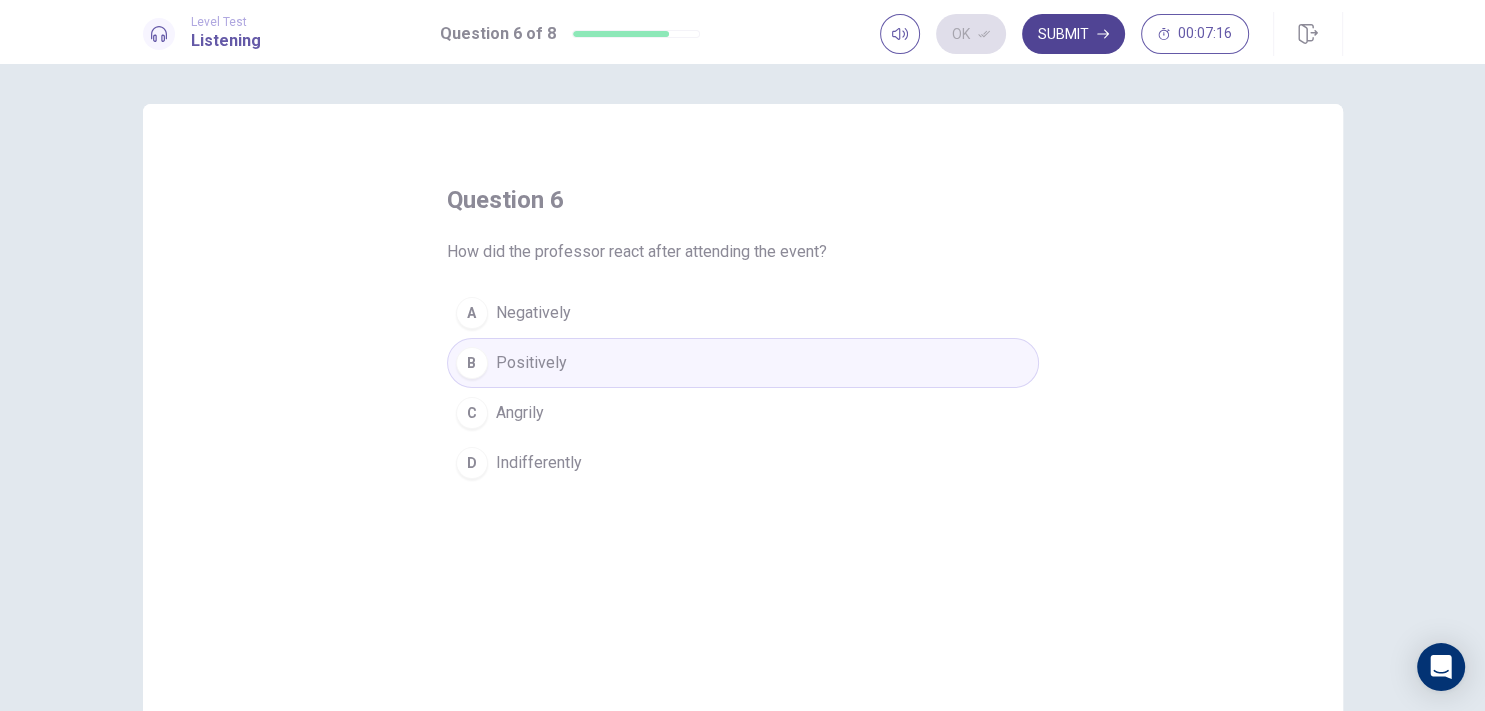 click on "Submit" at bounding box center (1073, 34) 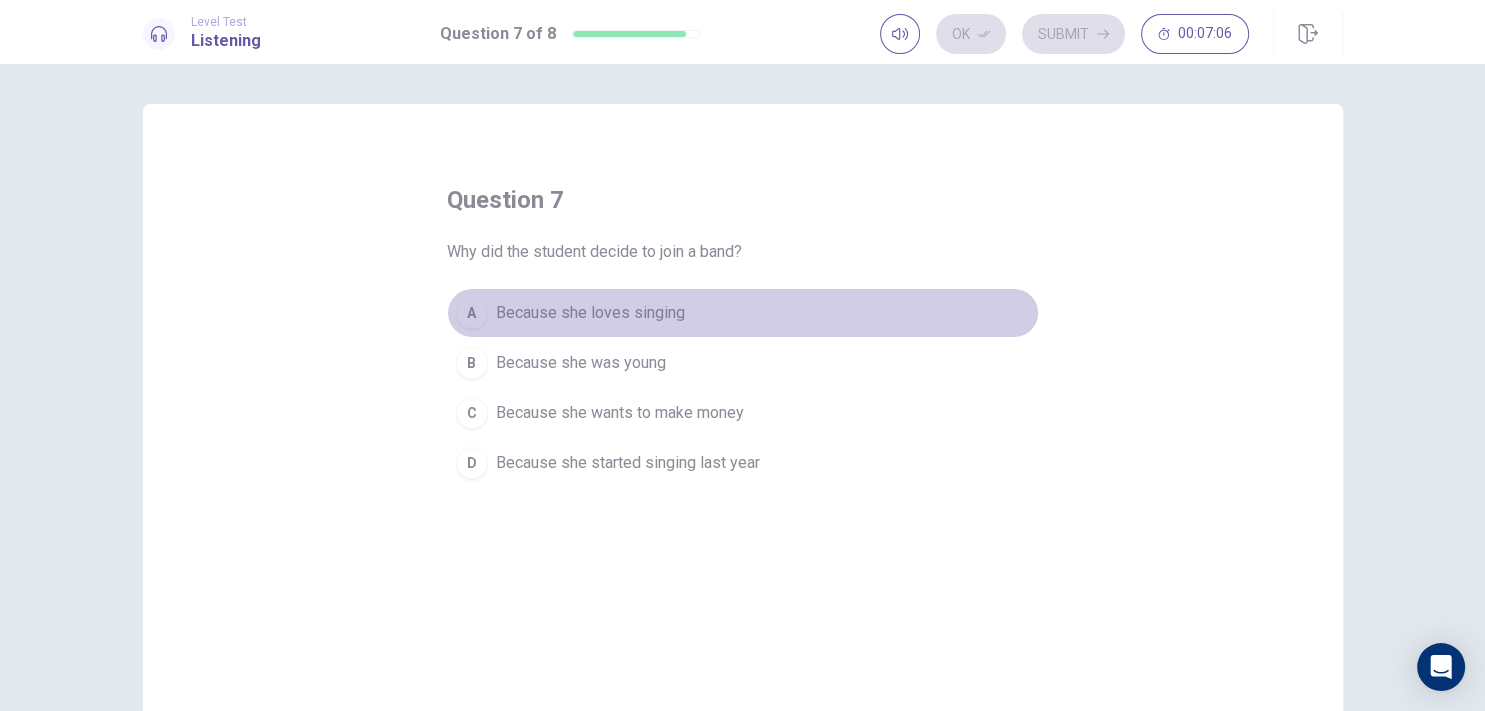 click on "A" at bounding box center [472, 313] 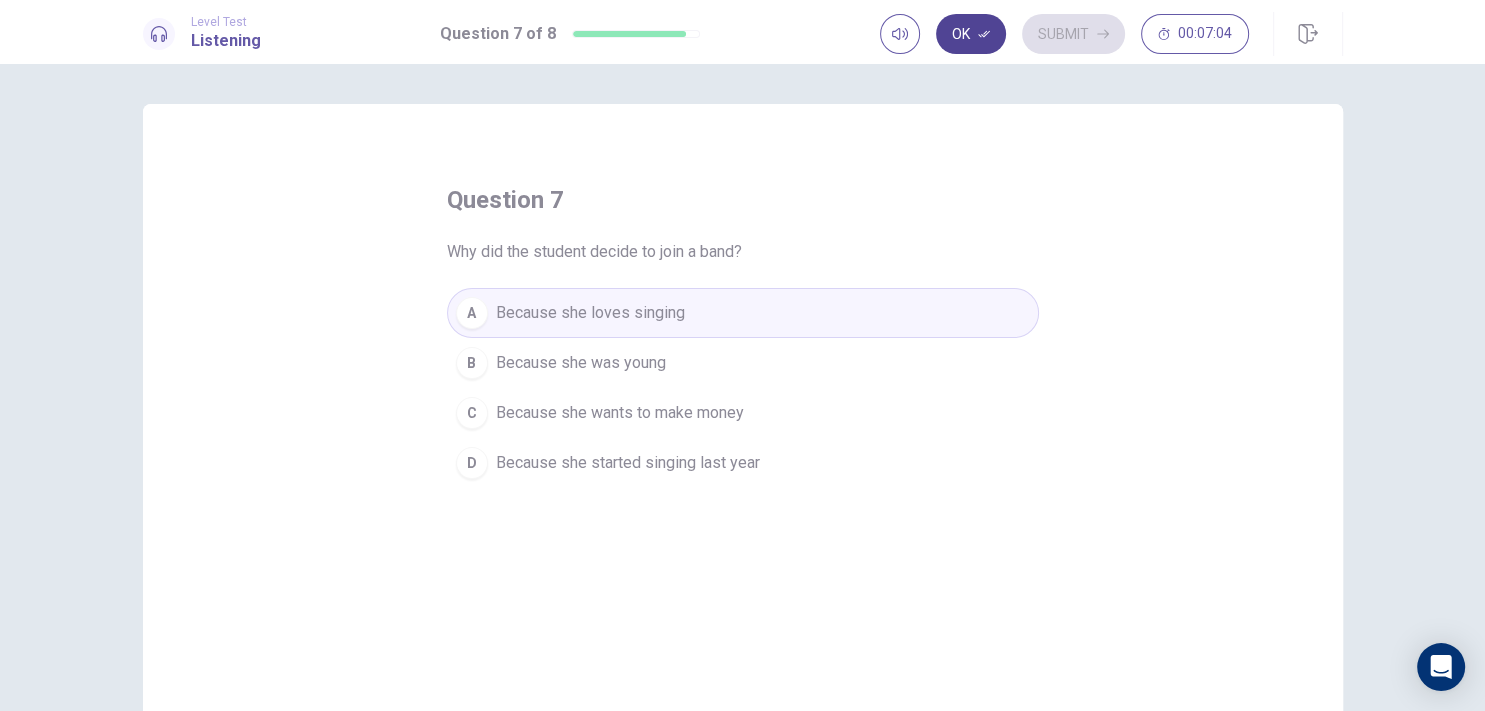click on "Ok" at bounding box center (971, 34) 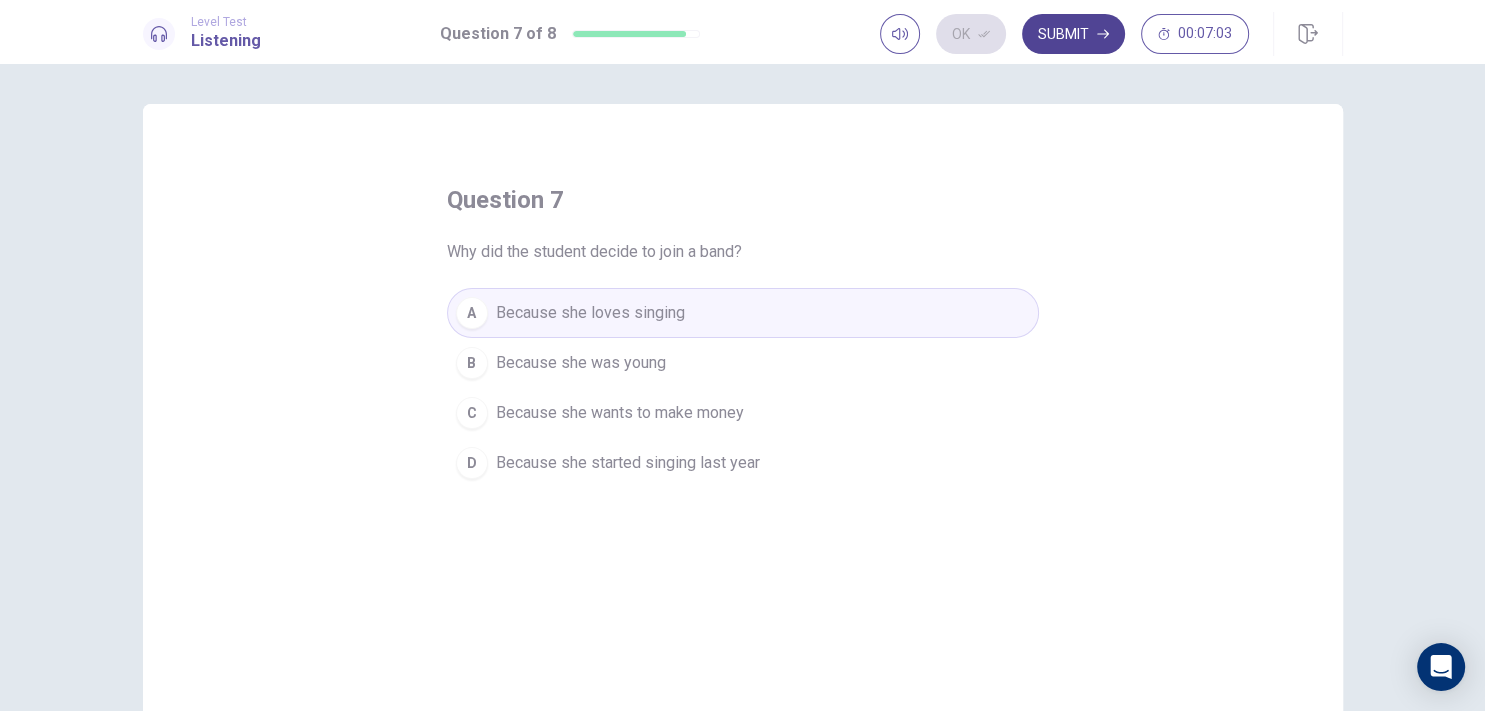 click on "Submit" at bounding box center (1073, 34) 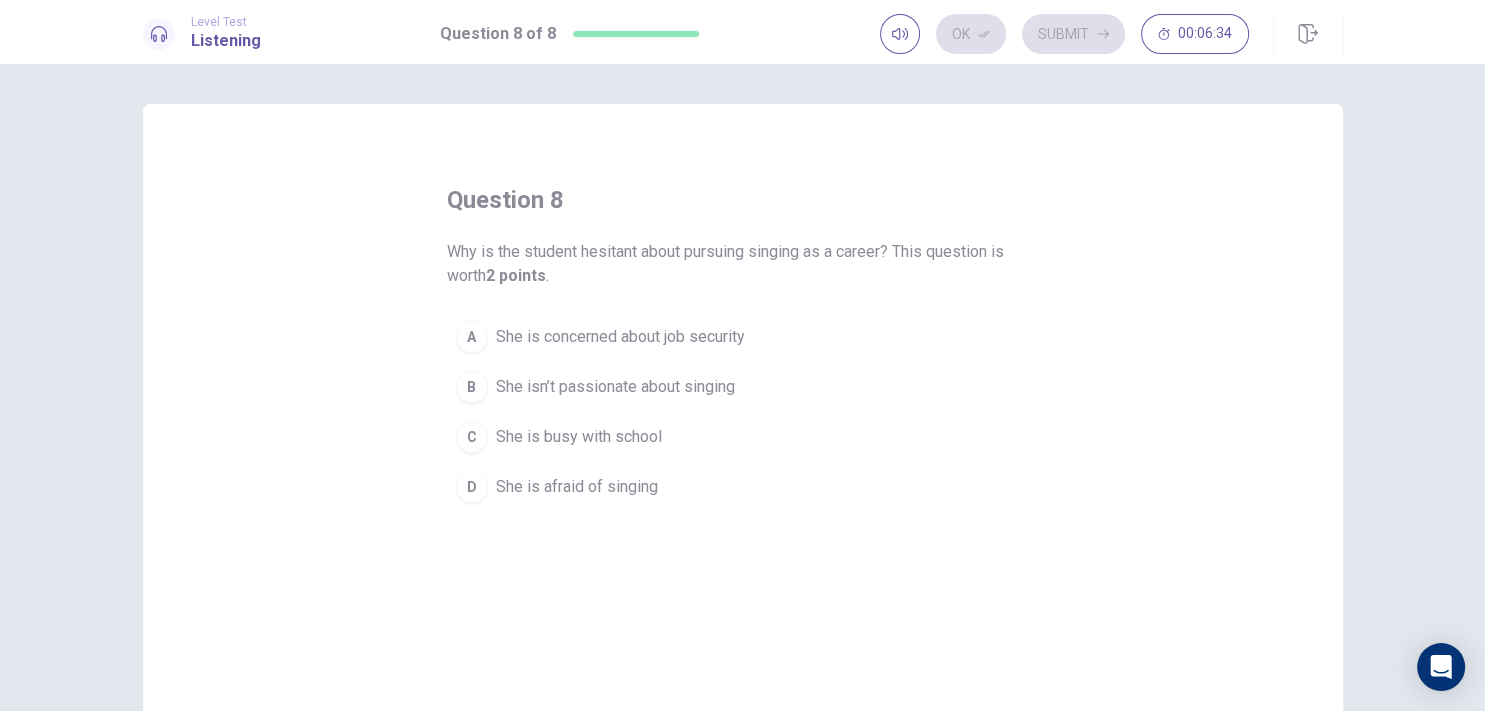click on "She is concerned about job security" at bounding box center (620, 337) 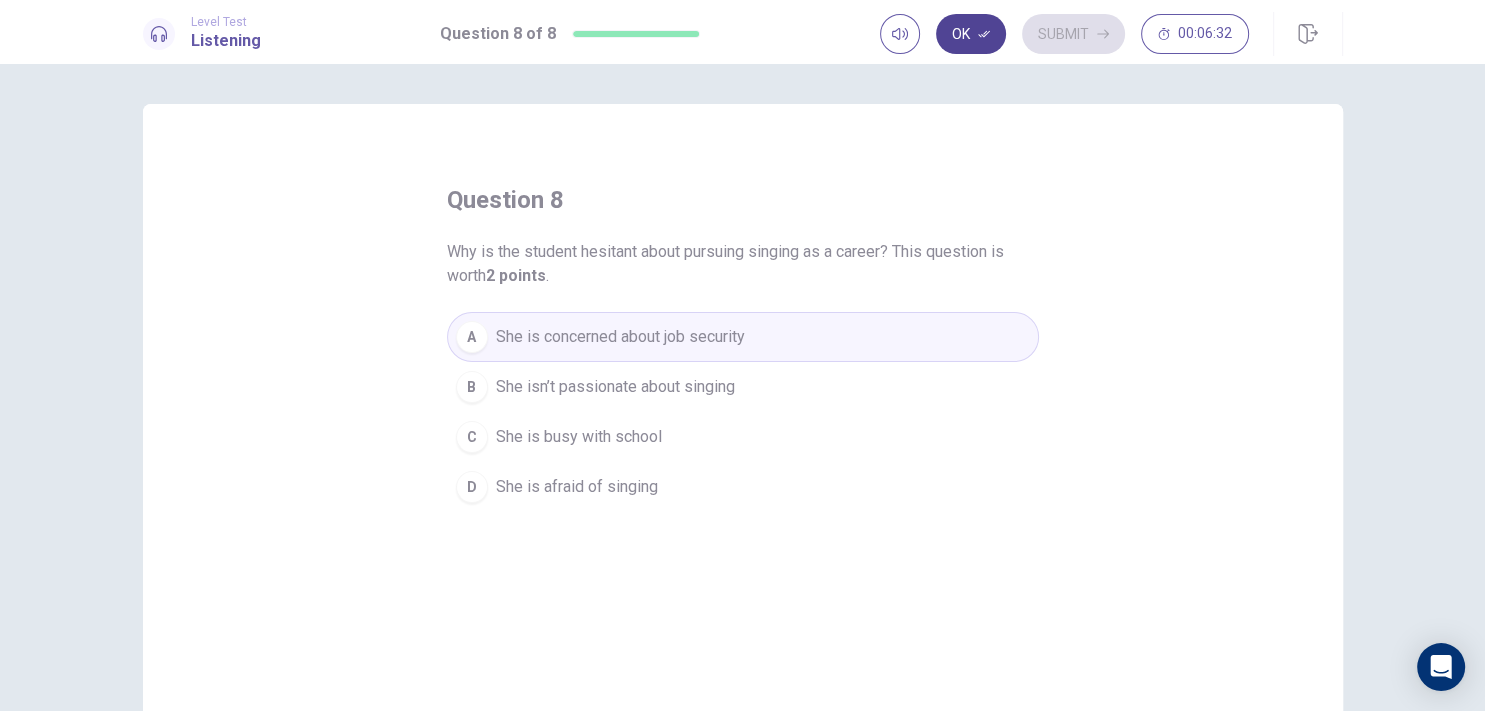 click on "Ok" at bounding box center (971, 34) 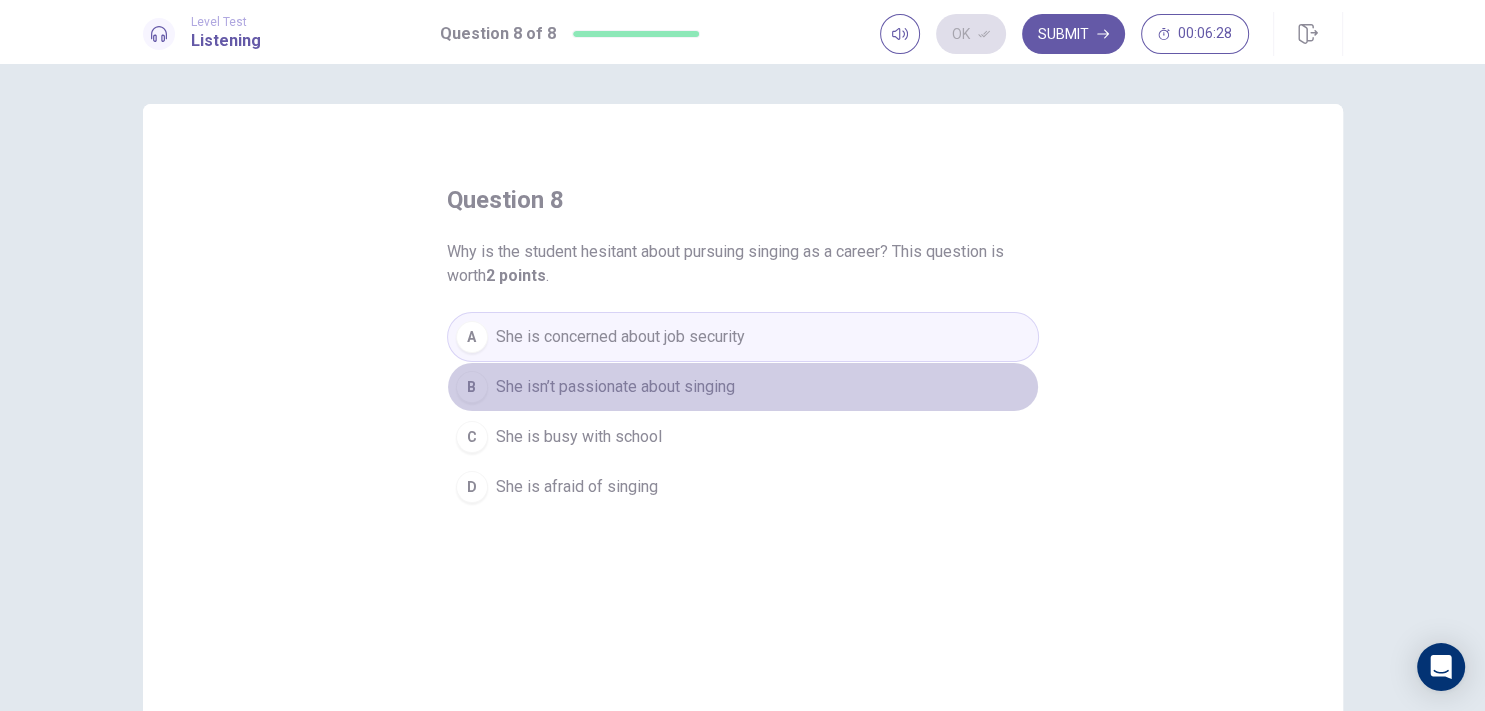 click on "B She isn’t passionate about singing" at bounding box center (743, 387) 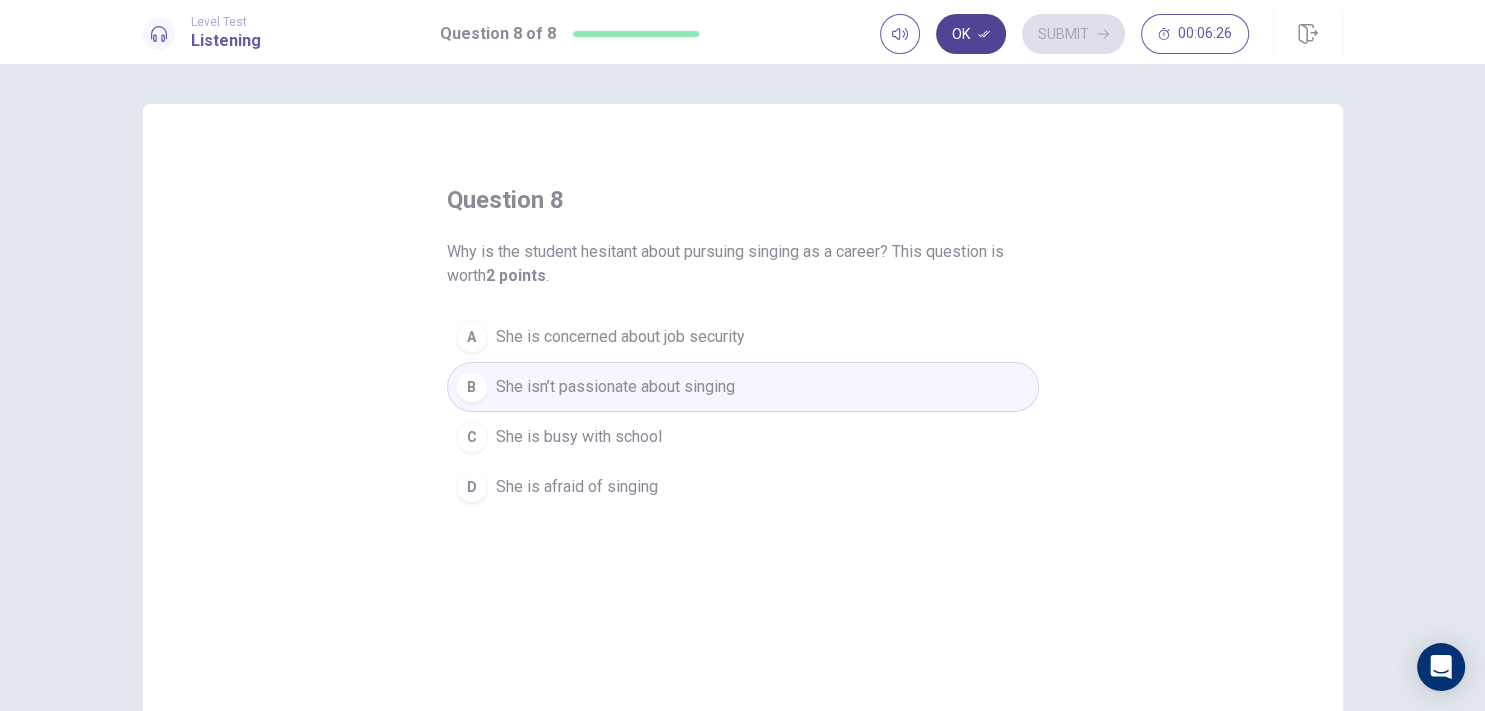 click on "Ok" at bounding box center (971, 34) 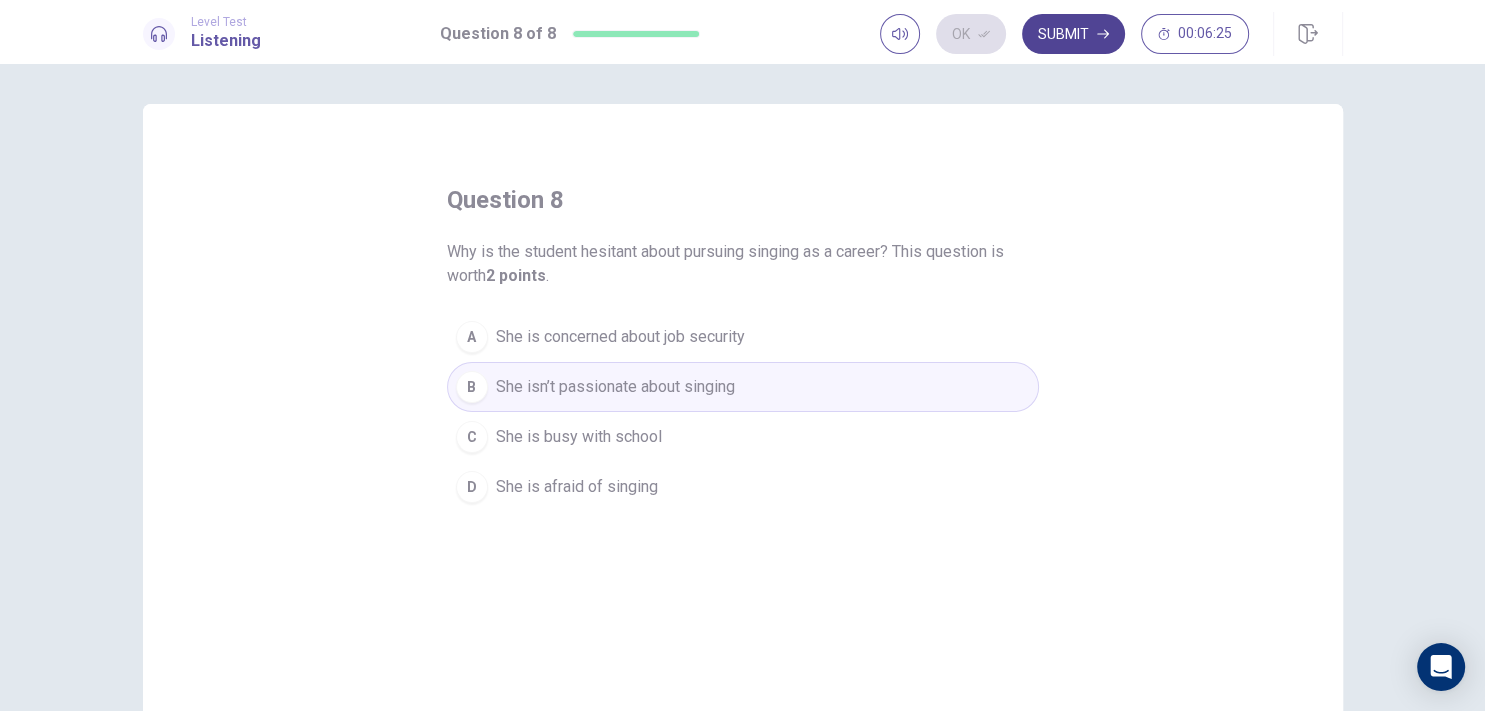 click on "Submit" at bounding box center [1073, 34] 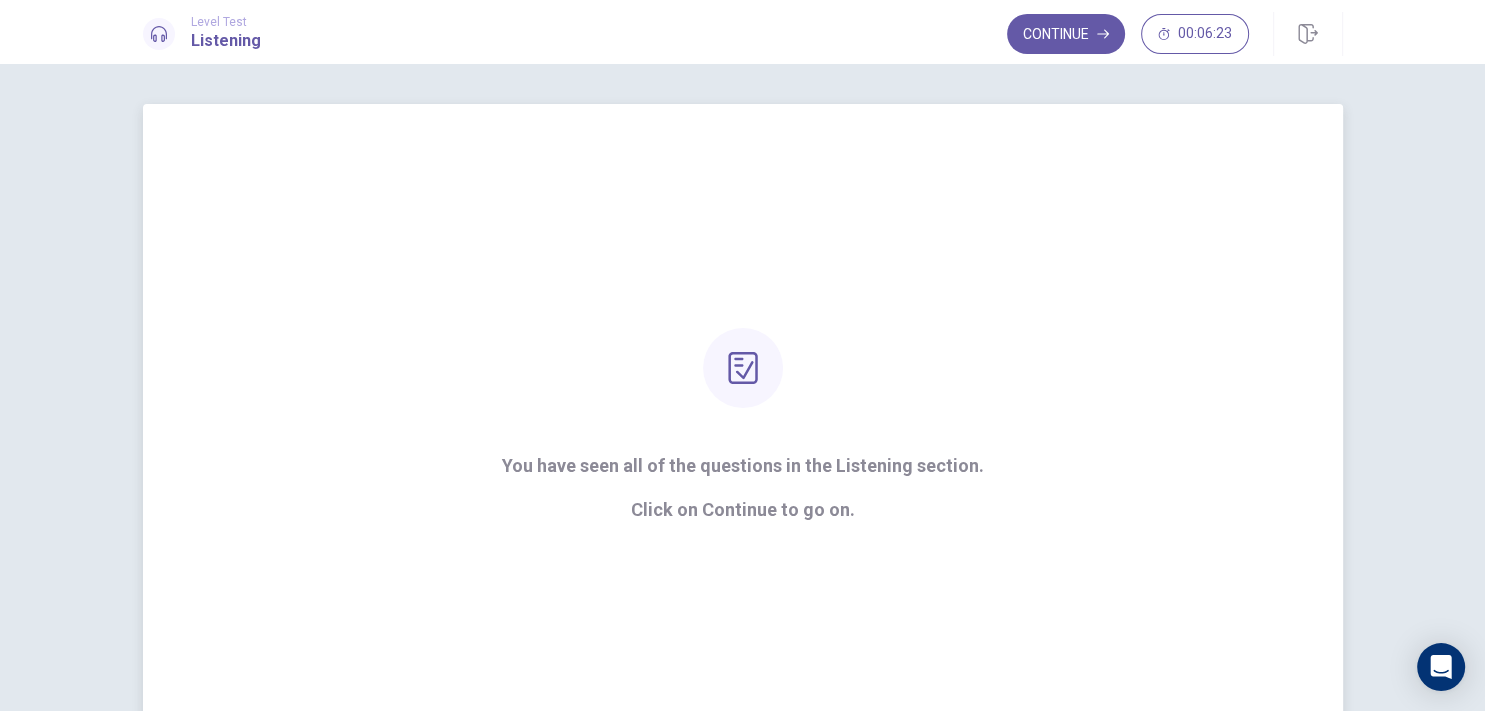 click at bounding box center [743, 368] 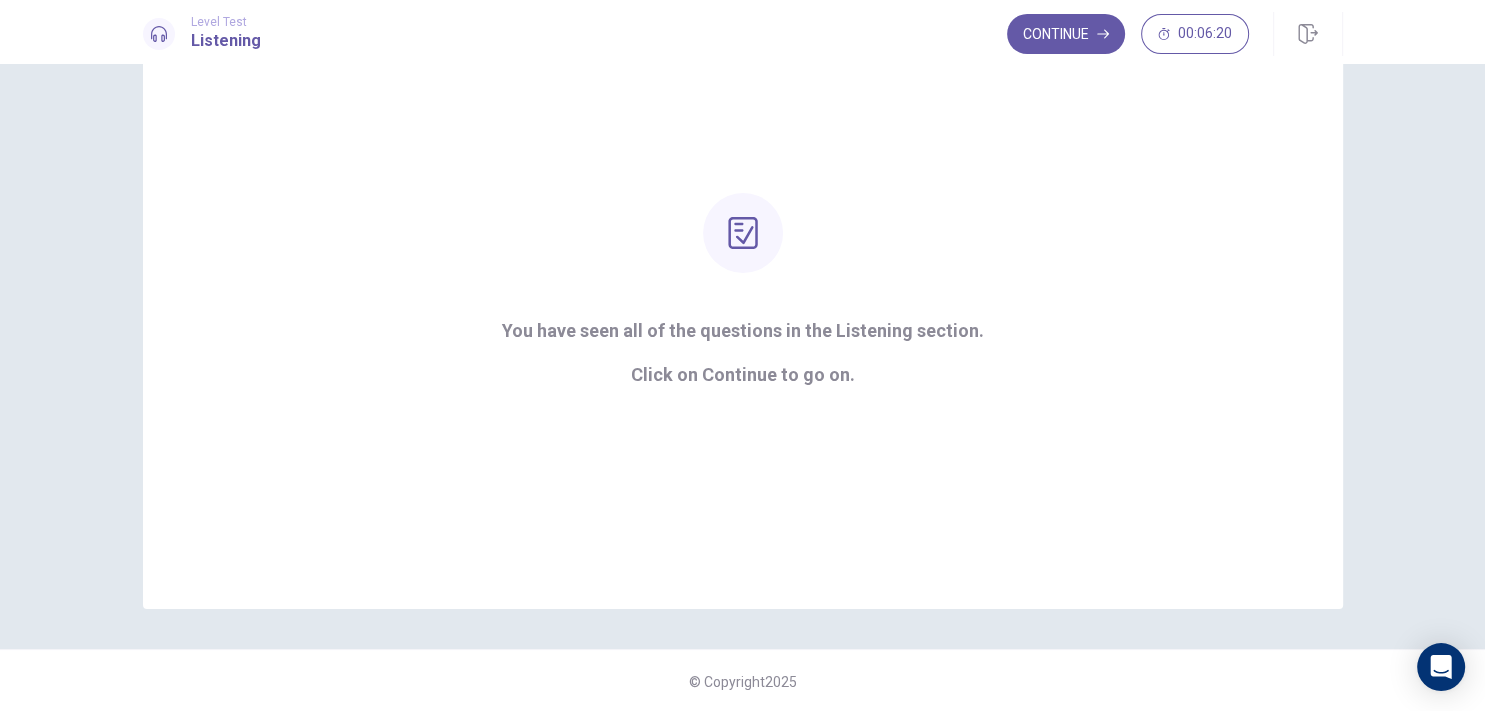 scroll, scrollTop: 137, scrollLeft: 0, axis: vertical 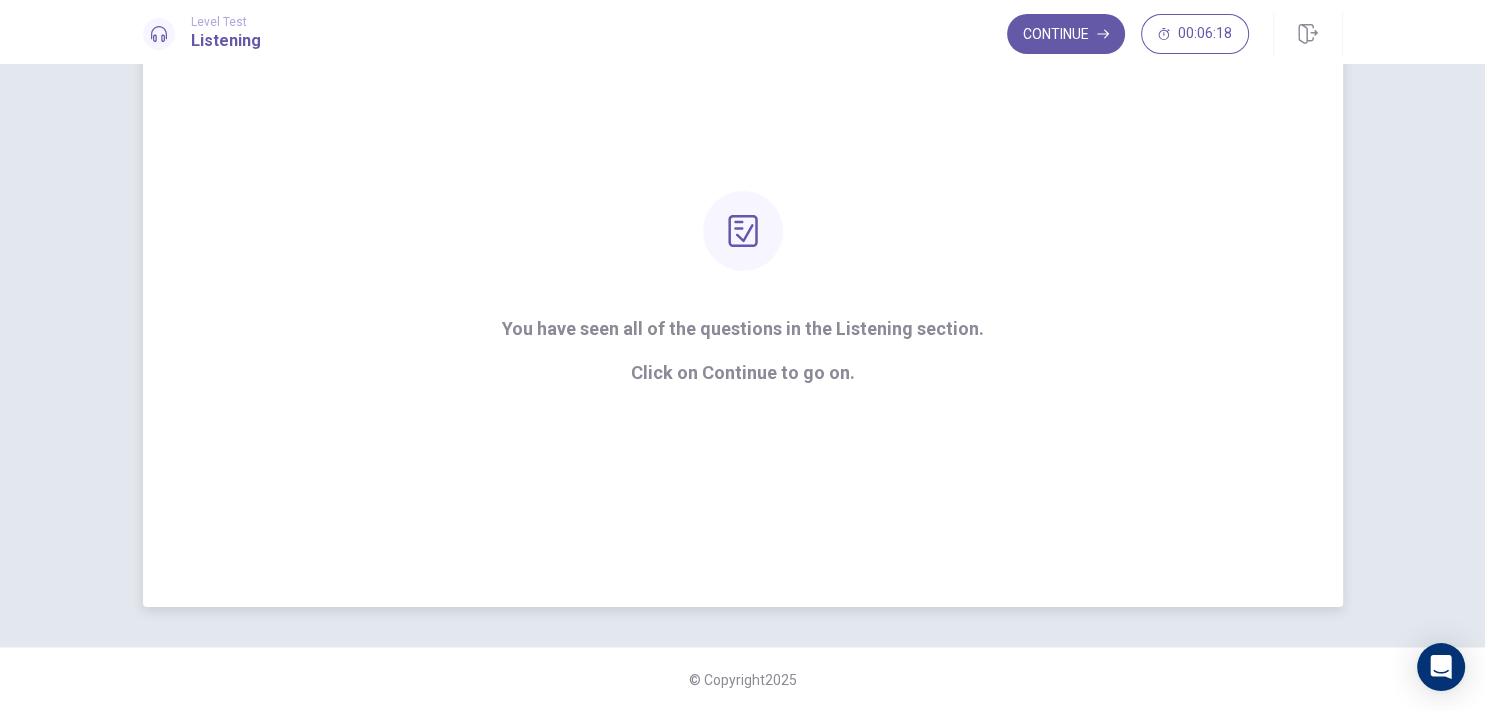 click 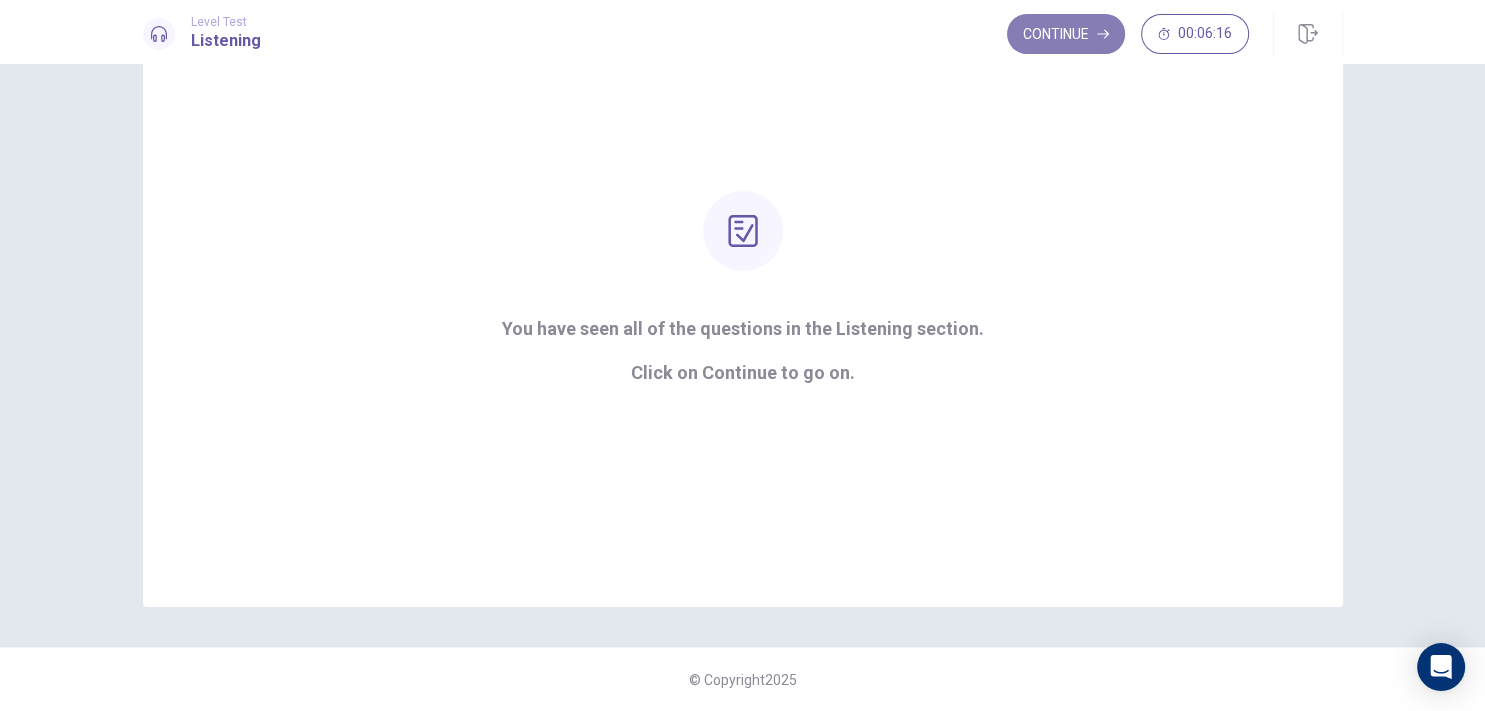 click on "Continue" at bounding box center [1066, 34] 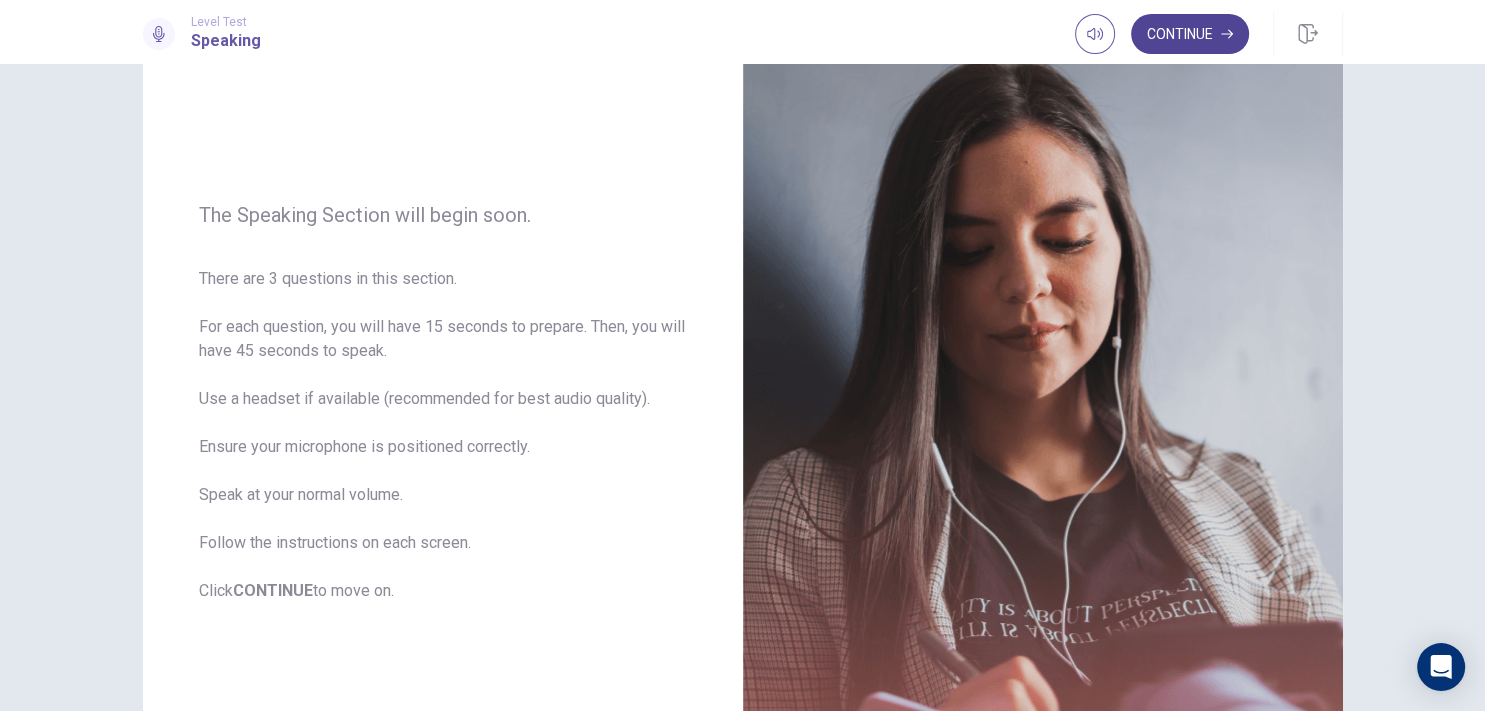 click on "Continue" at bounding box center [1190, 34] 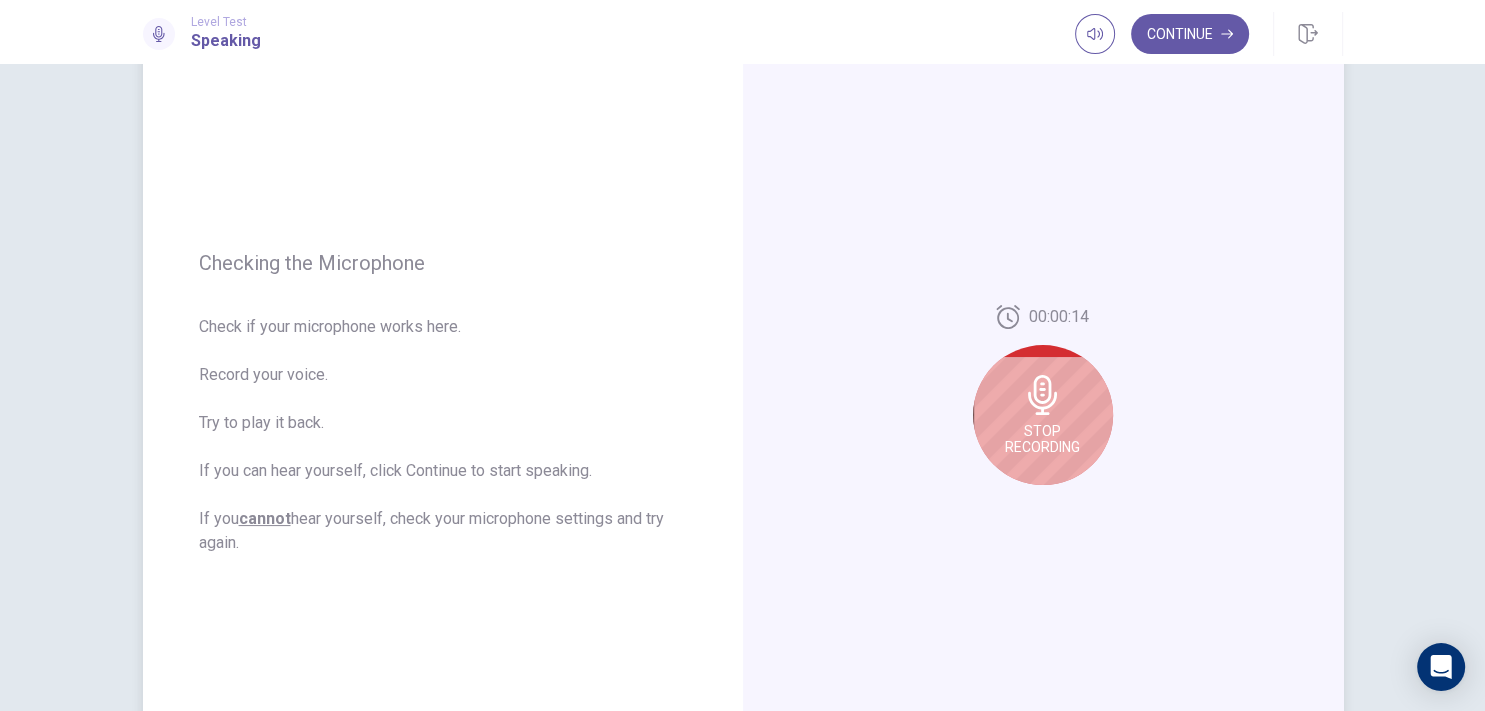 click on "Stop   Recording" at bounding box center [1043, 415] 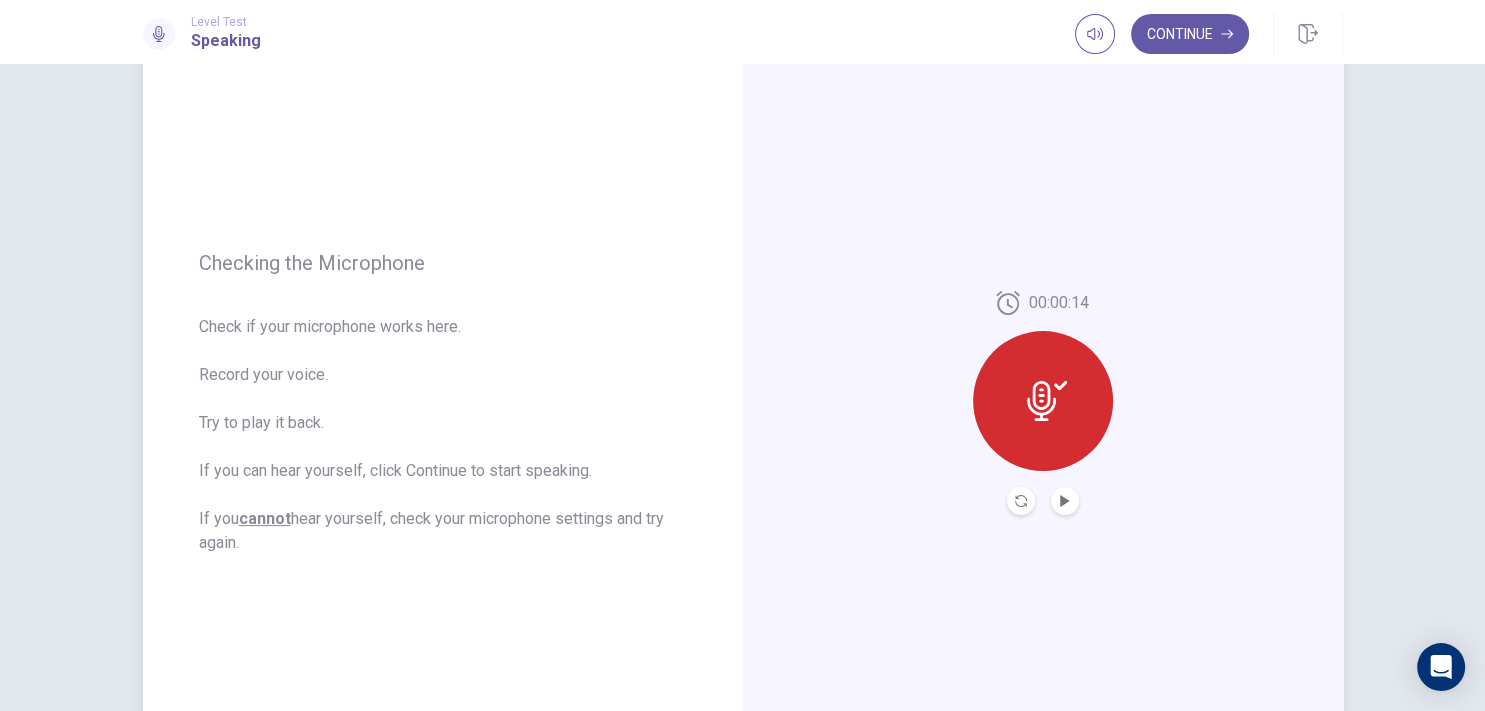 click at bounding box center (1043, 401) 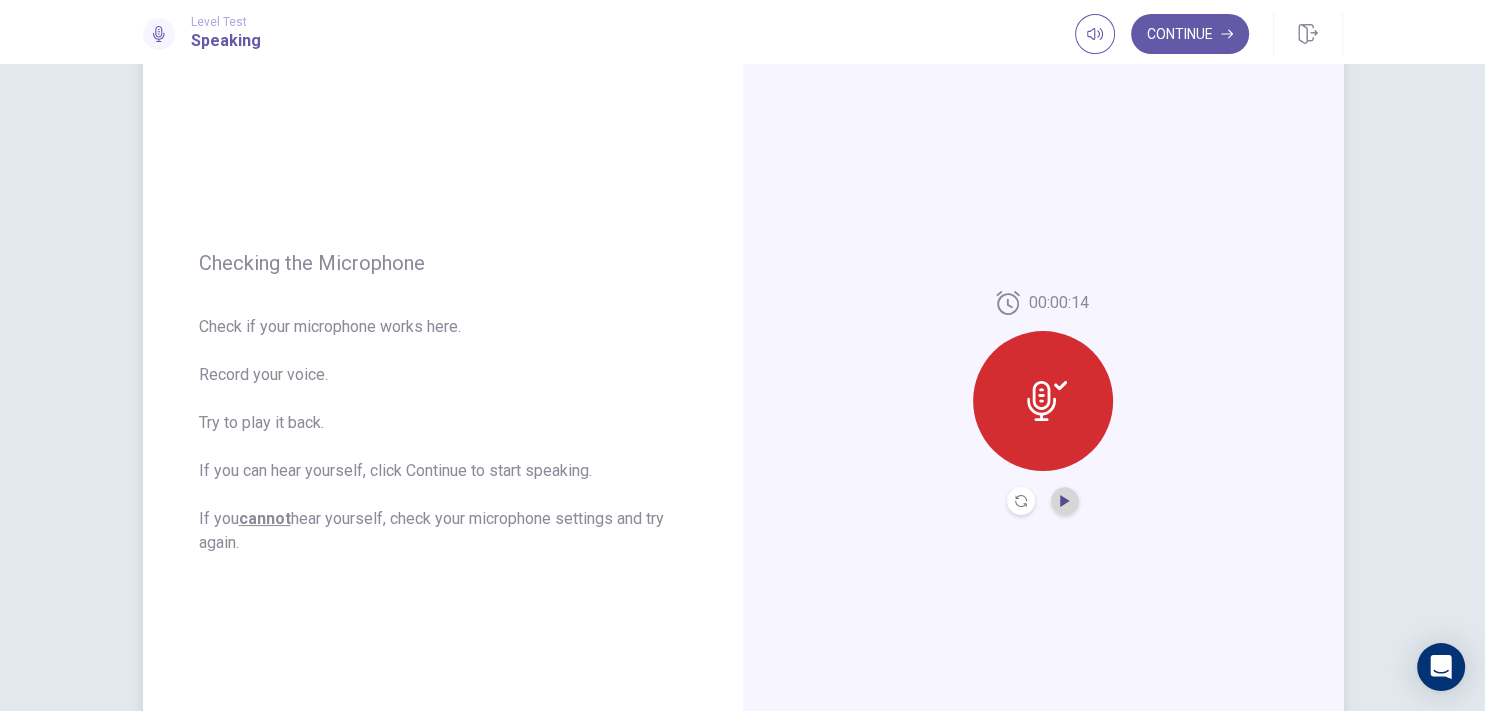 click 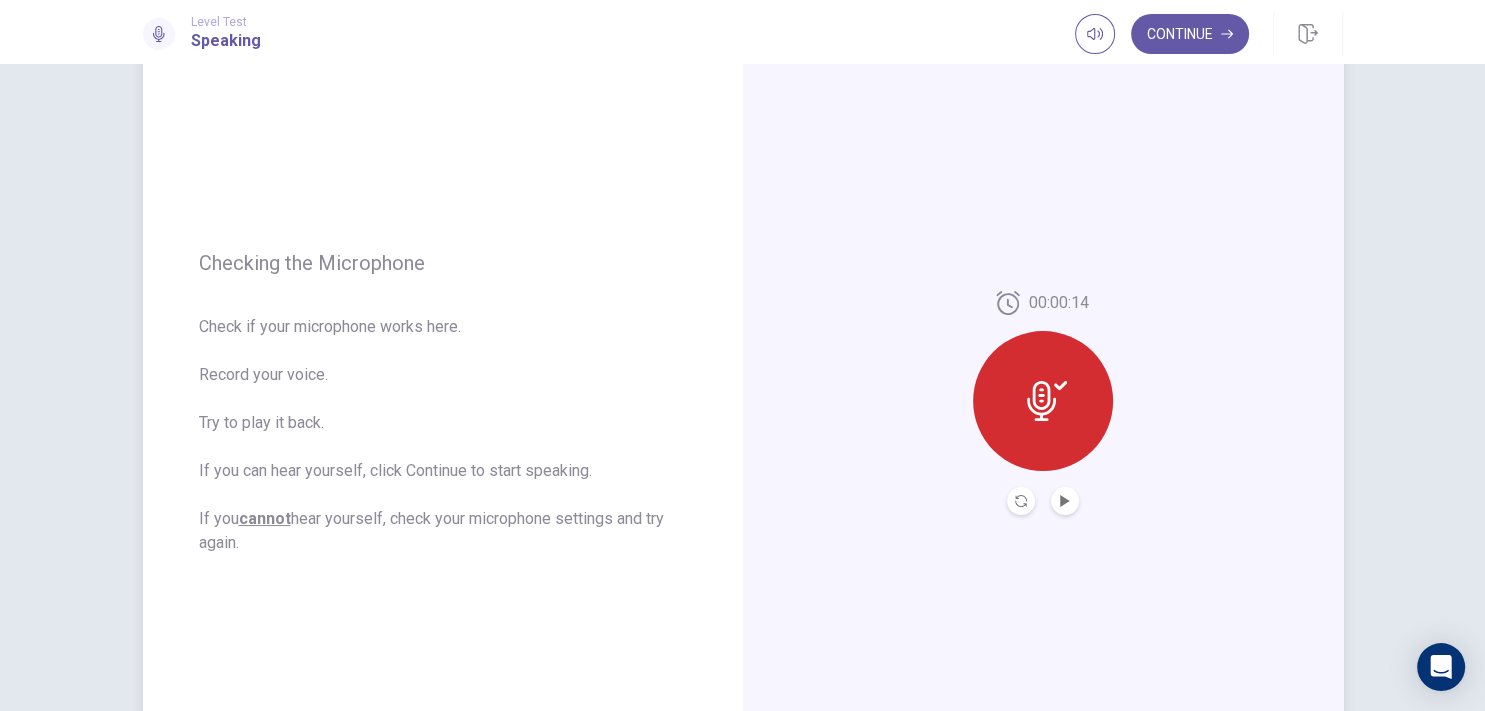 click 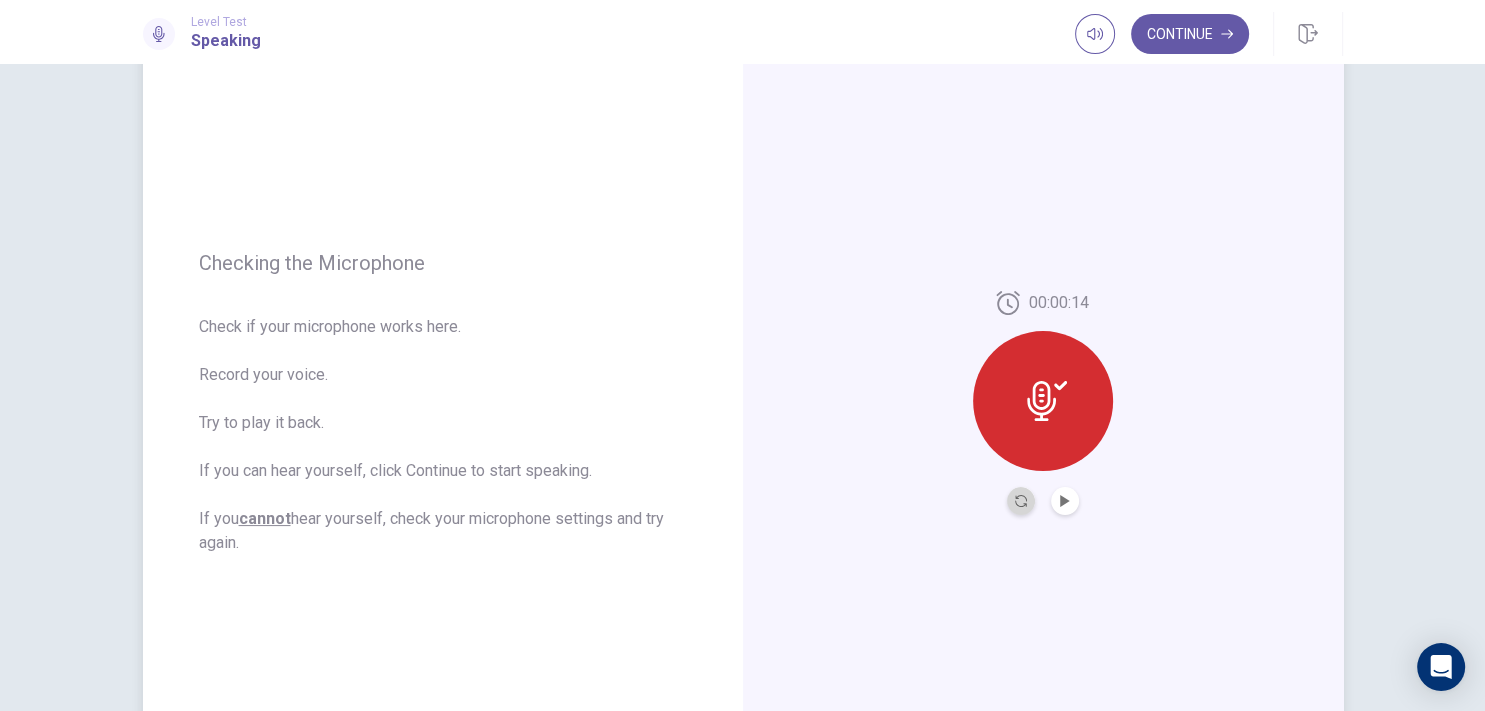 click at bounding box center [1021, 501] 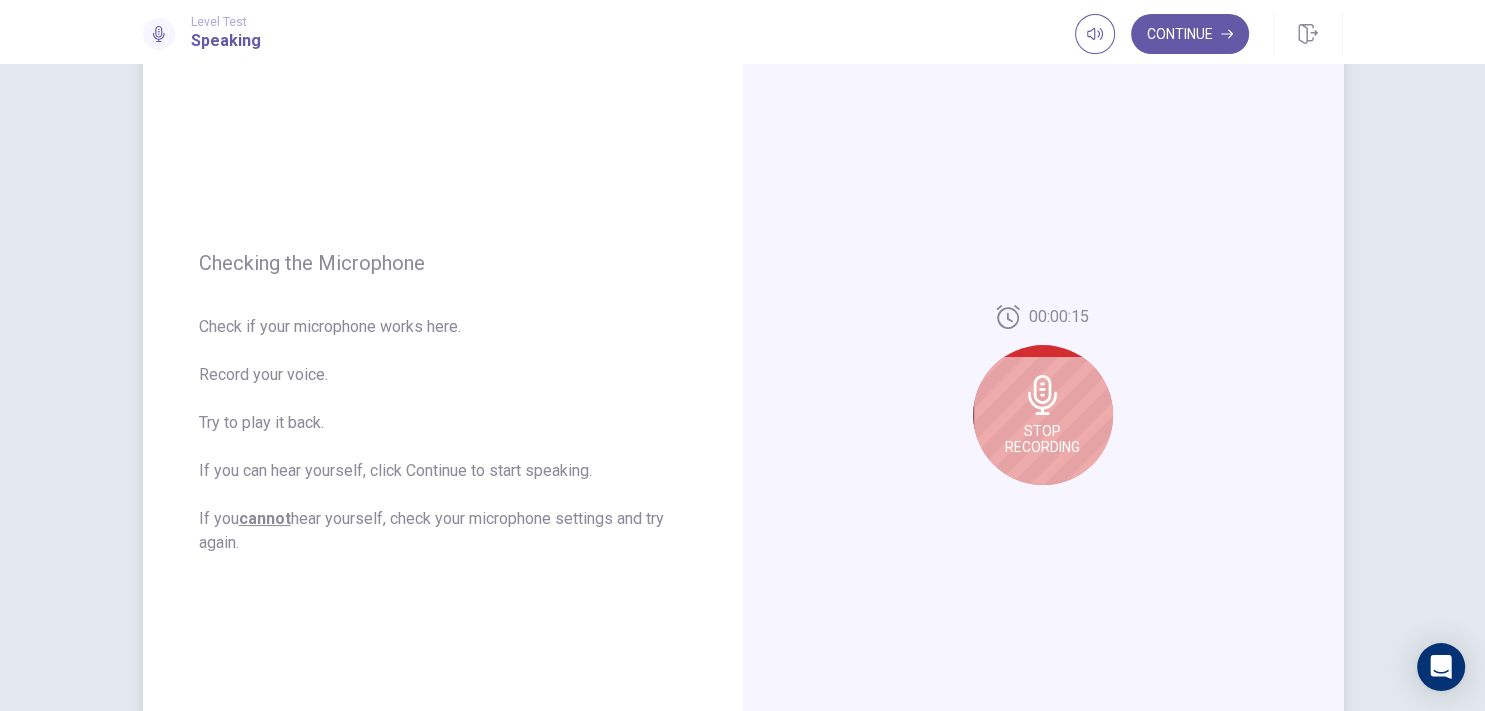 click on "Stop   Recording" at bounding box center [1043, 415] 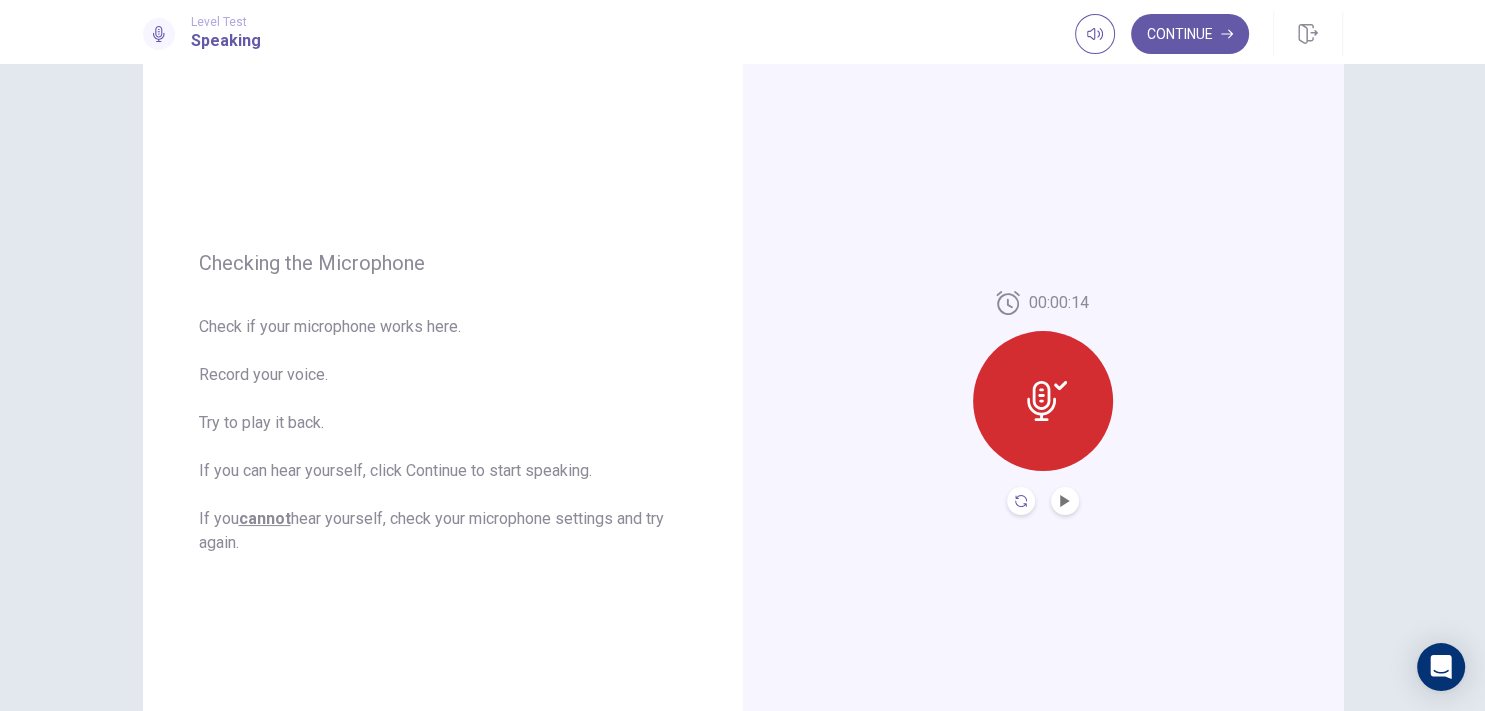 click 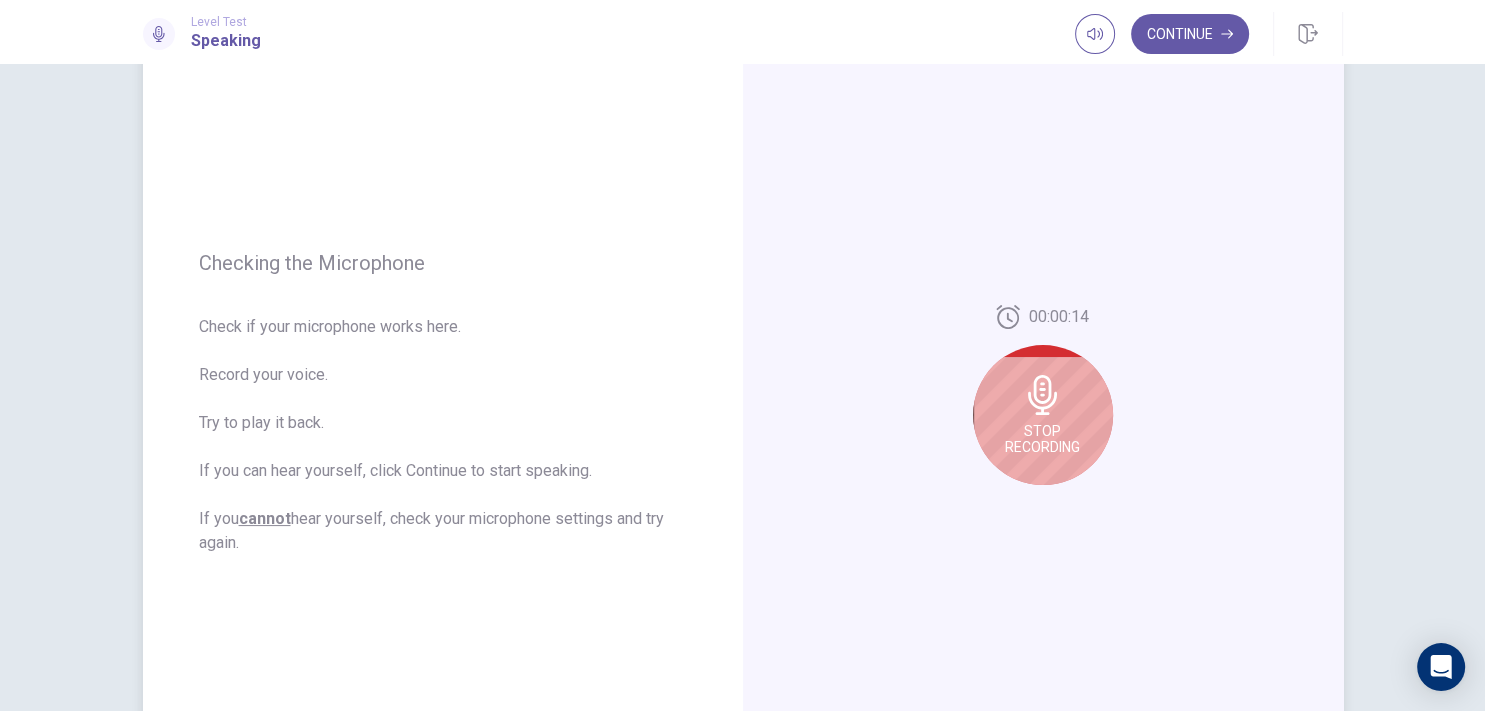 click 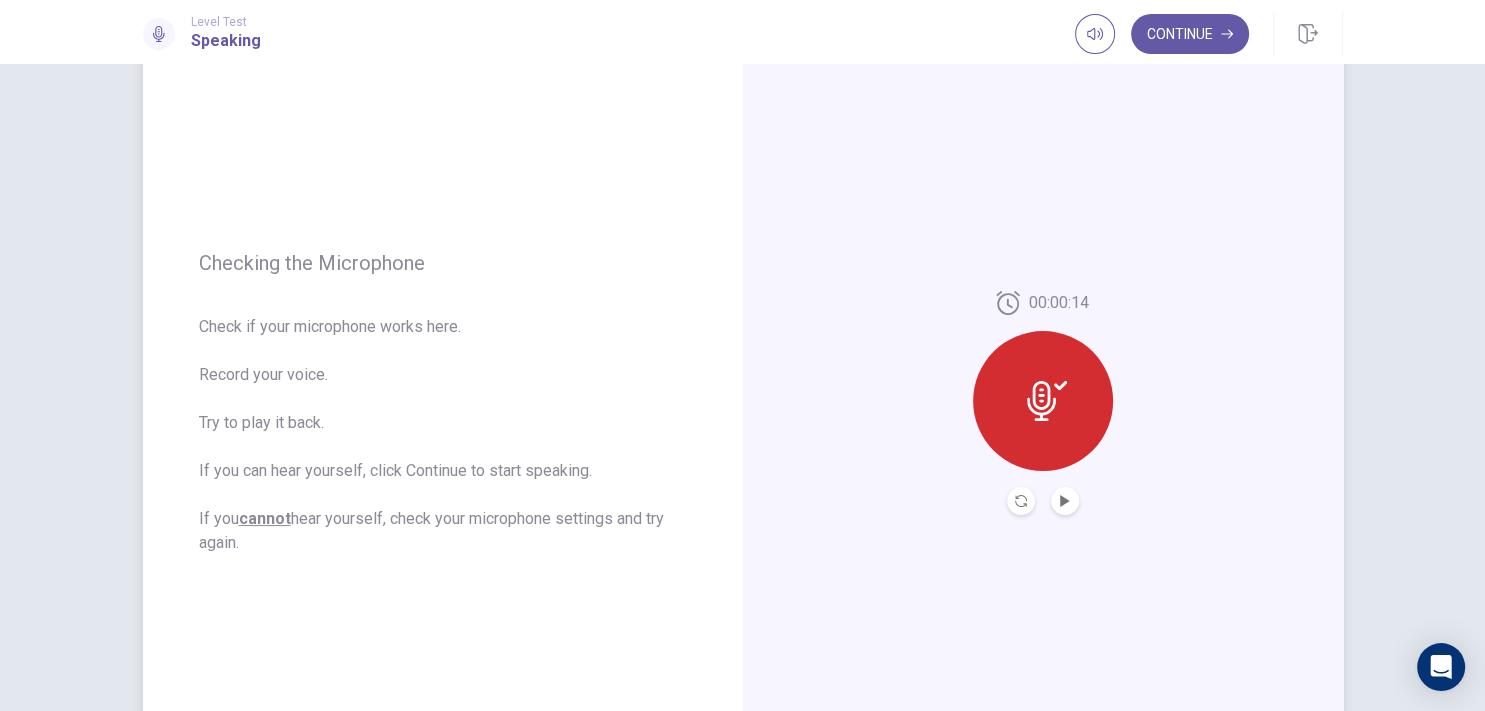 click 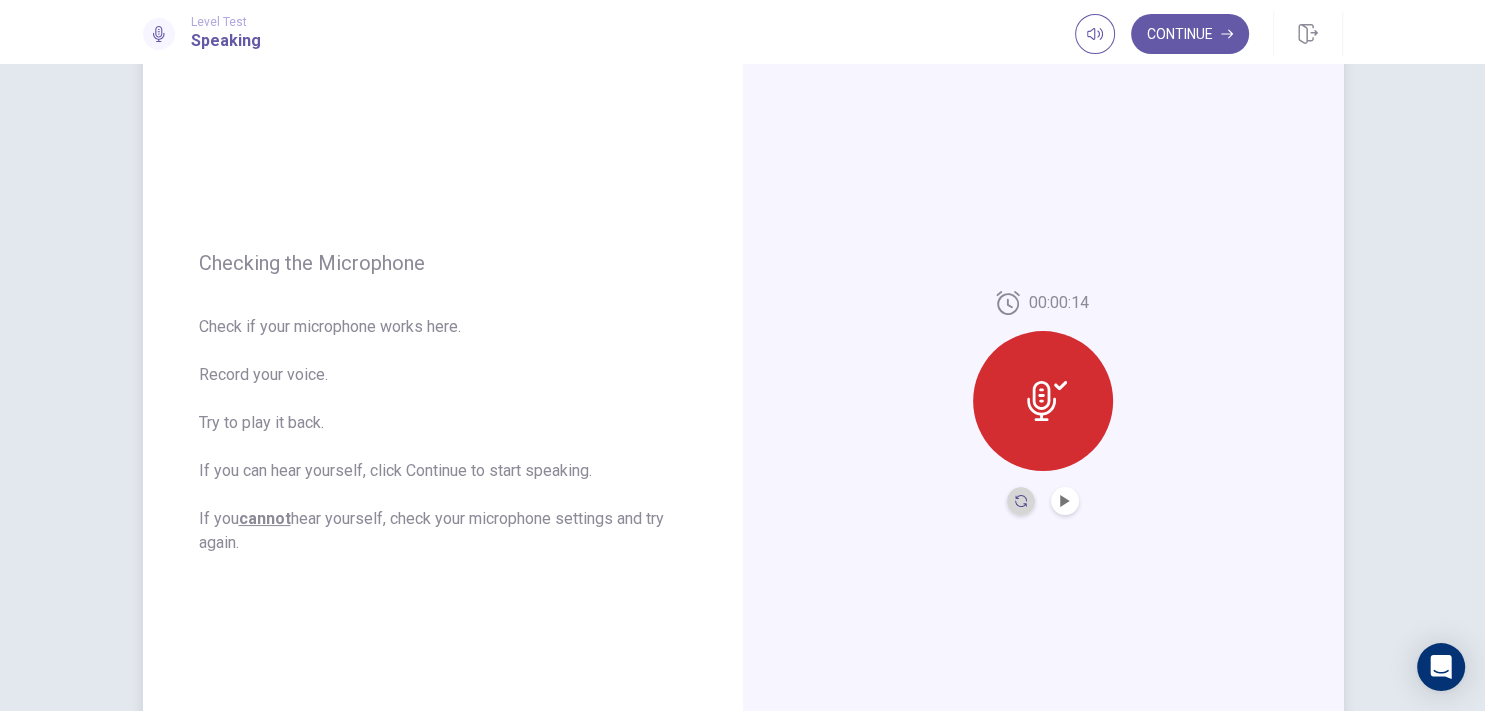 click 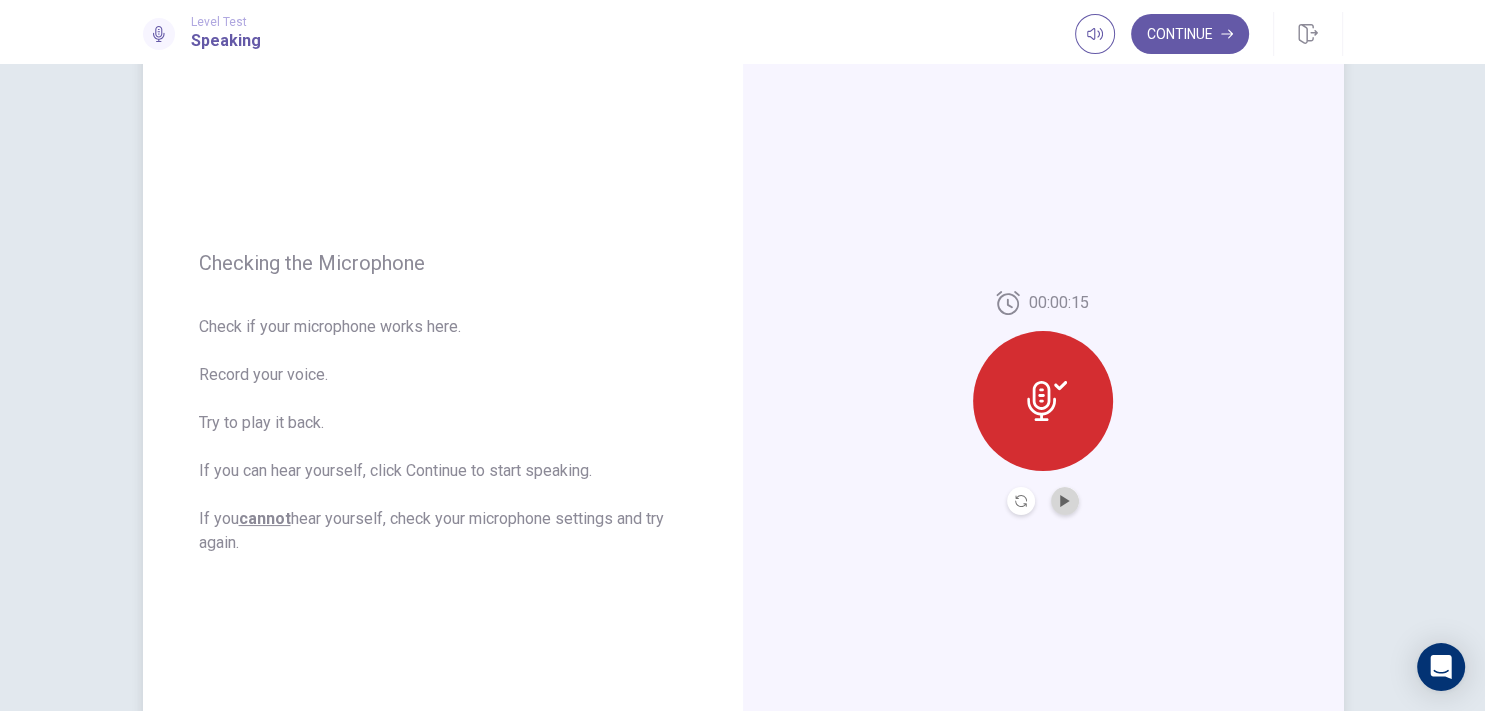 click at bounding box center [1065, 501] 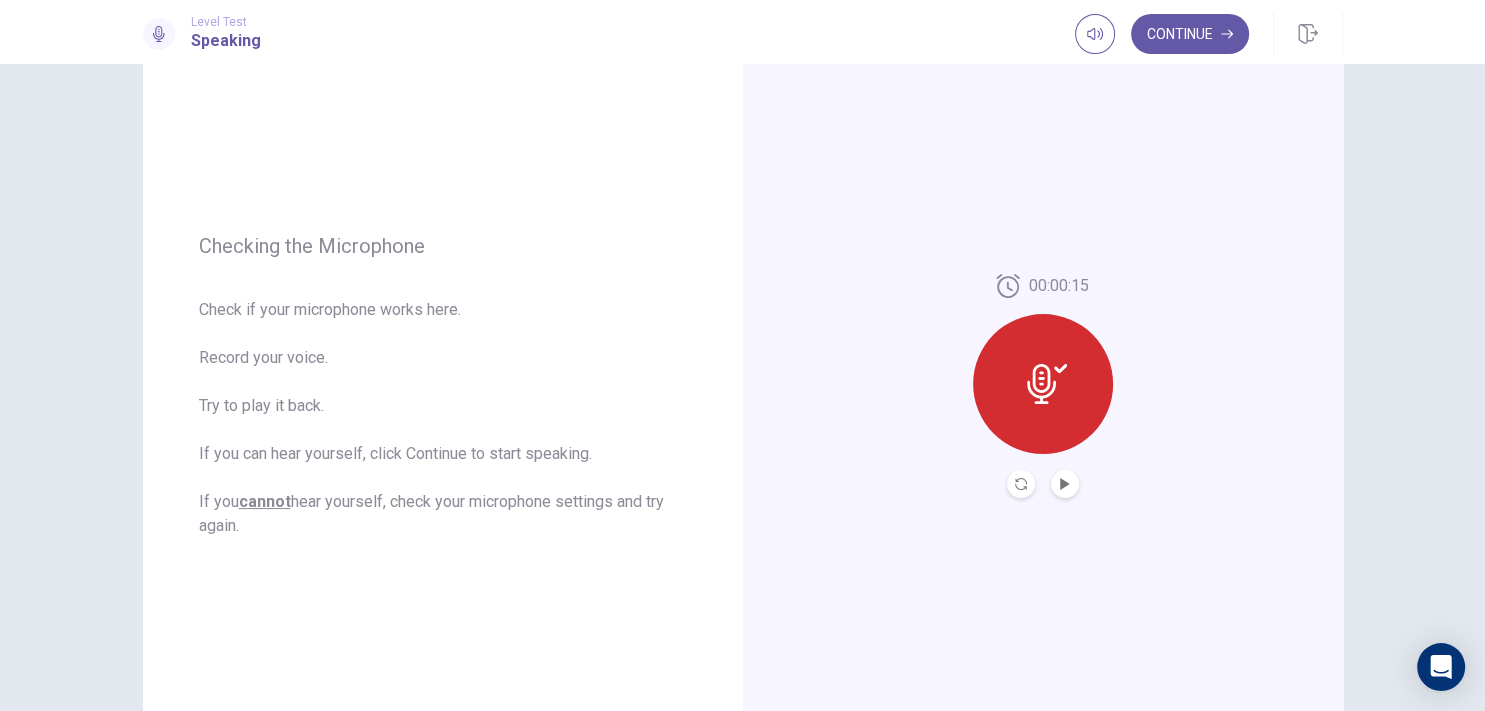 scroll, scrollTop: 150, scrollLeft: 0, axis: vertical 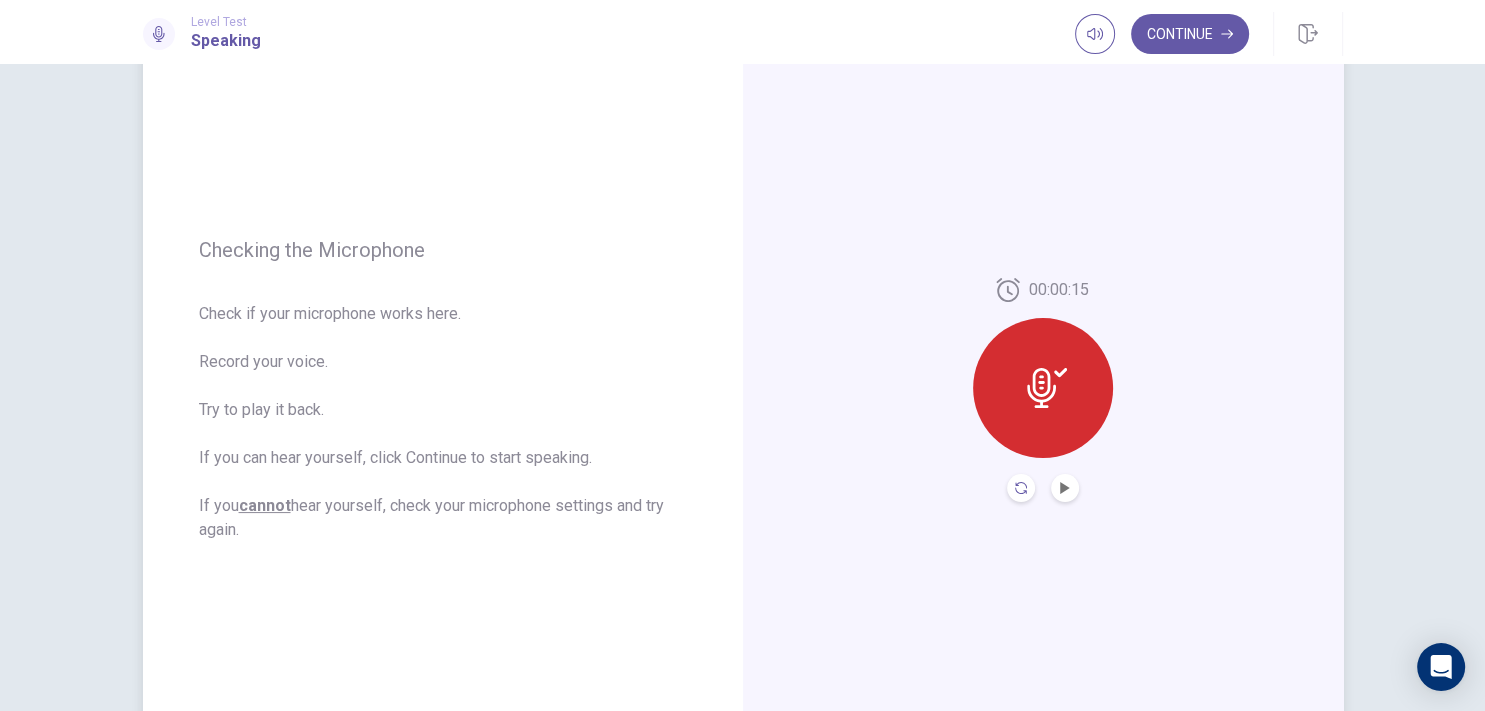 click 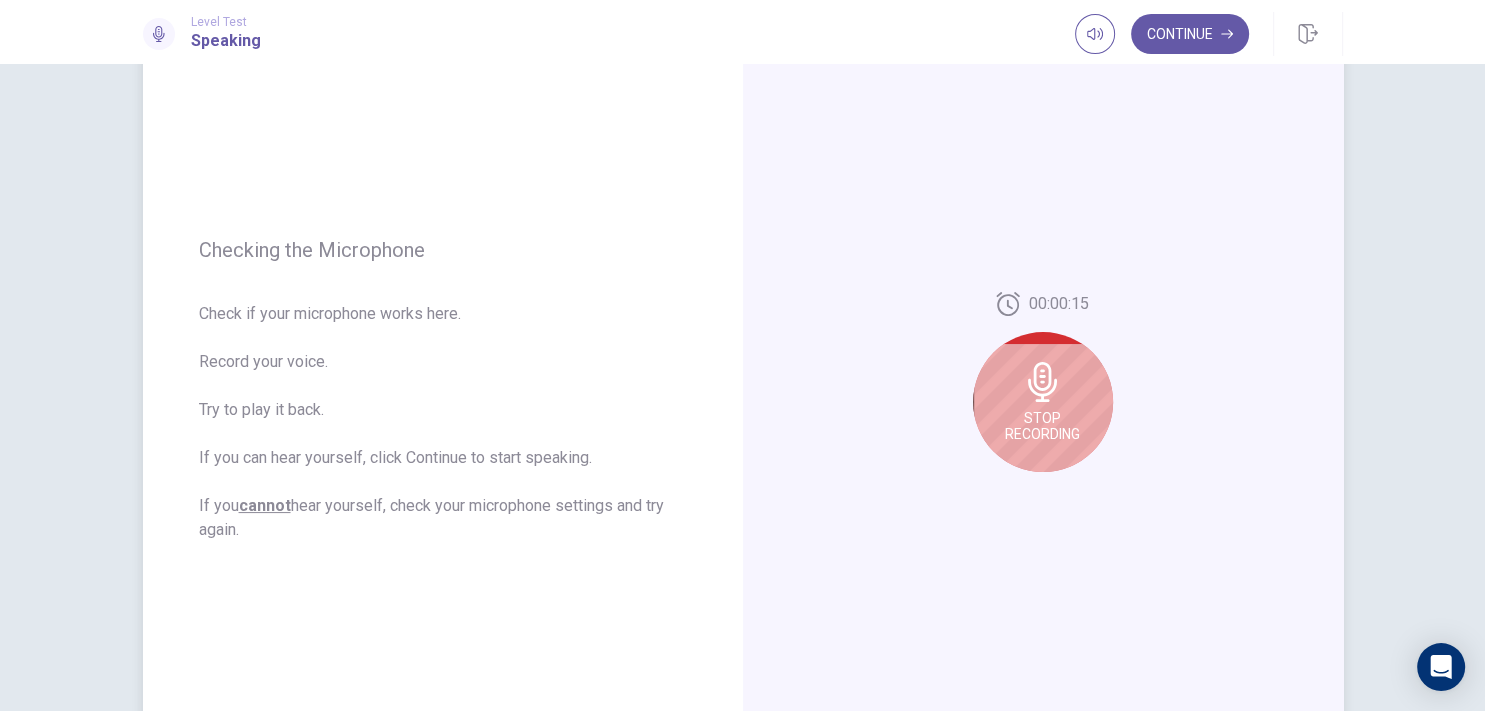 click on "00:00:15 Stop   Recording" at bounding box center (1043, 390) 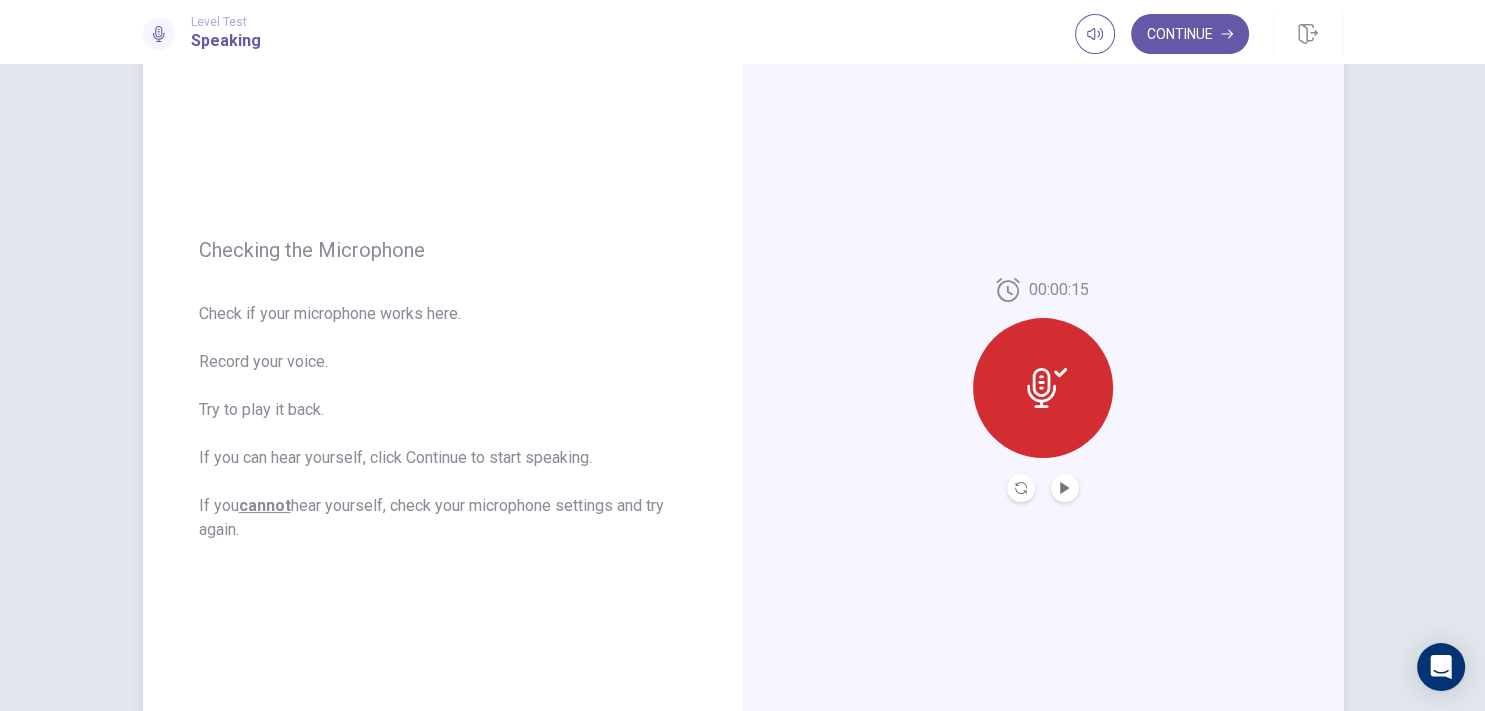 click at bounding box center (1065, 488) 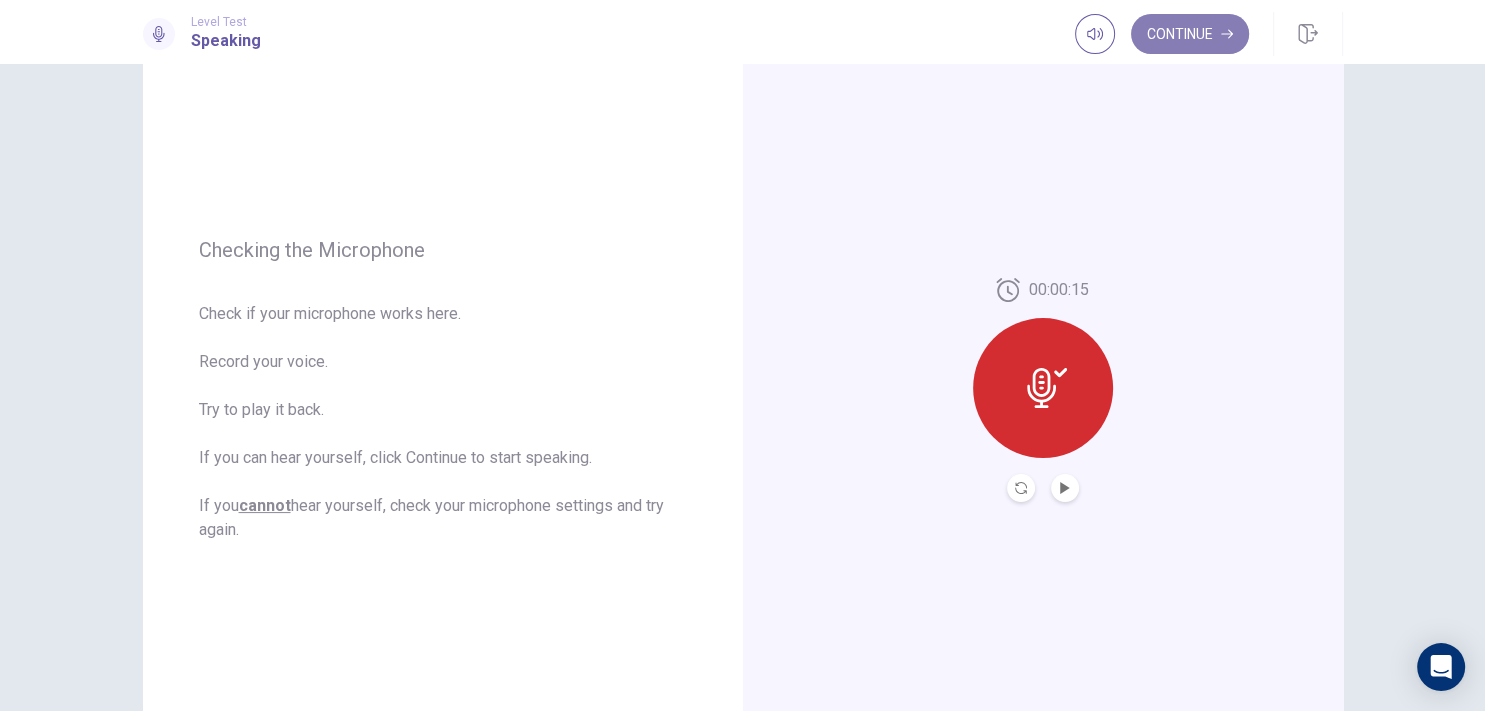 click on "Continue" at bounding box center [1190, 34] 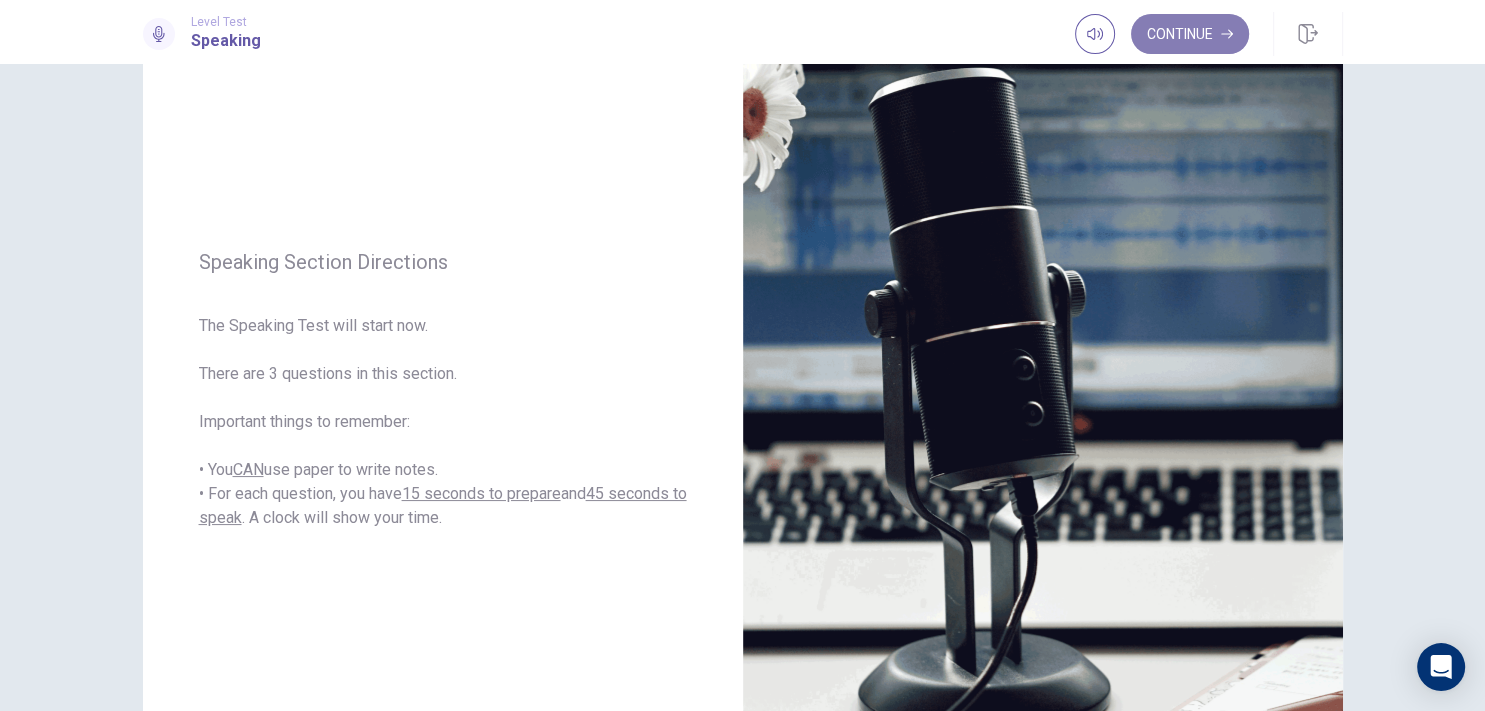 click on "Continue" at bounding box center [1190, 34] 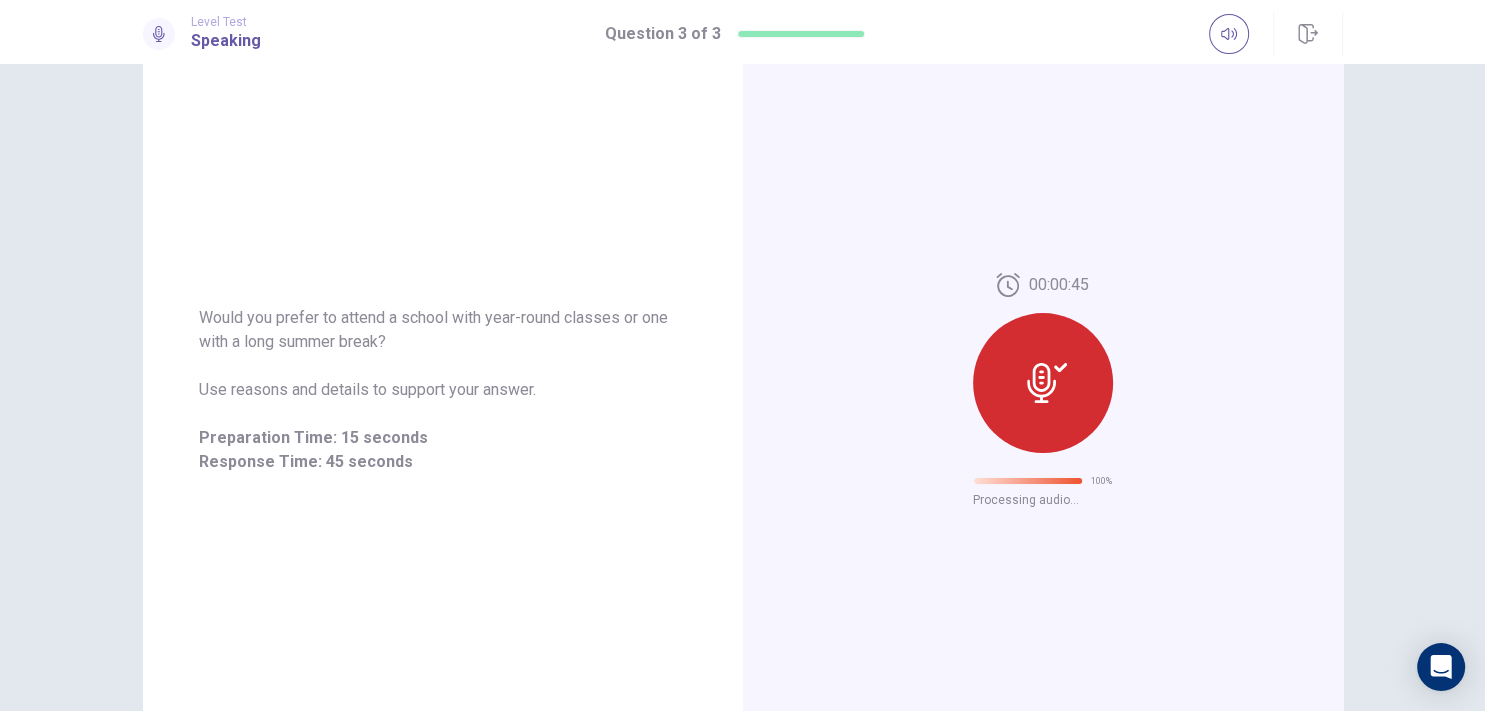 scroll, scrollTop: 17, scrollLeft: 0, axis: vertical 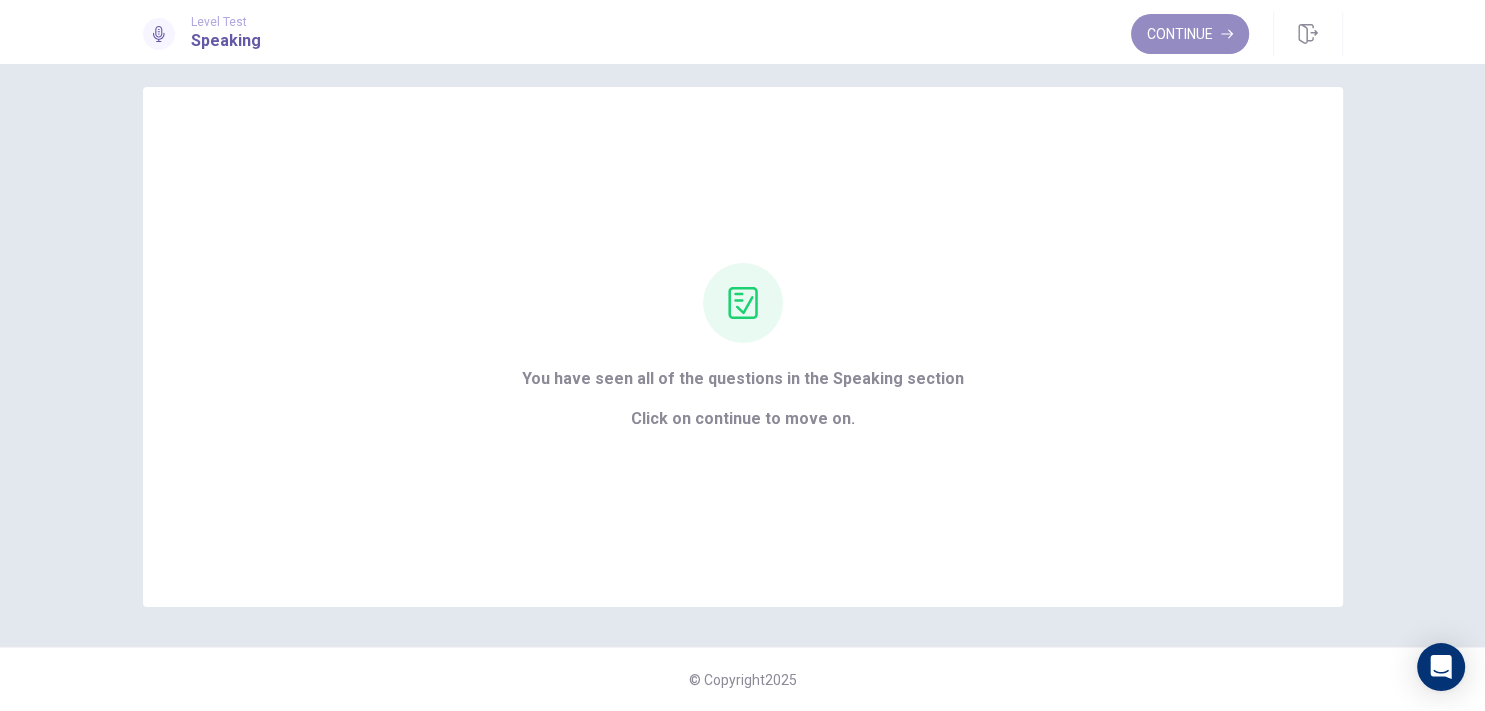 click on "Continue" at bounding box center [1190, 34] 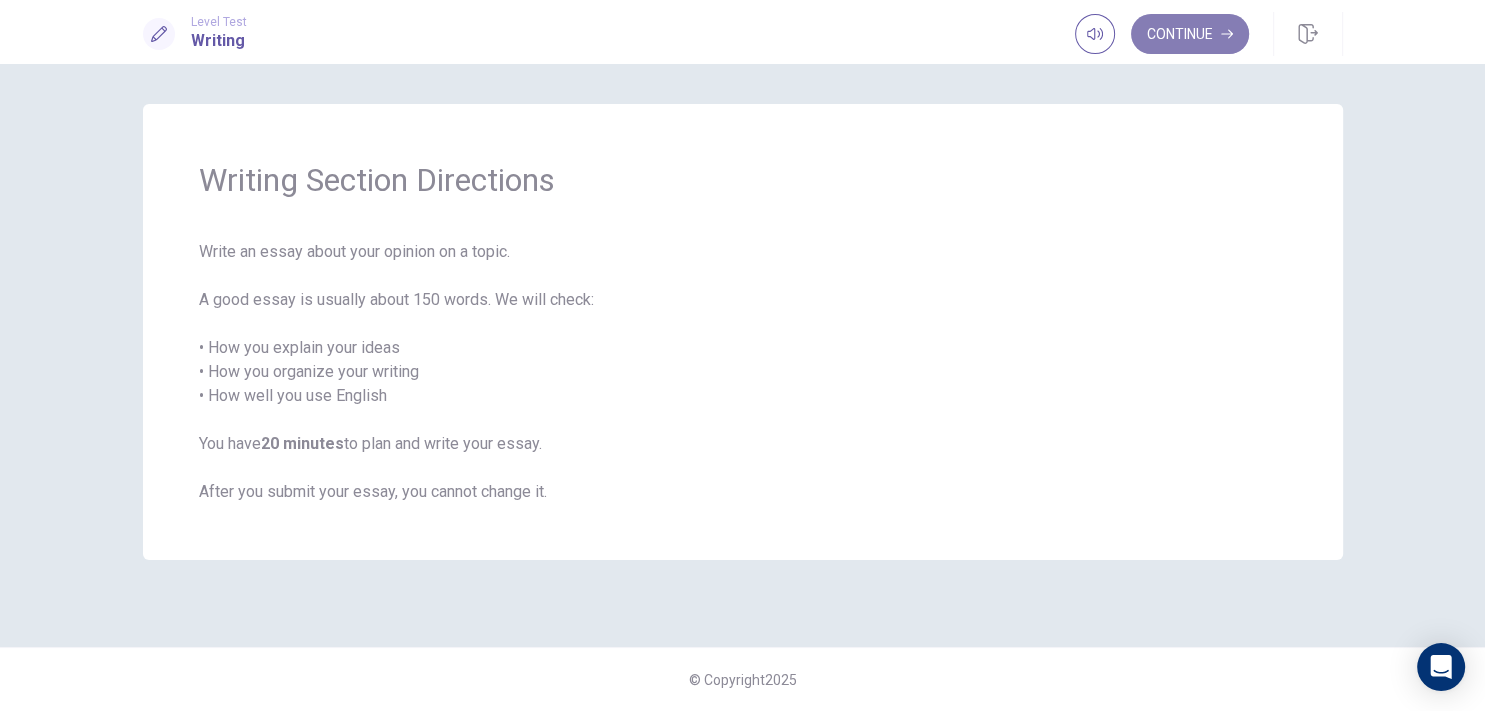 click on "Continue" at bounding box center (1190, 34) 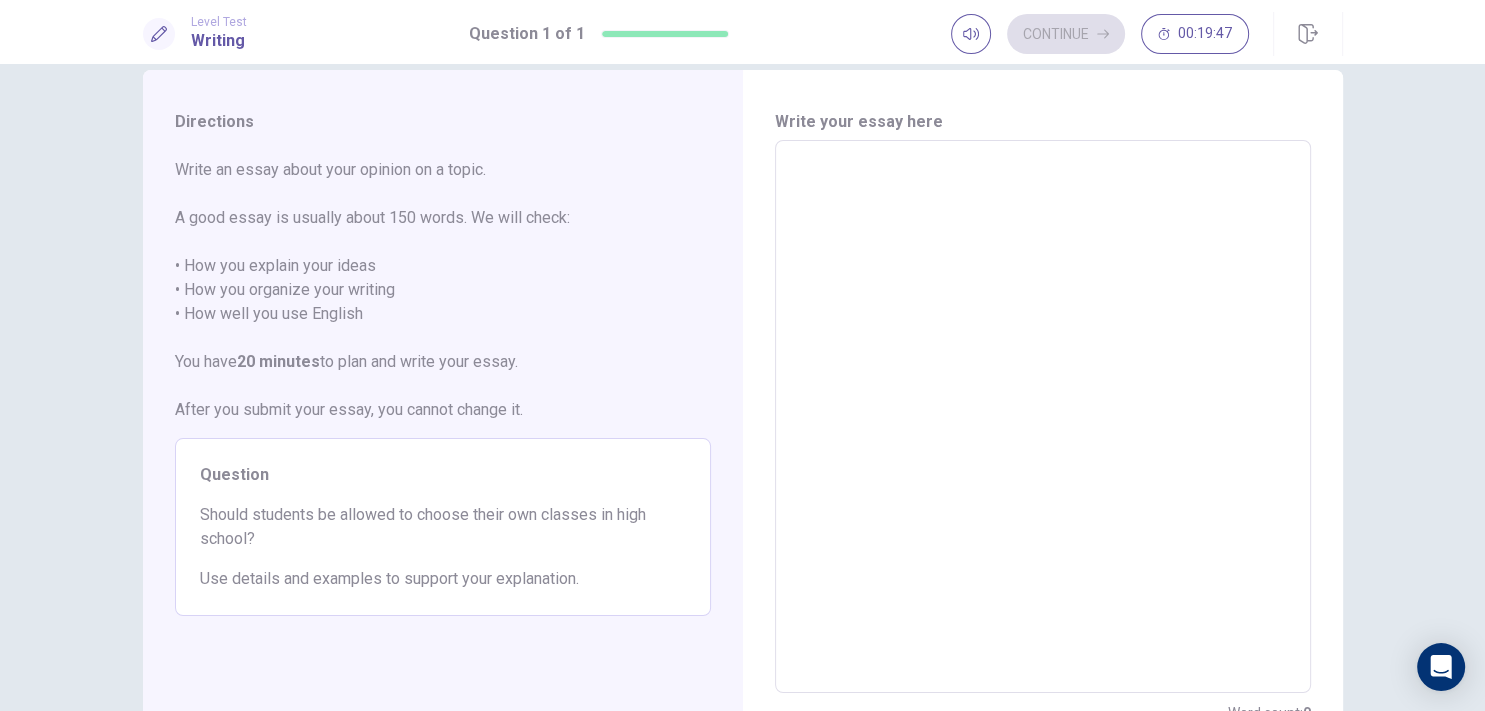 scroll, scrollTop: 30, scrollLeft: 0, axis: vertical 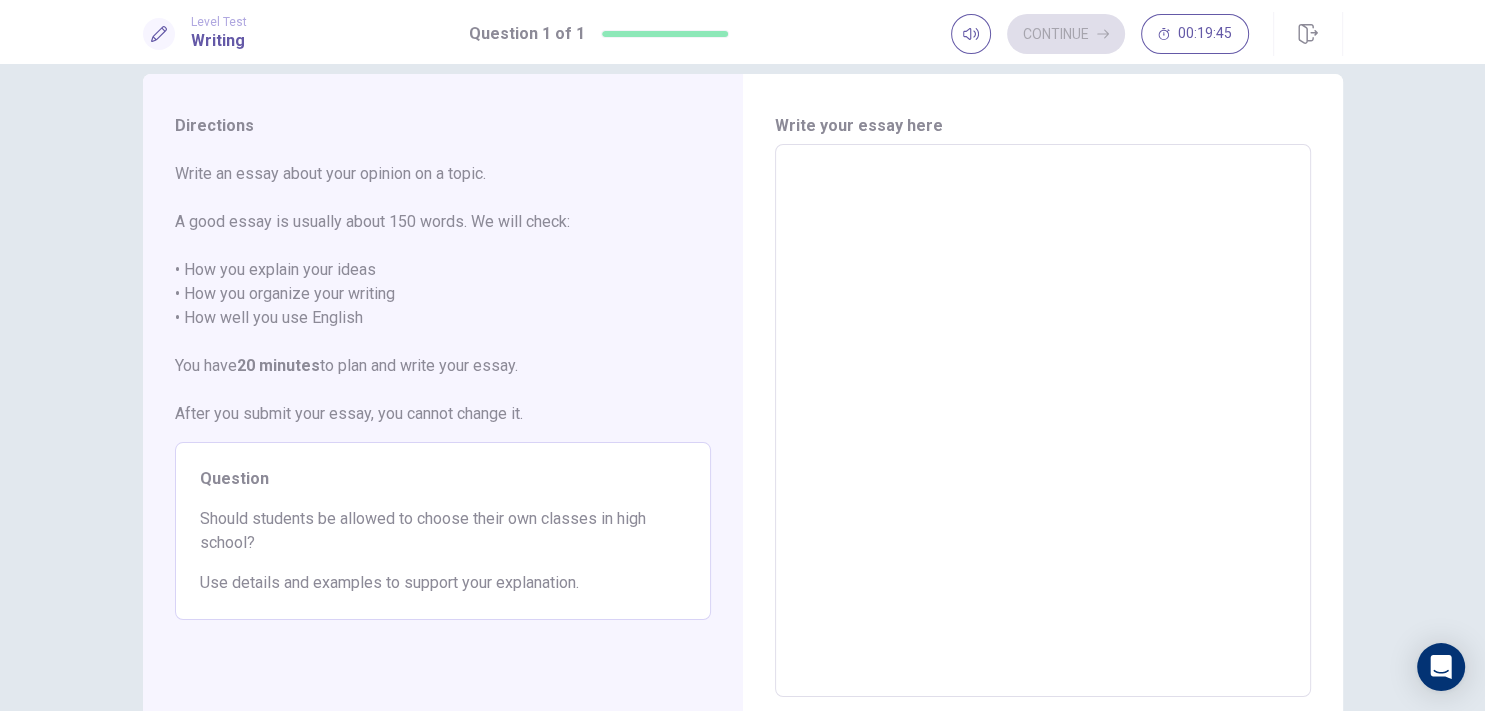 click at bounding box center (1043, 421) 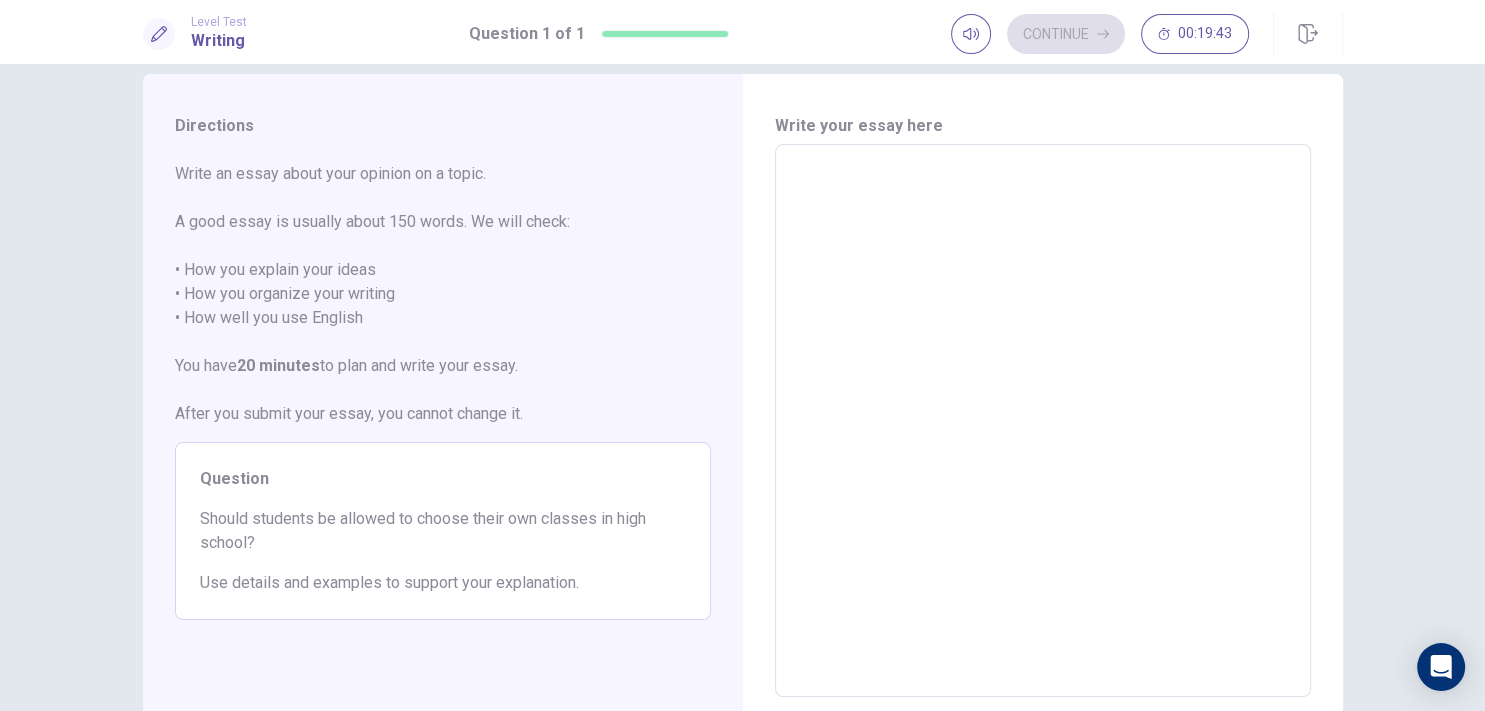 type on "*" 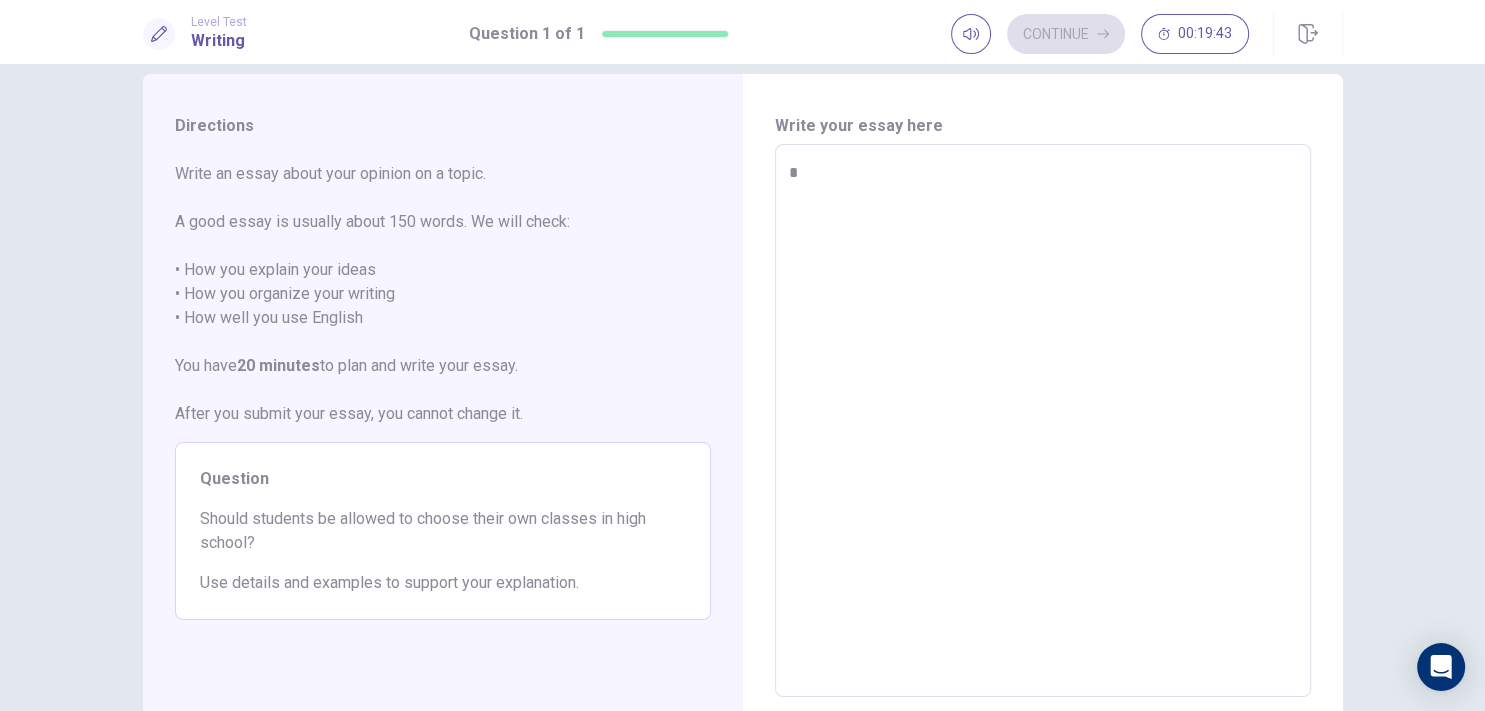 type on "*" 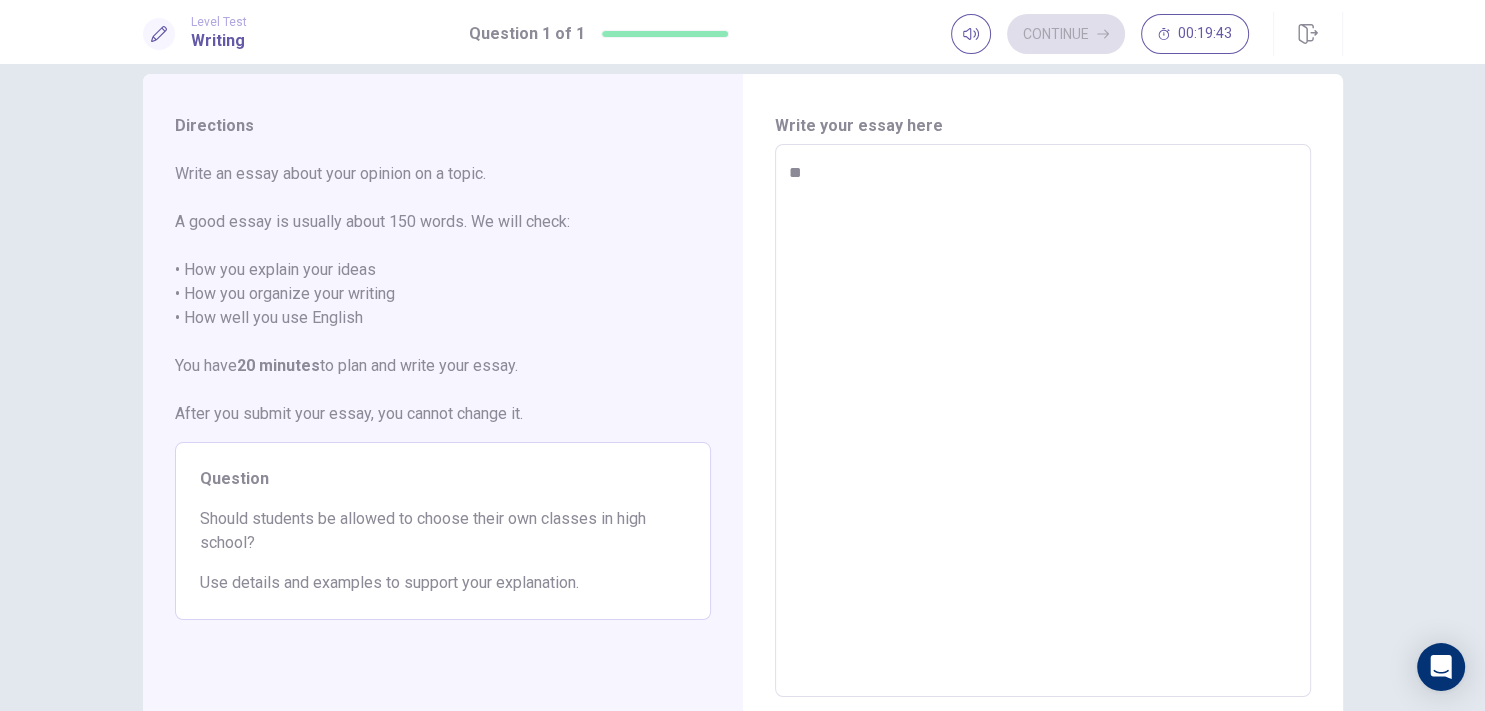 type on "*" 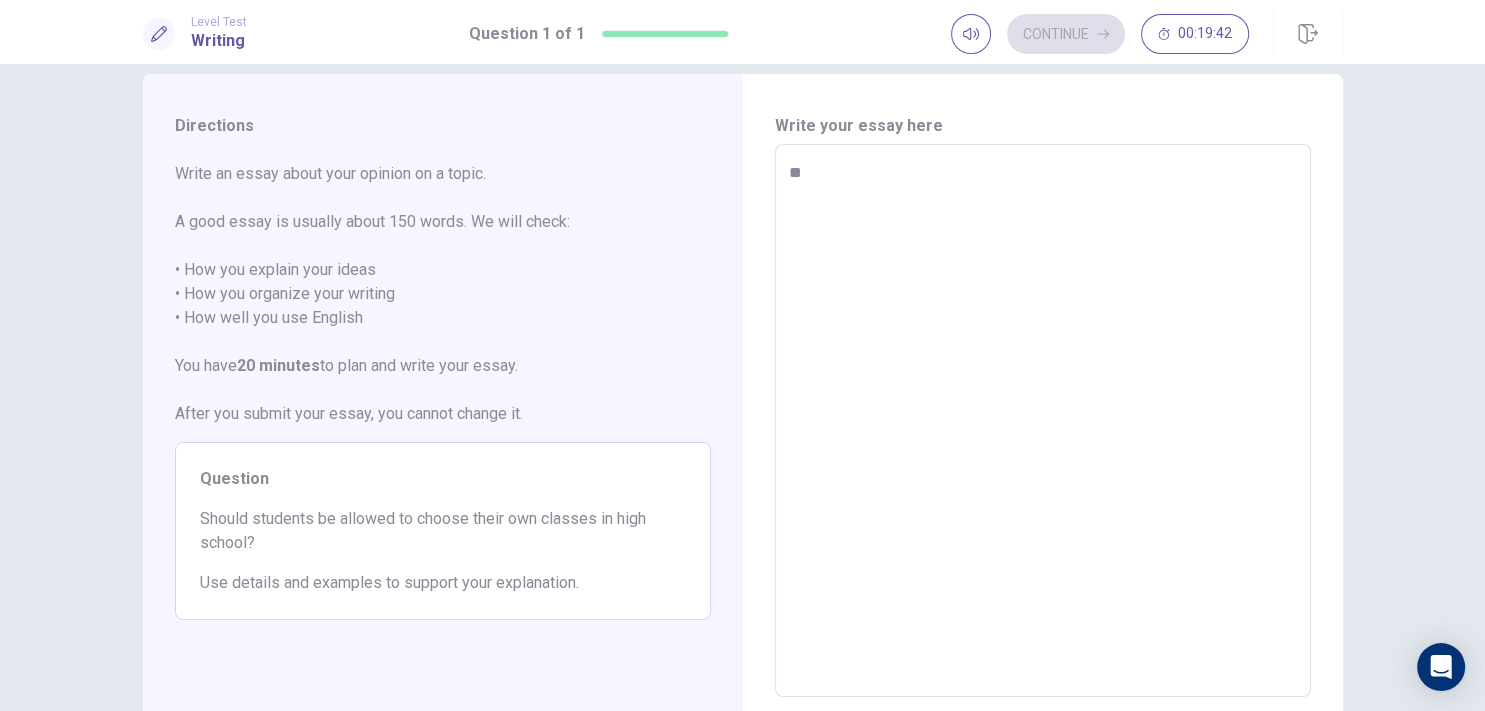 type on "***" 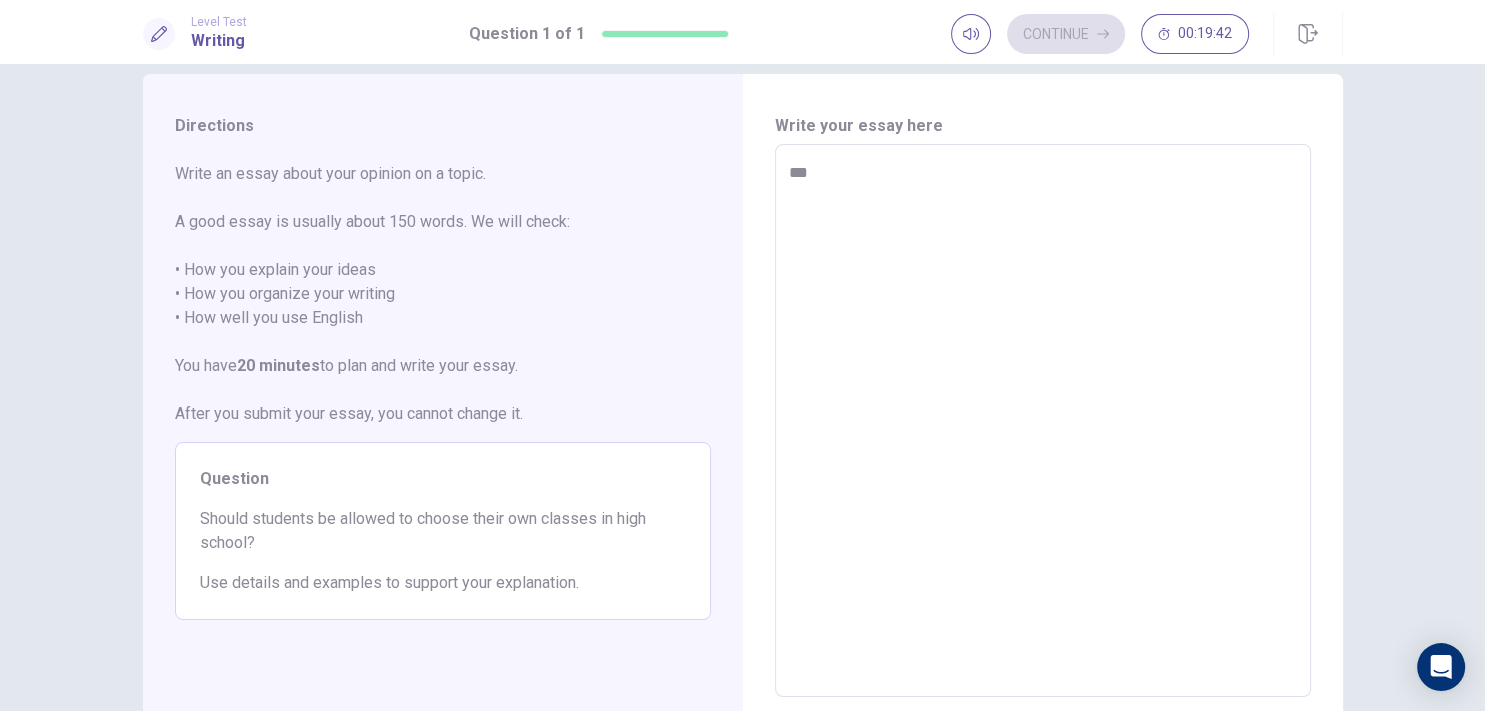 type on "*" 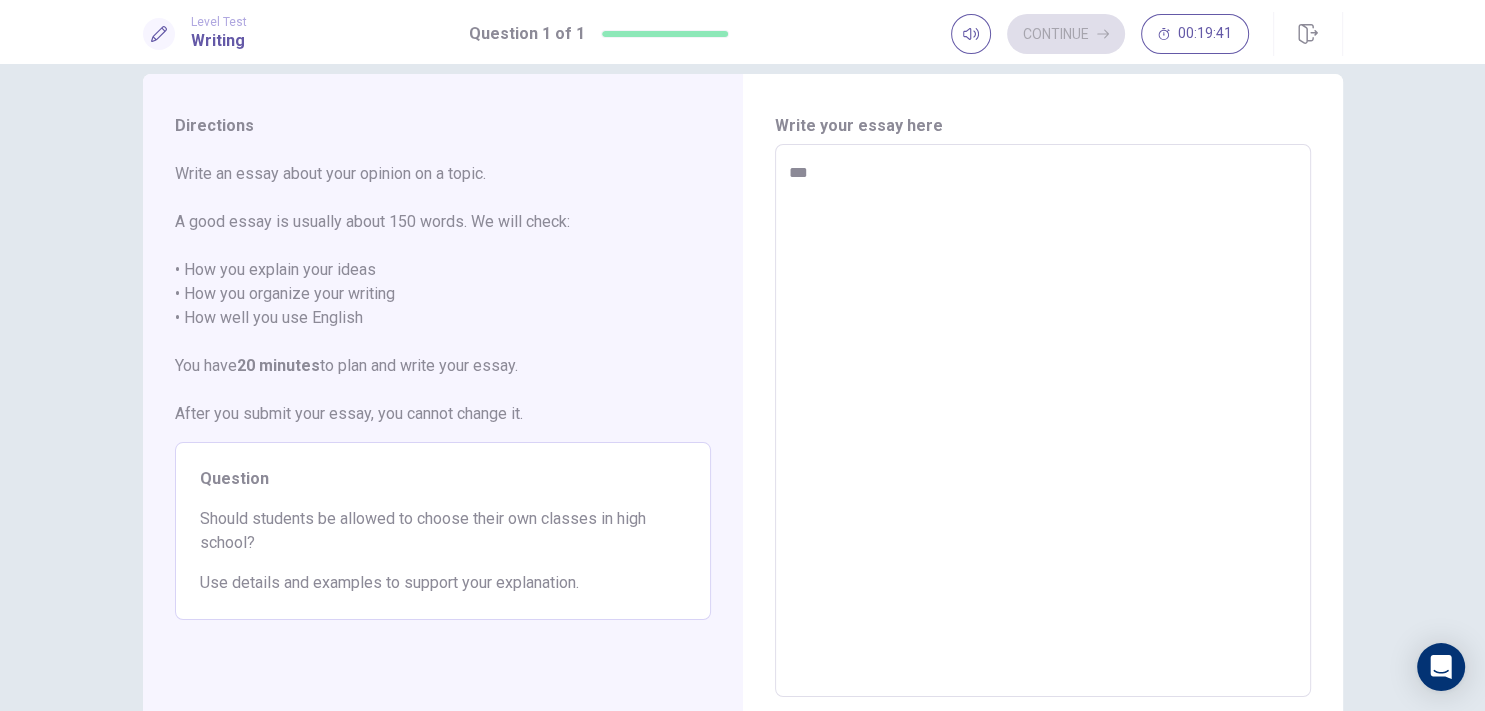 type on "****" 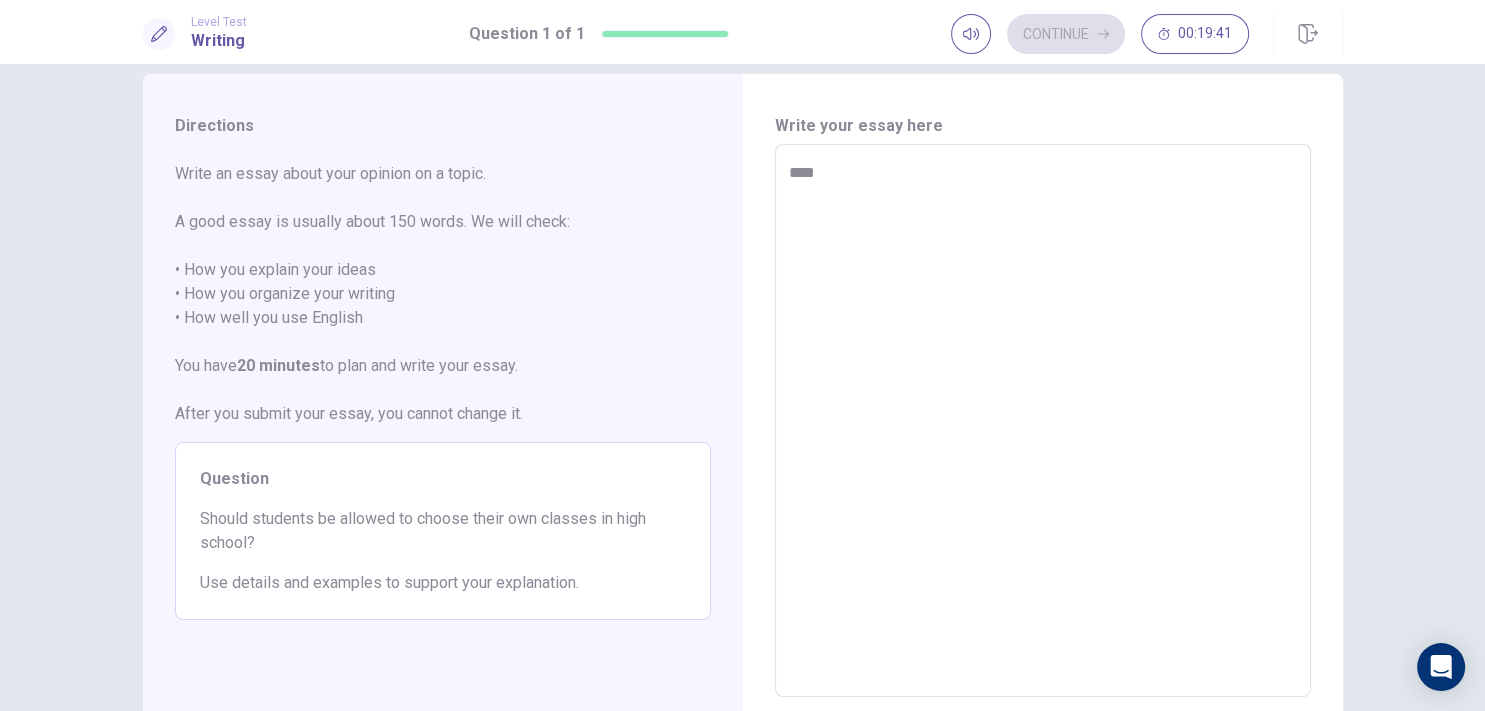 type on "*" 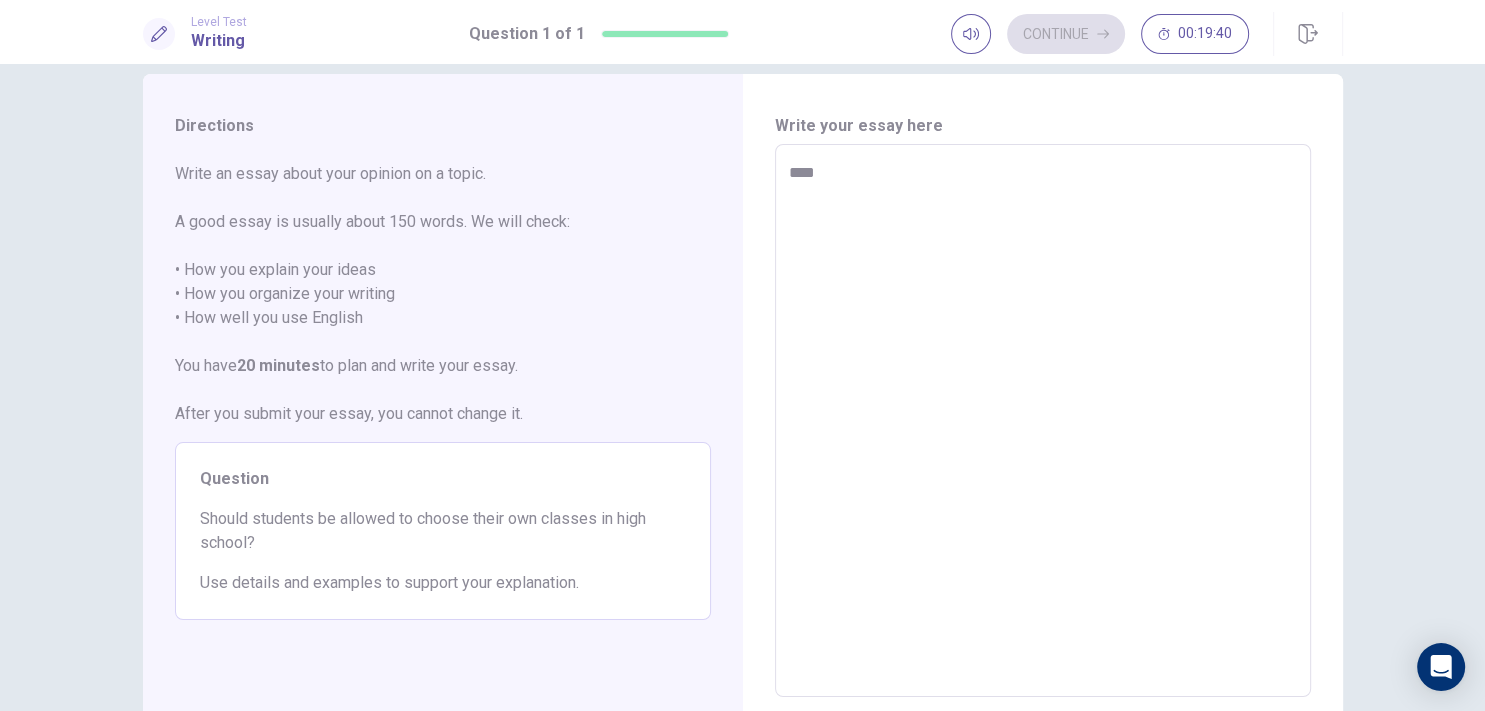 type on "***" 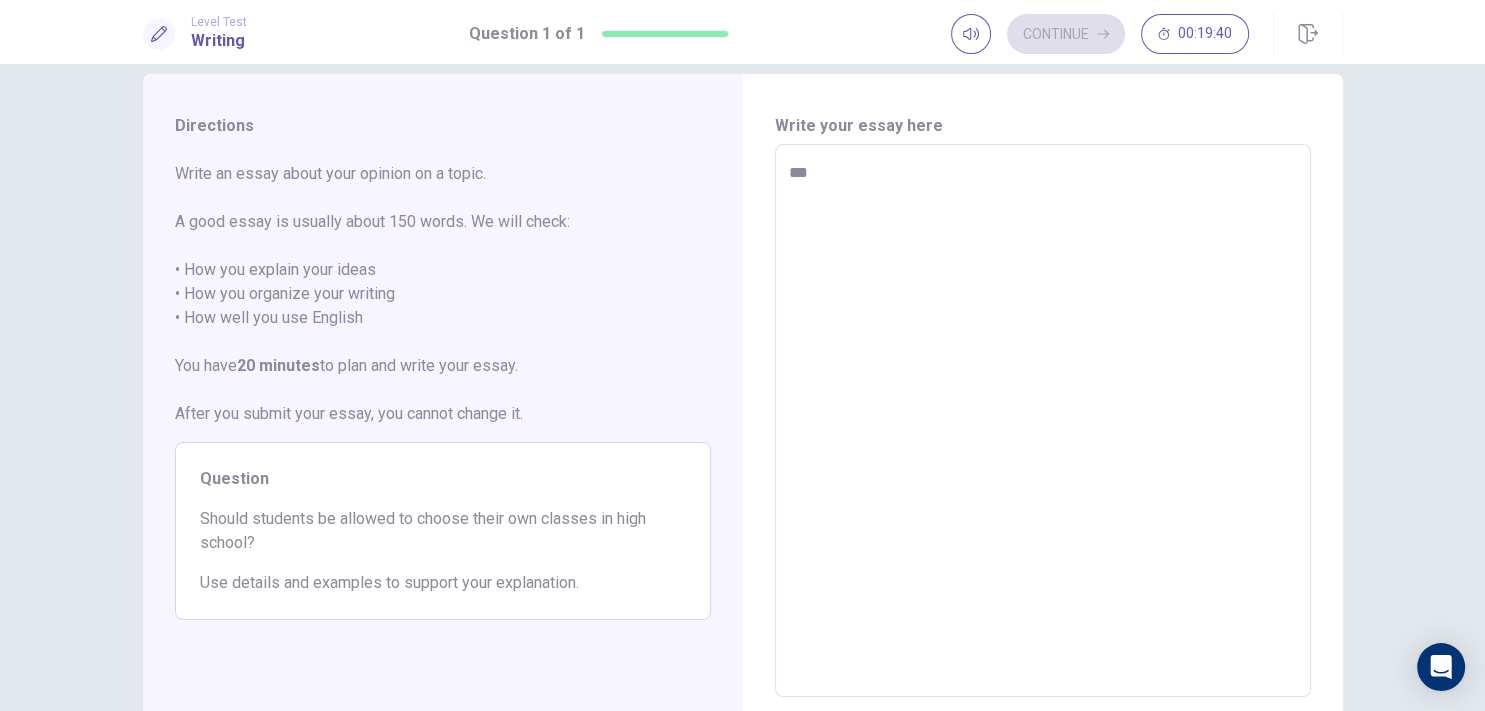 type on "*" 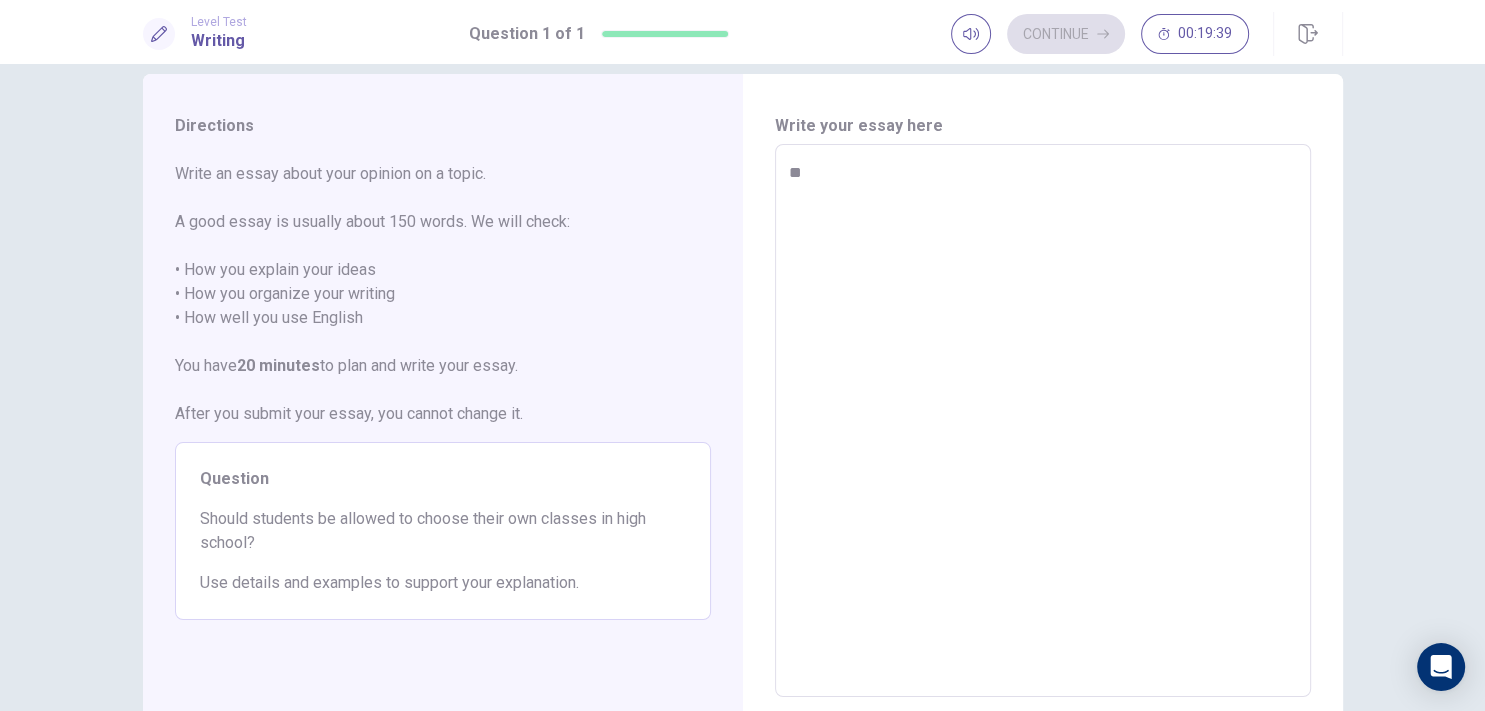 type on "*" 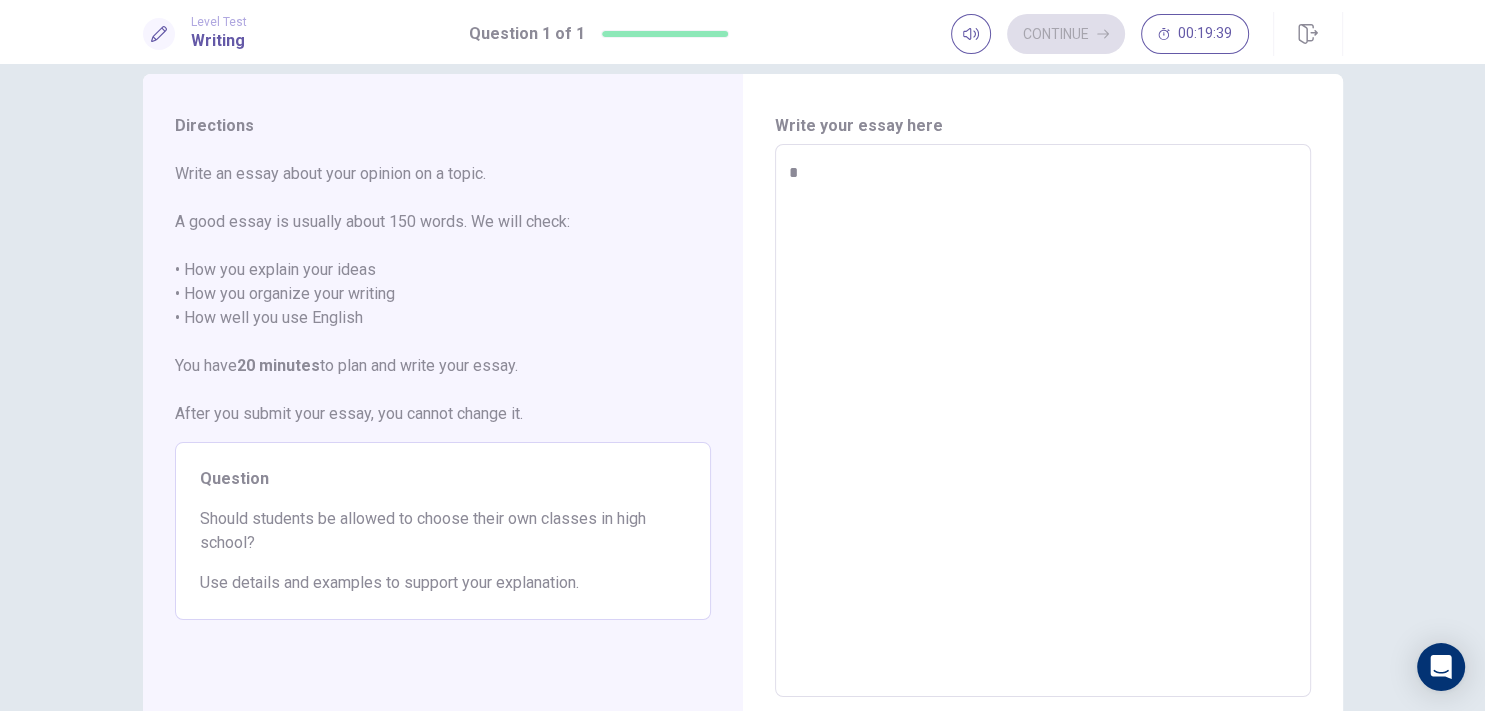 type on "*" 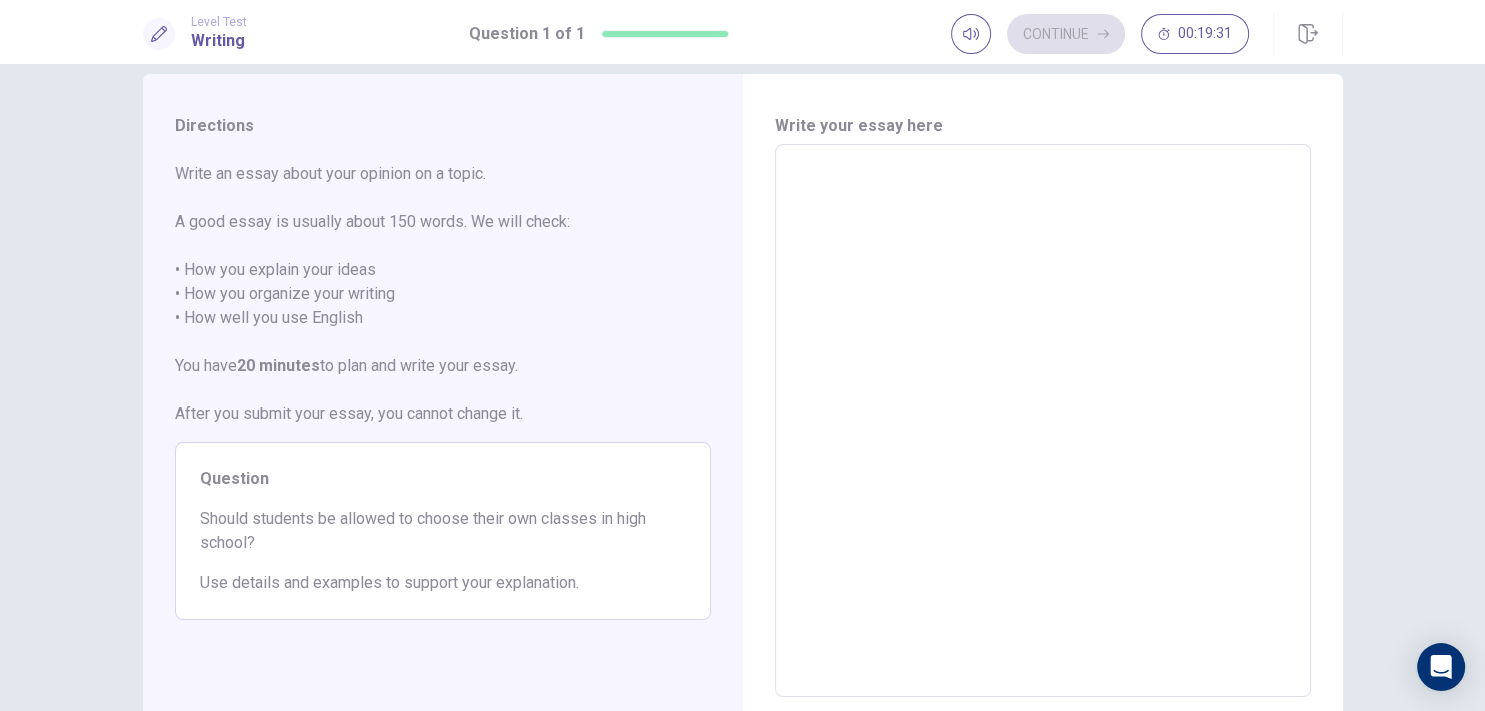 type on "*" 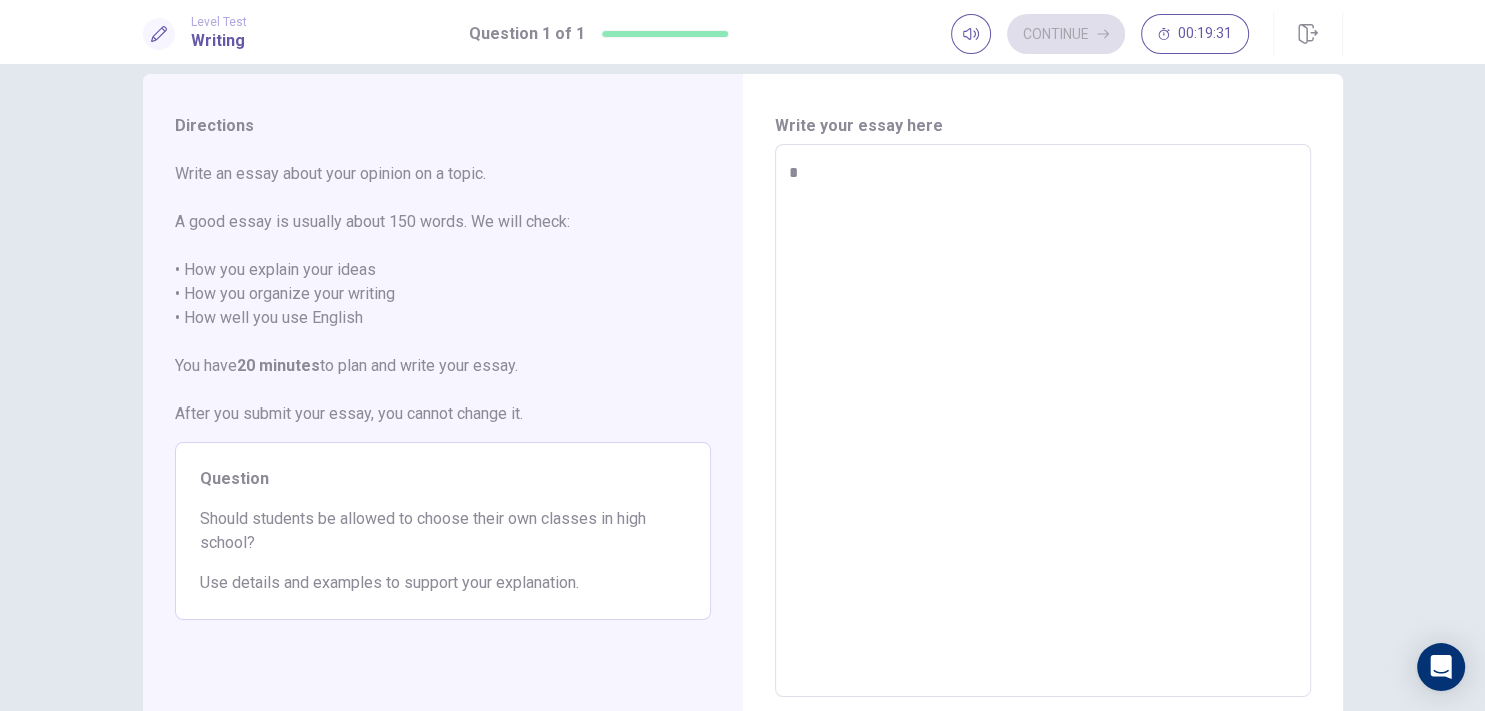 type on "*" 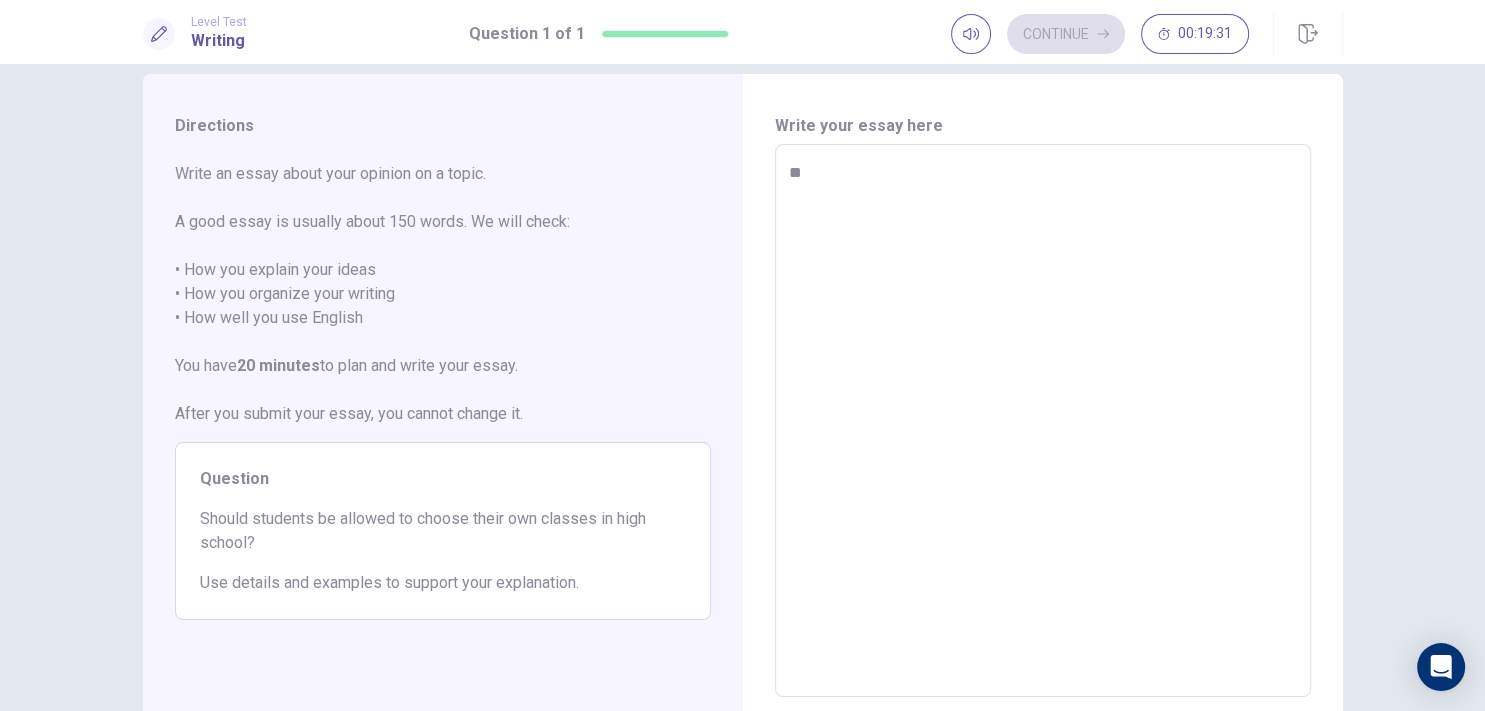 type on "*" 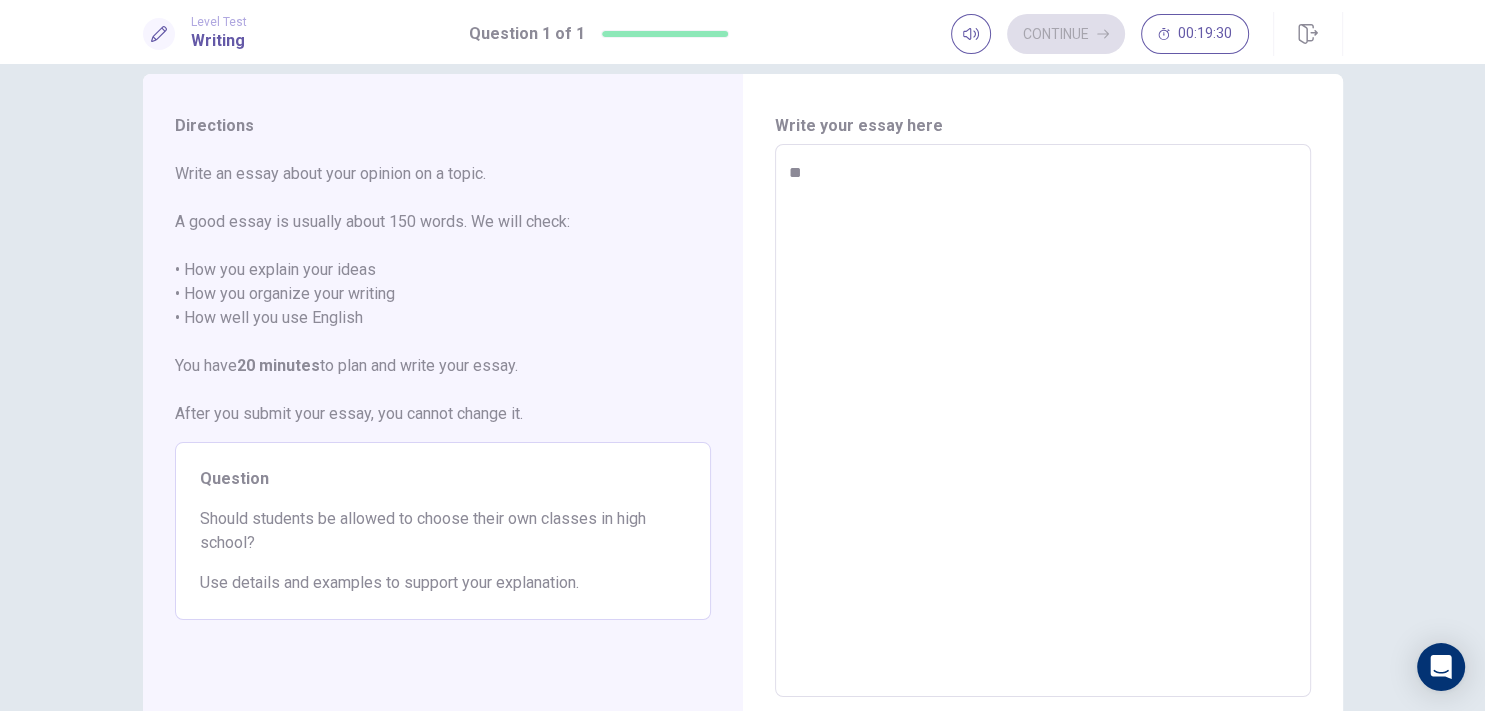 type on "***" 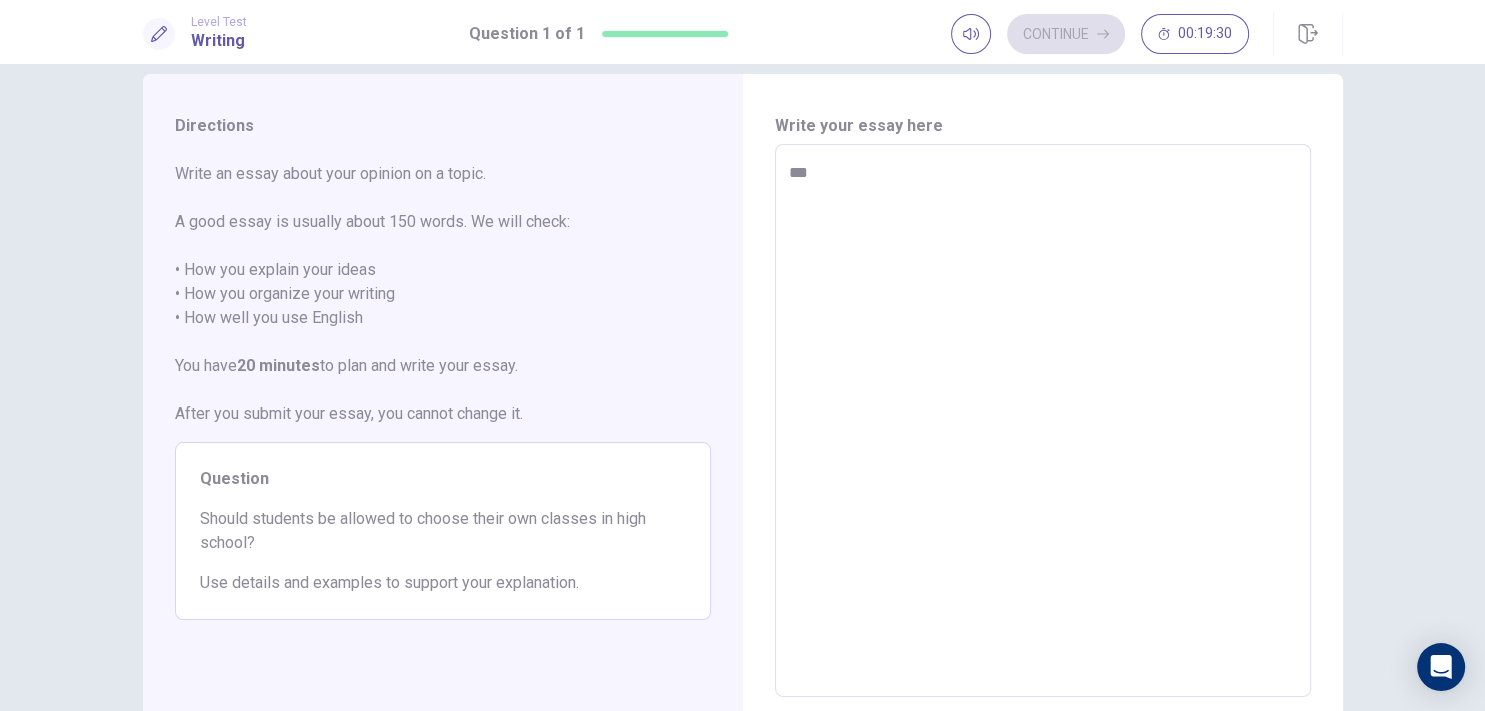 type on "*" 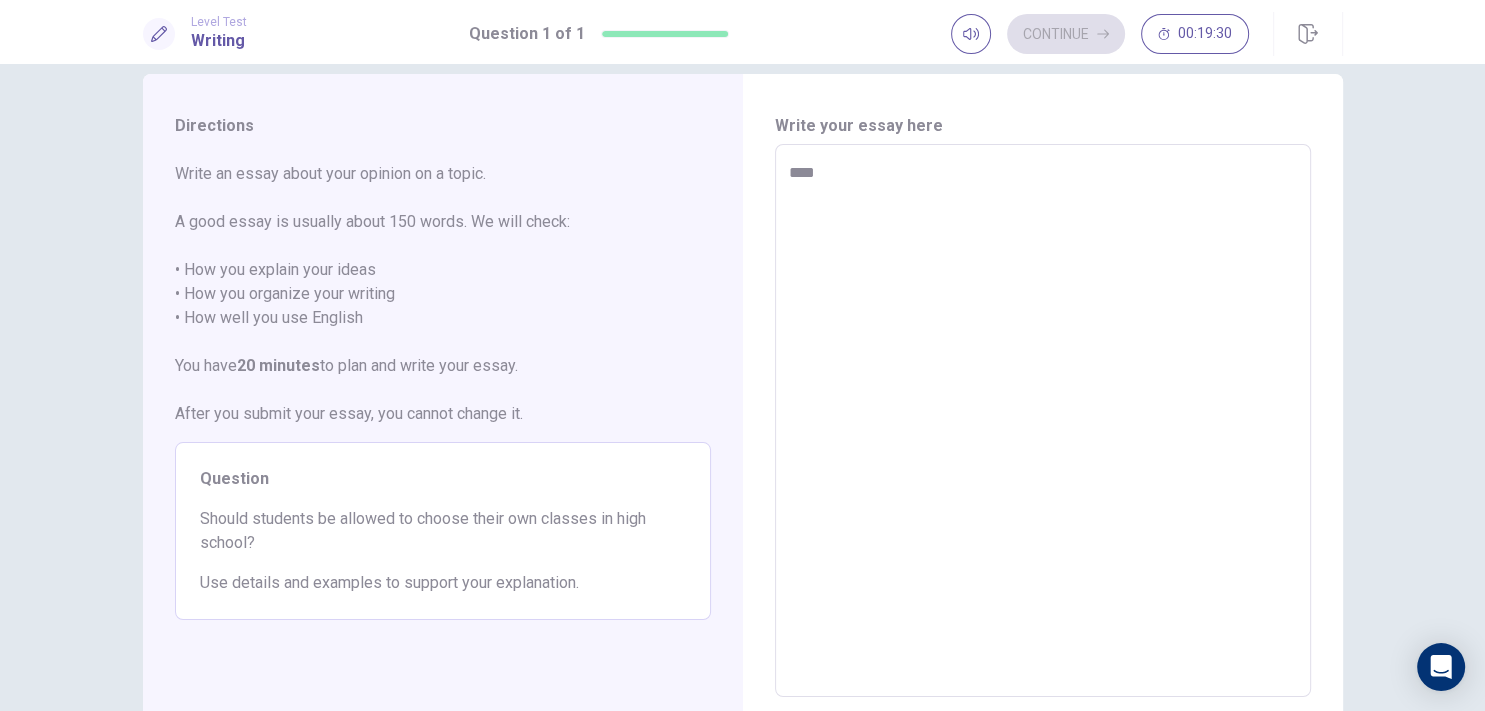 type on "*" 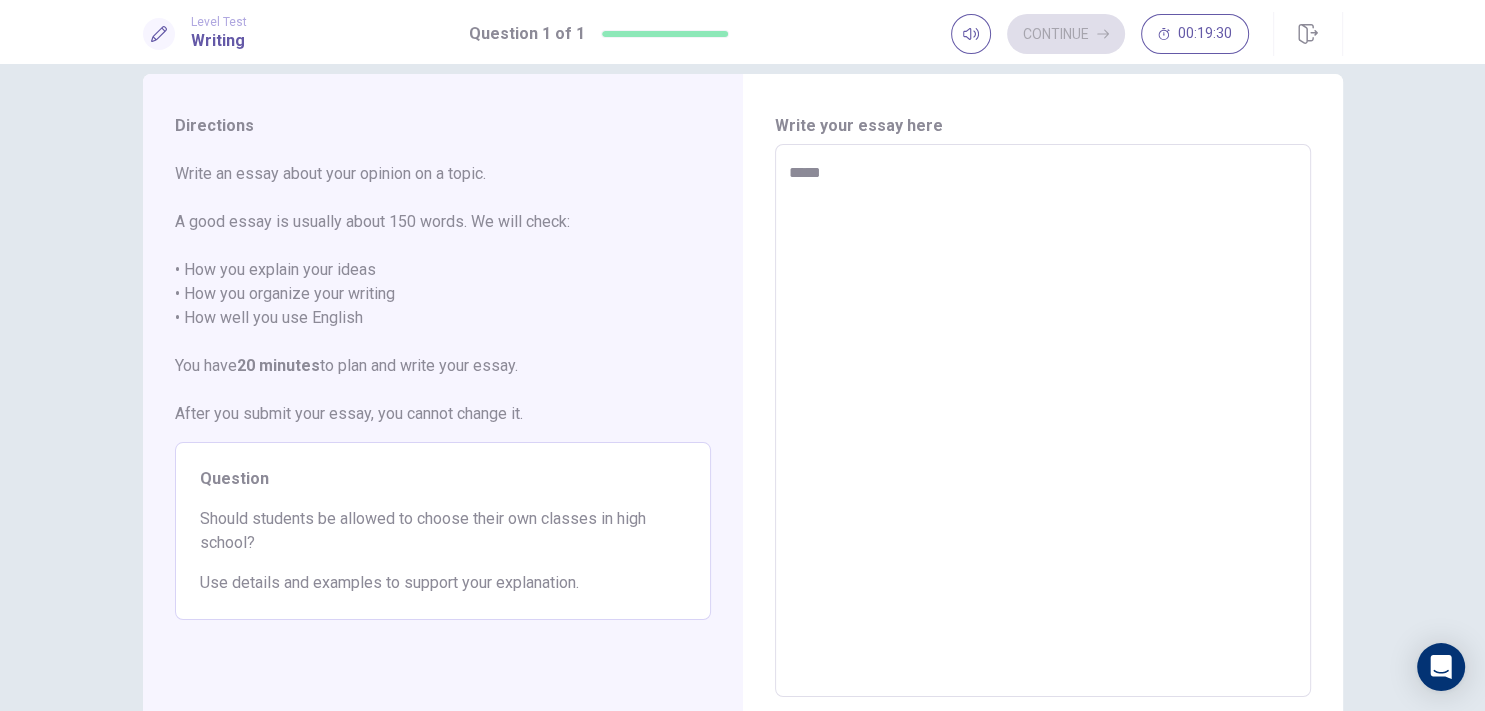 type on "*" 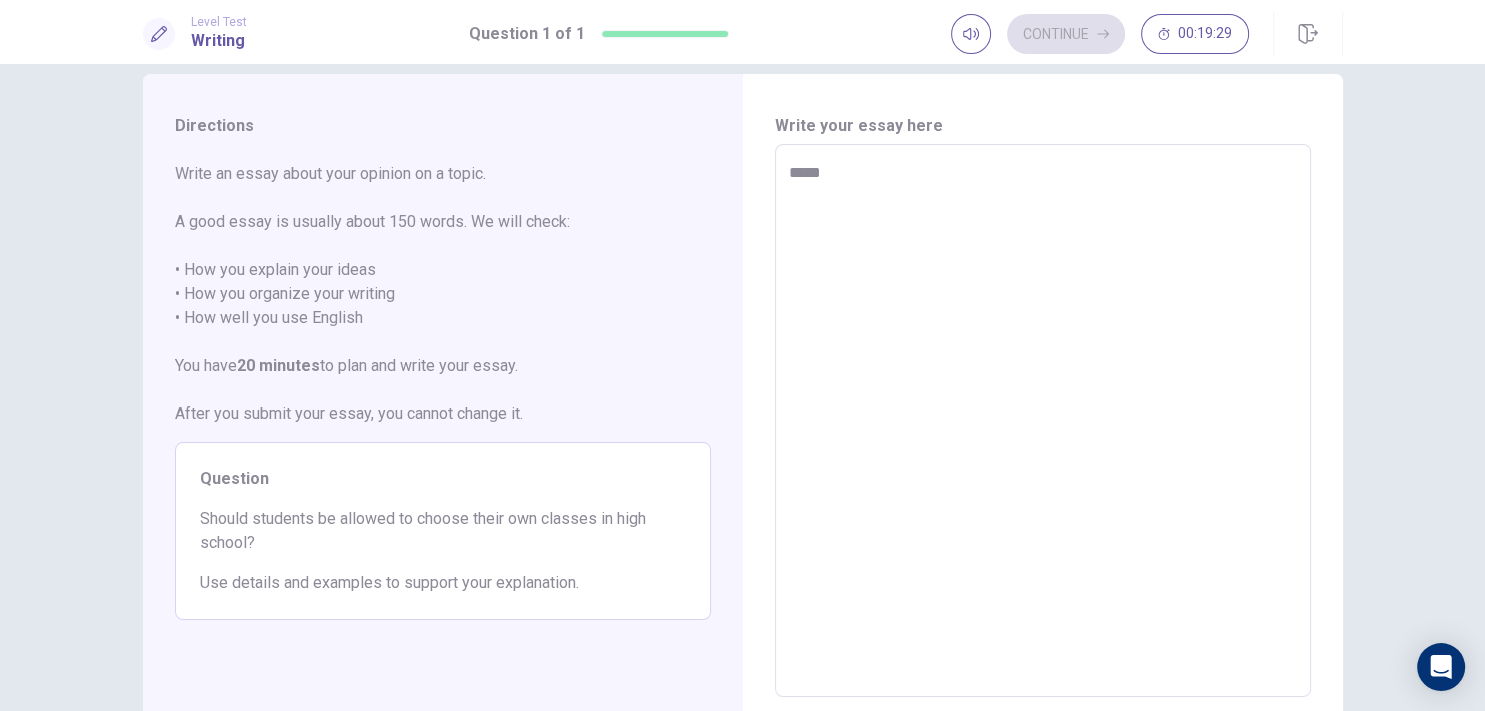 type on "******" 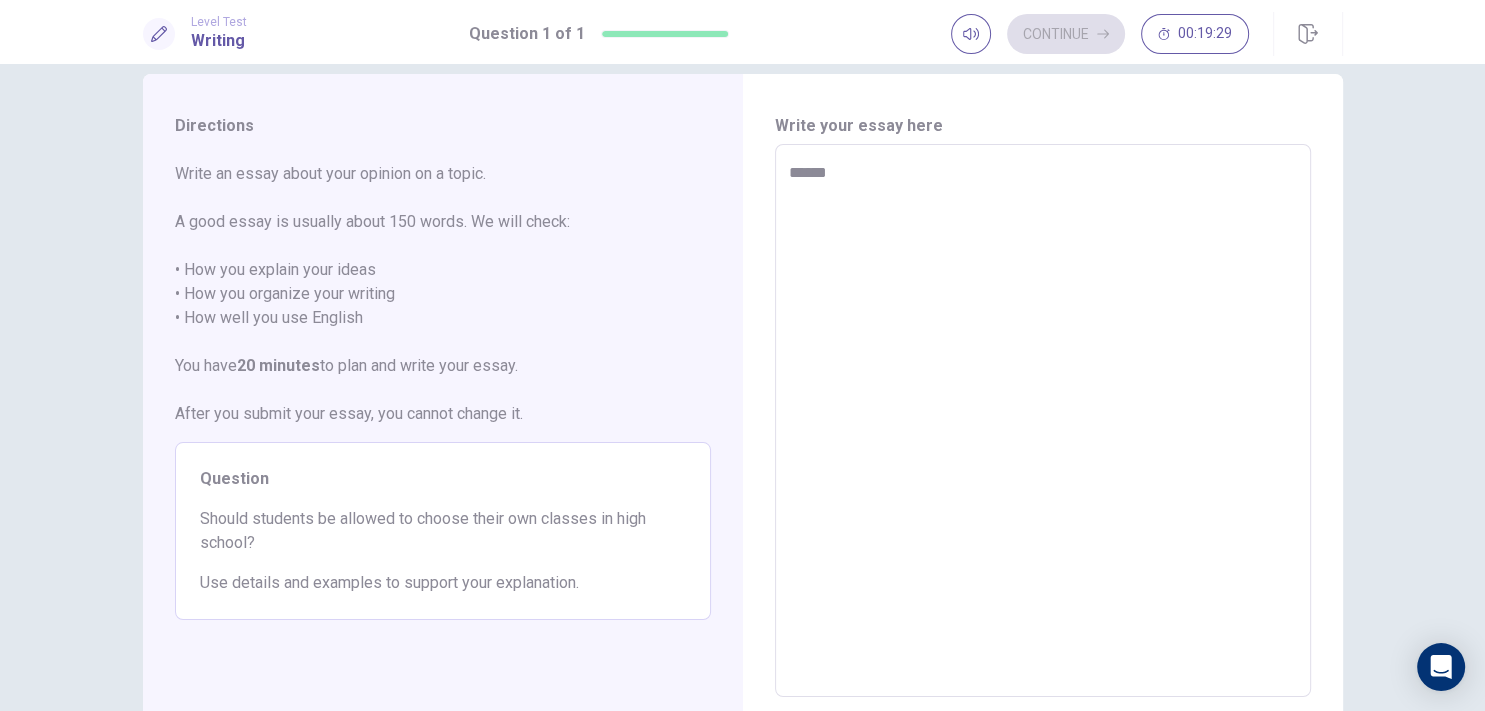 type on "*" 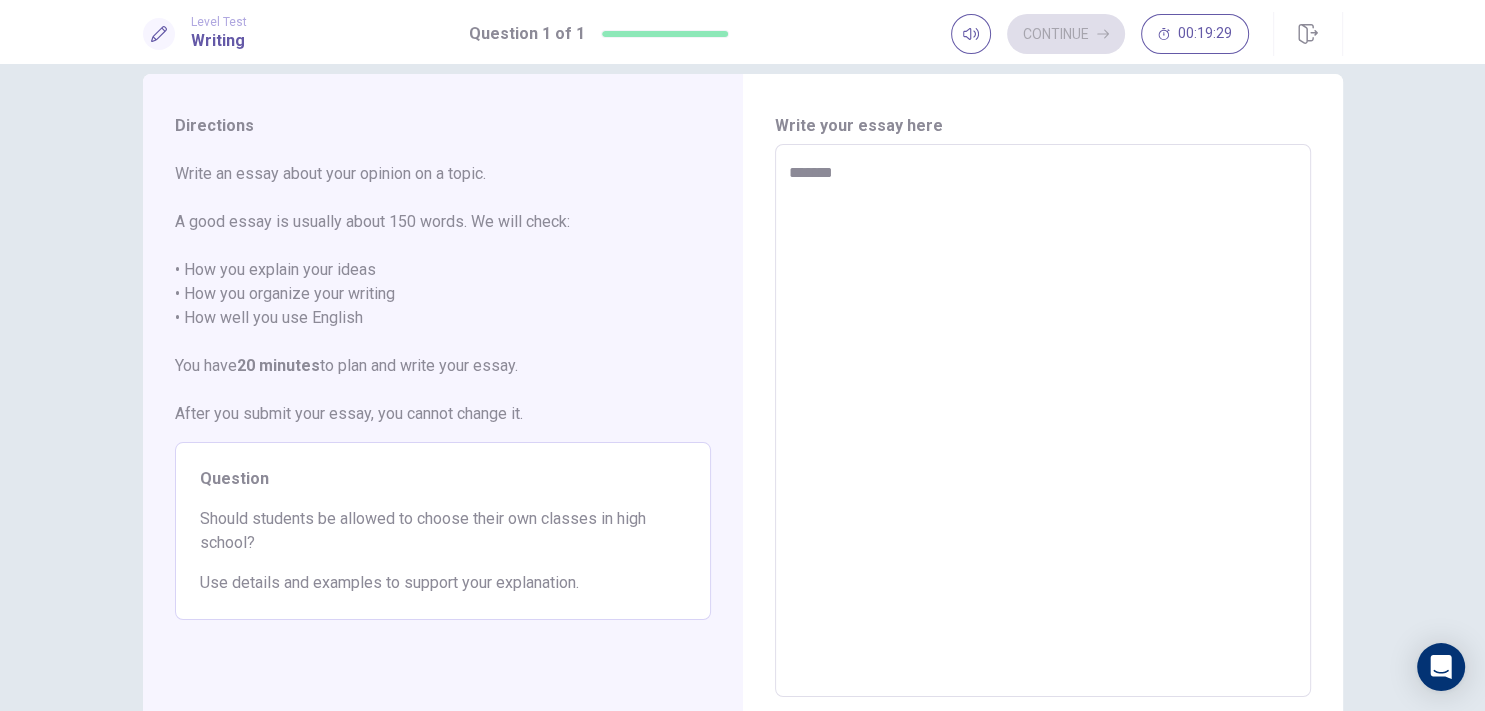 type on "*" 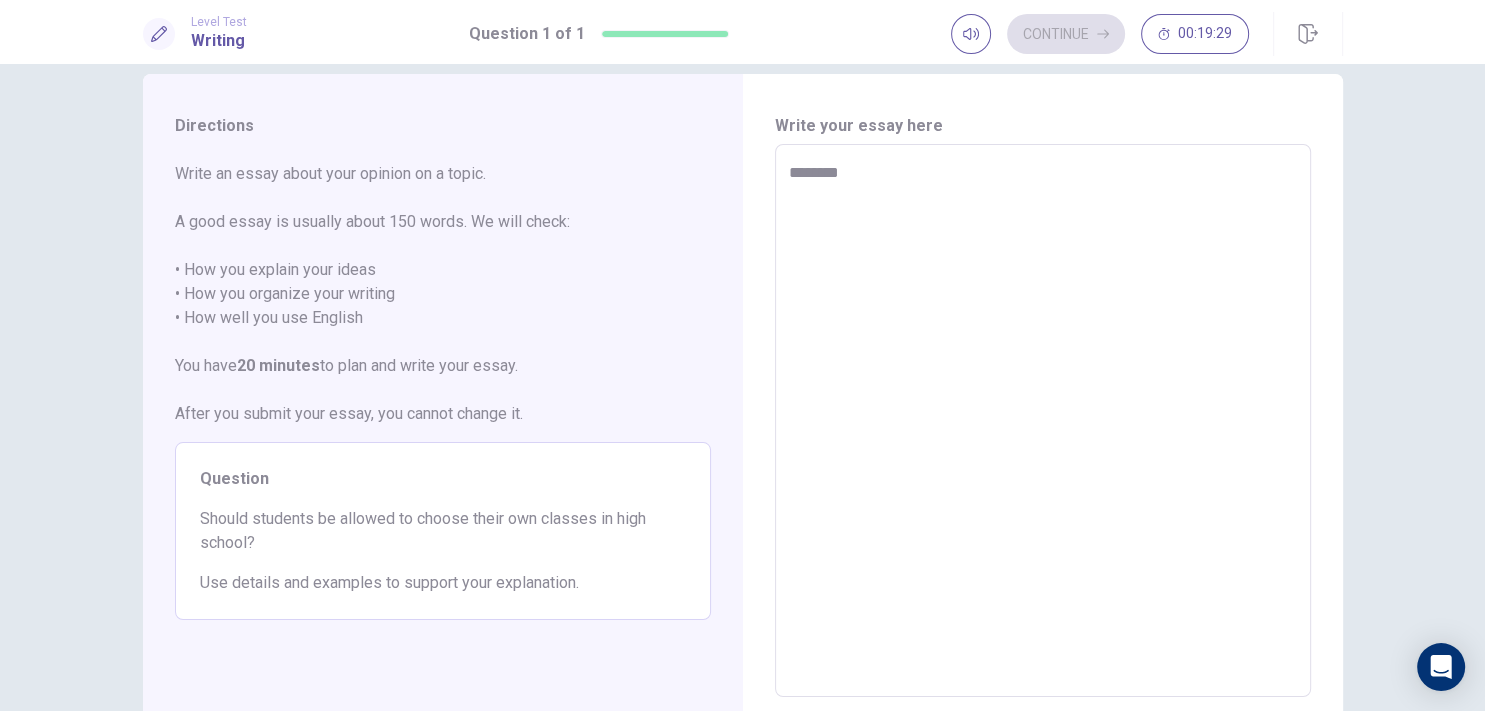 type on "*" 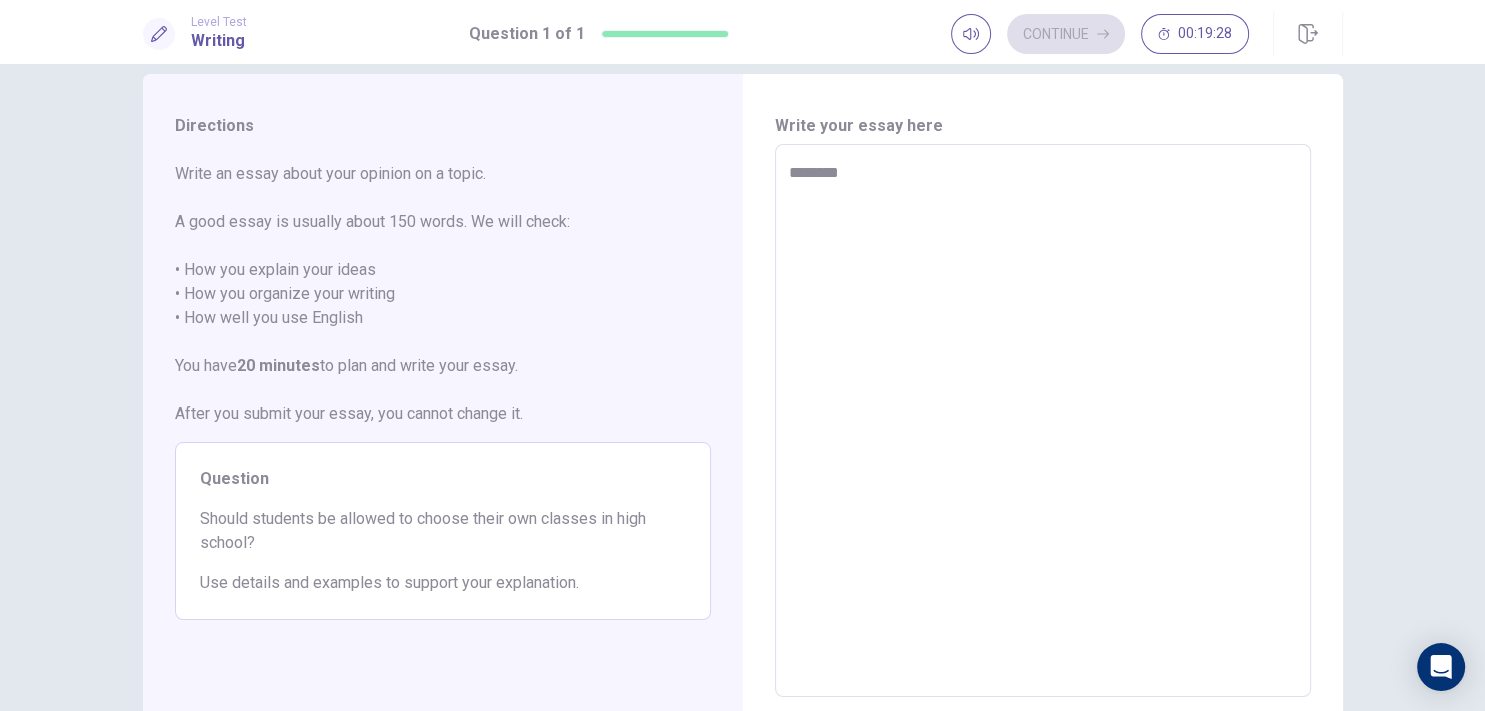 type on "*********" 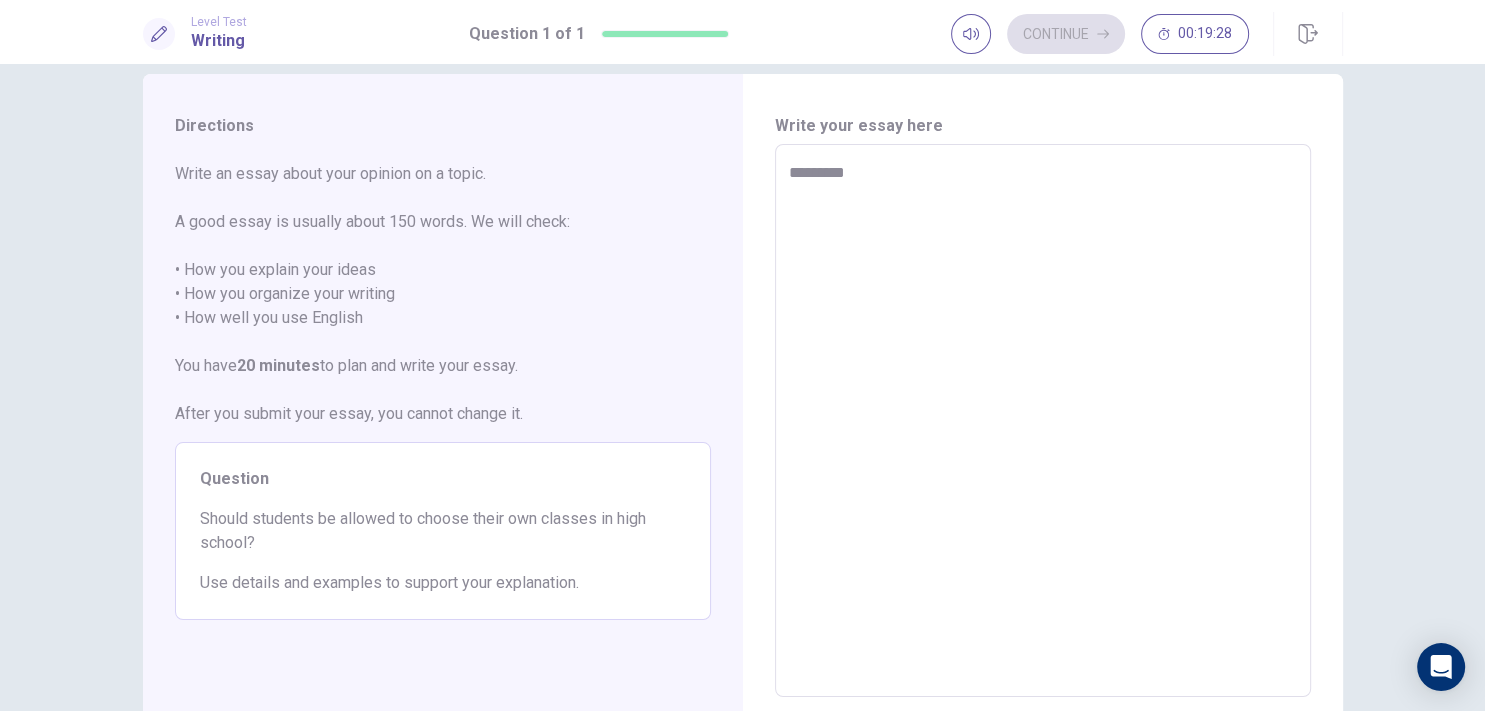 type on "*" 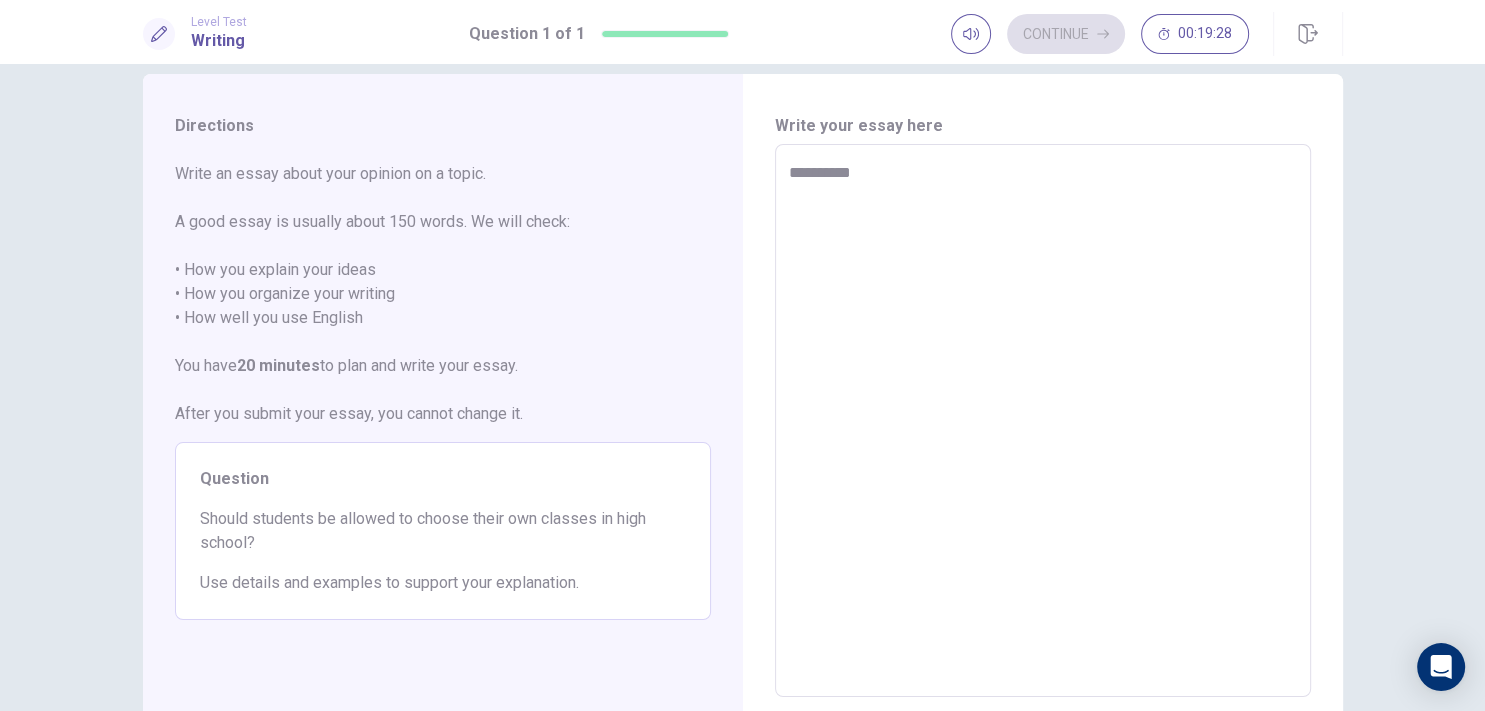 type on "*" 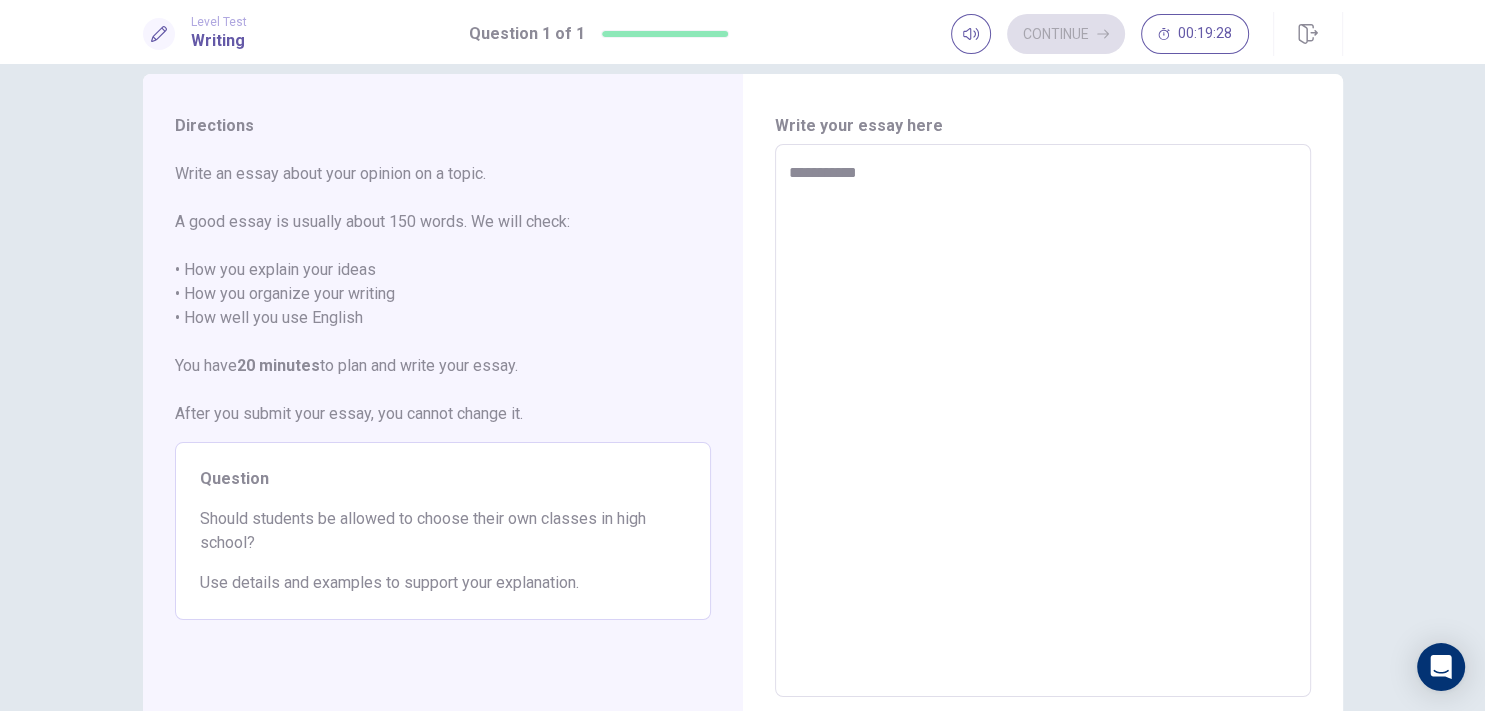 type on "*" 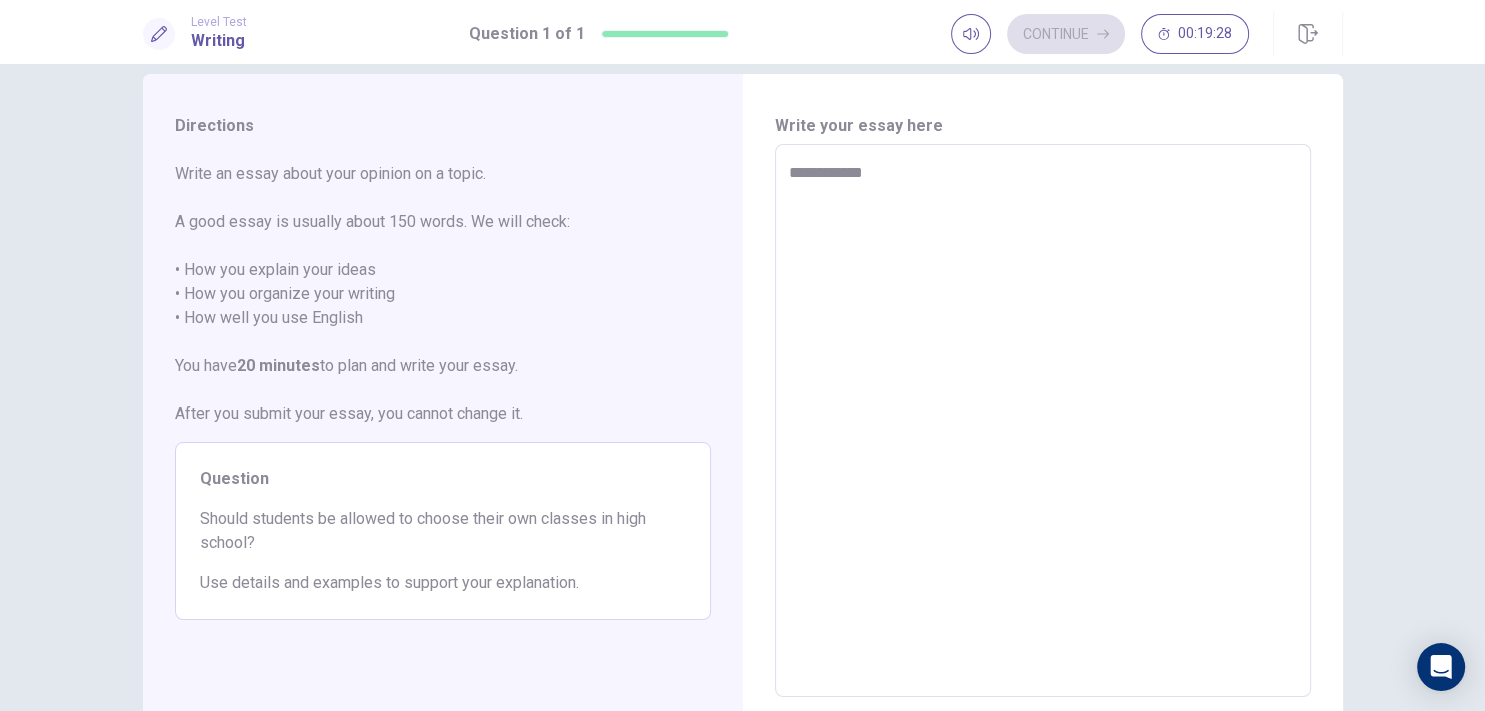 type on "*" 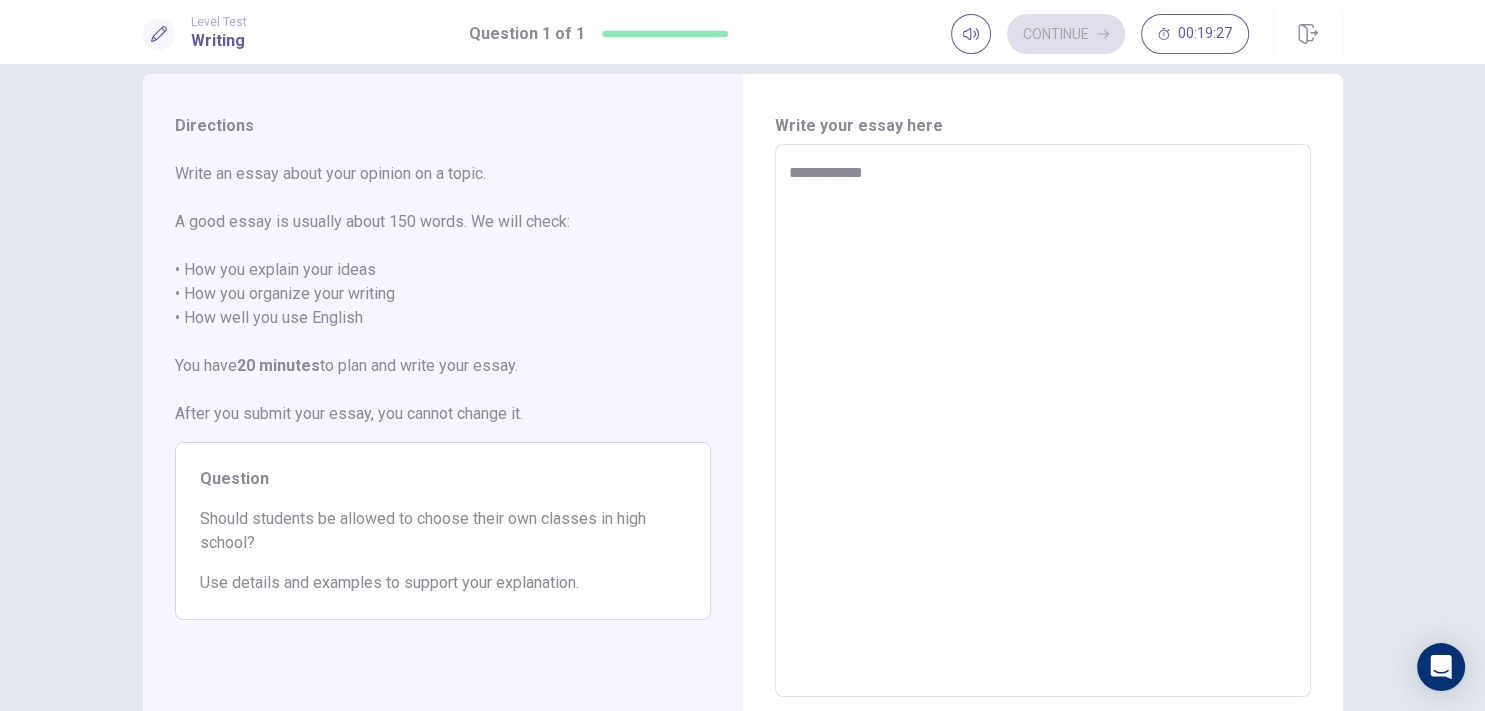 type on "**********" 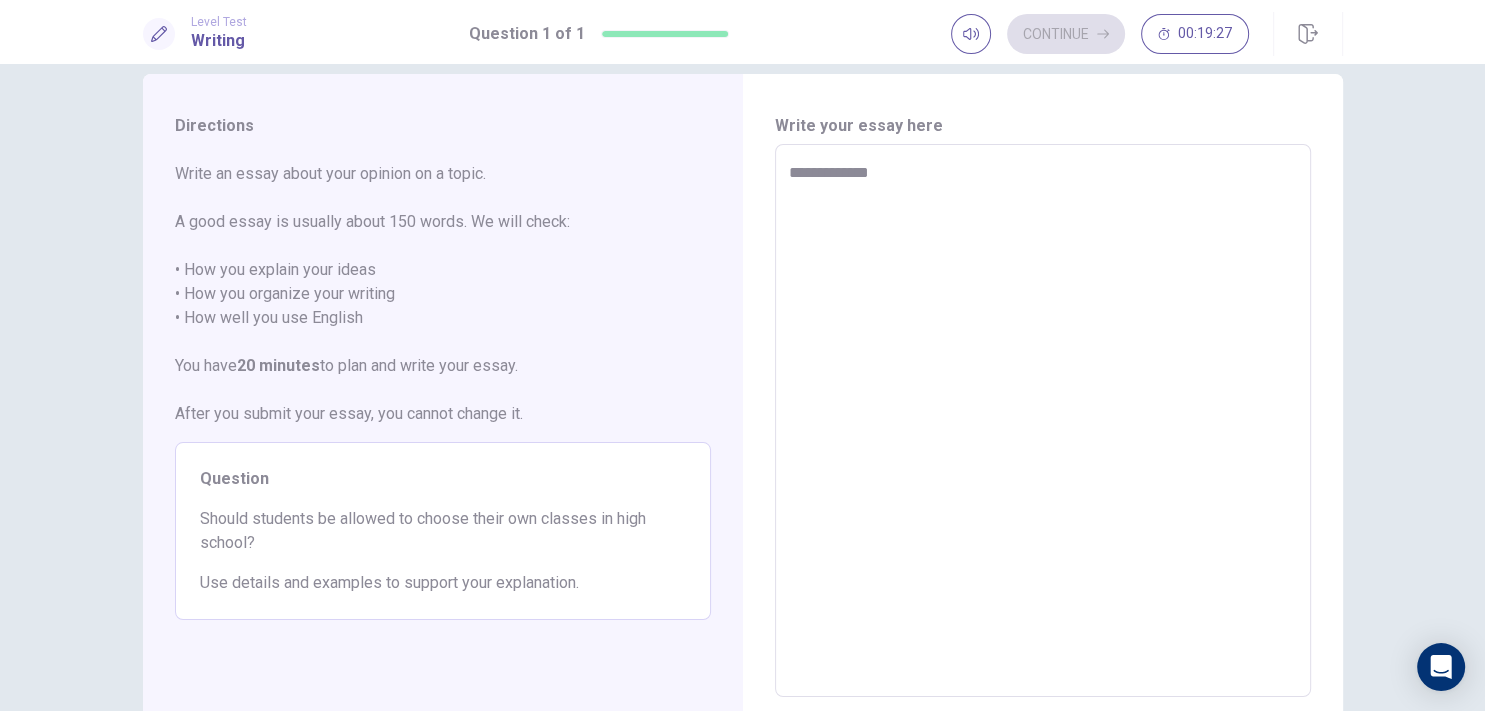 type on "*" 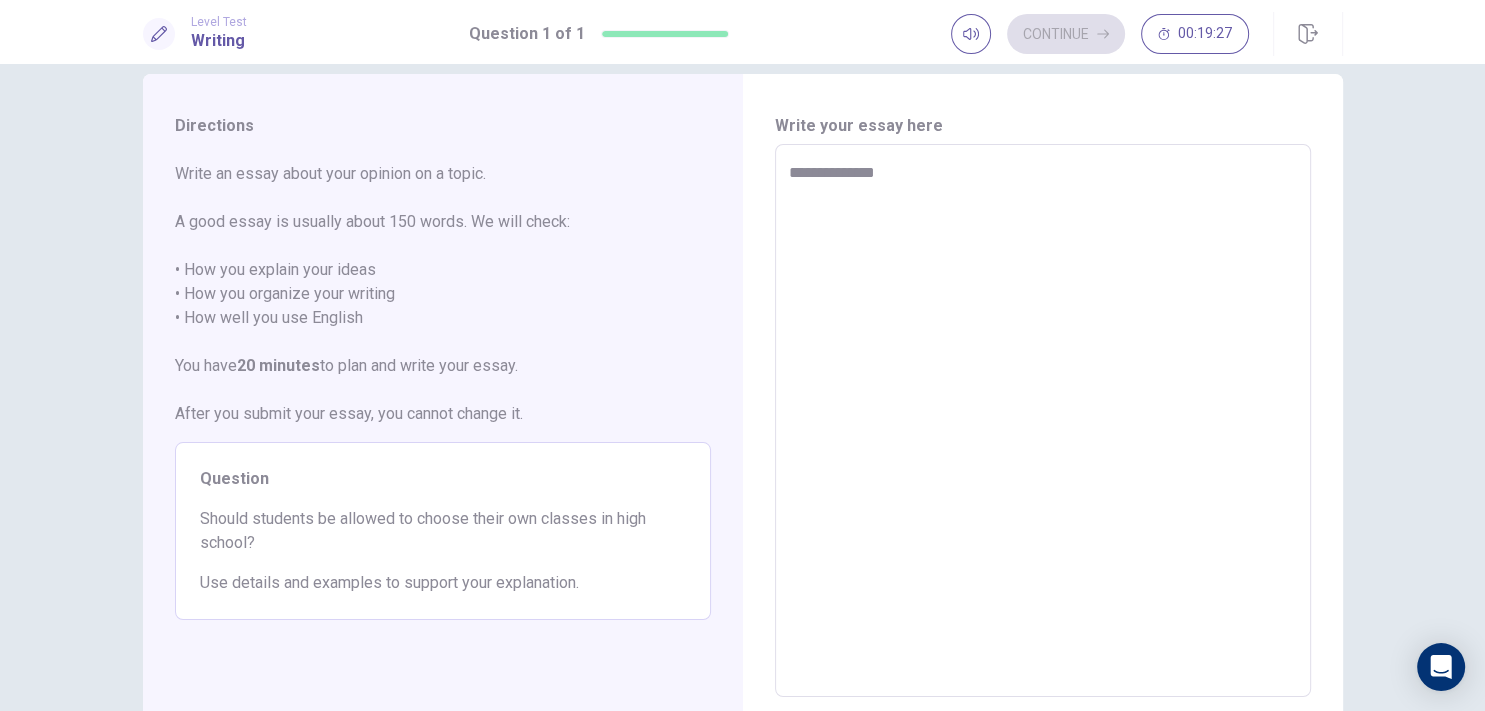 type on "*" 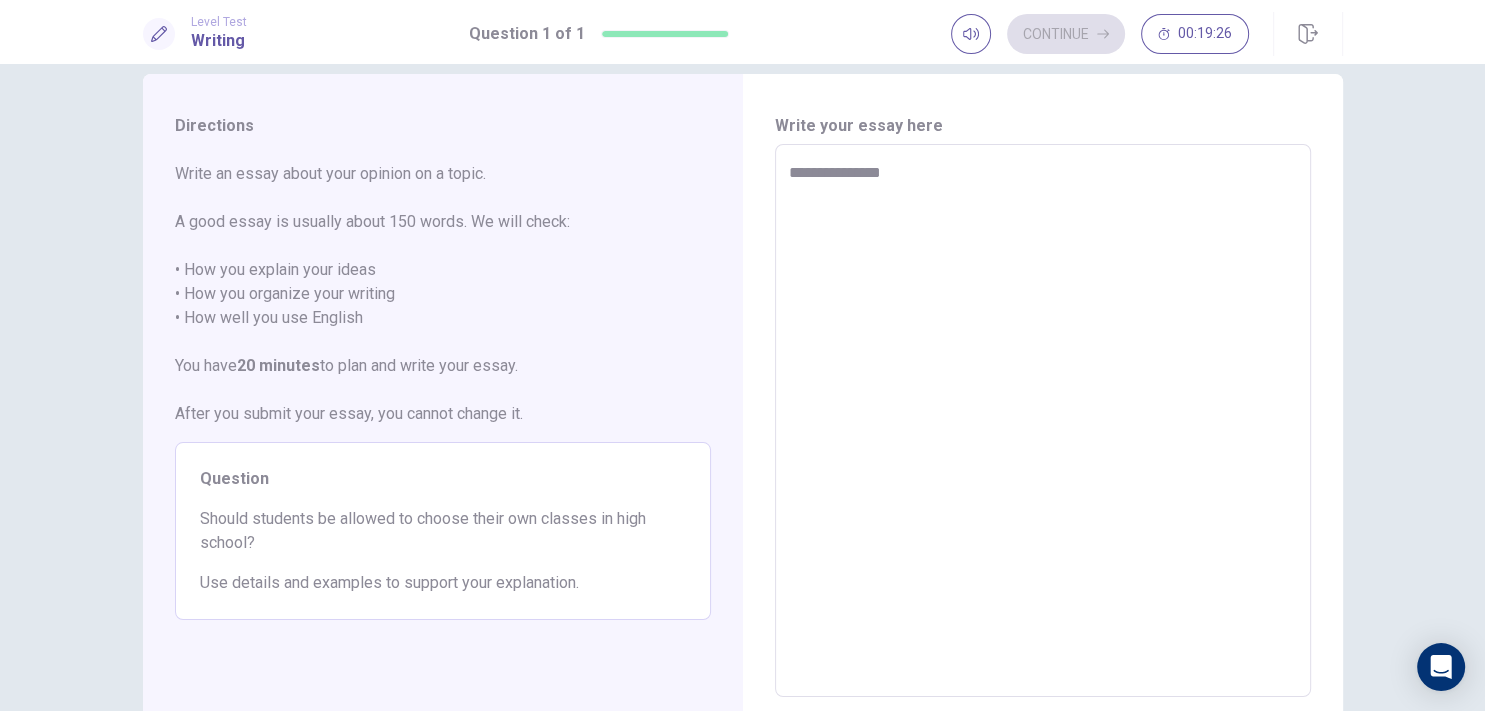 type on "*" 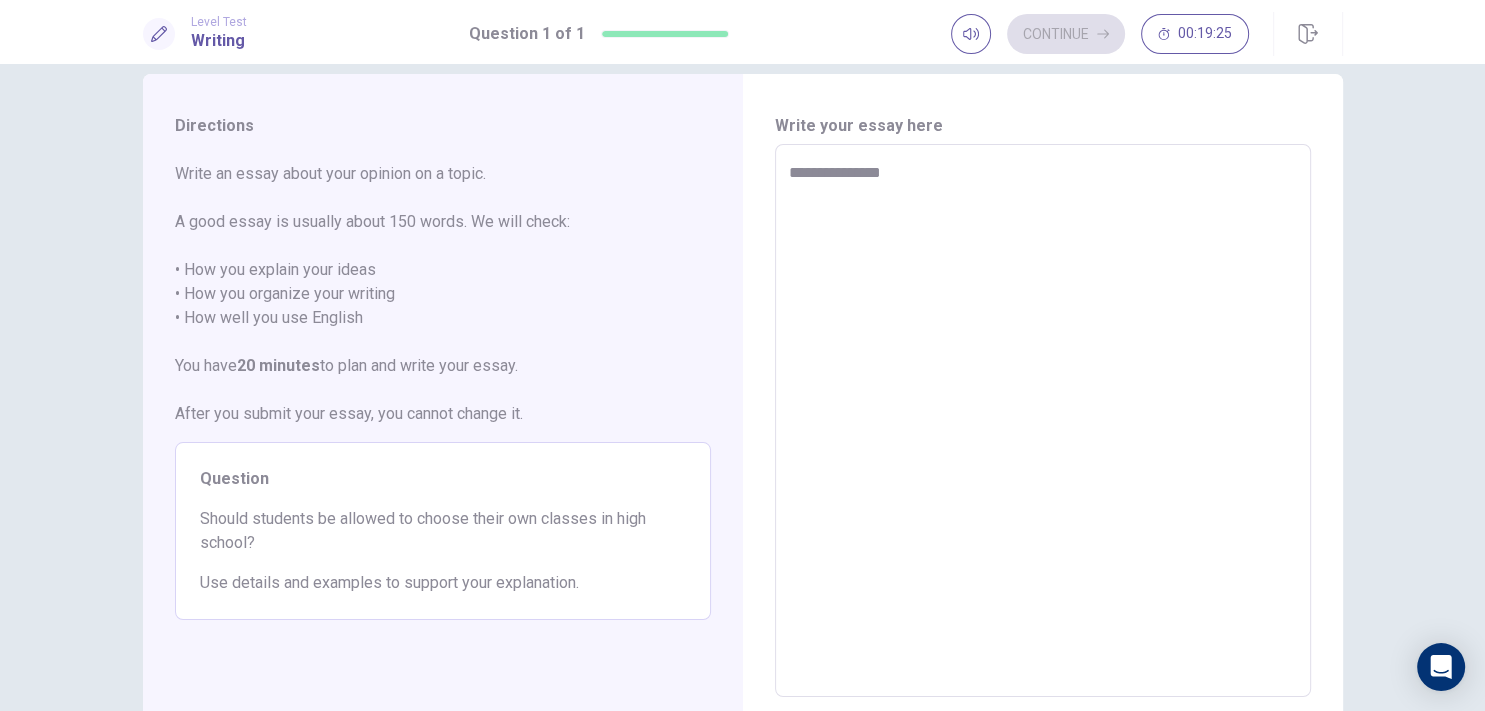 type on "**********" 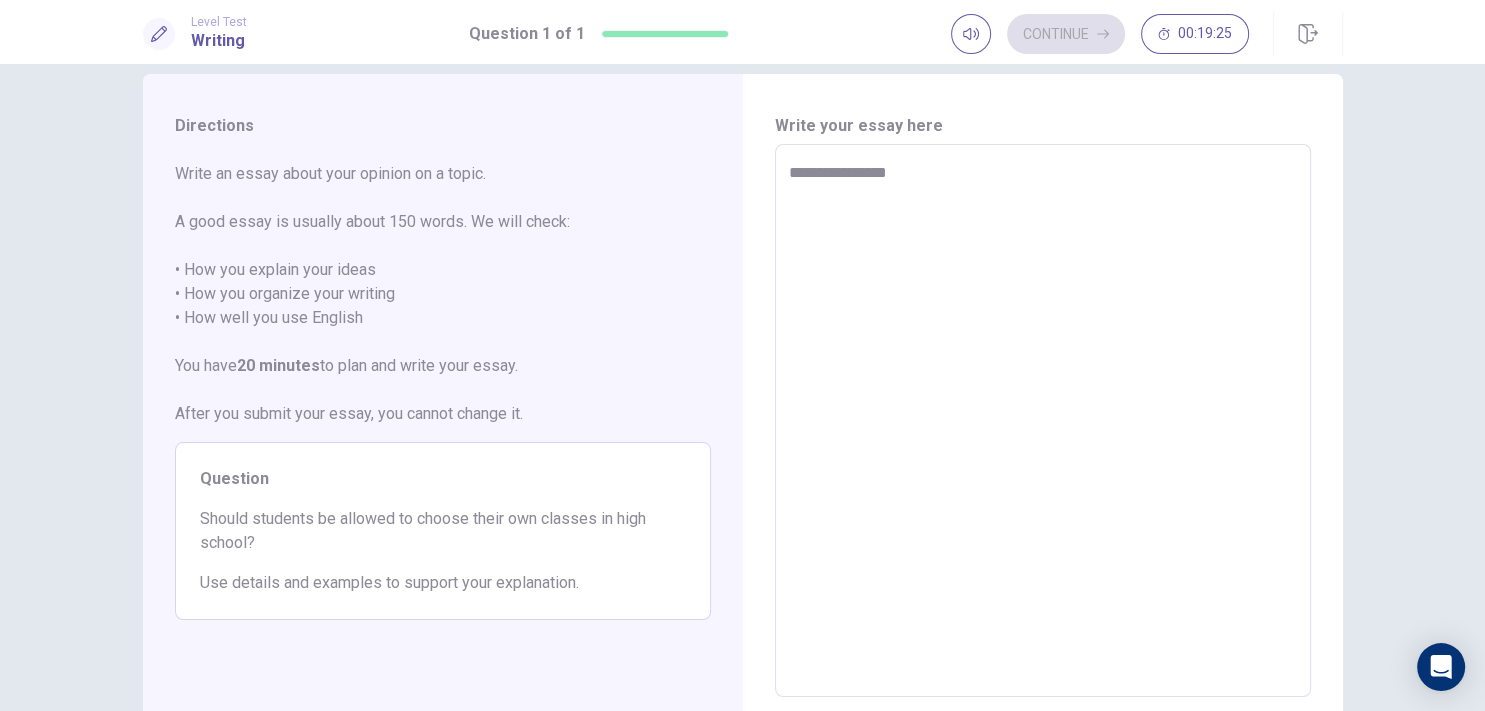 type on "*" 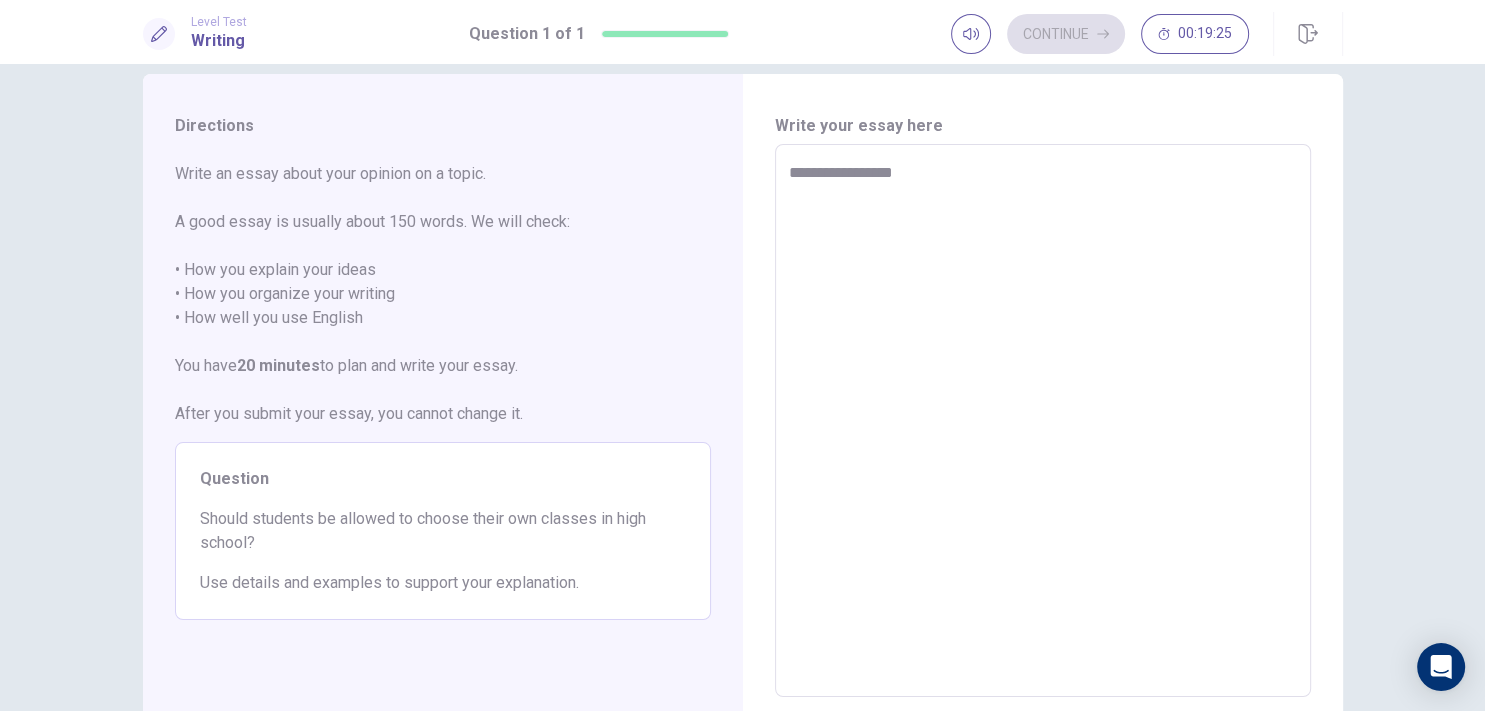 type on "*" 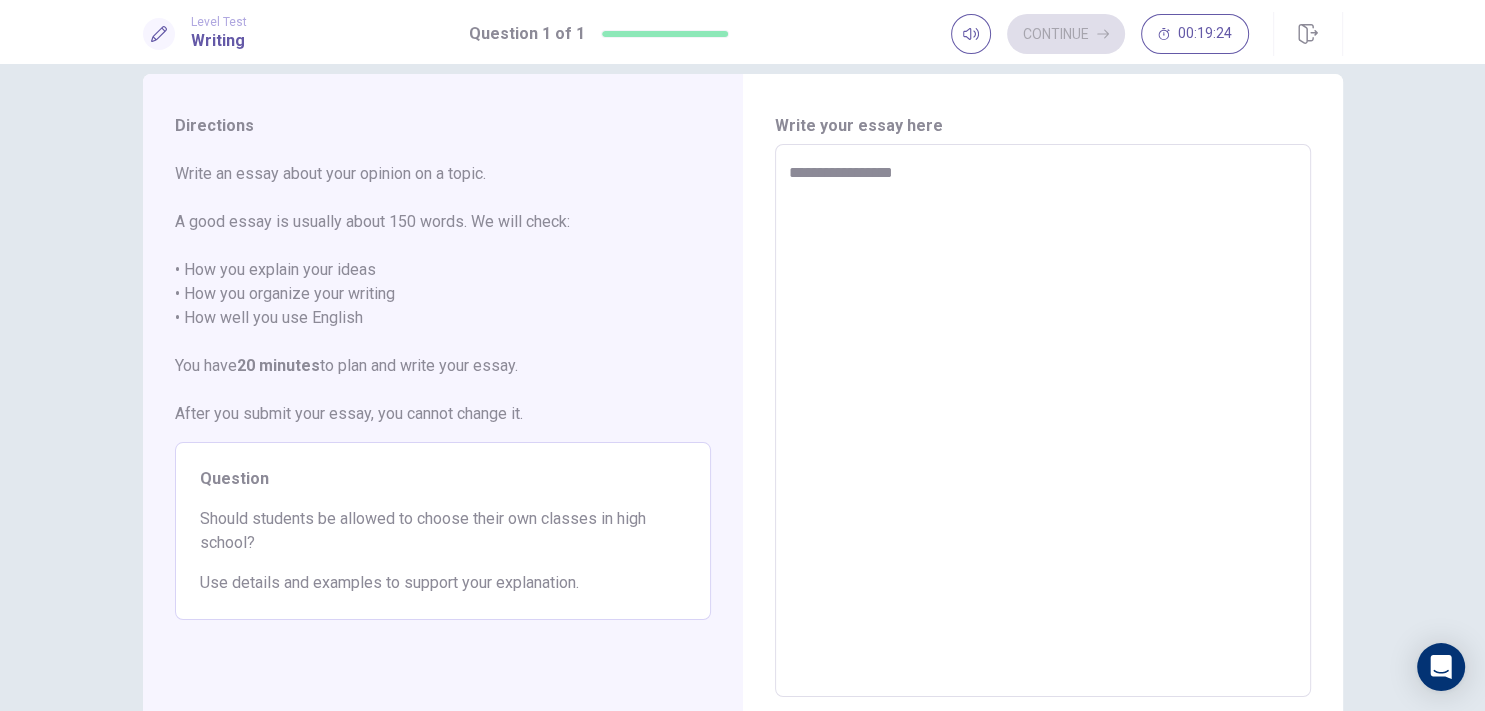 type on "**********" 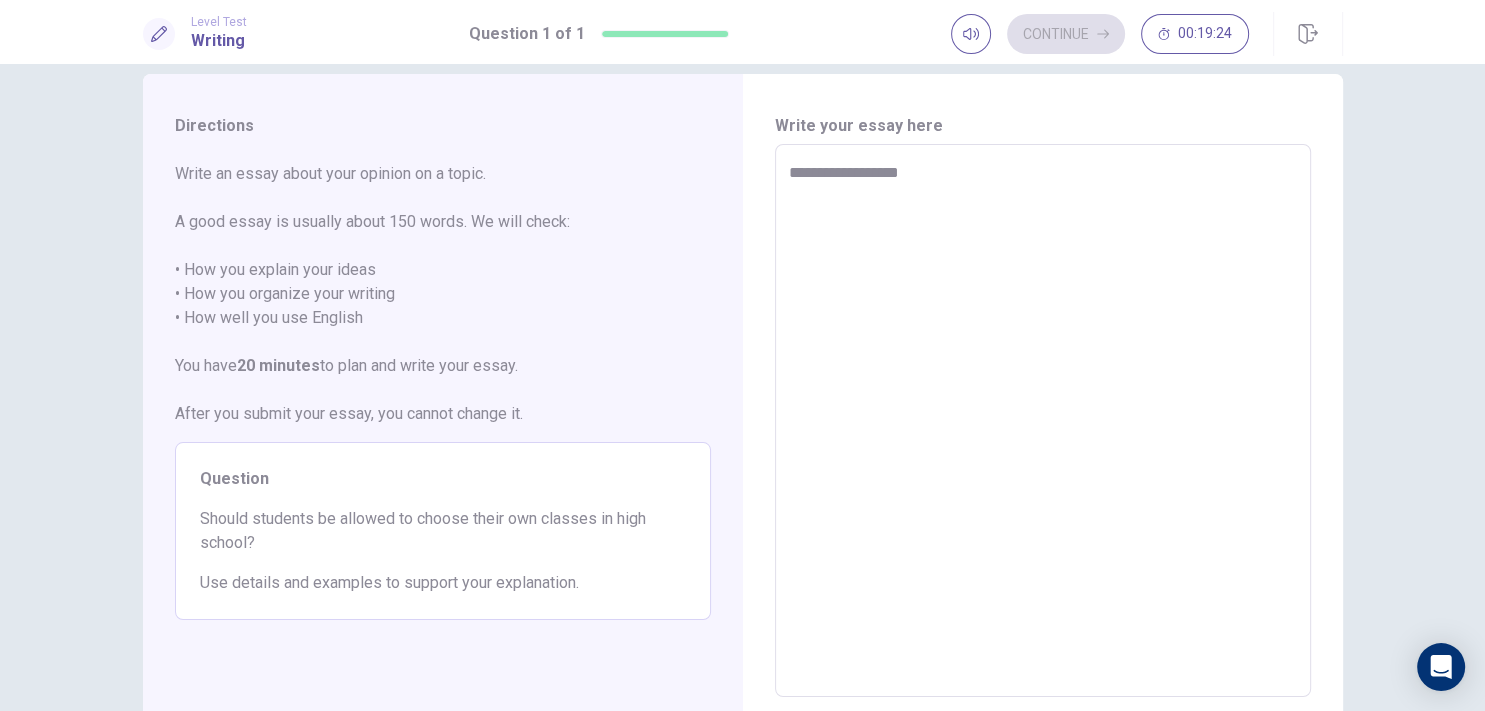 type on "*" 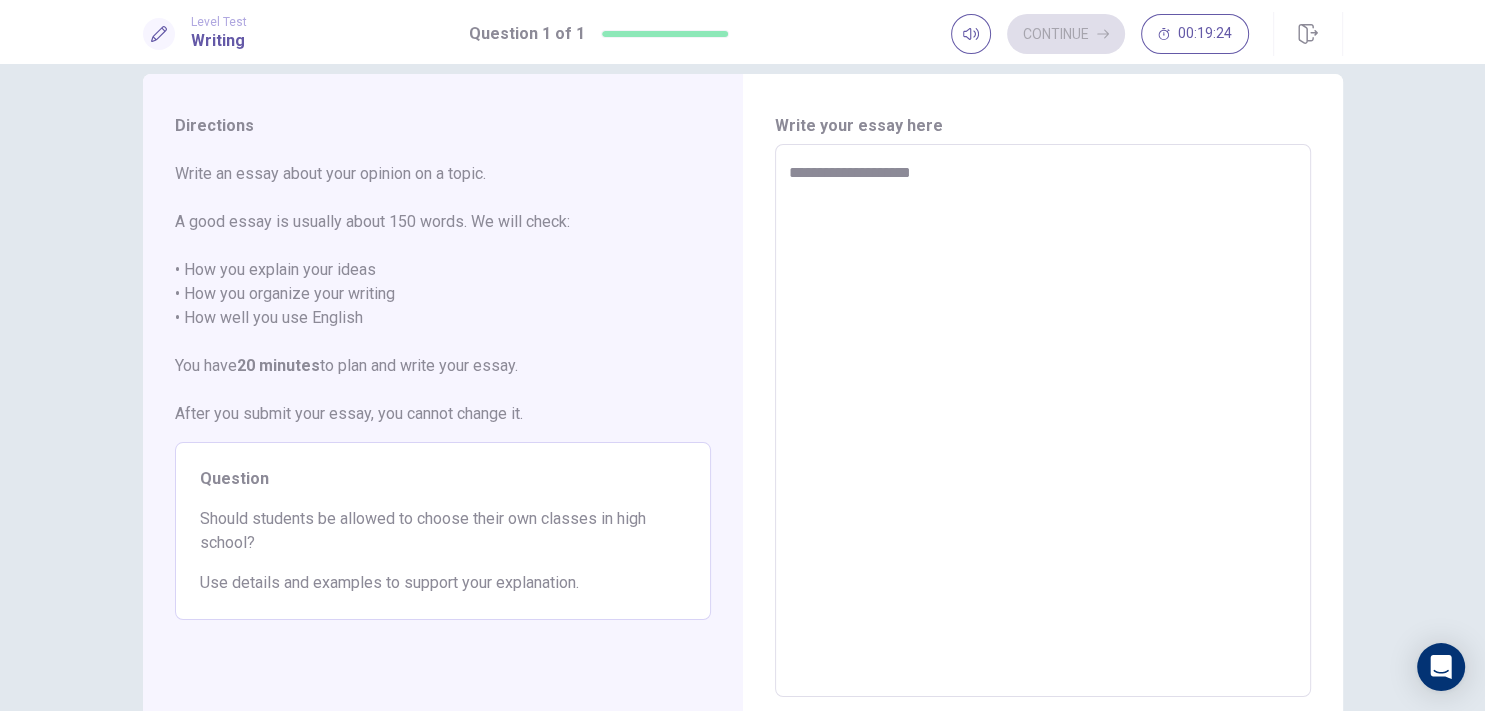 type on "*" 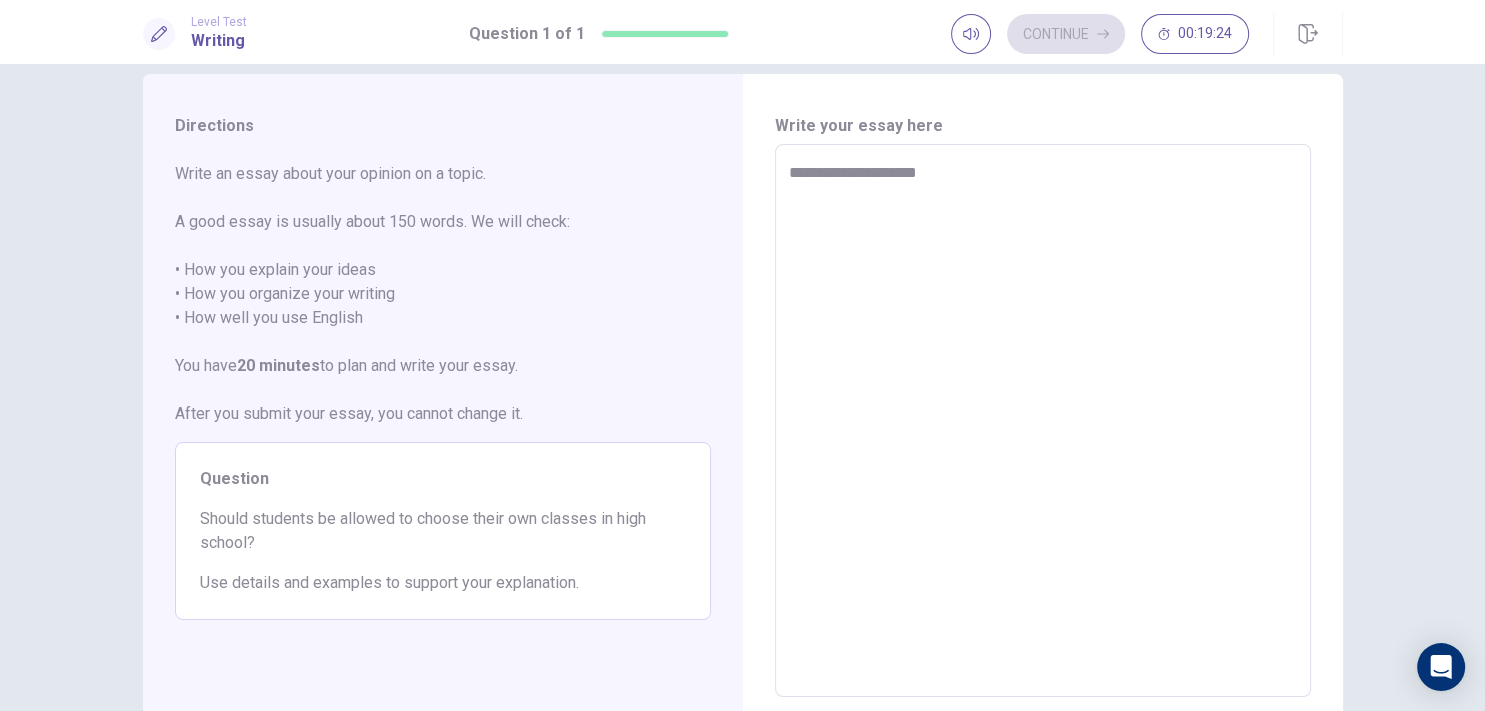 type on "*" 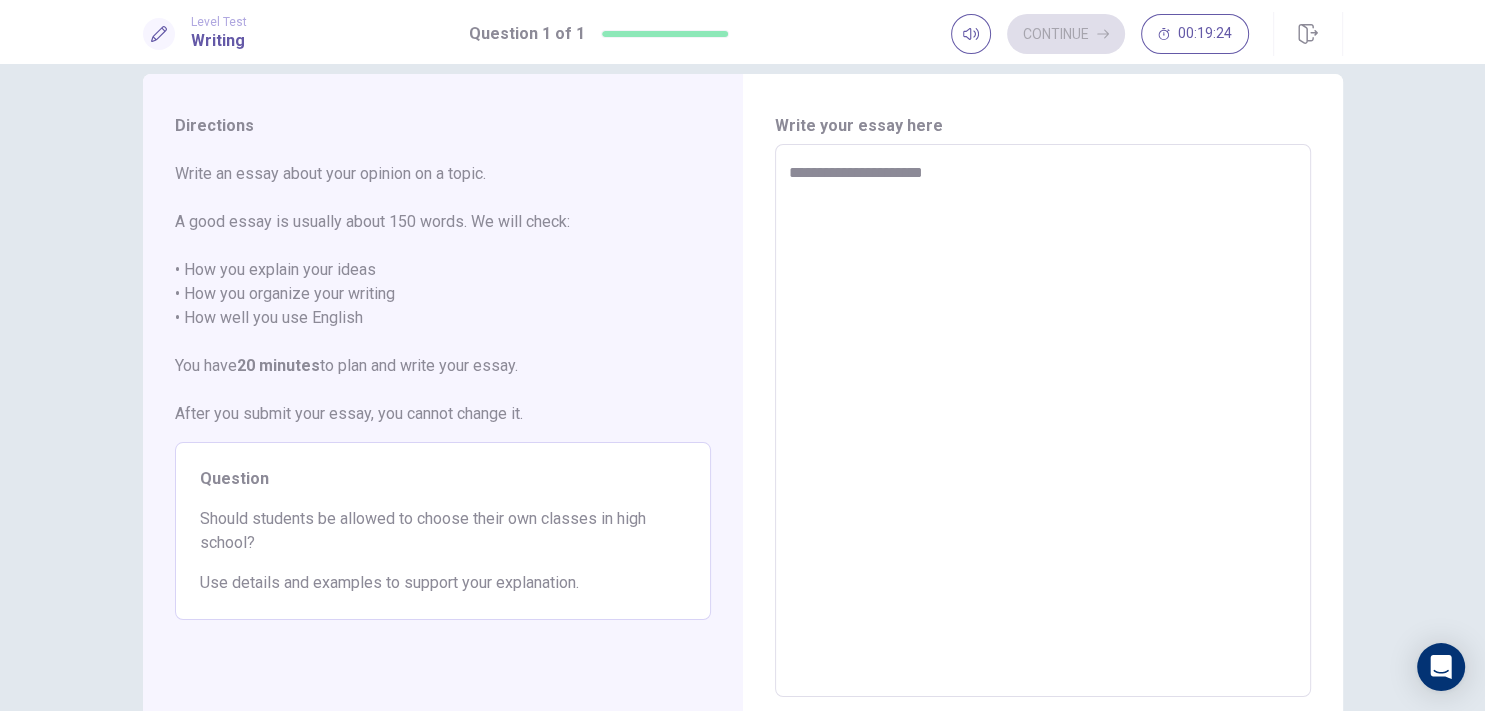 type on "*" 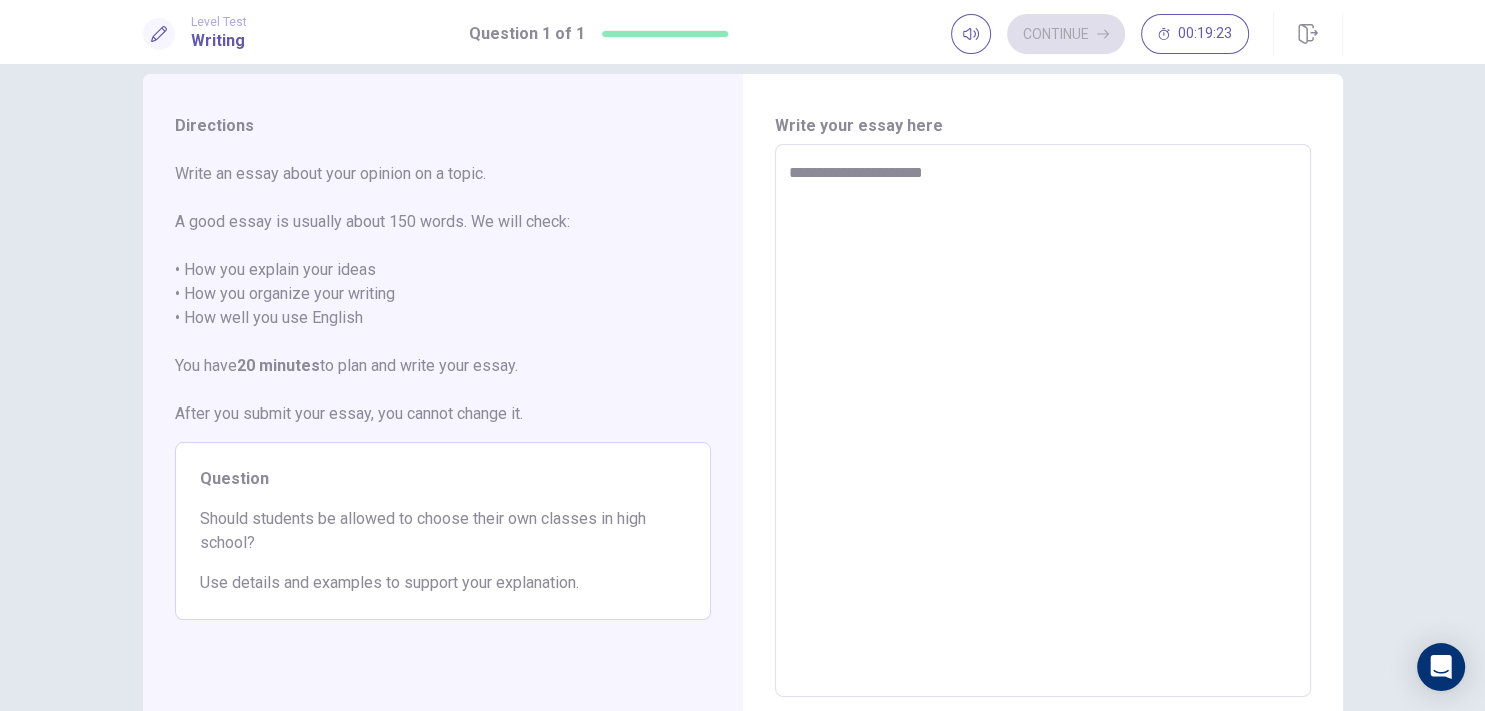type on "**********" 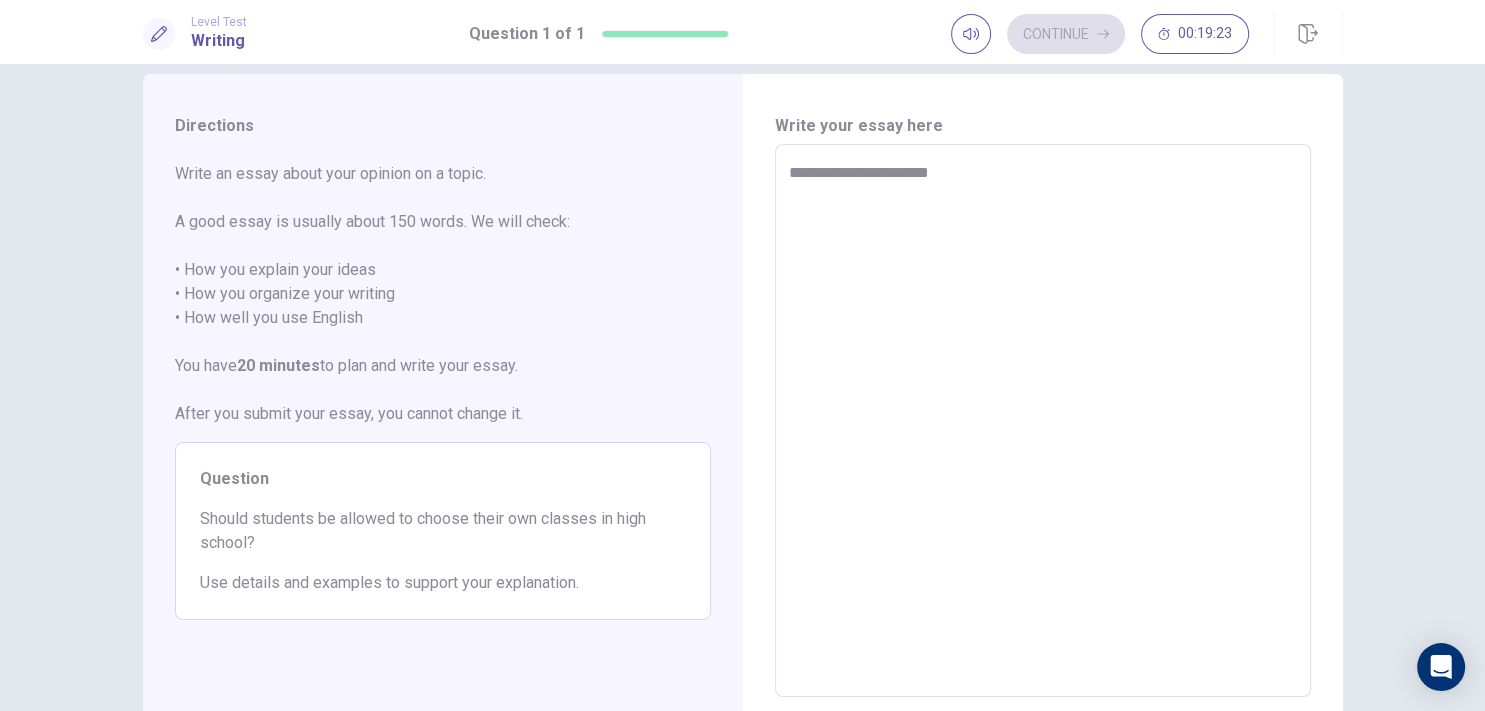 type on "*" 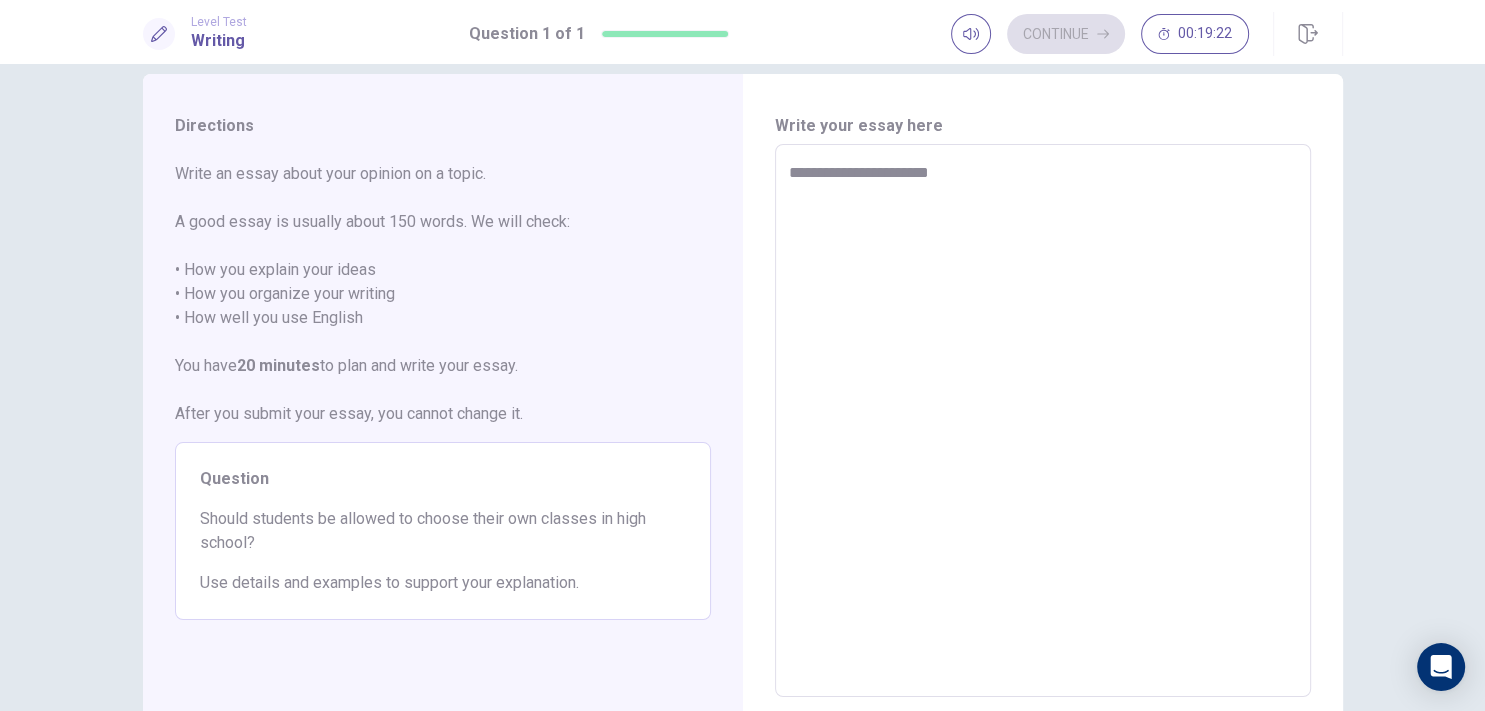 type on "**********" 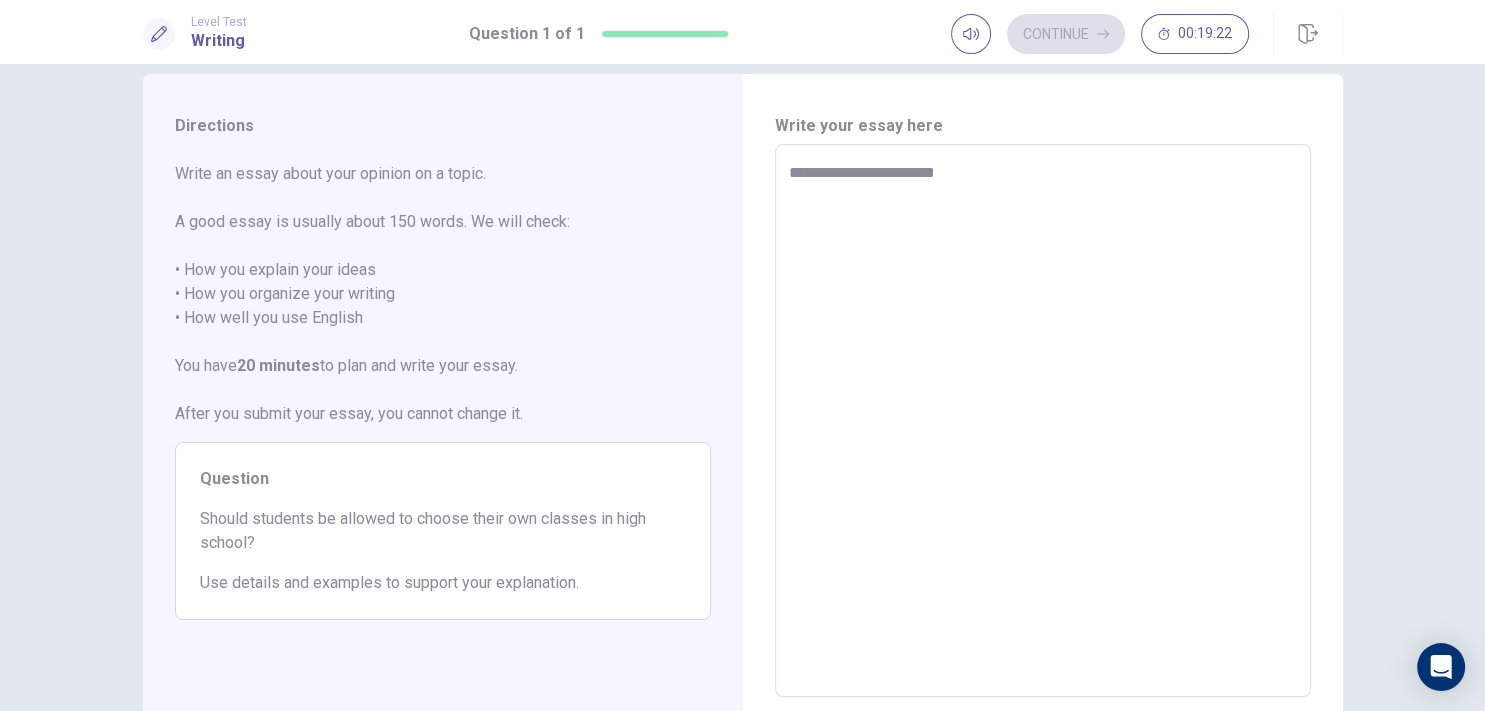 type on "*" 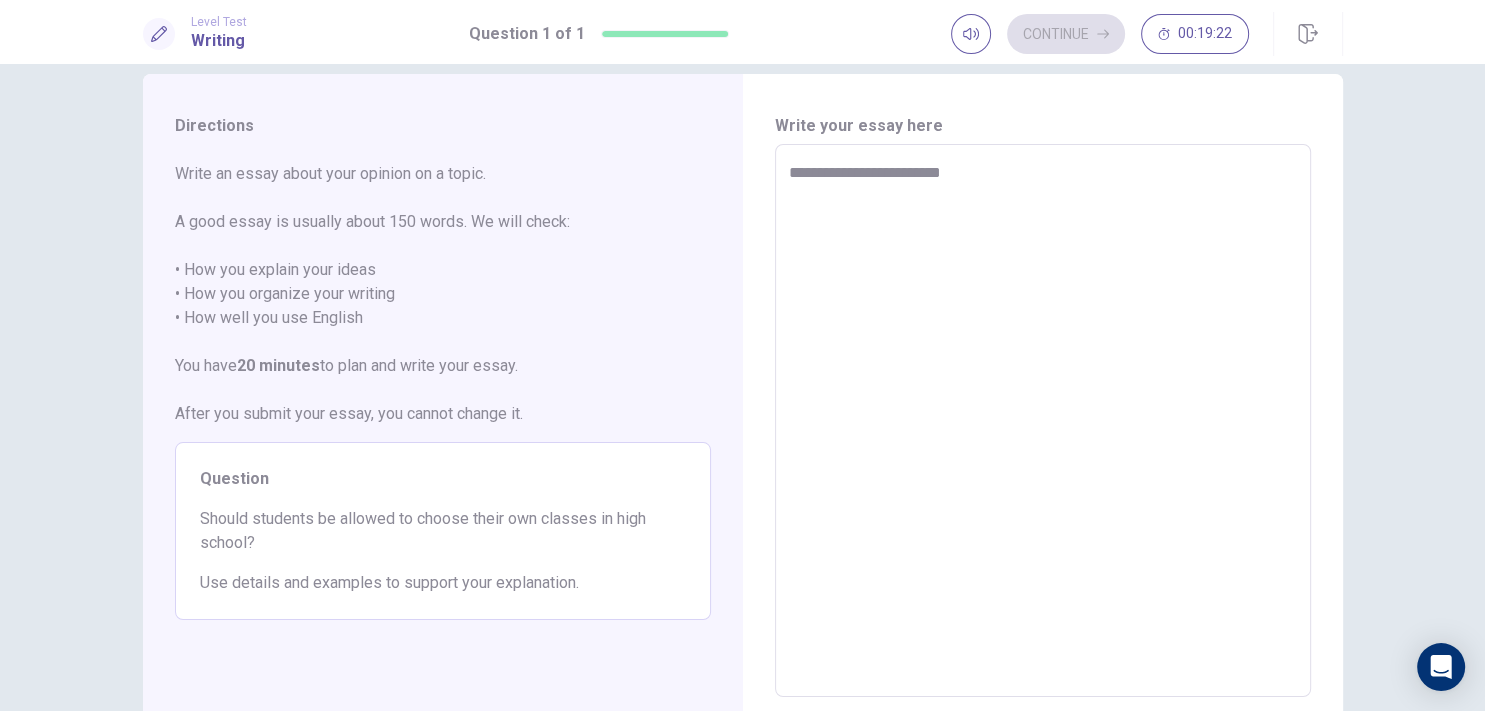 type on "*" 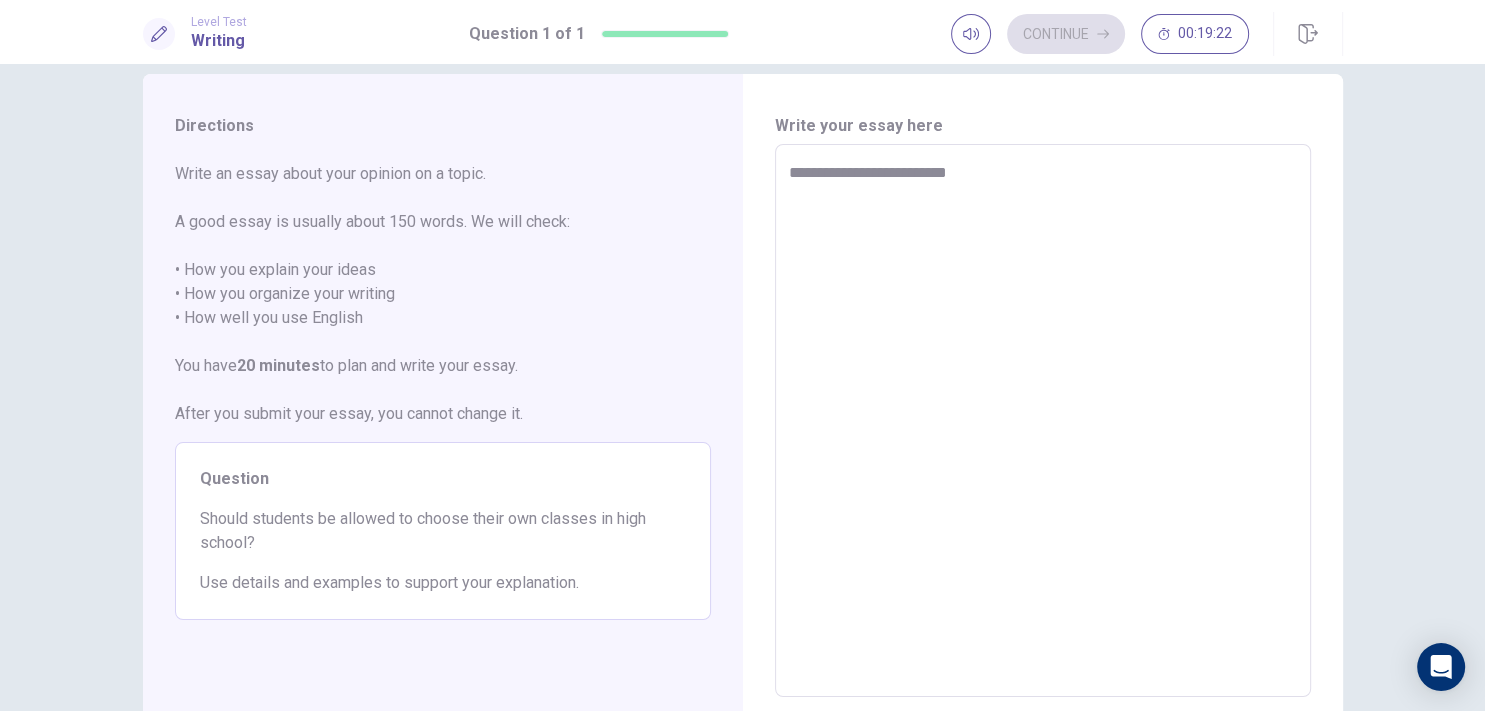 type on "*" 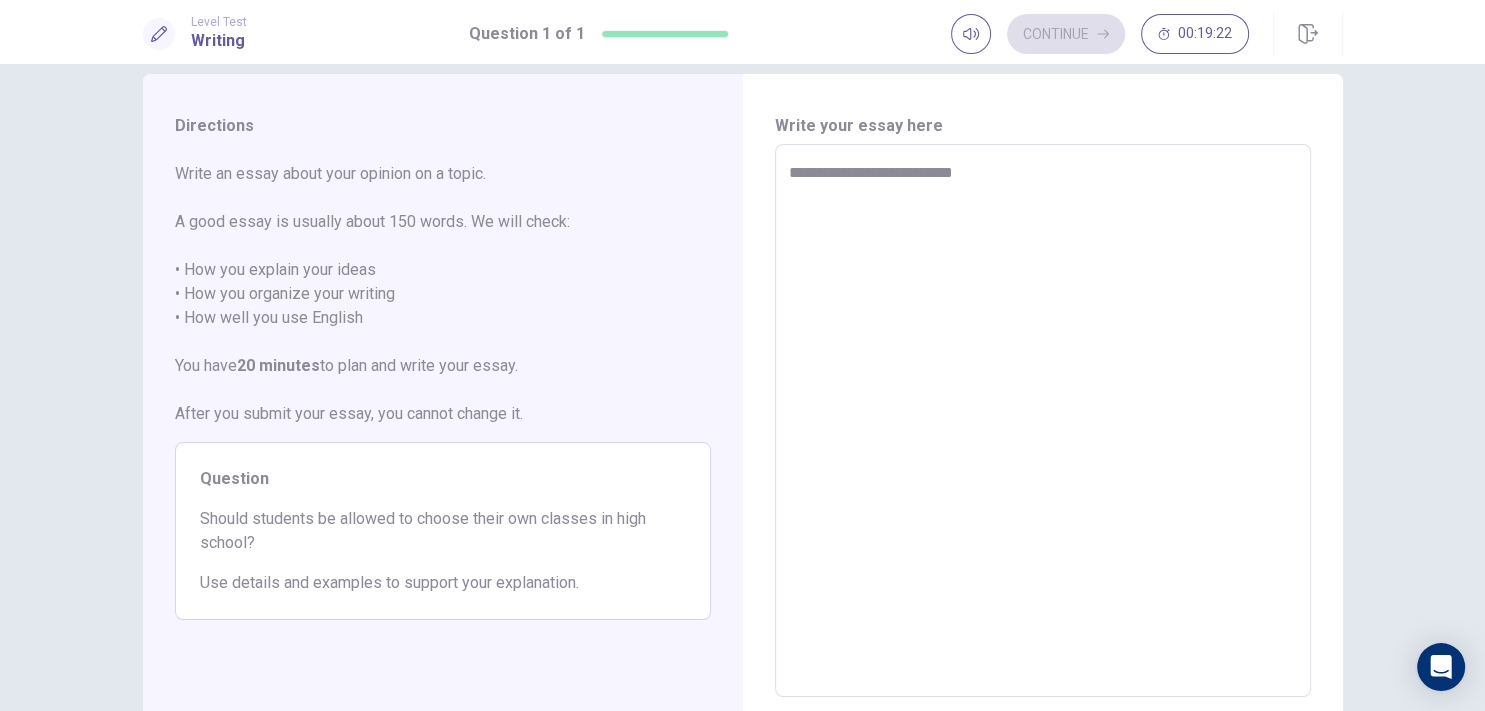 type on "*" 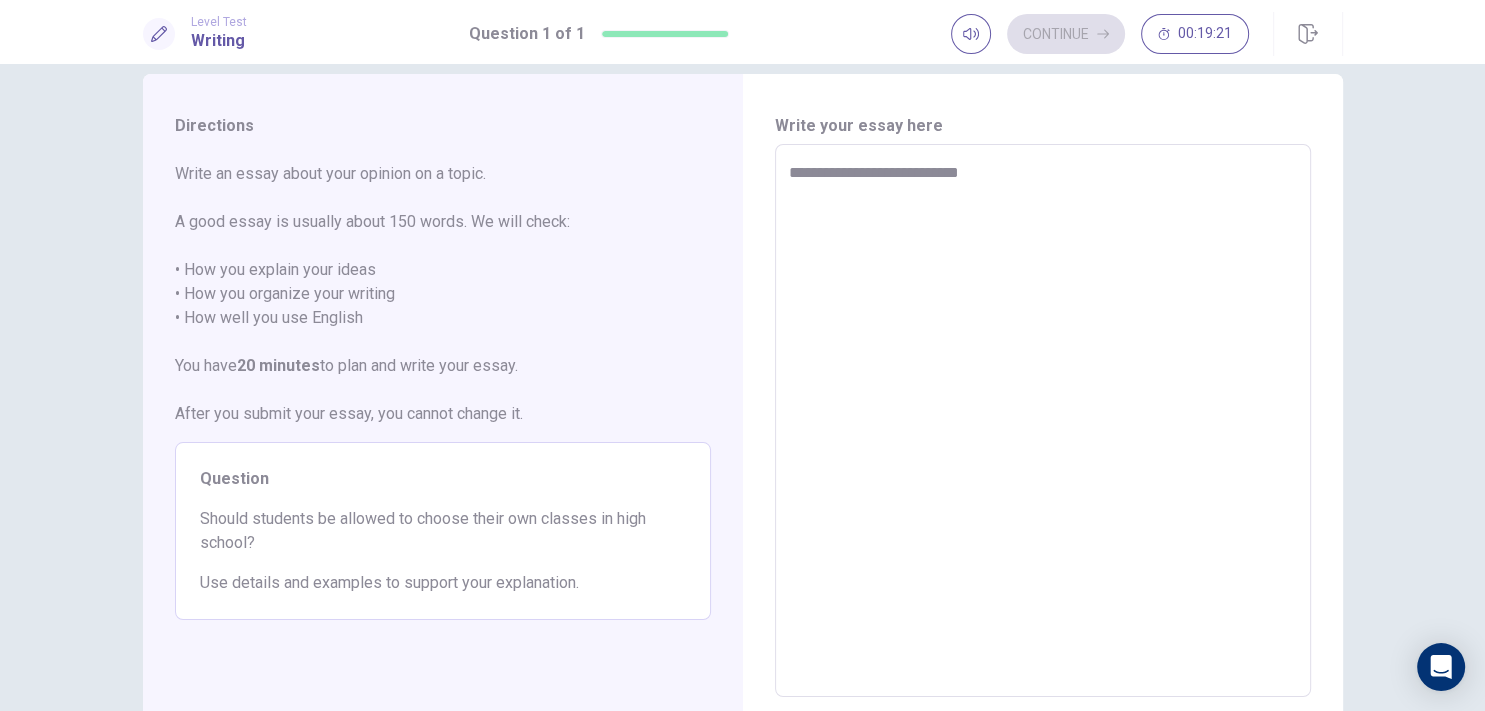 type on "**********" 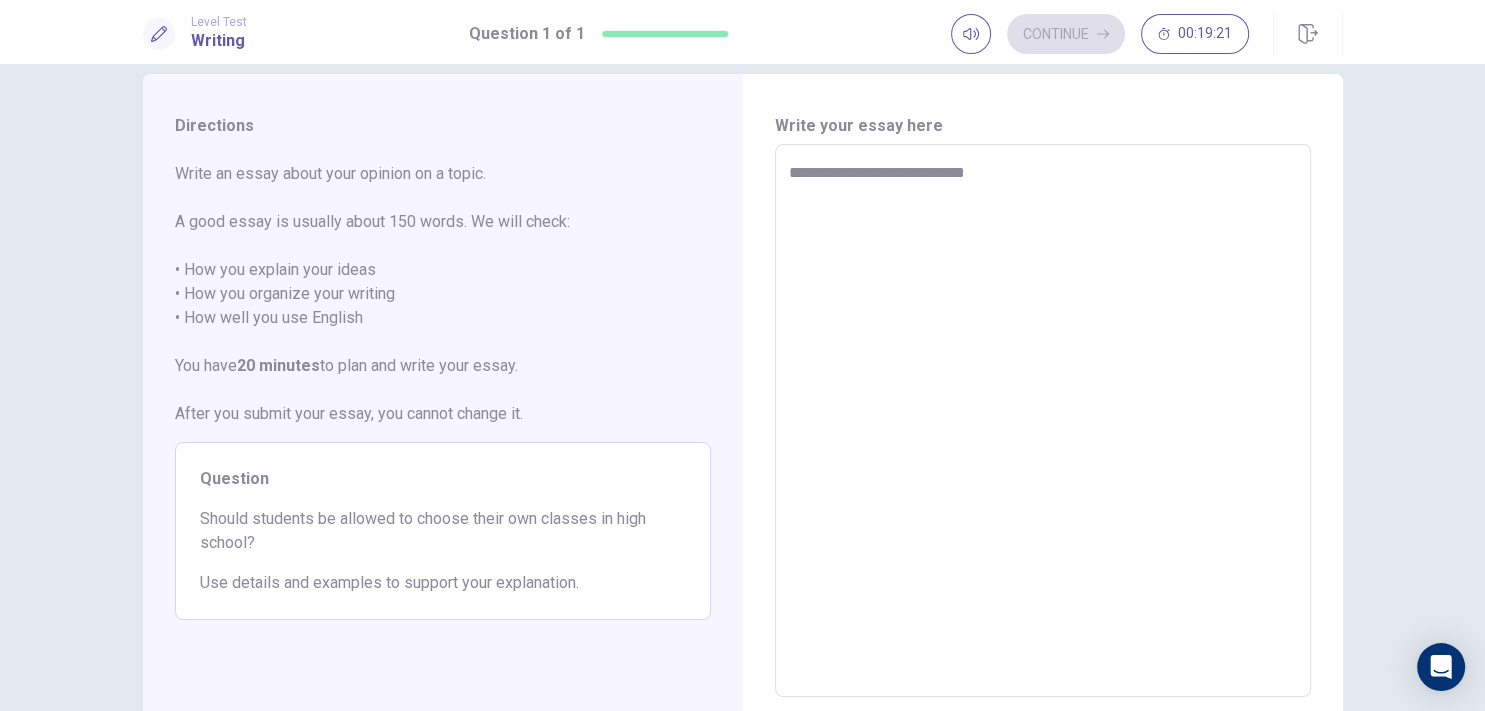 type on "**********" 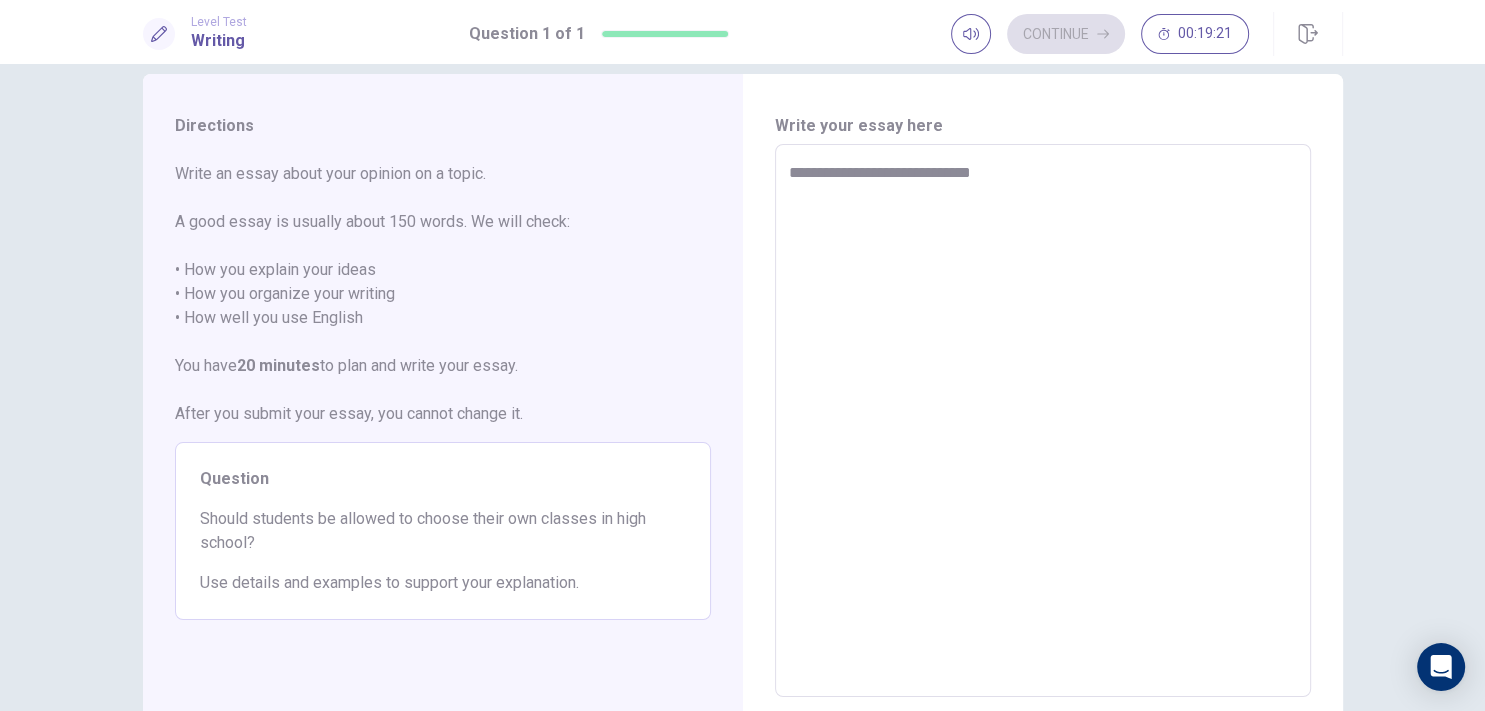 type on "*" 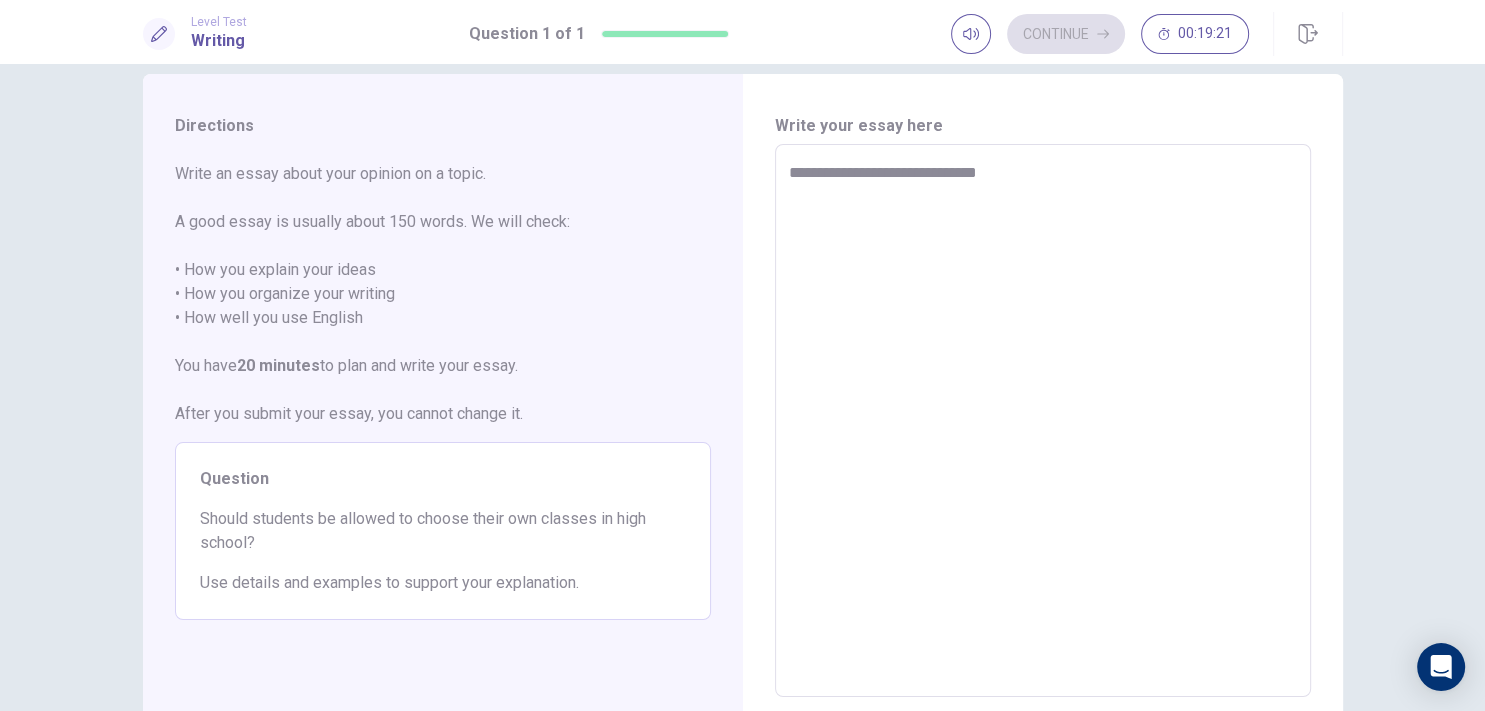 type on "*" 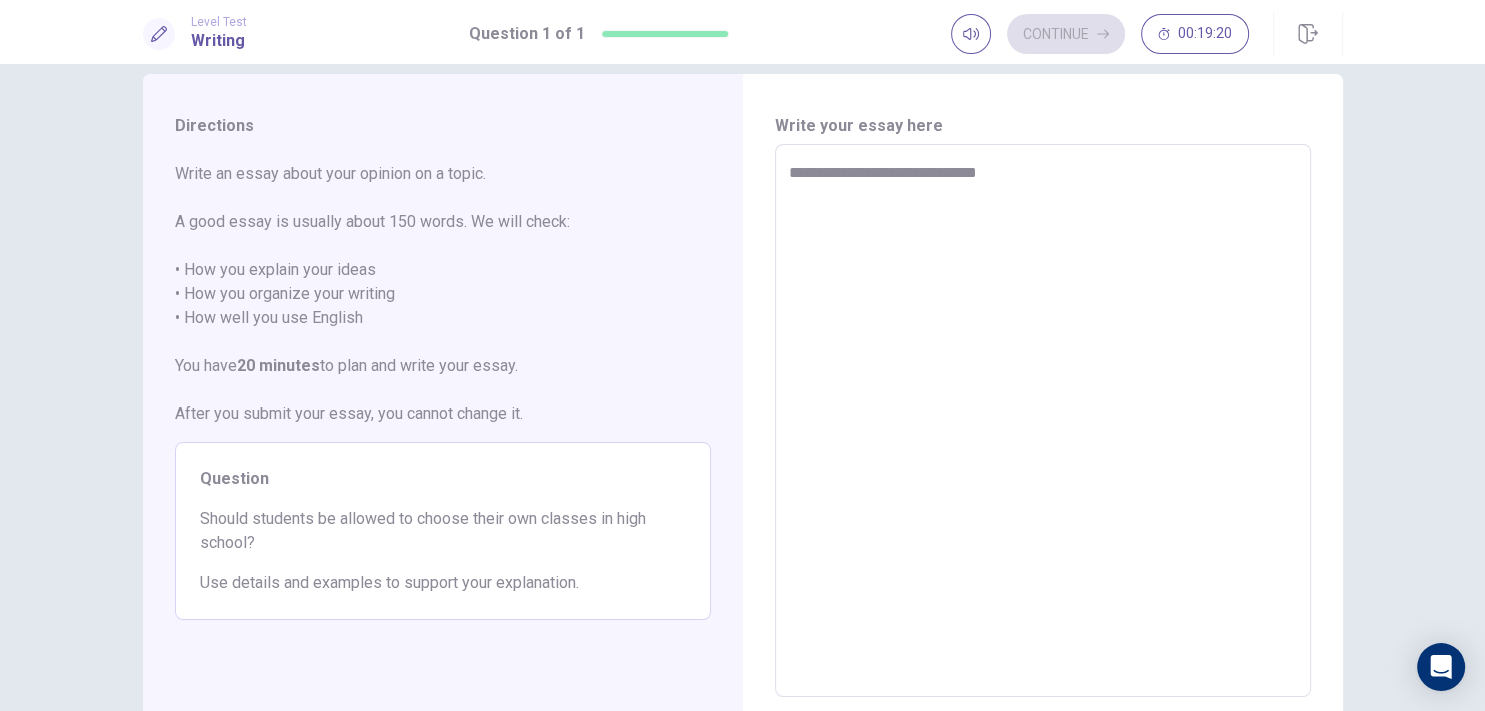 type on "**********" 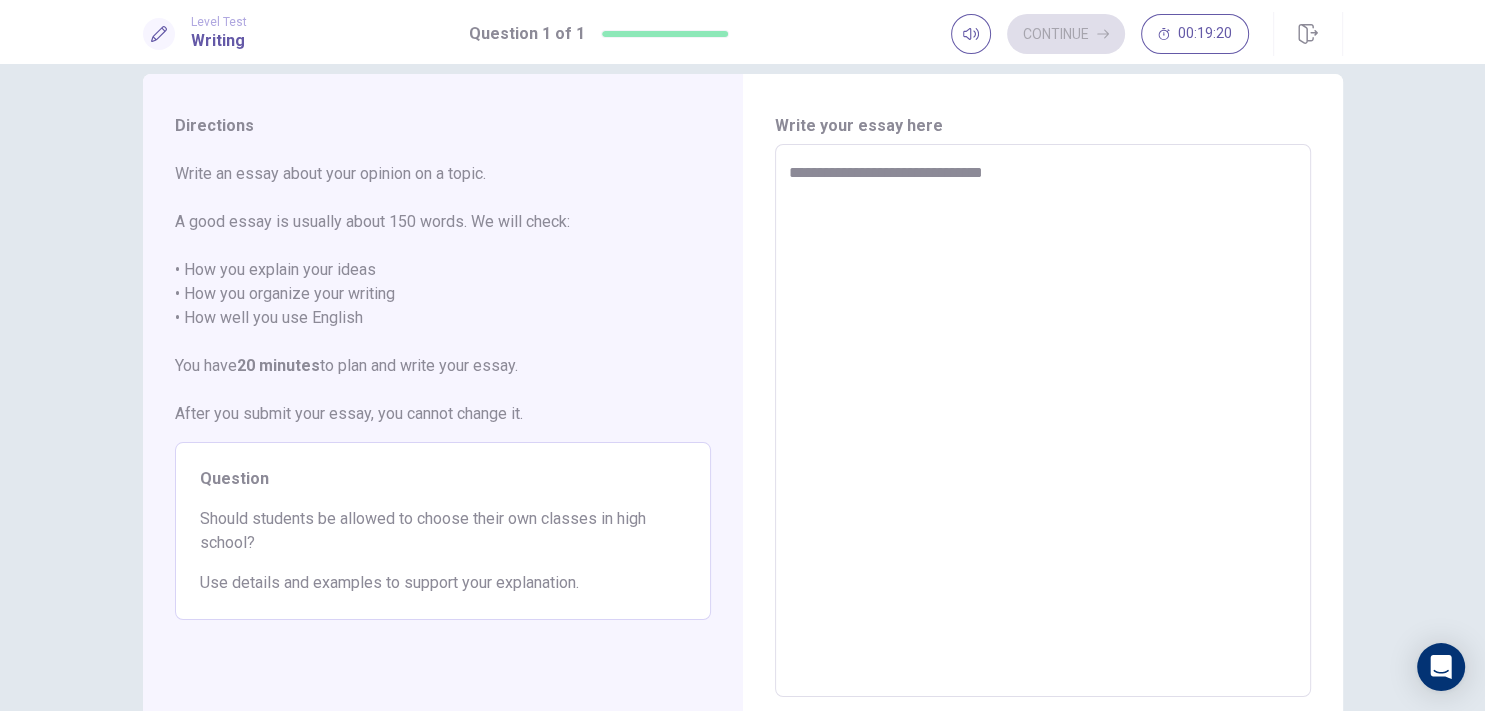 type on "*" 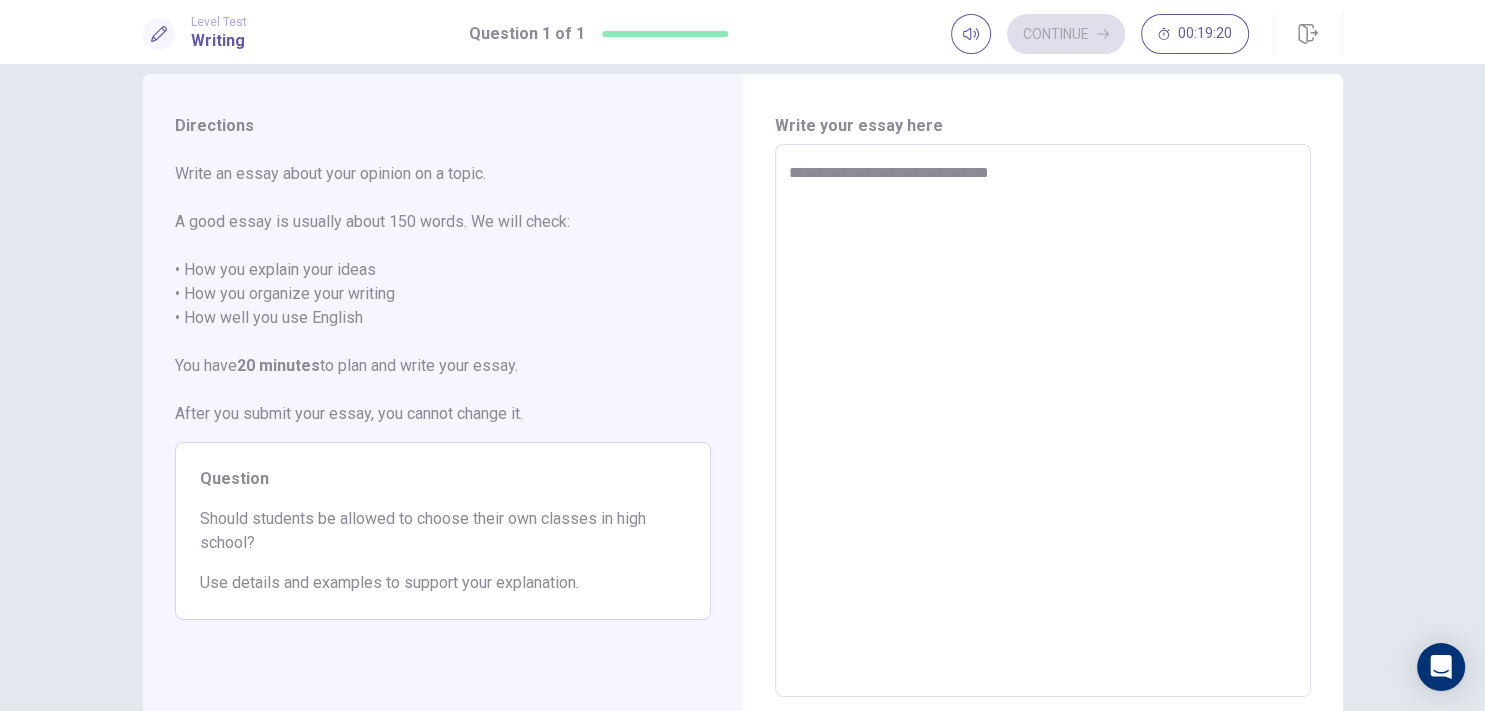 type on "*" 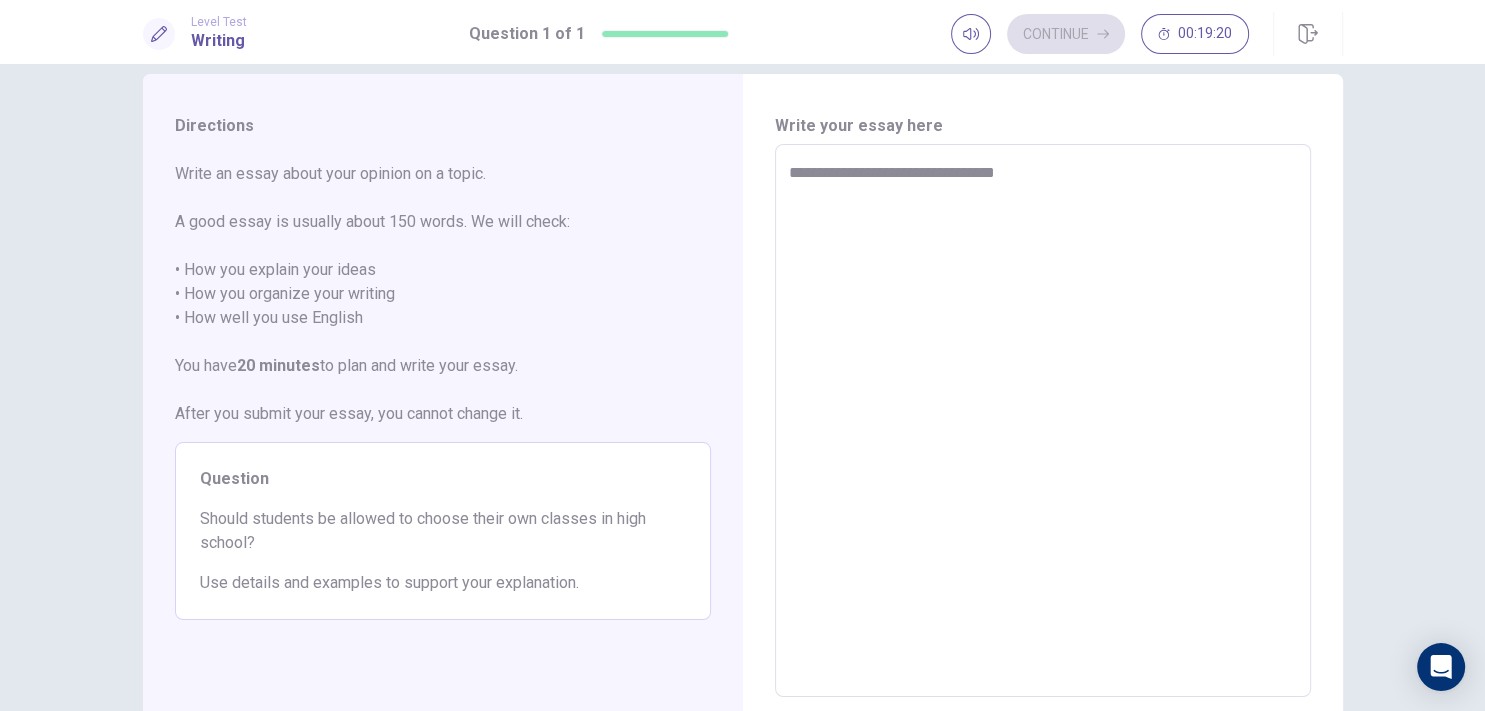 type on "*" 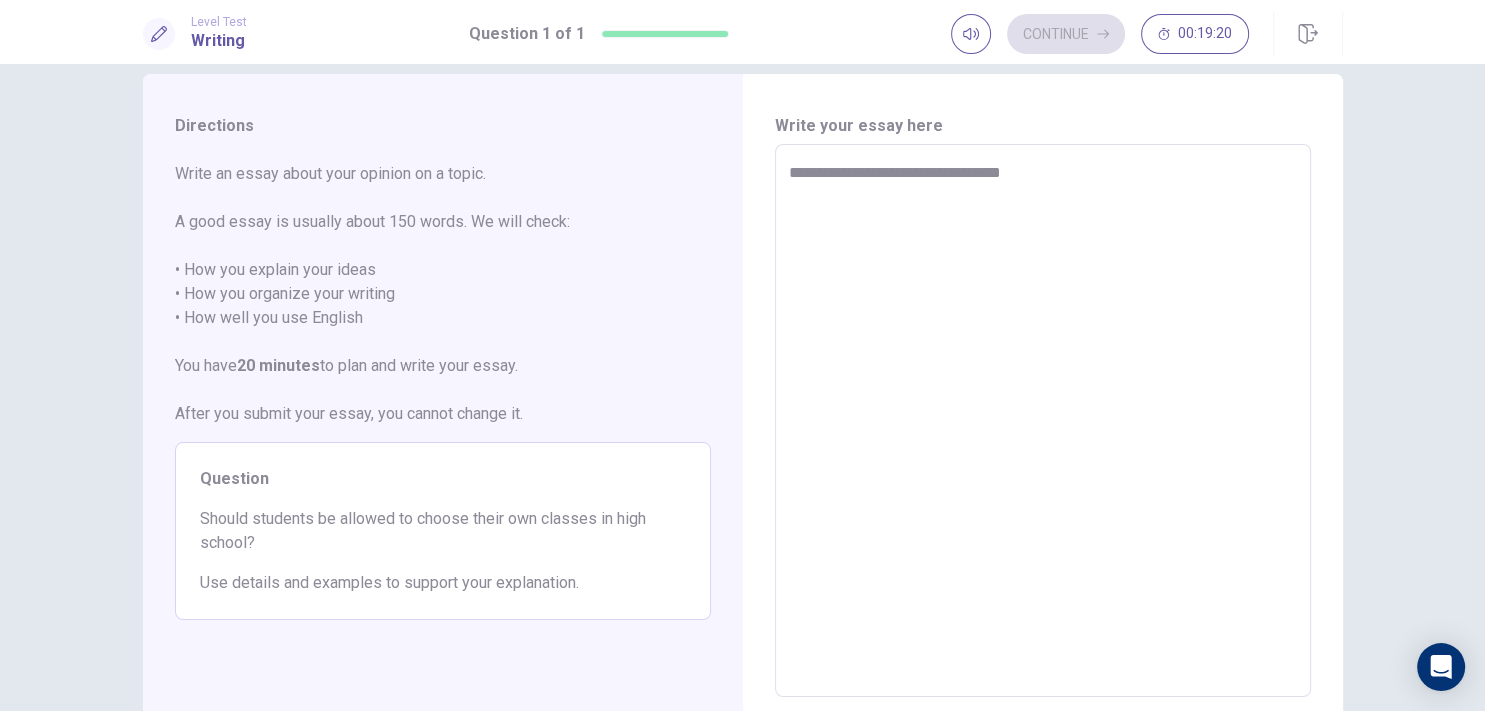type on "*" 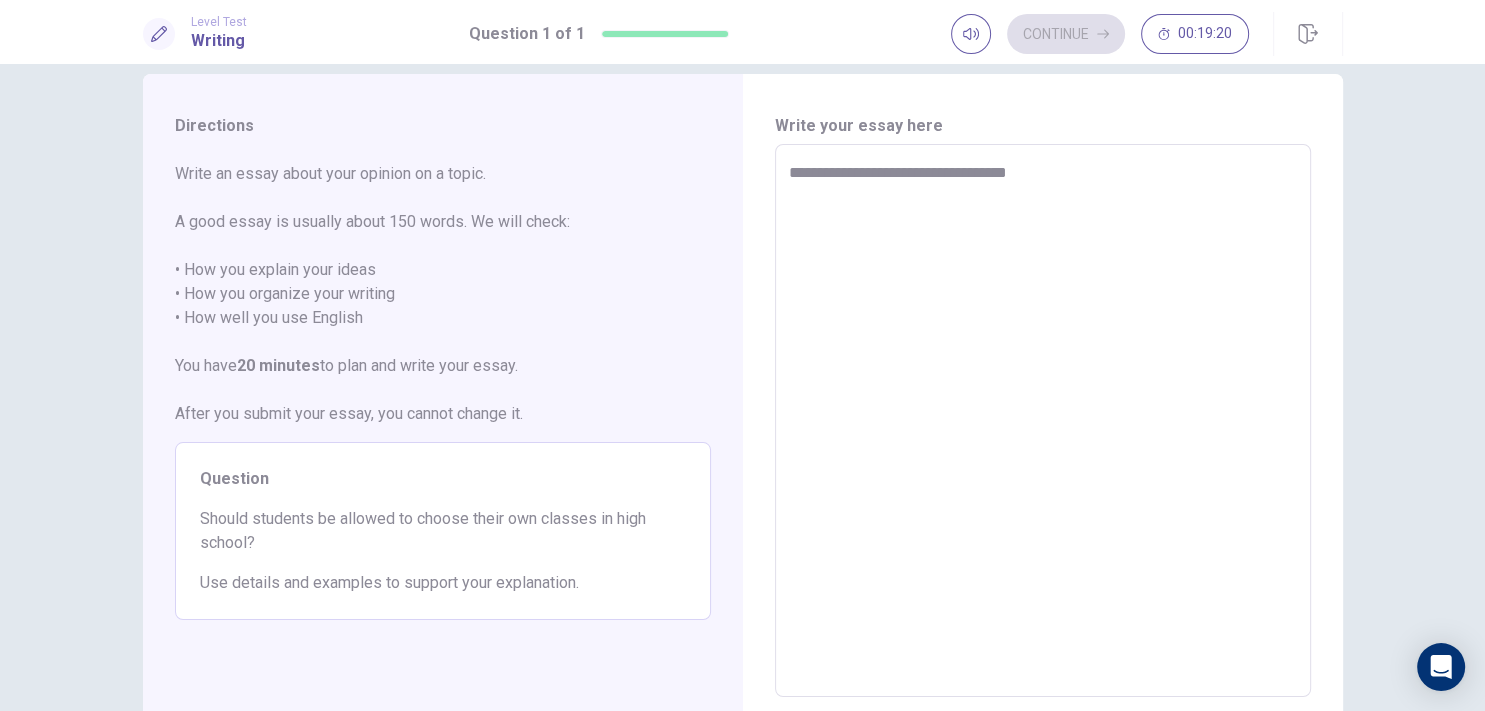 type on "*" 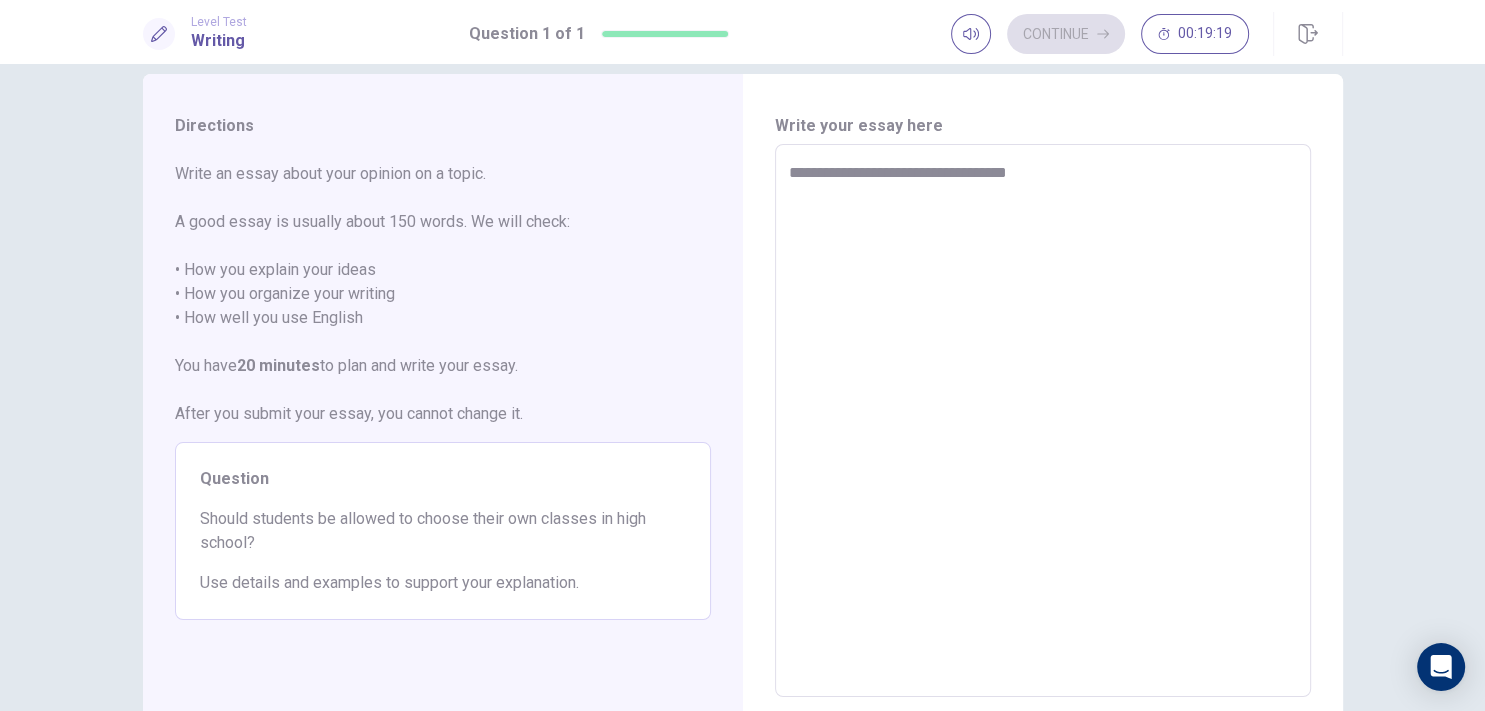 type on "**********" 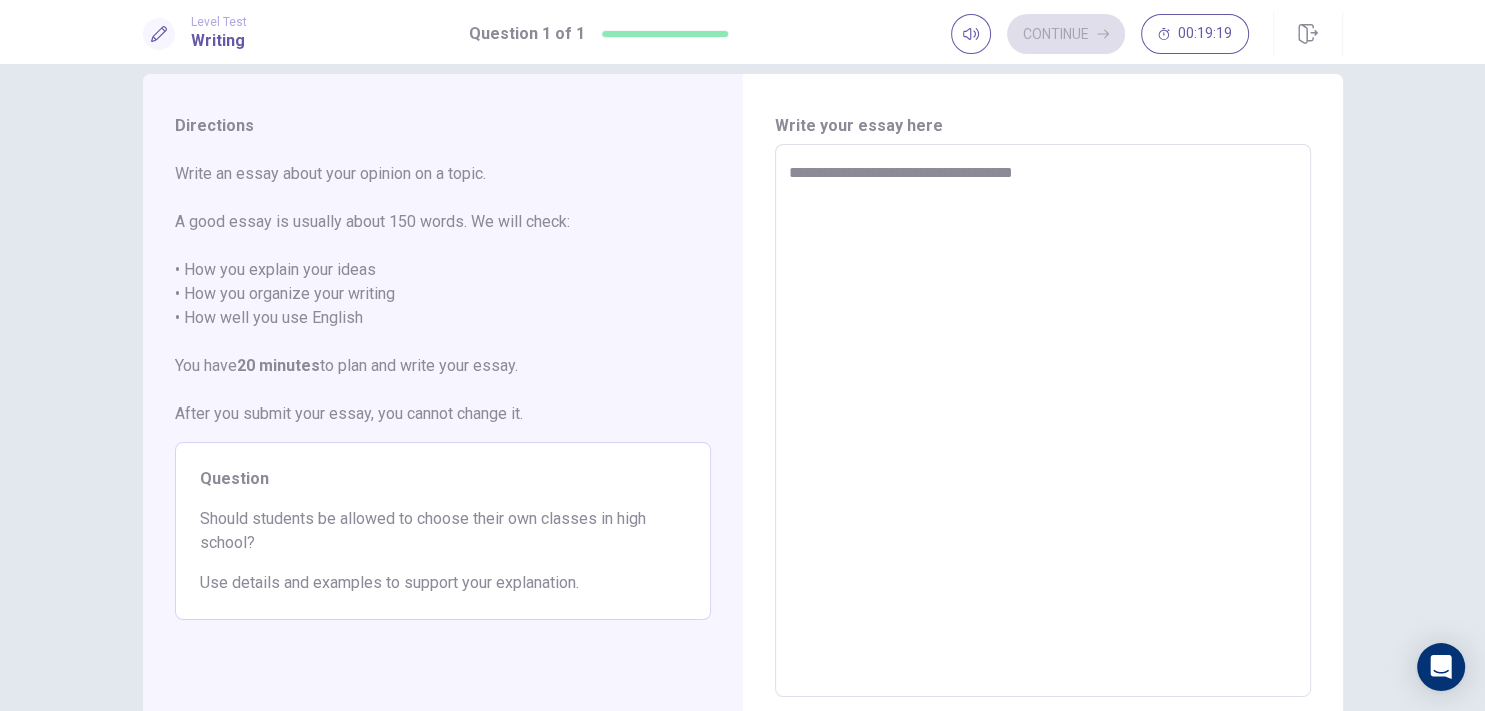 type on "*" 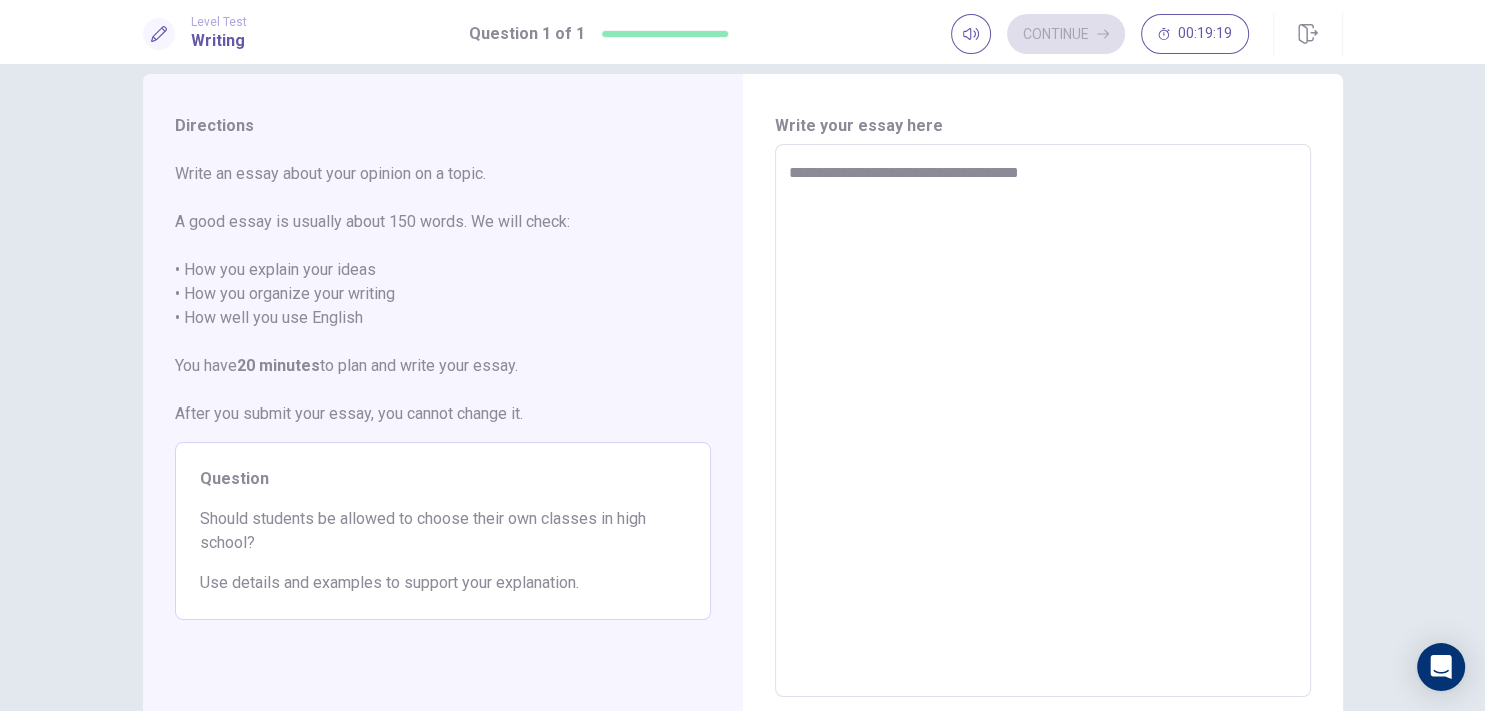 type on "*" 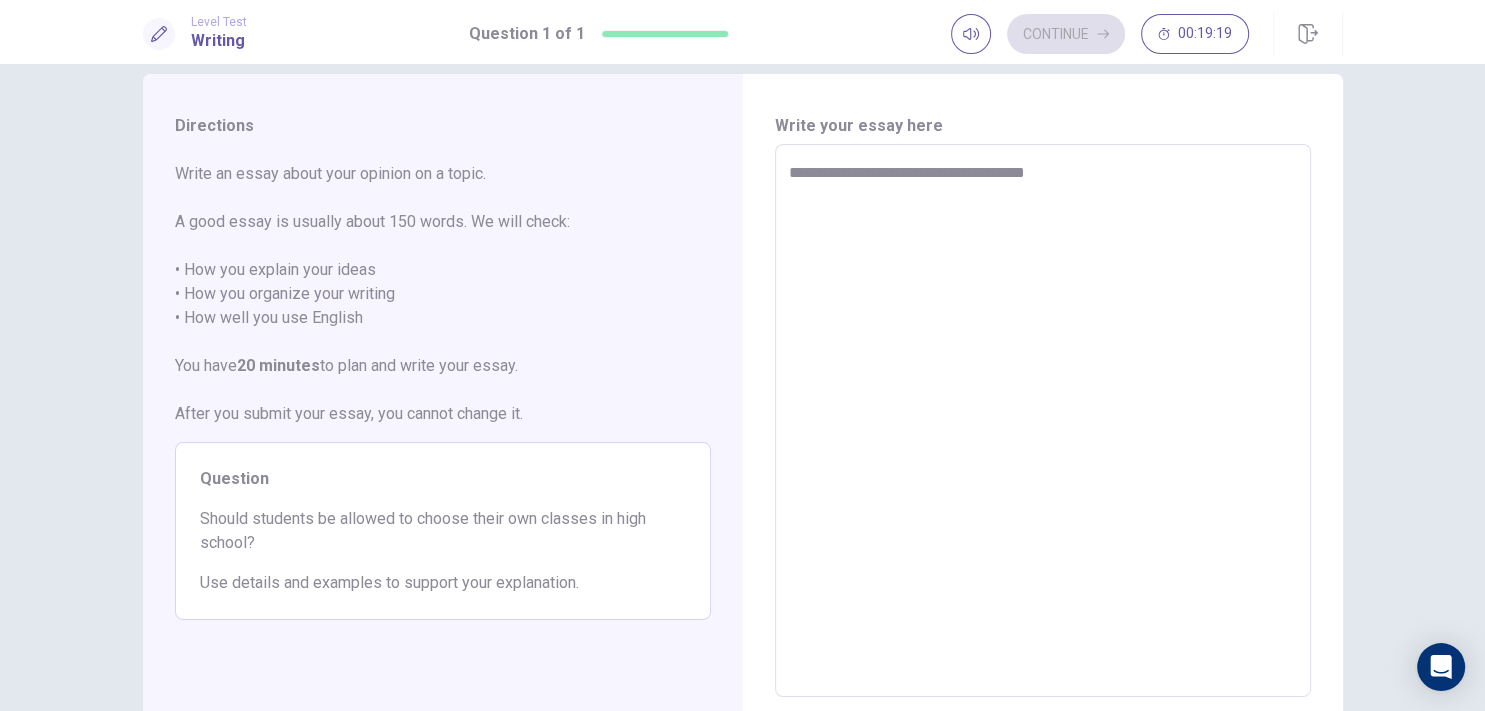 type on "*" 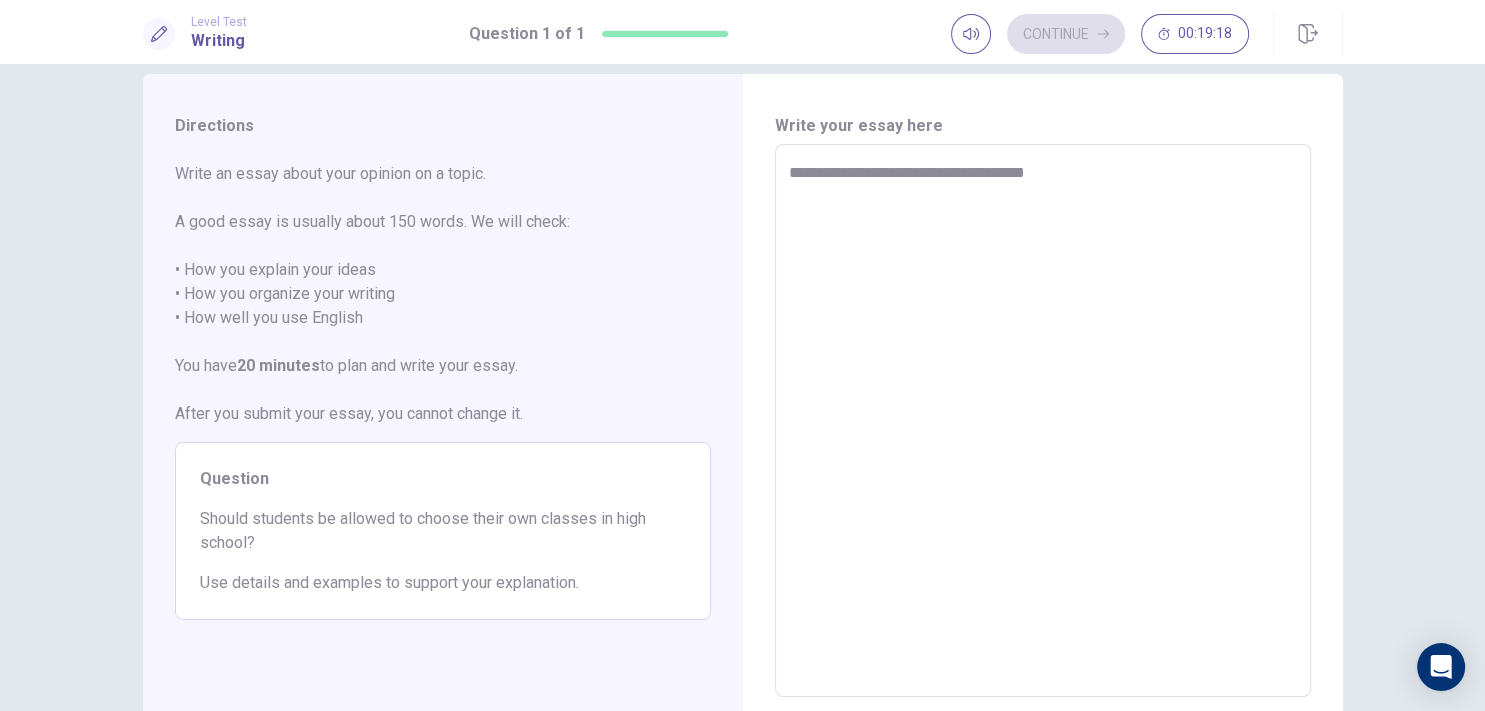 type on "**********" 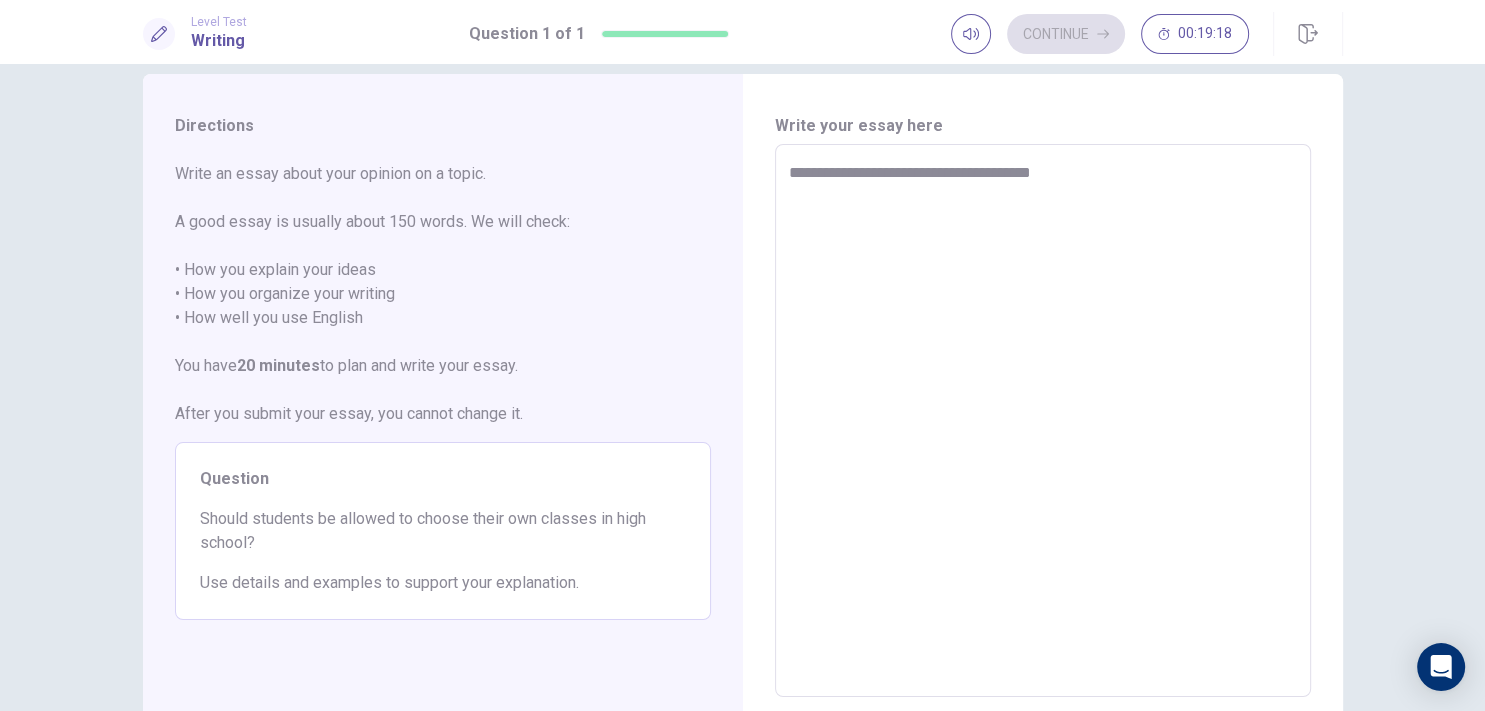 type on "*" 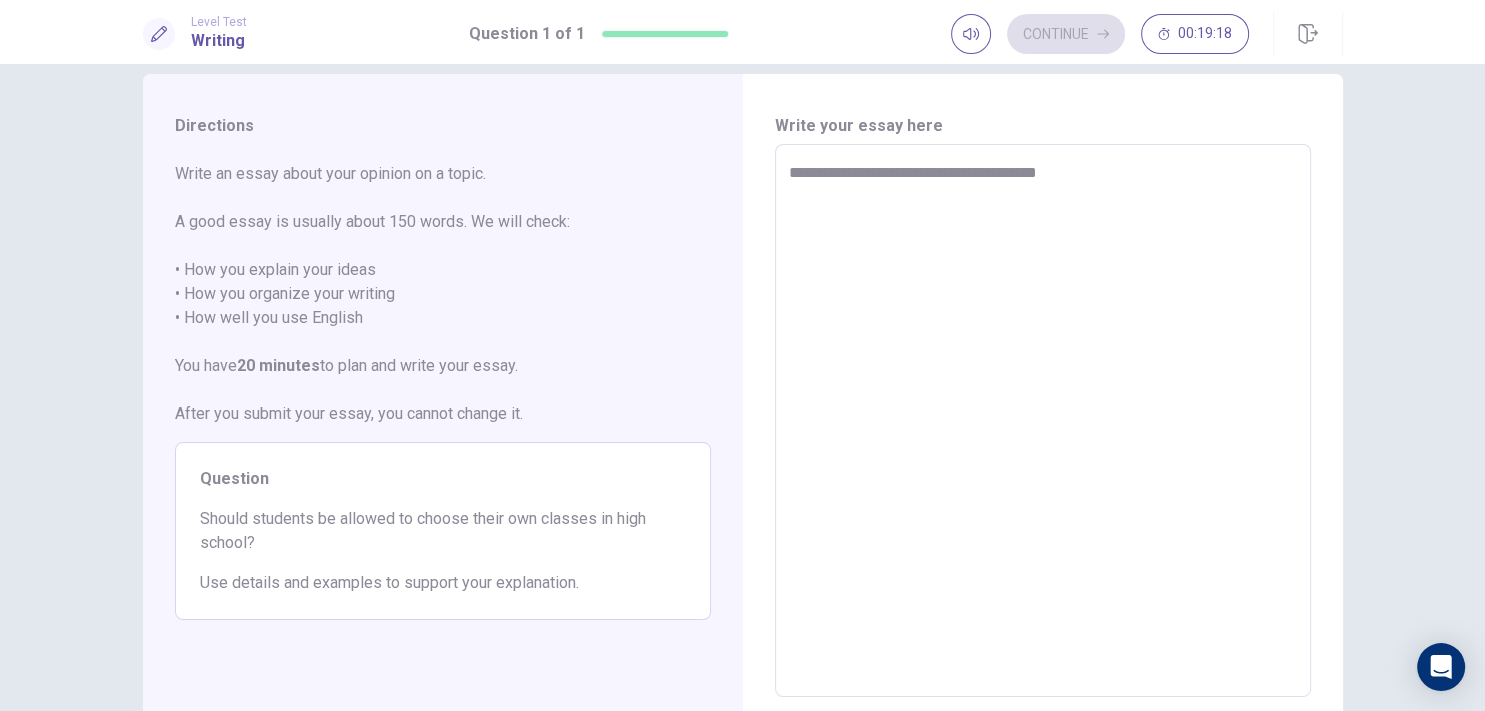 type on "*" 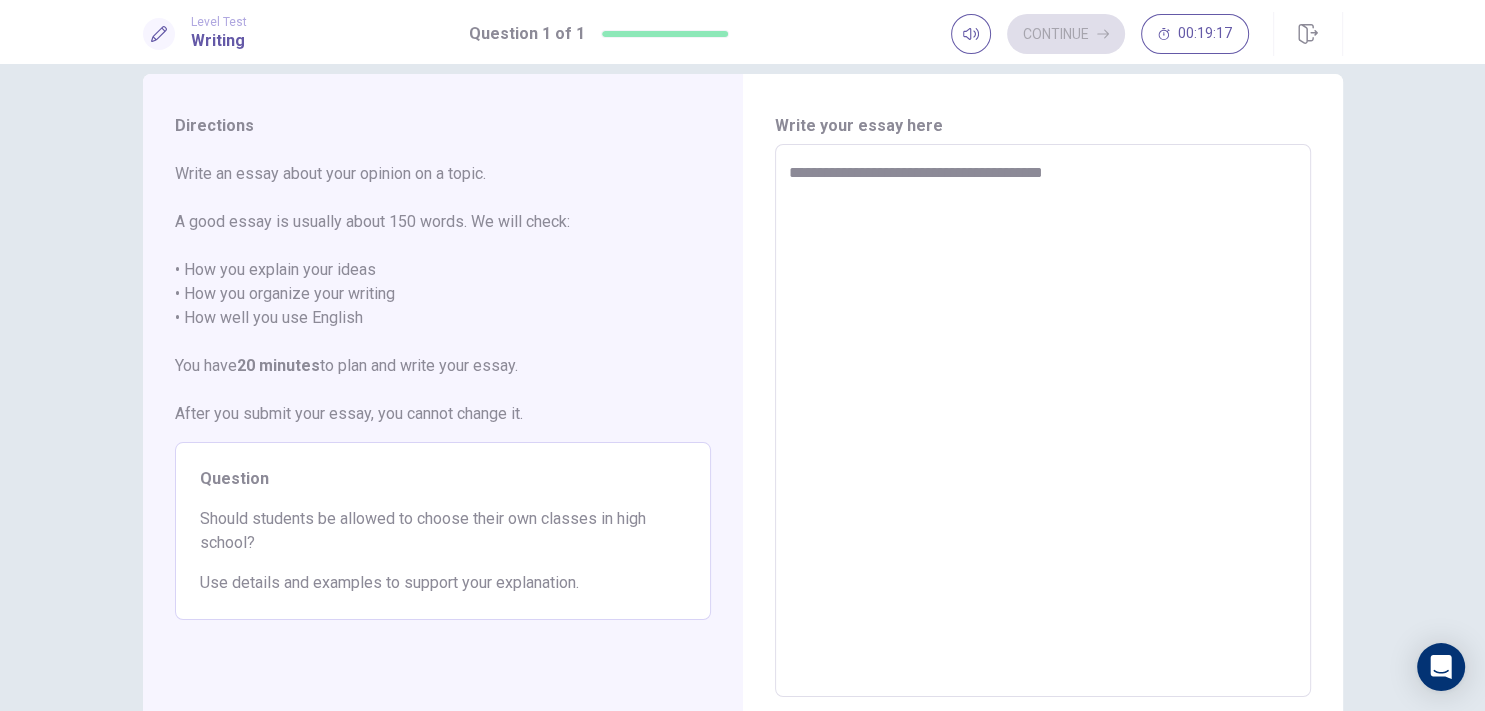 type on "**********" 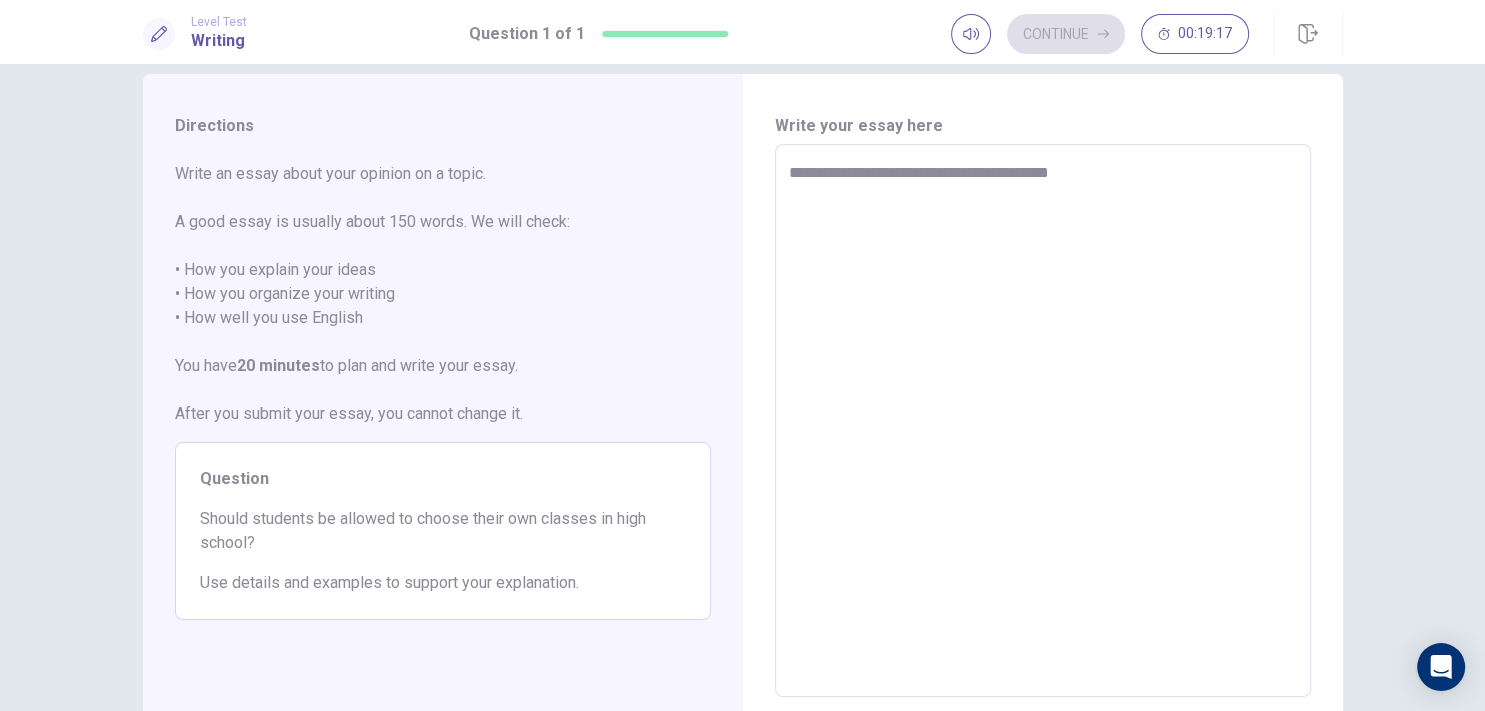 type on "*" 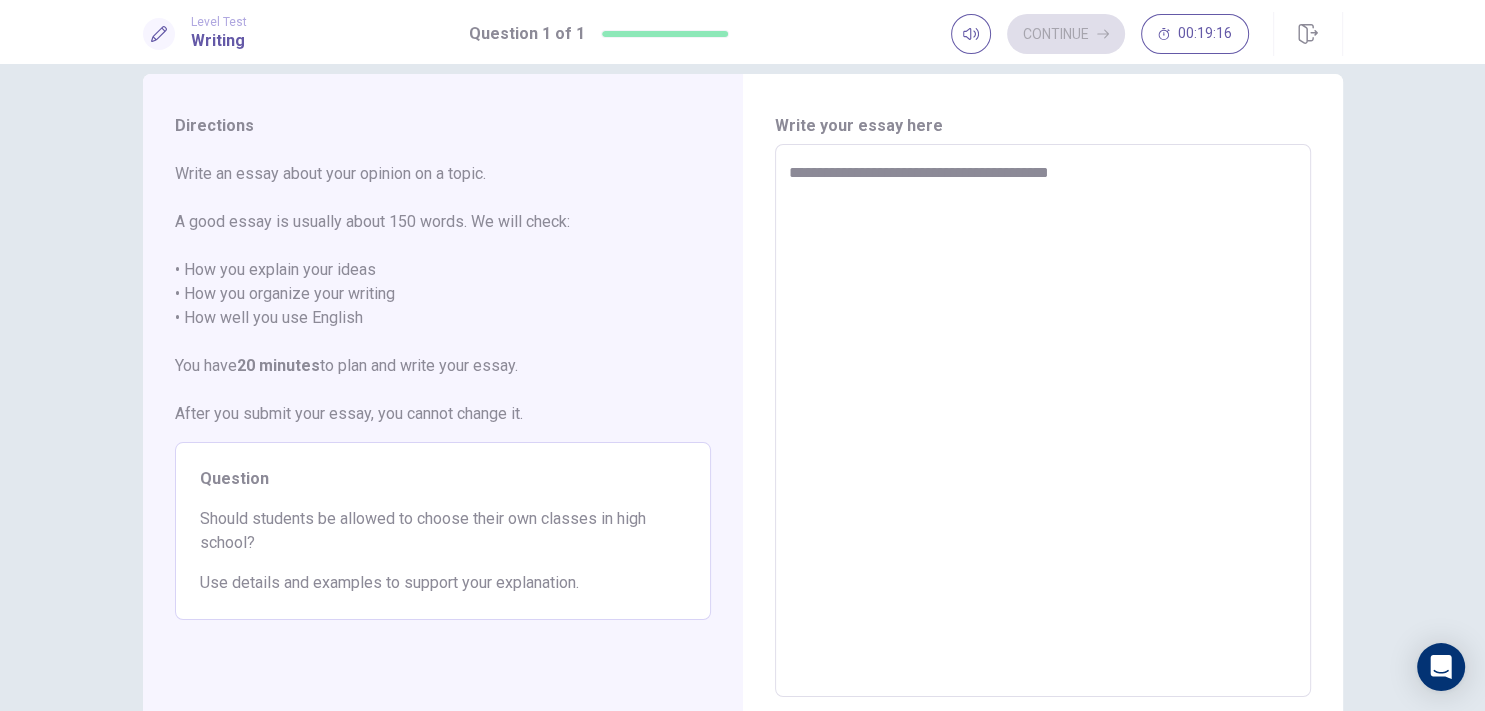 type on "**********" 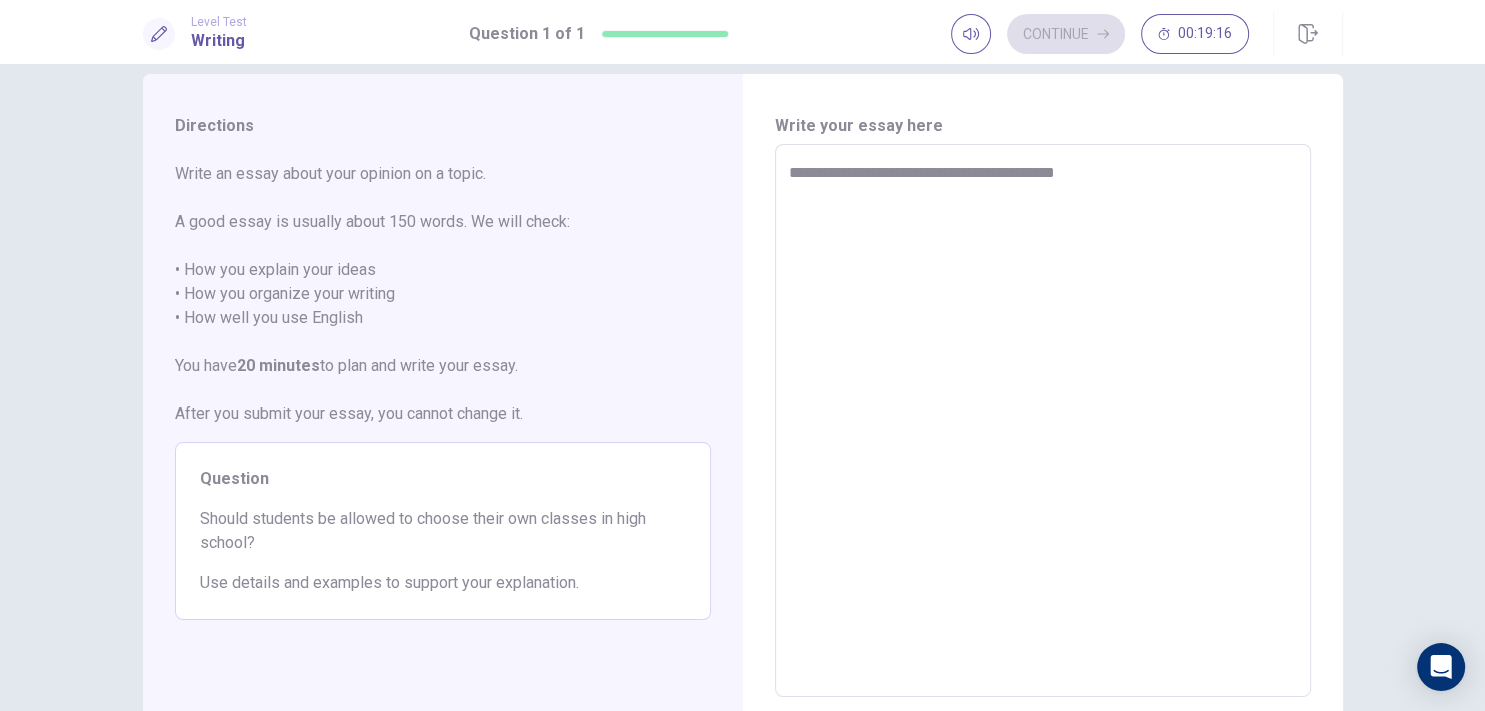 type on "*" 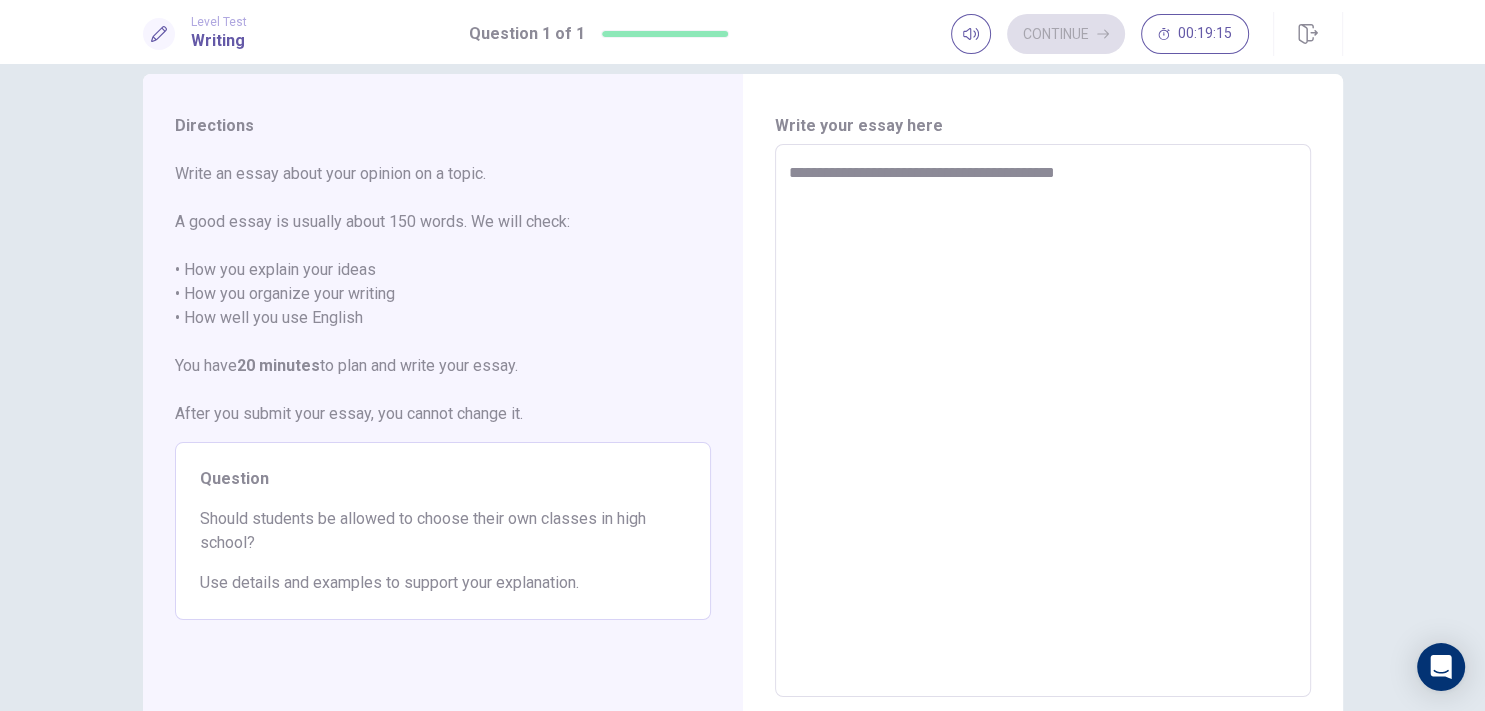 type on "**********" 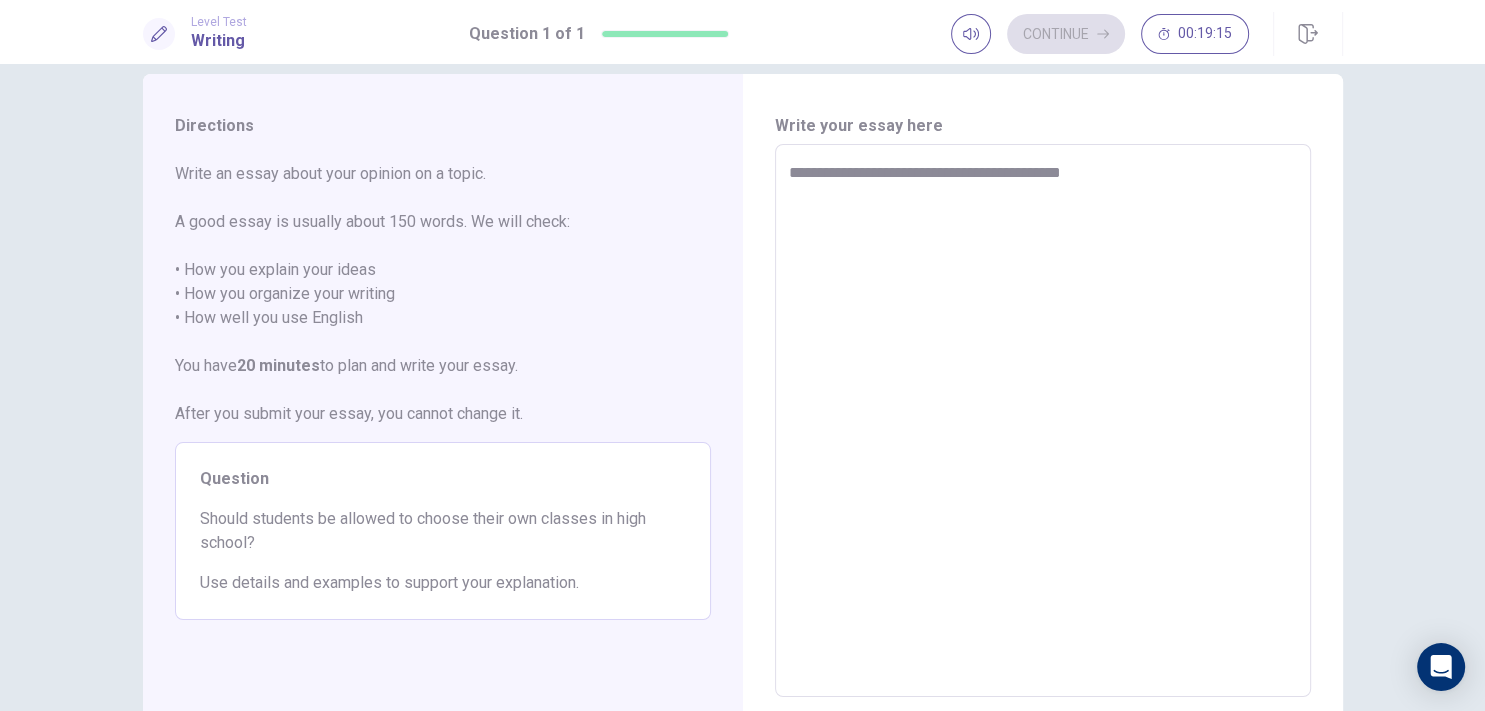 type on "*" 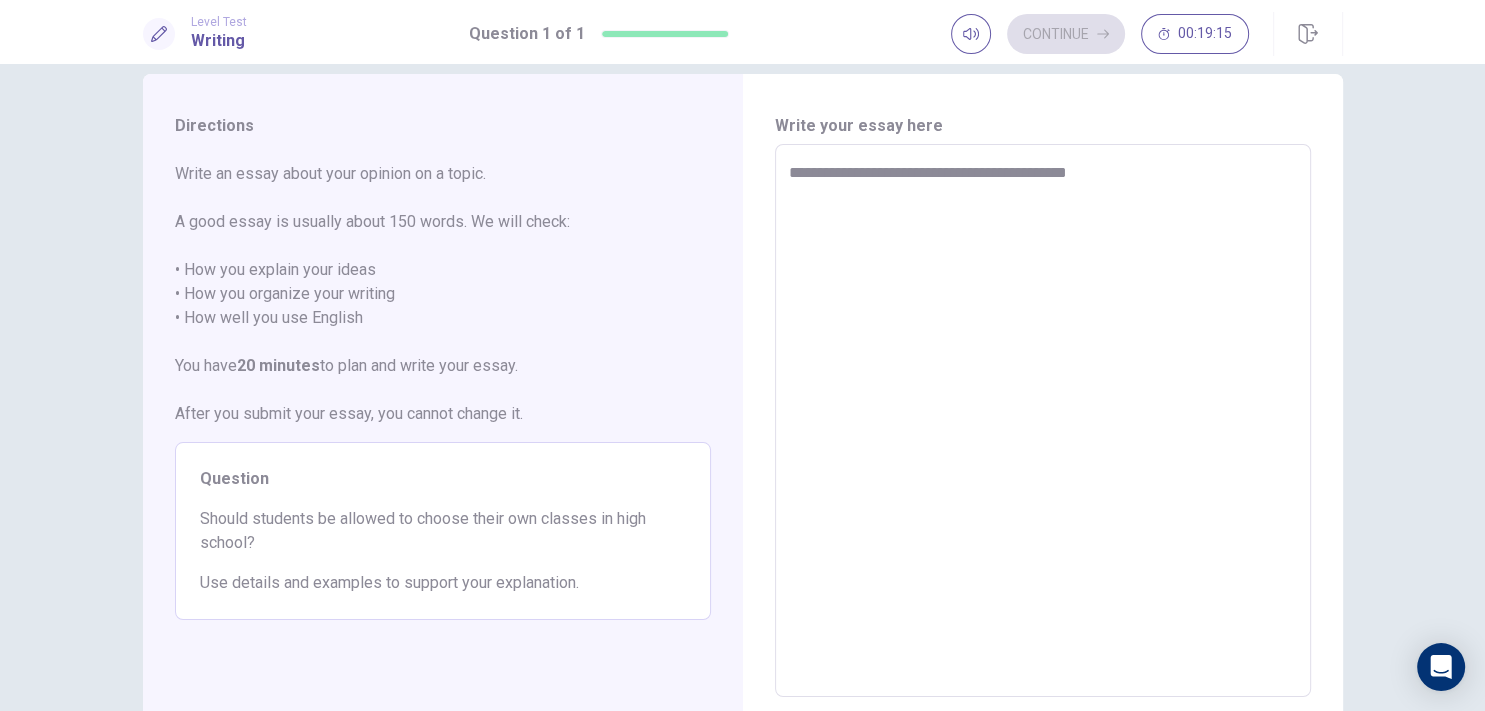 type on "*" 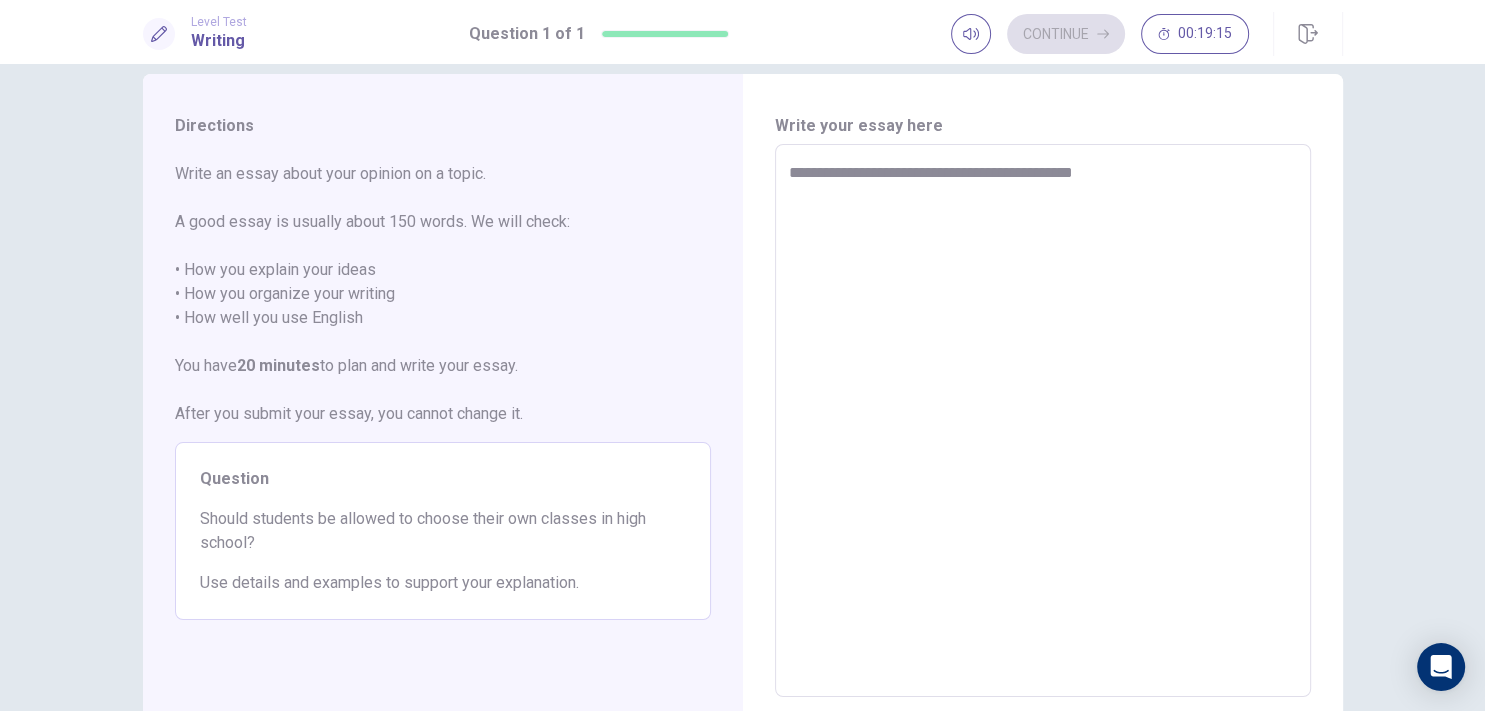 type on "*" 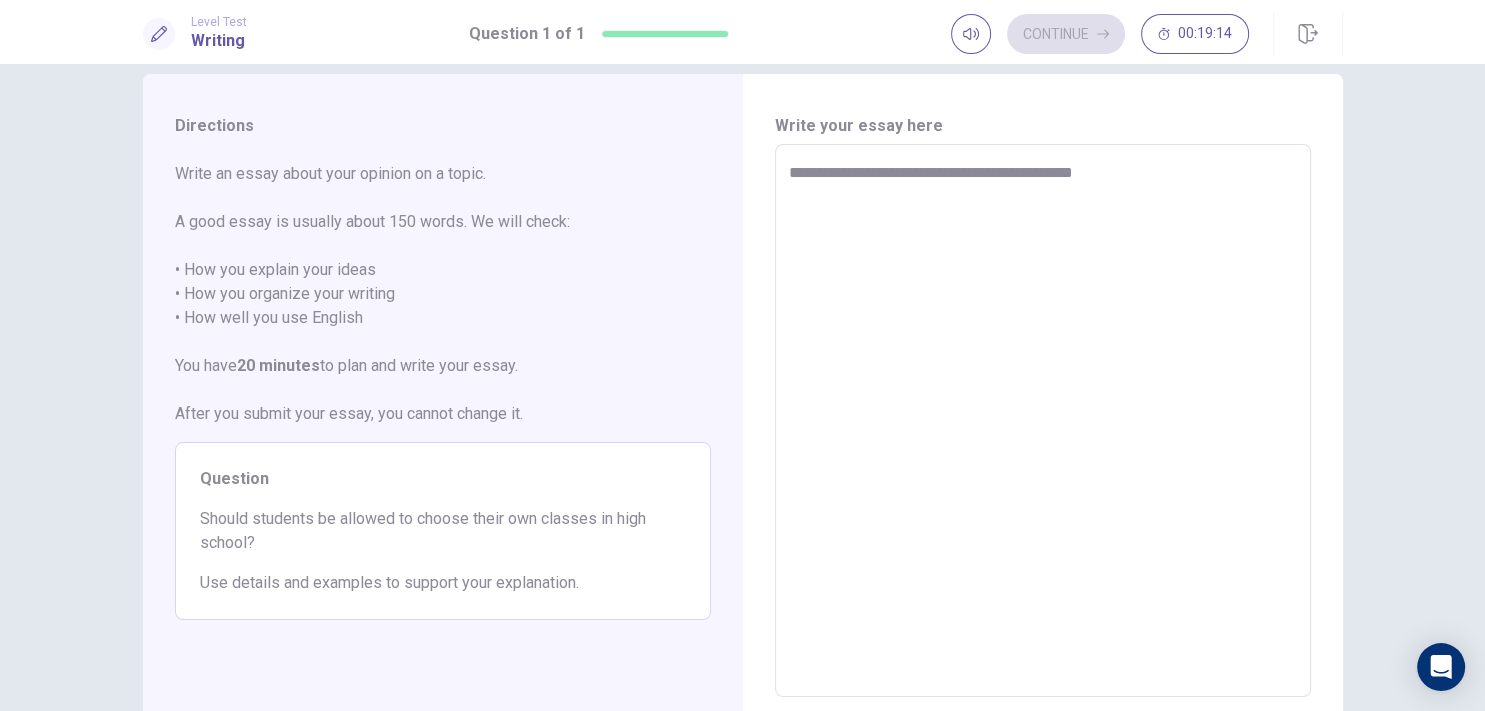 type on "**********" 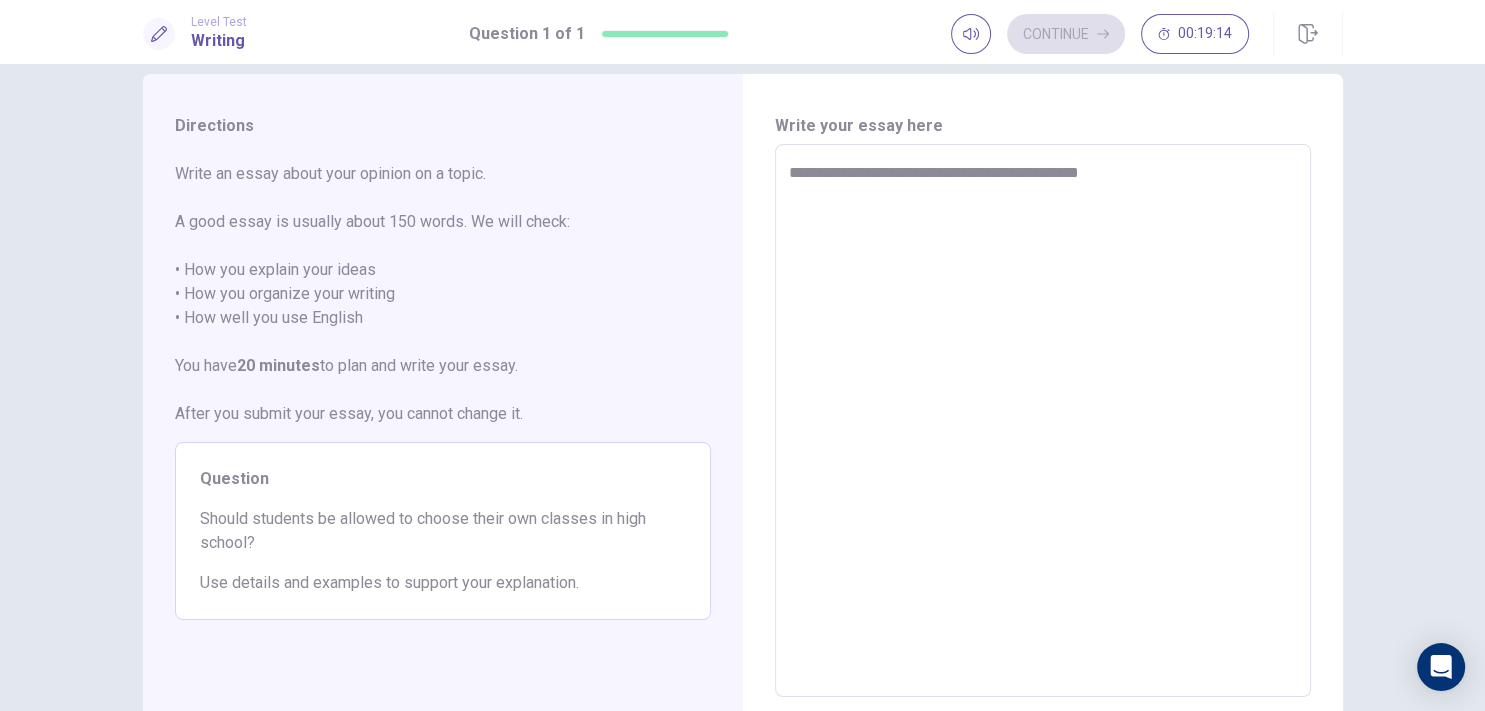 type on "*" 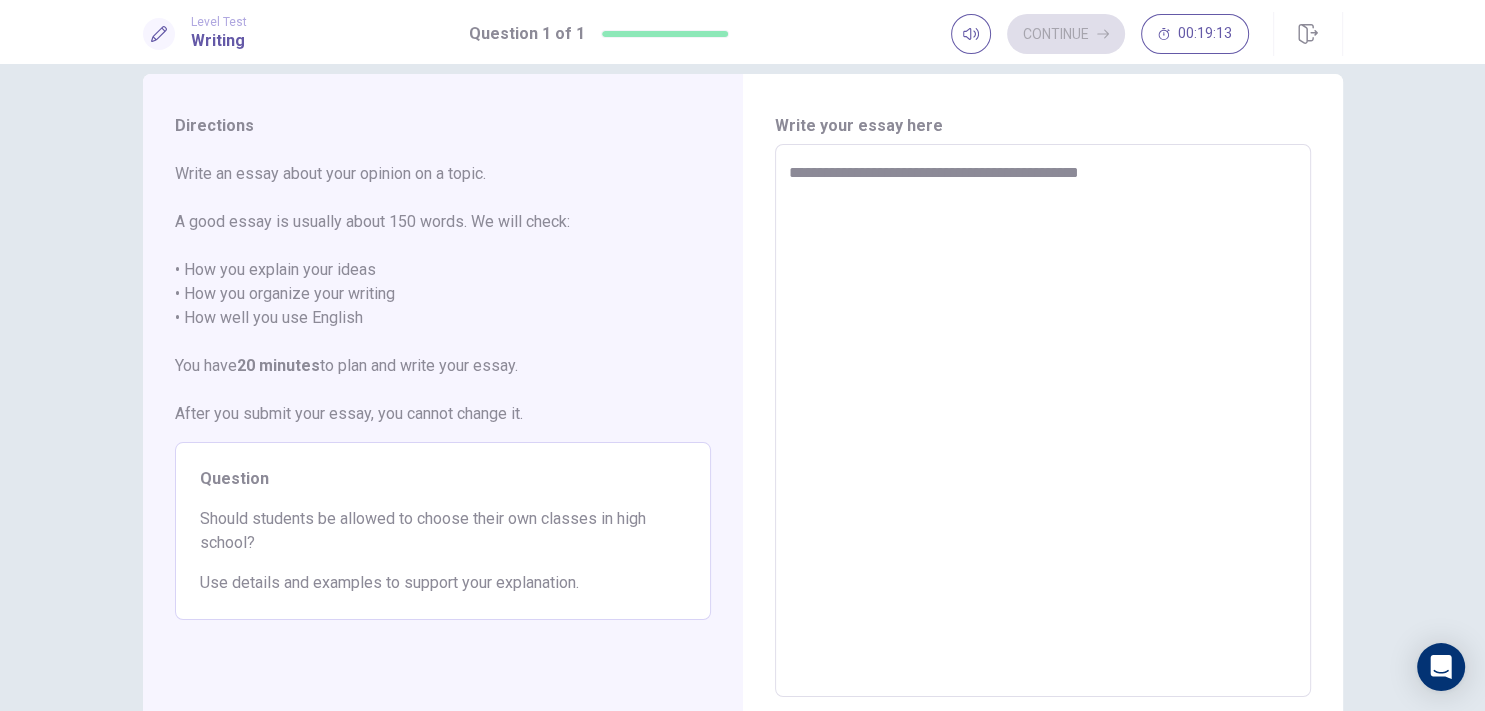 type on "**********" 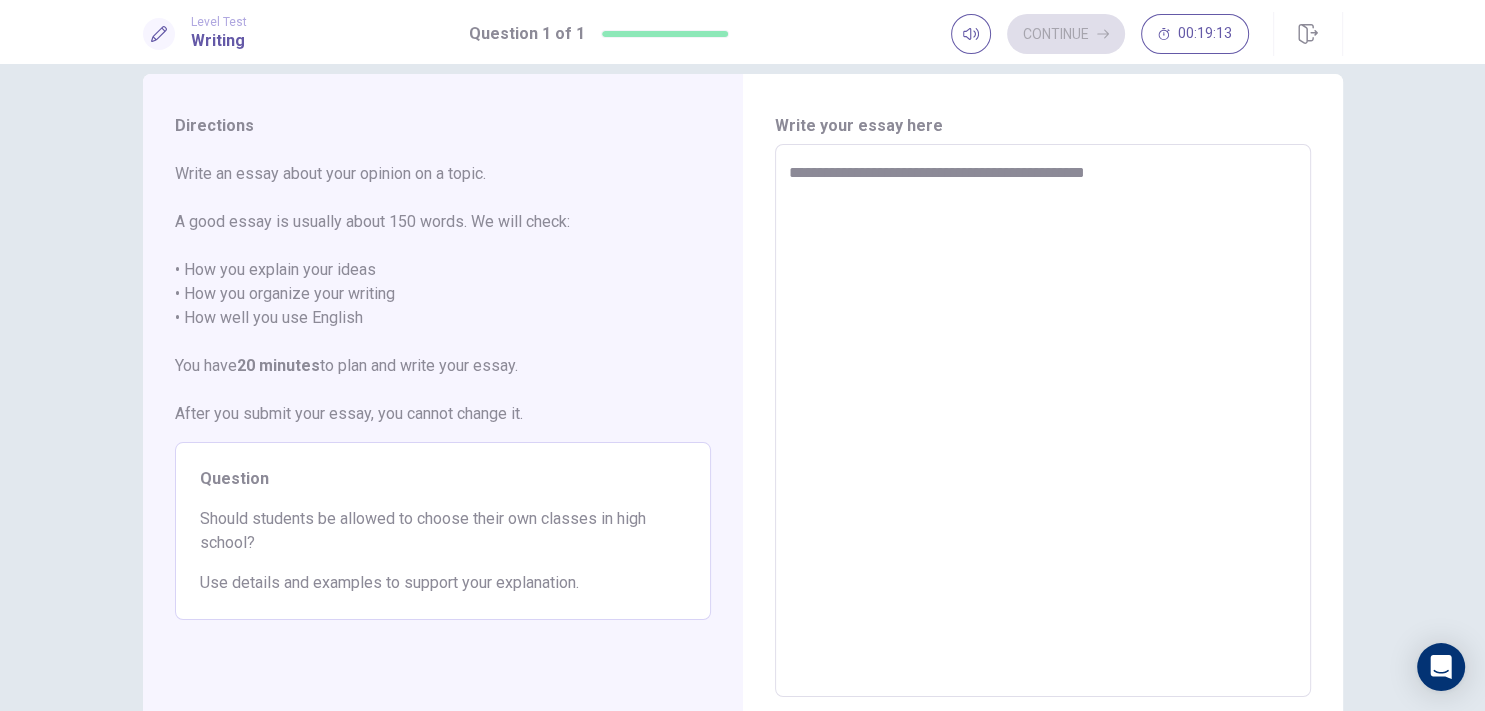 type on "*" 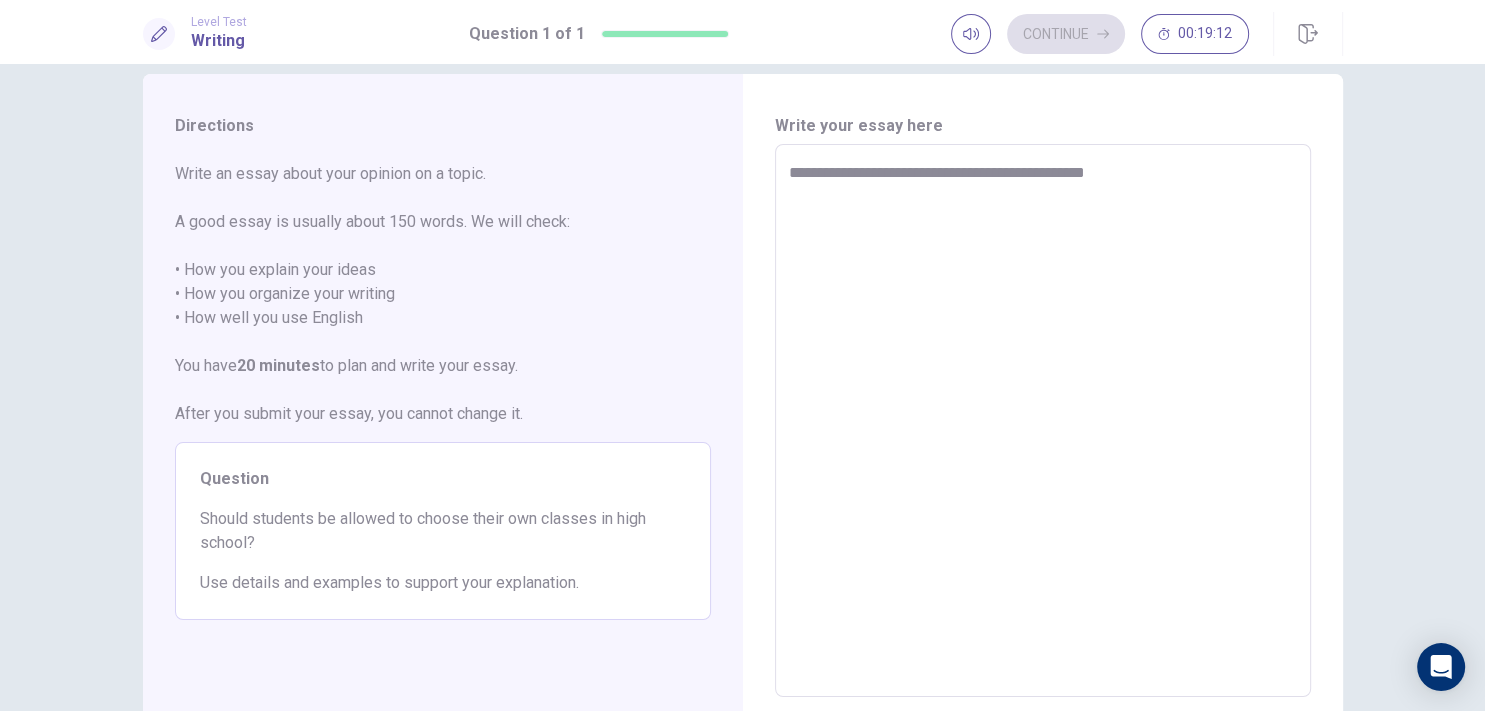 type on "**********" 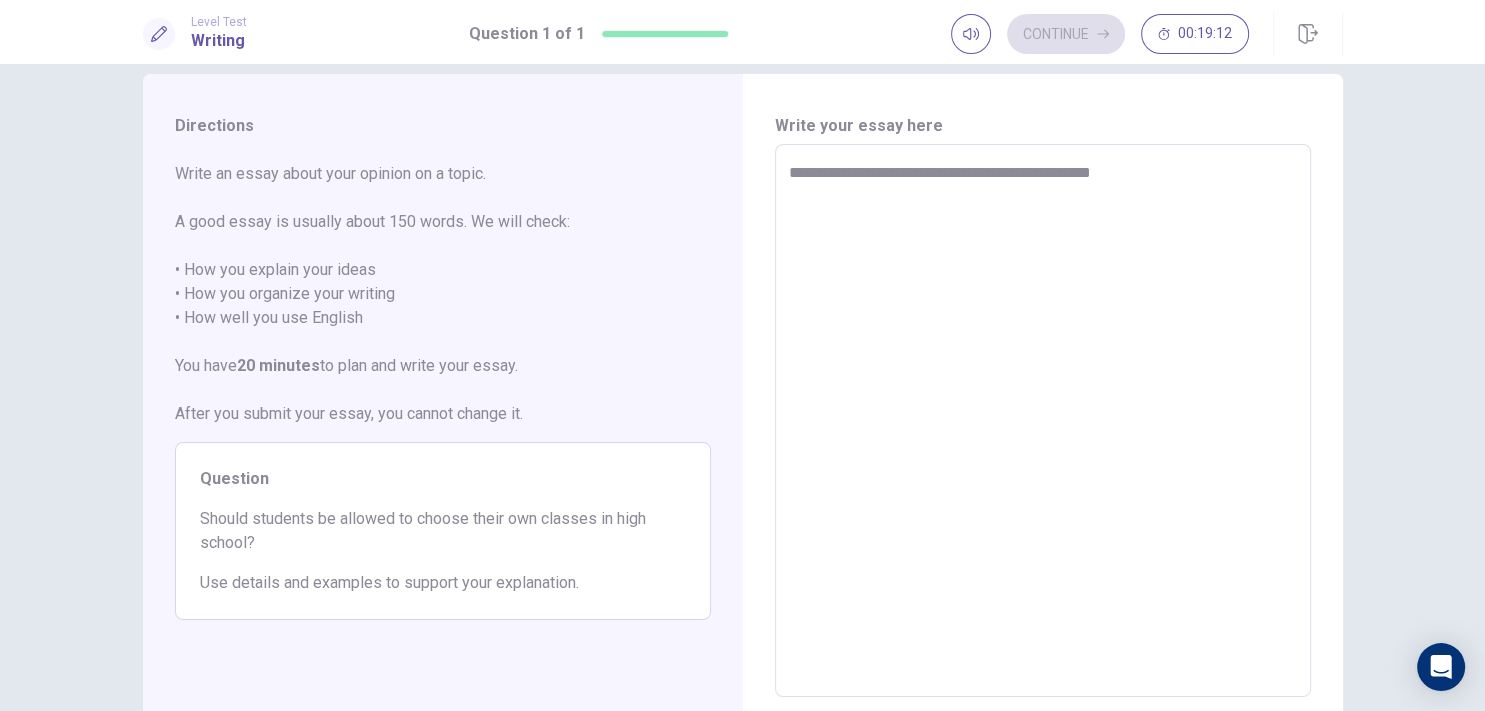 type on "*" 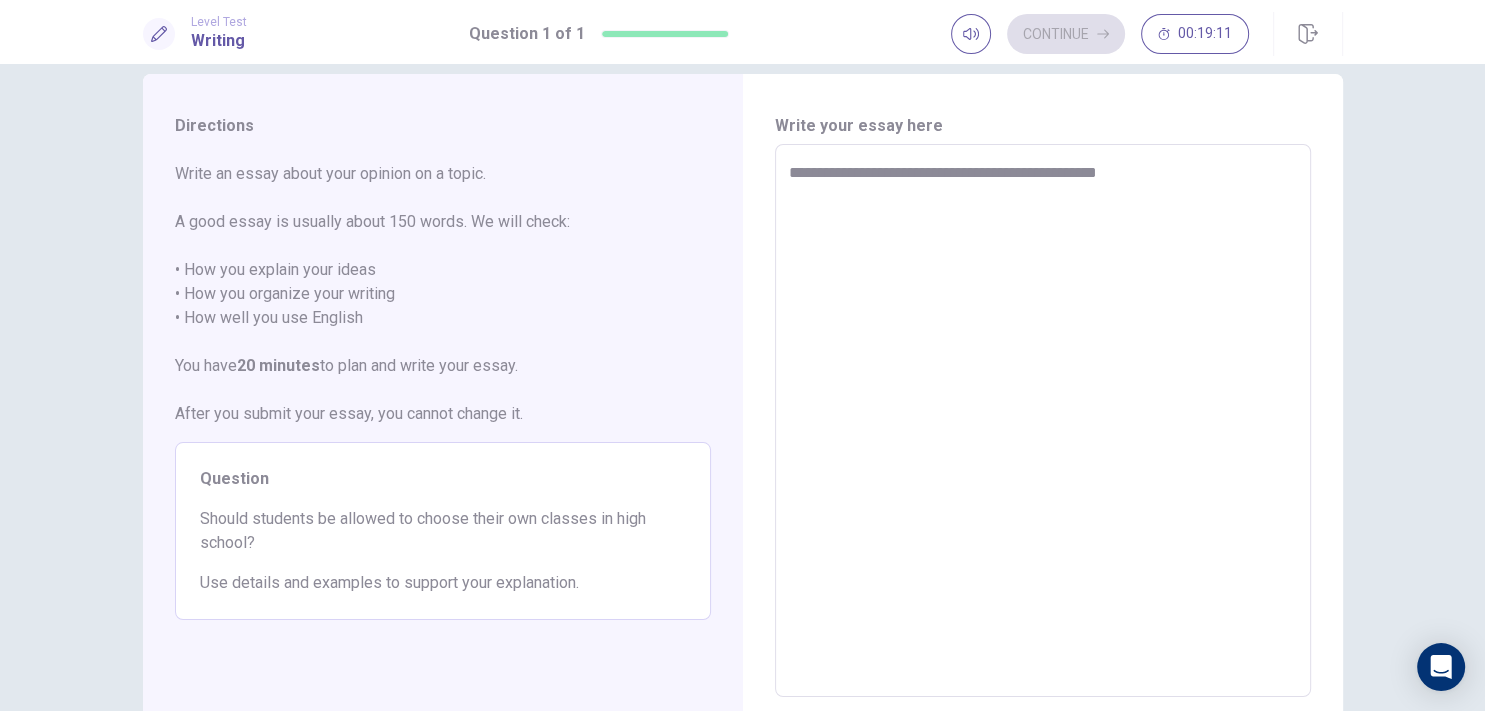 type on "*" 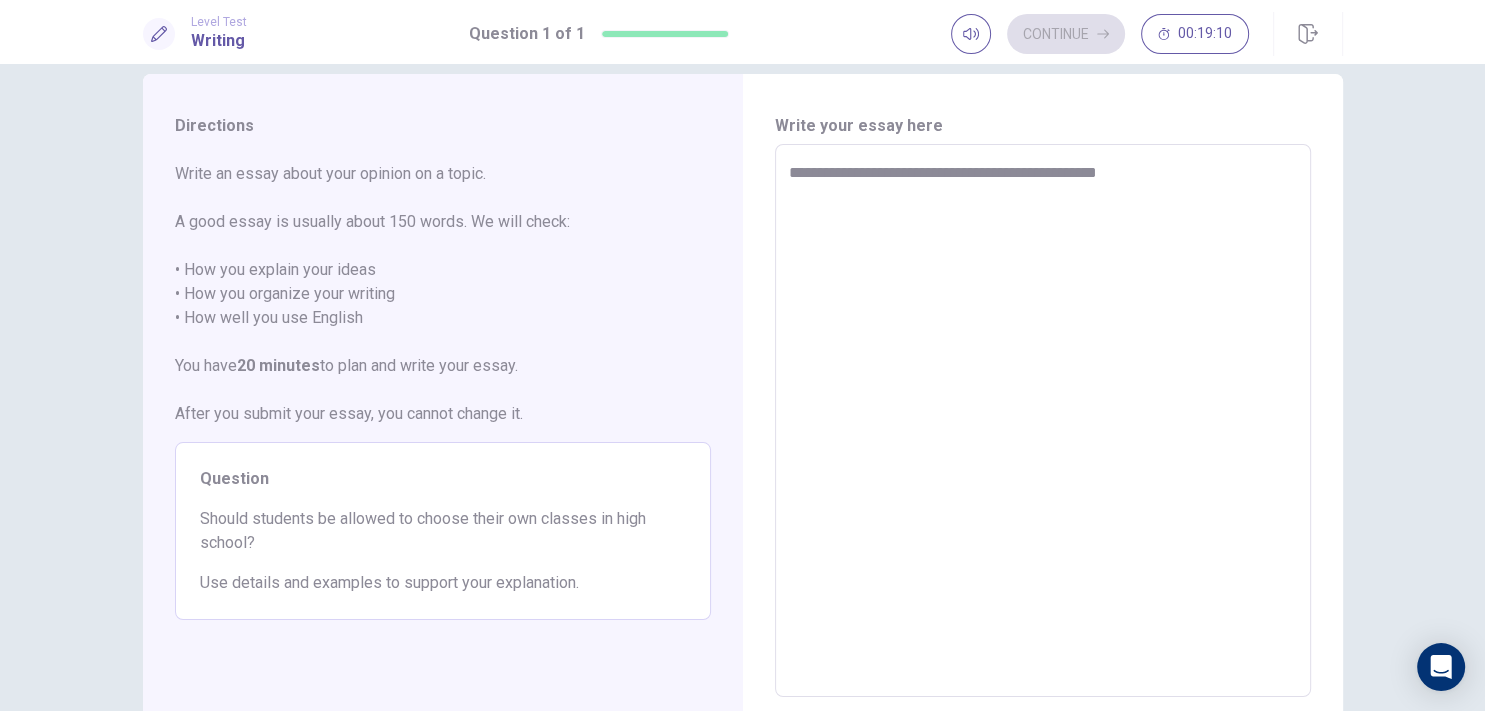 type on "**********" 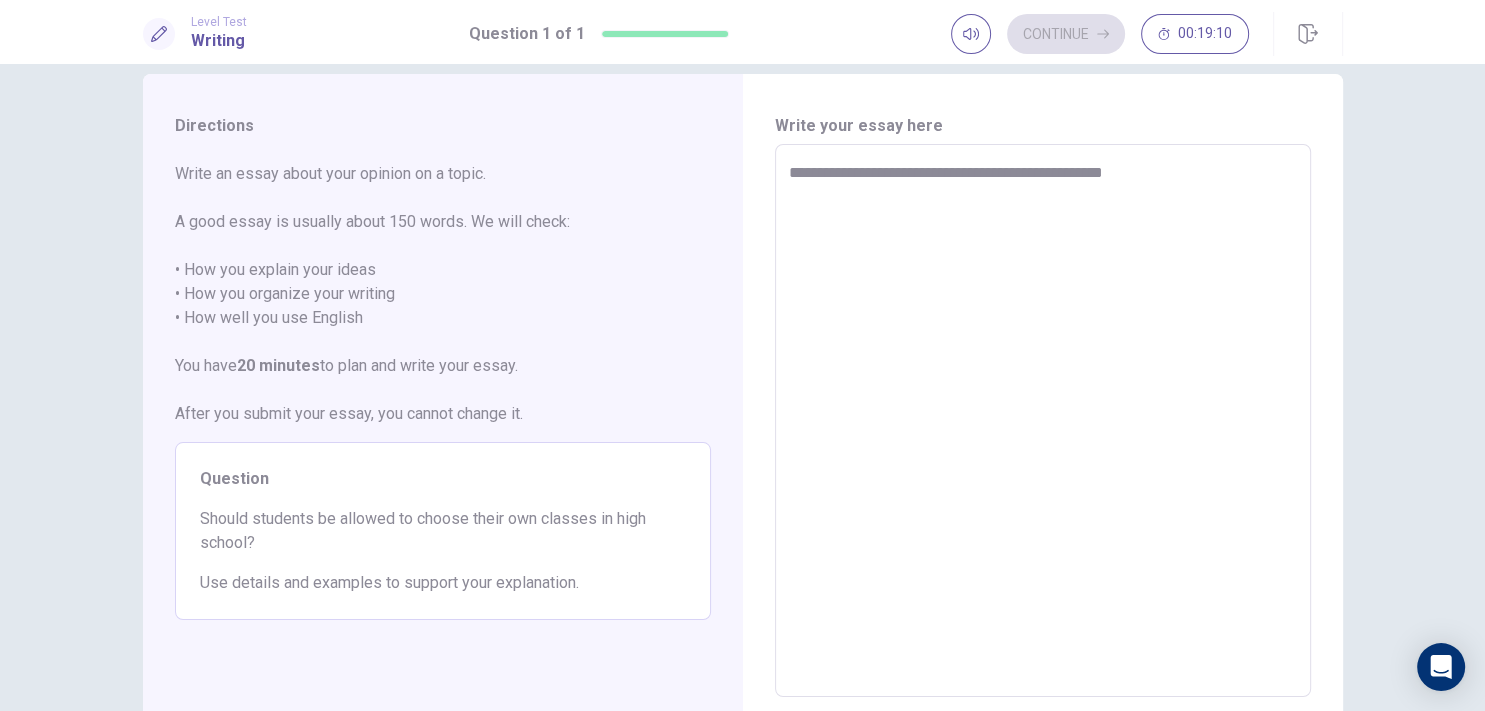 type on "*" 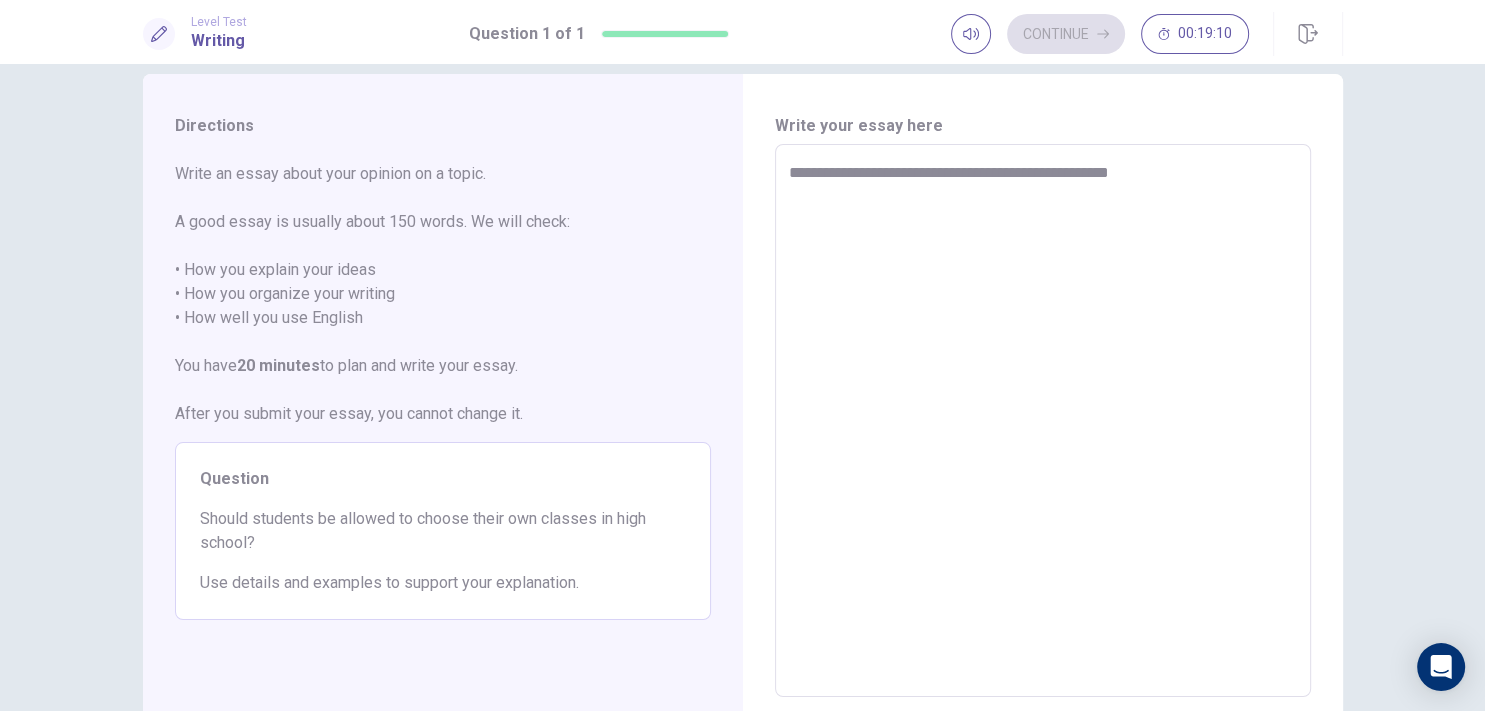 type on "*" 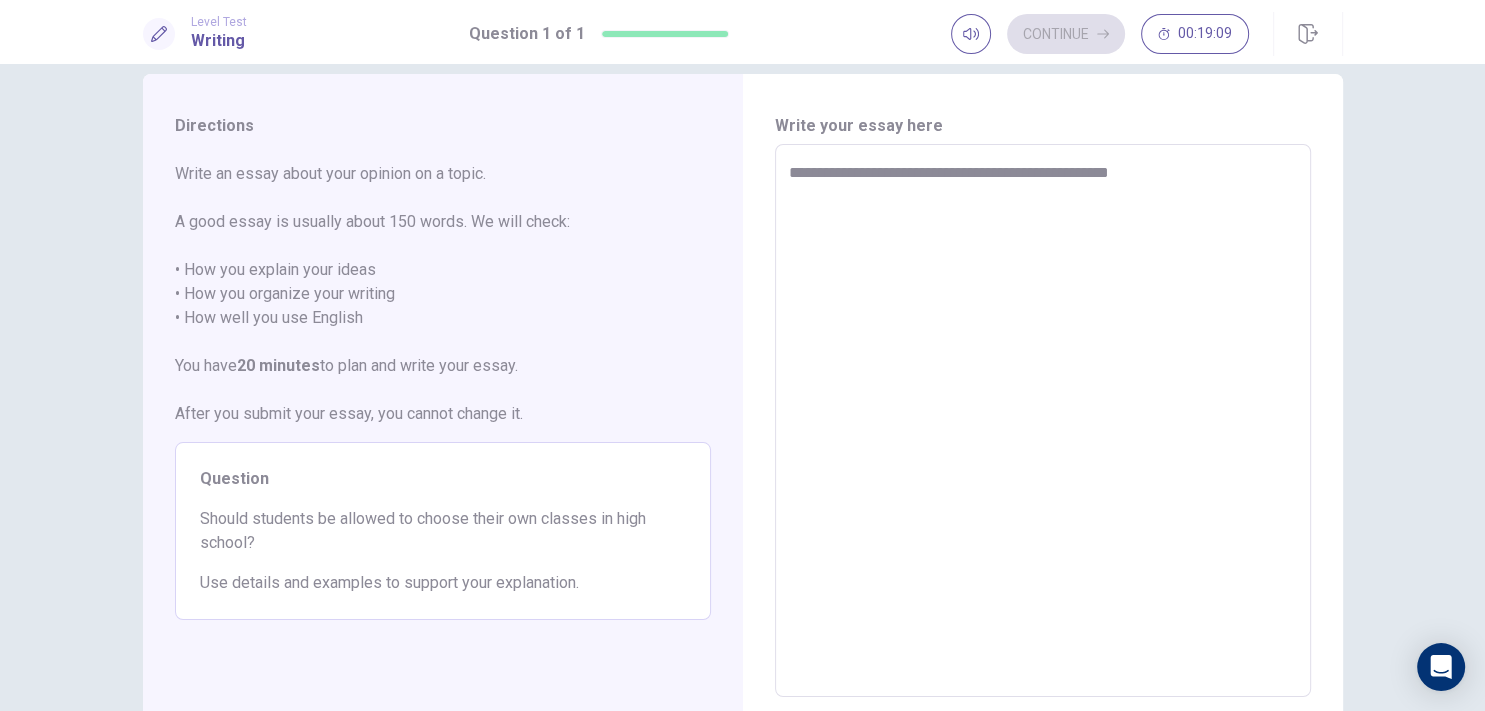 type on "**********" 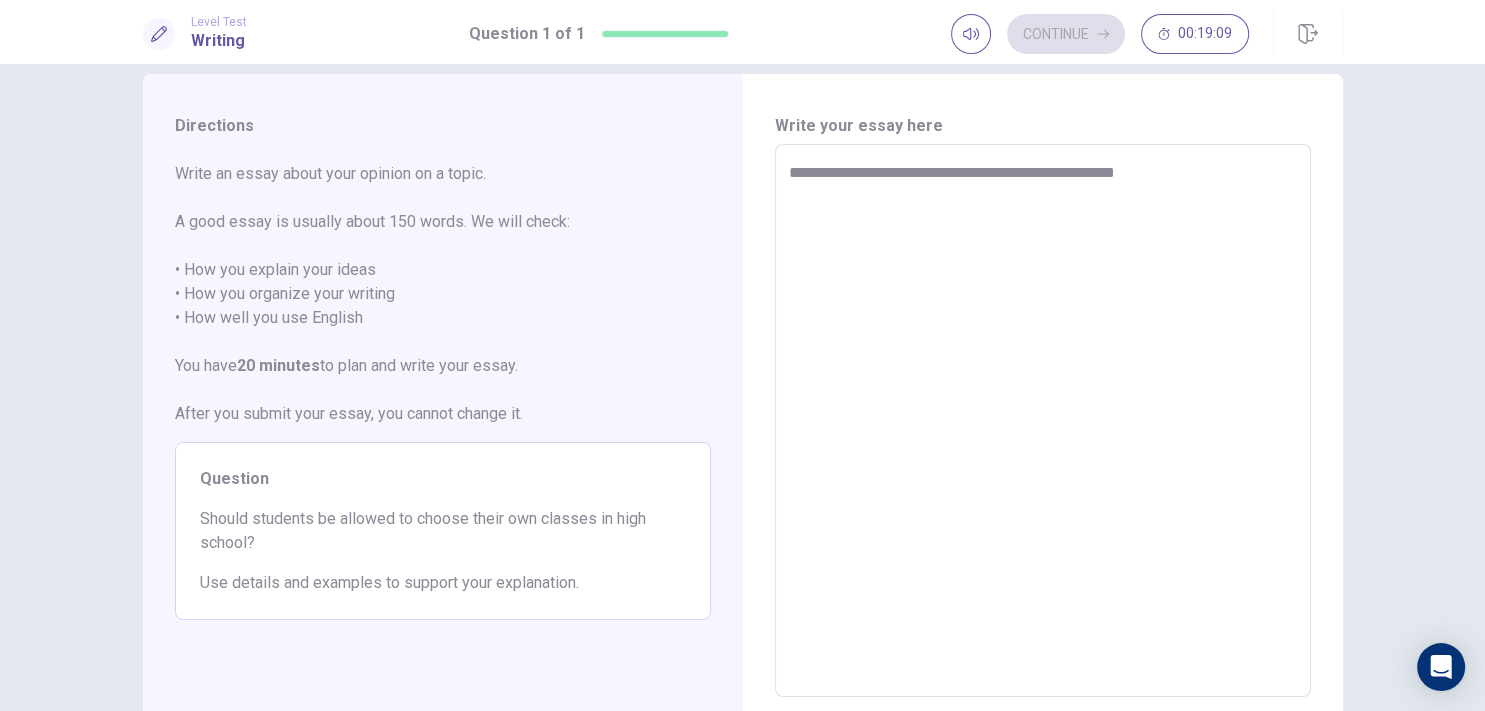 type on "*" 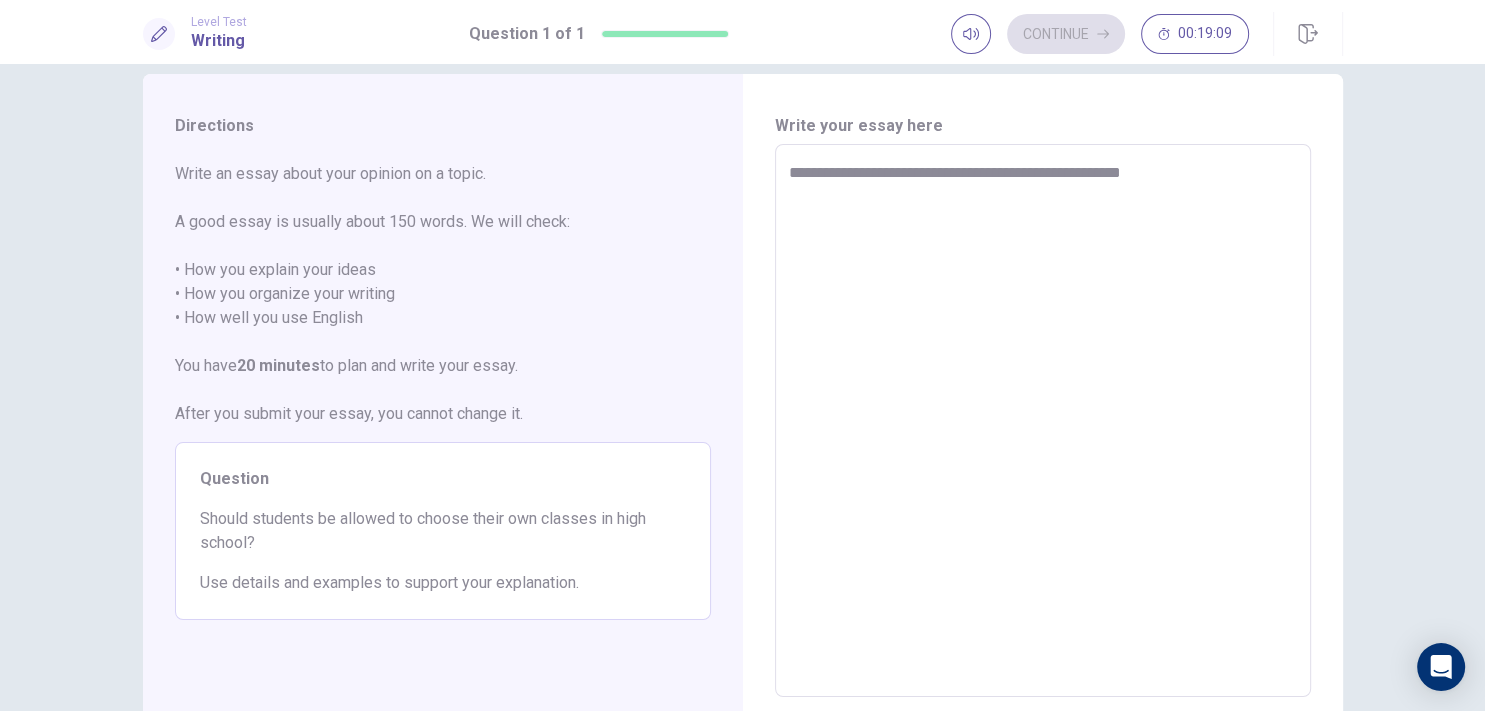 type on "*" 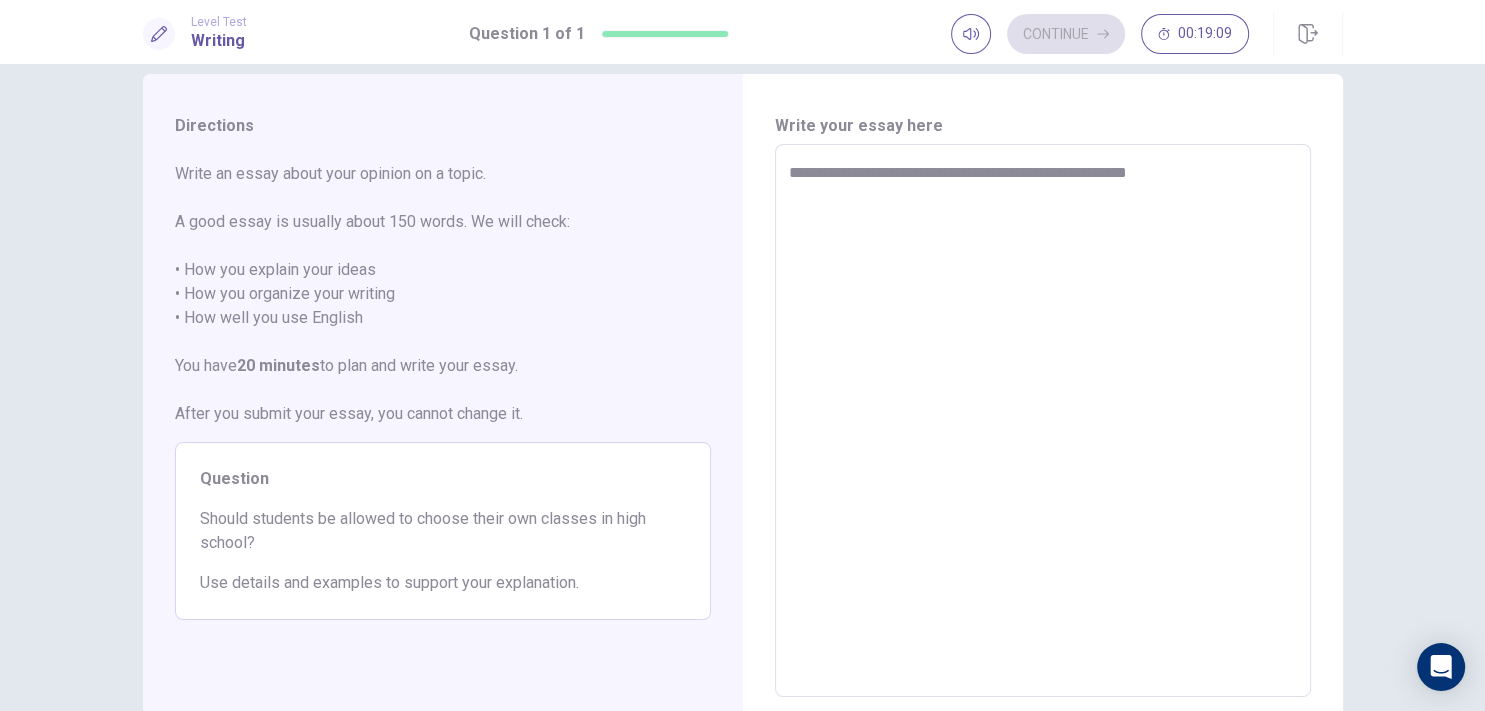 type on "*" 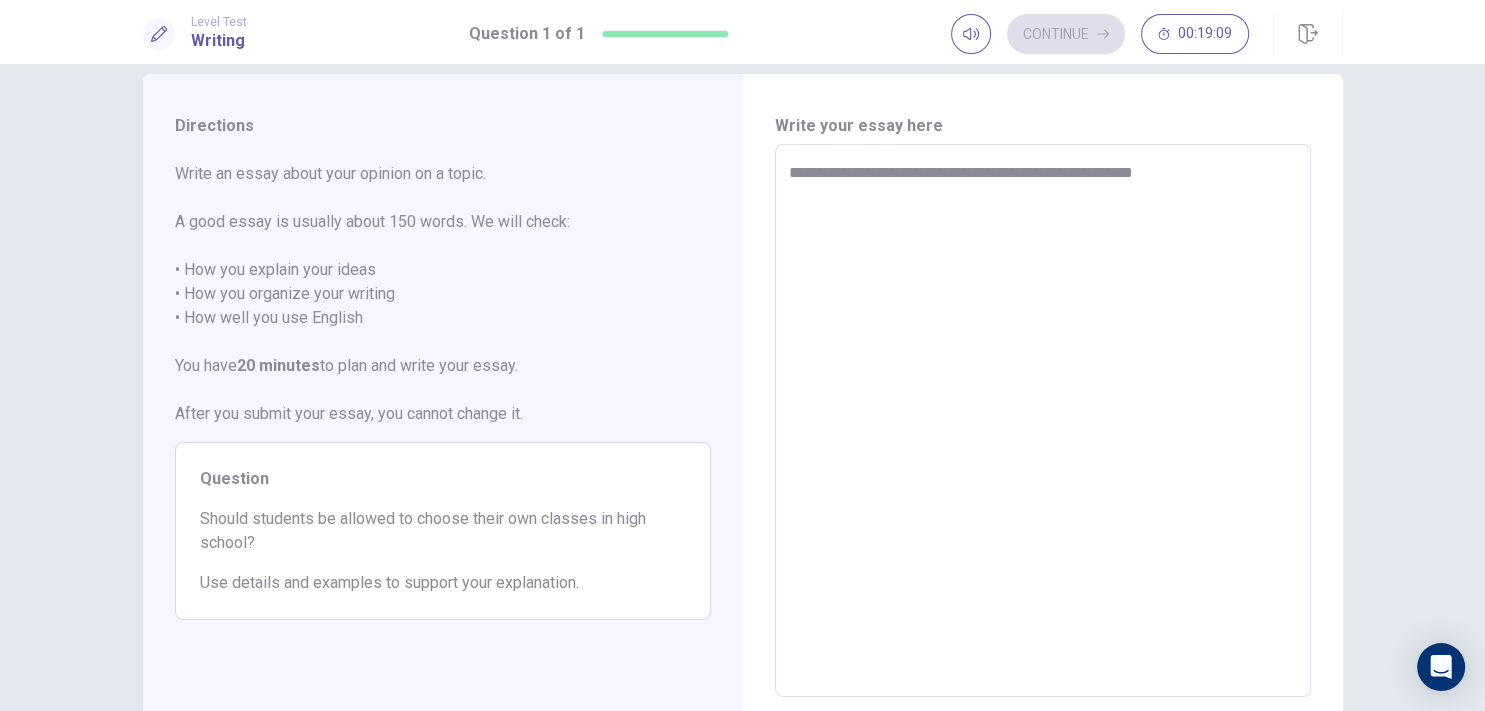 type on "*" 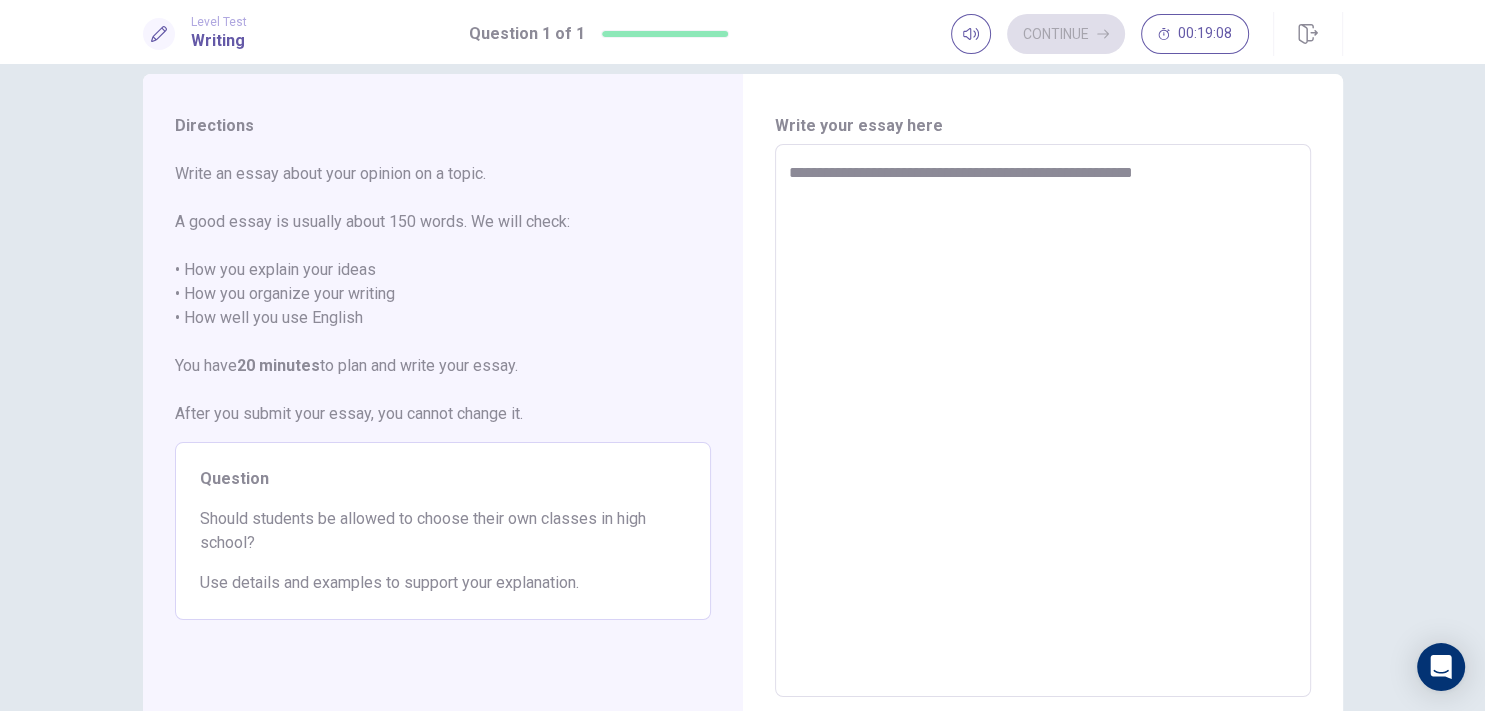type on "**********" 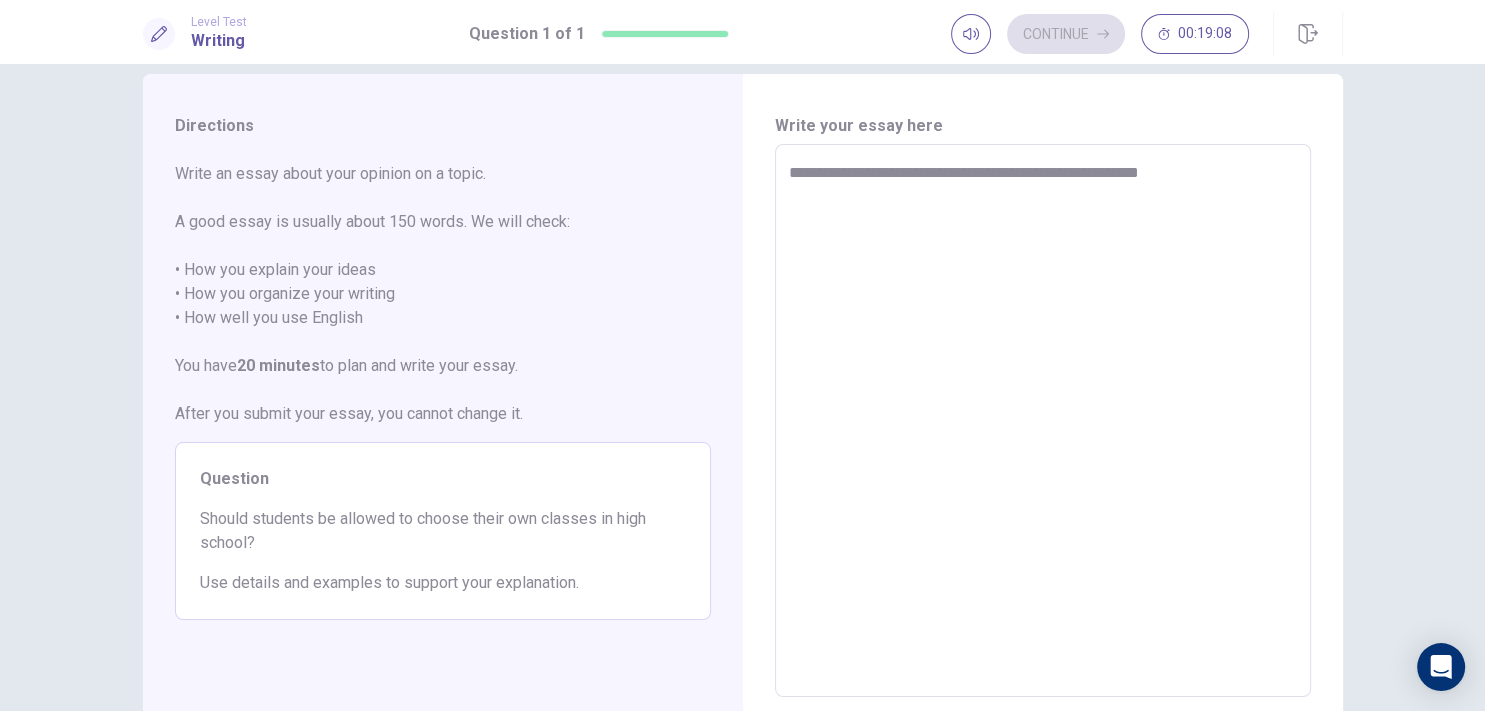 type on "*" 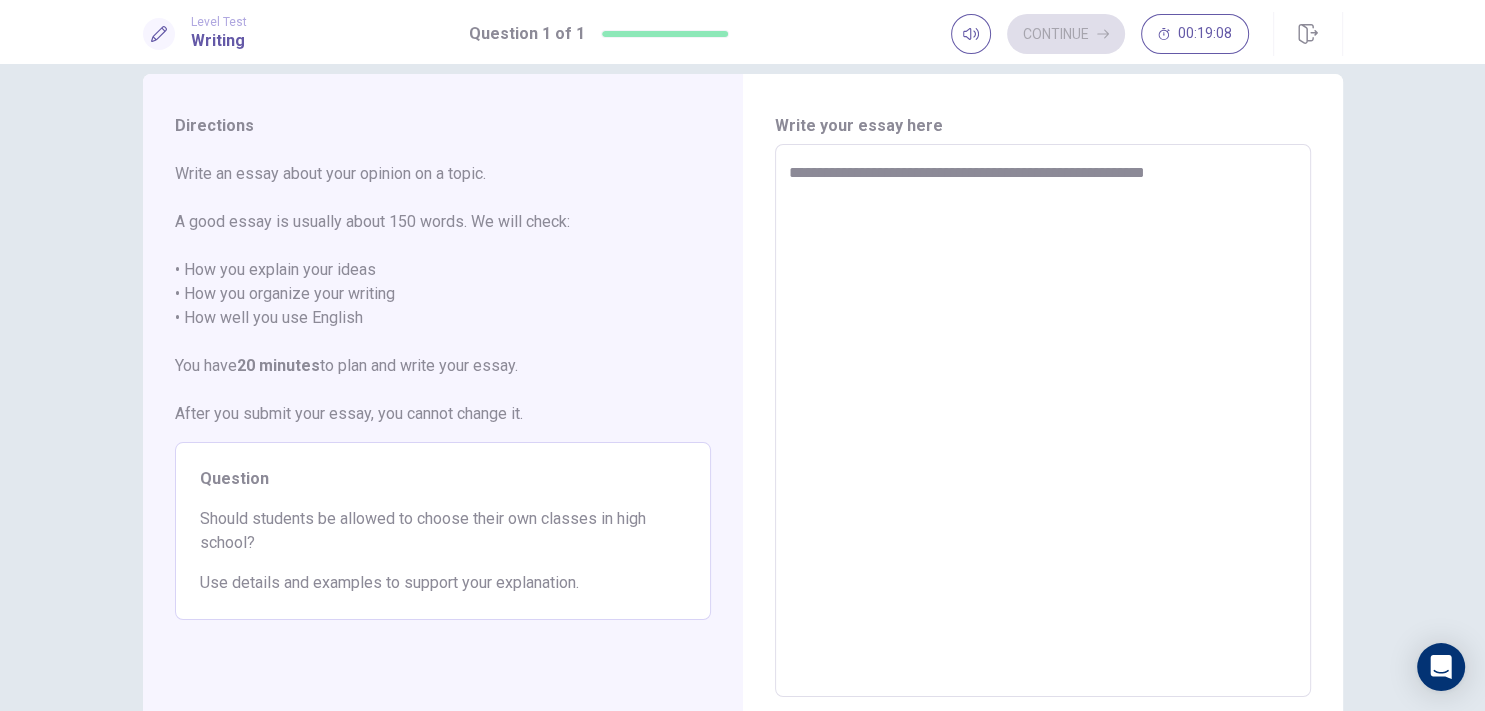 type on "*" 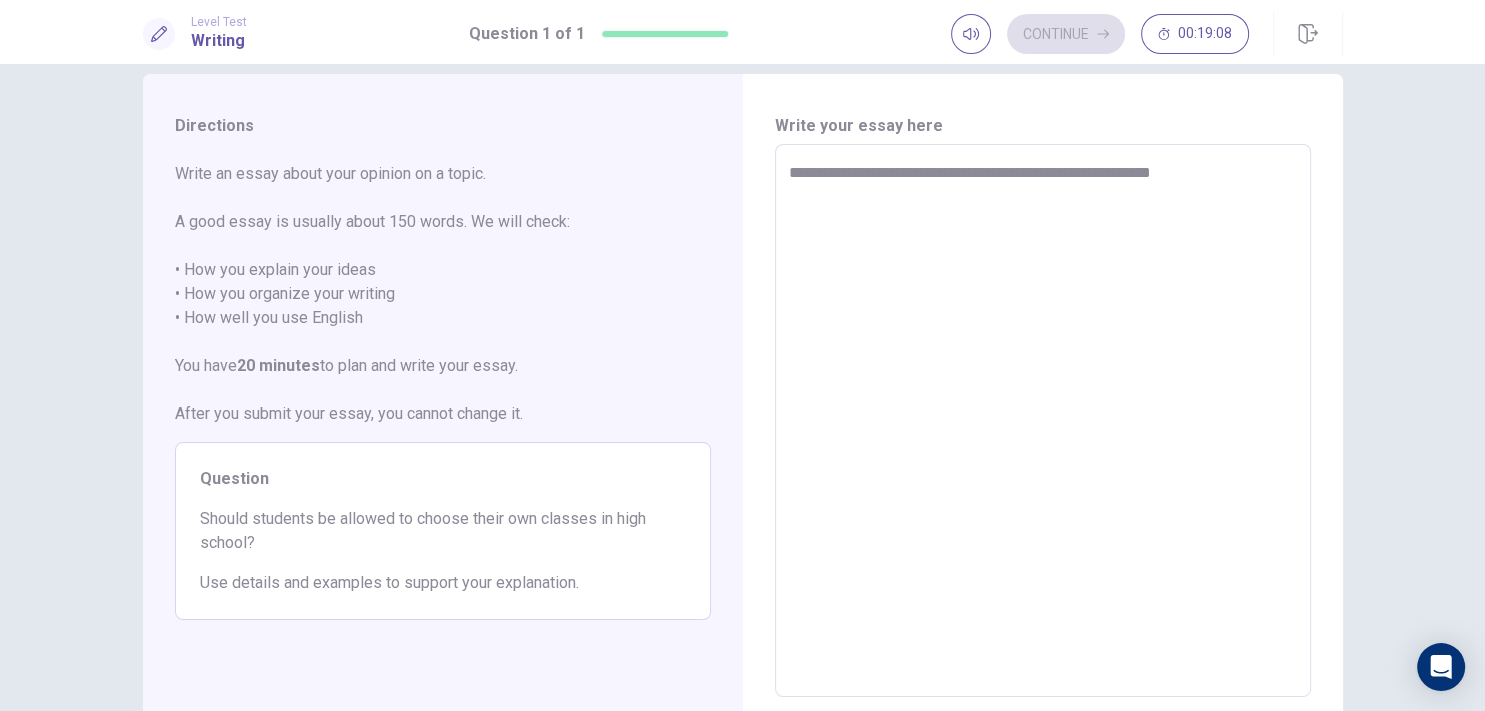type on "*" 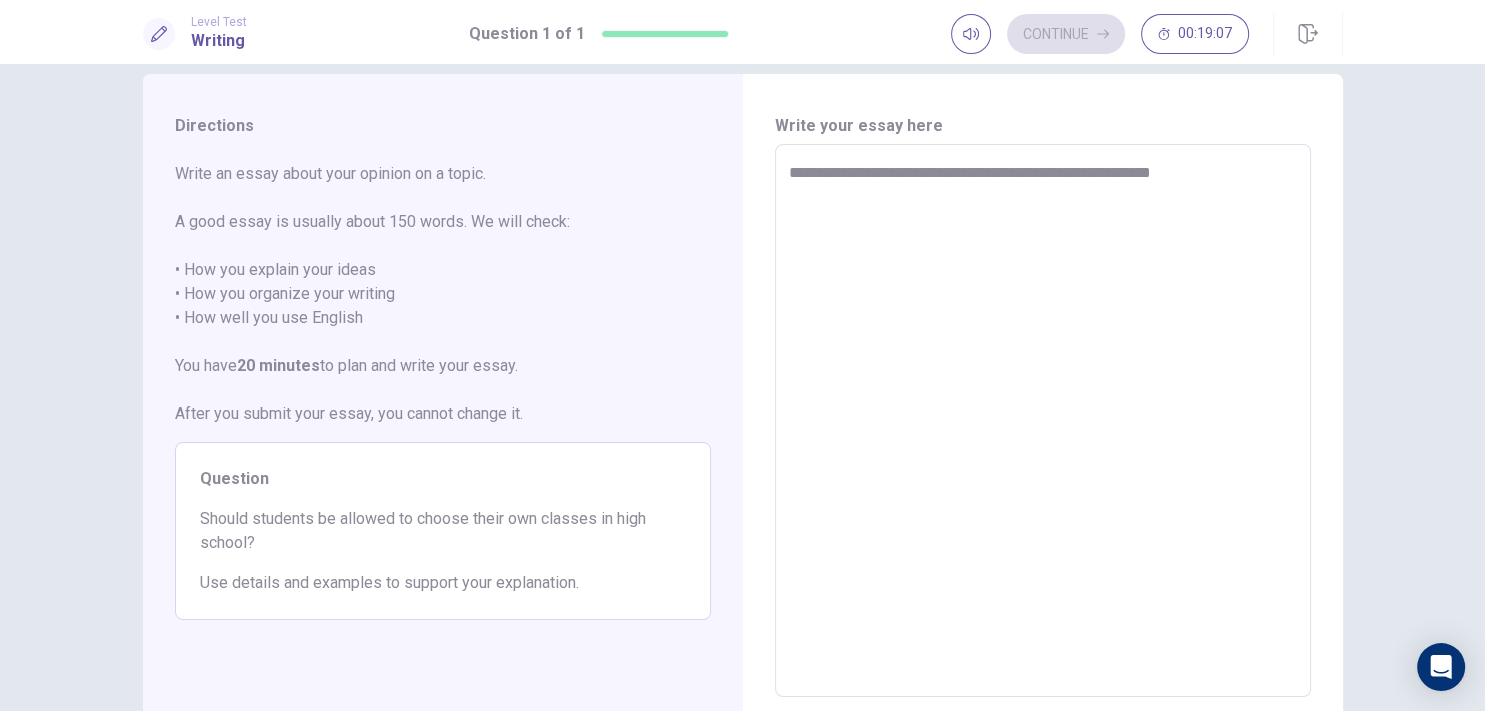 type on "**********" 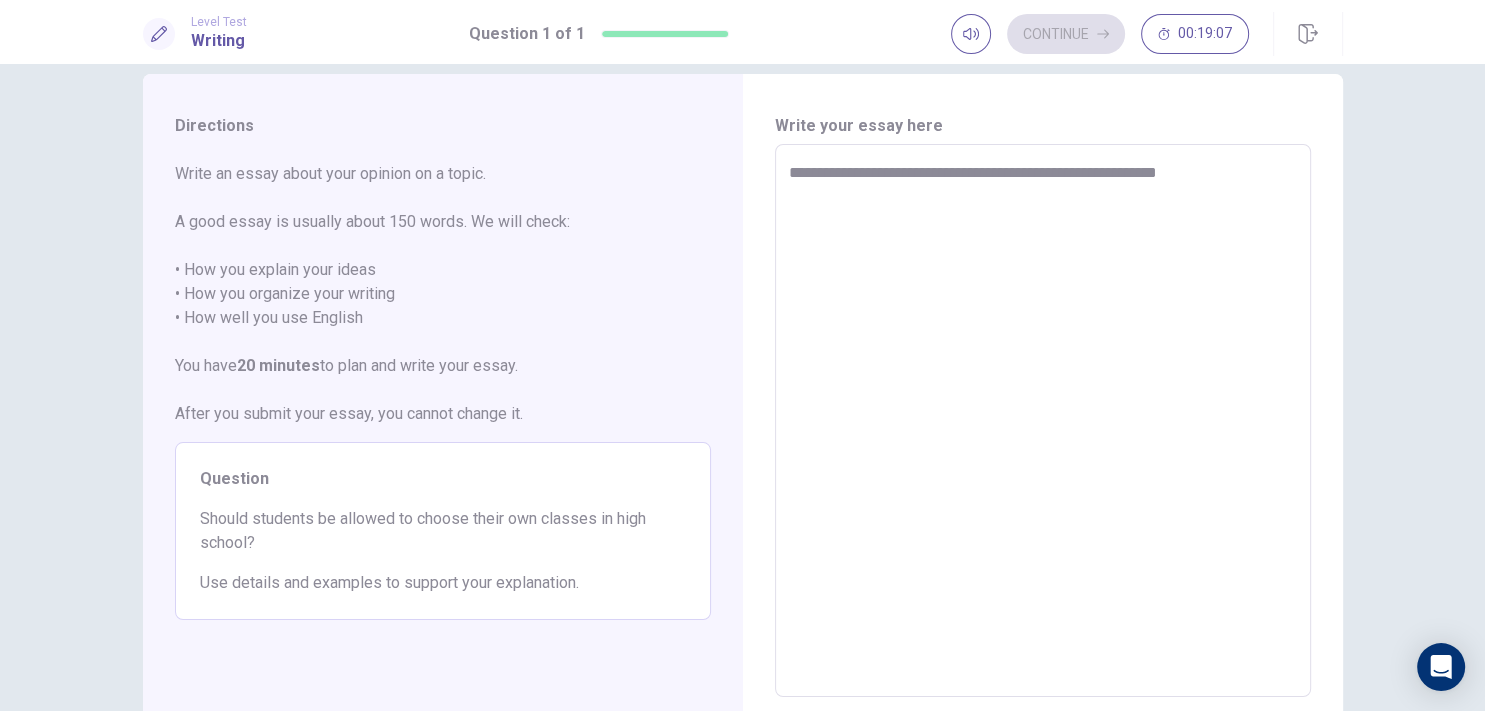 type on "*" 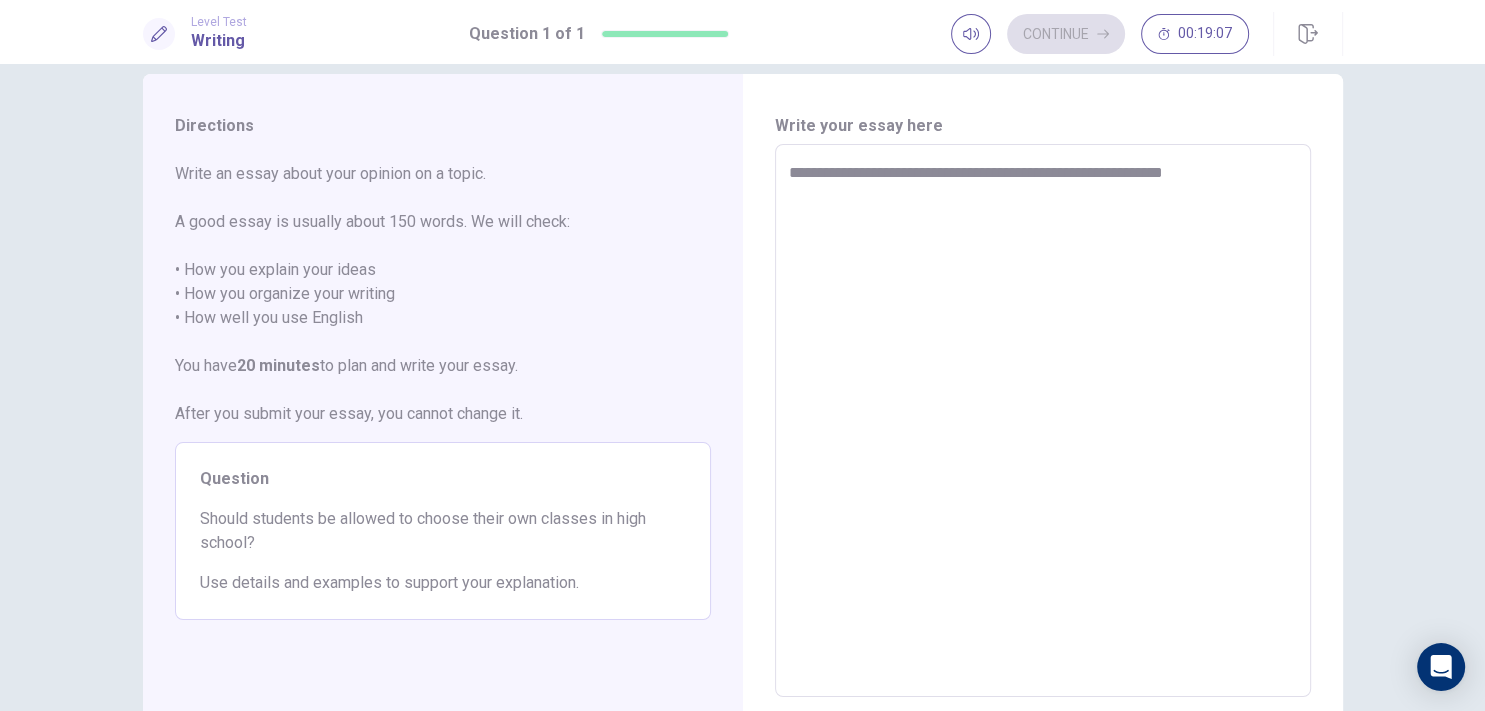 type on "*" 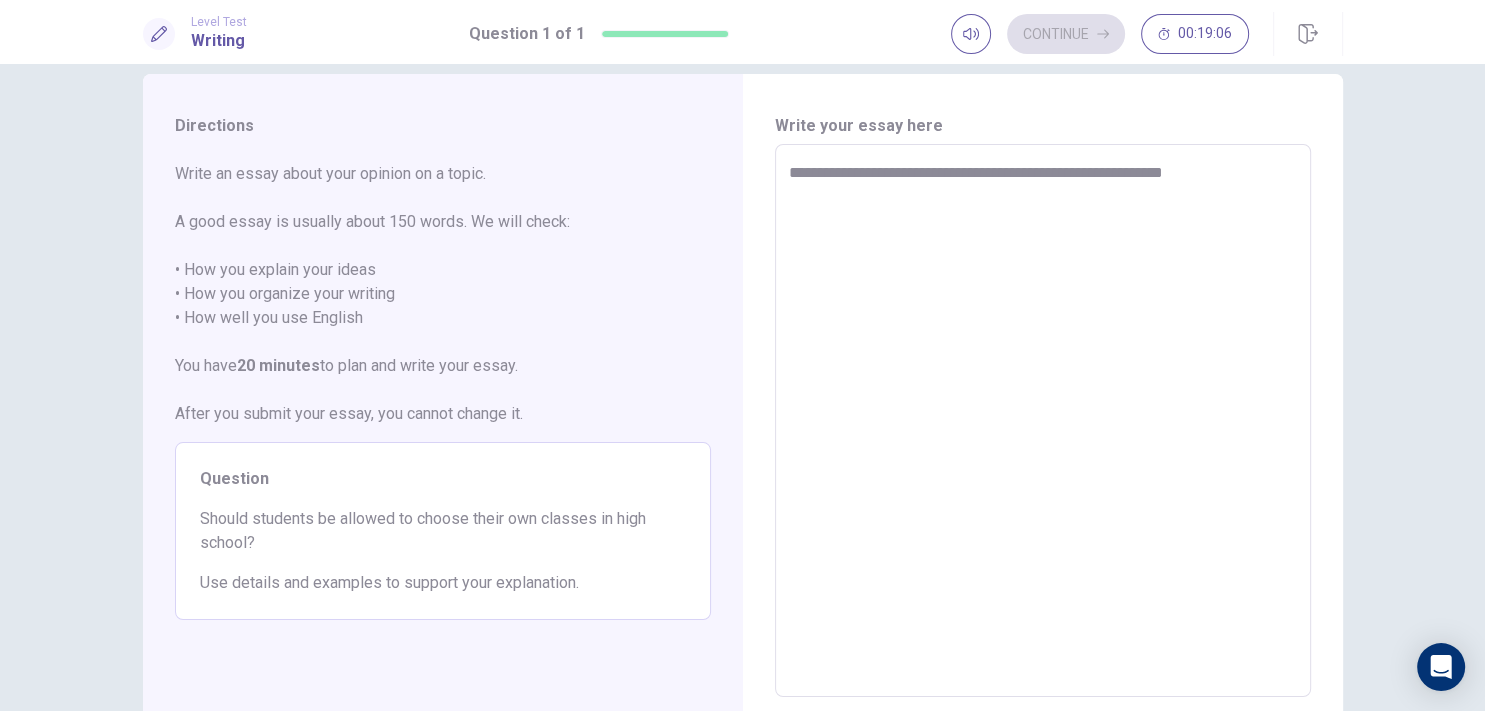 type on "**********" 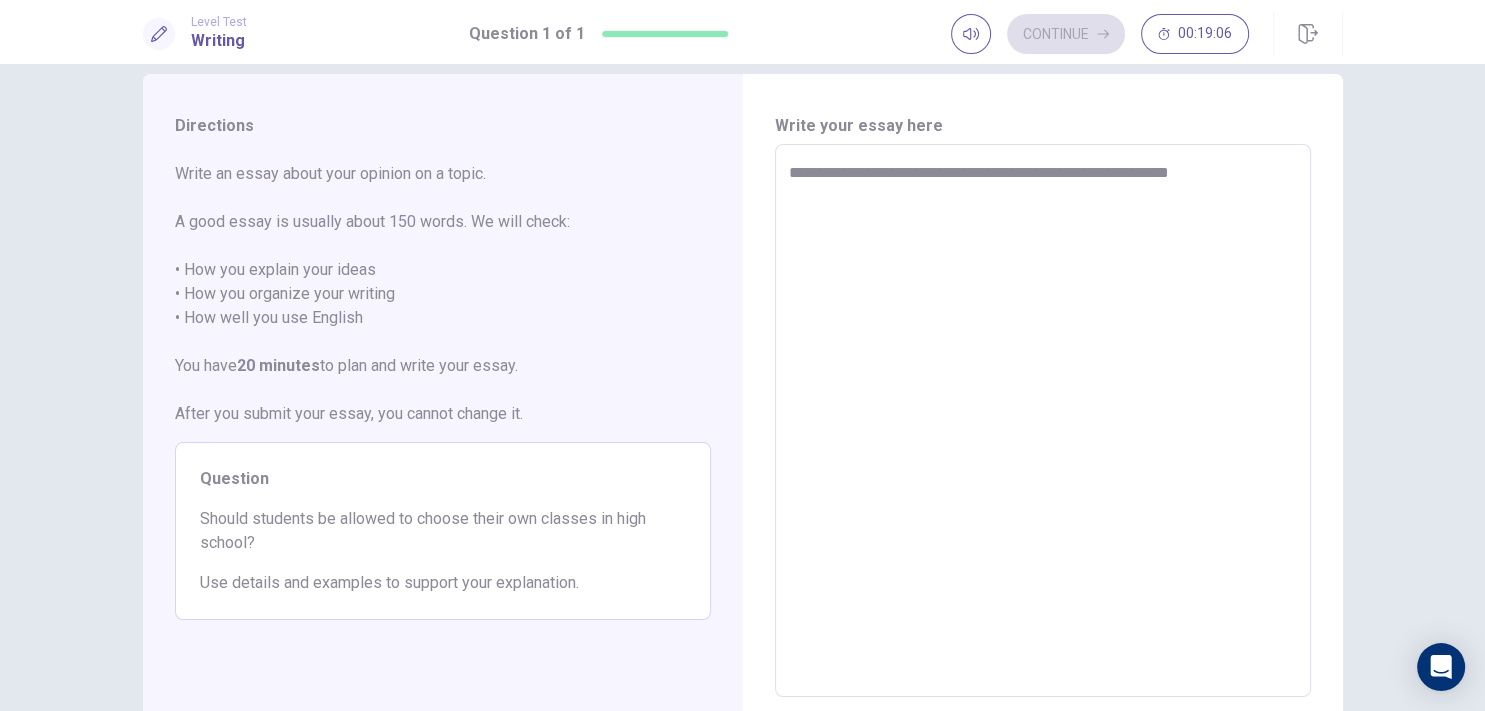 type on "*" 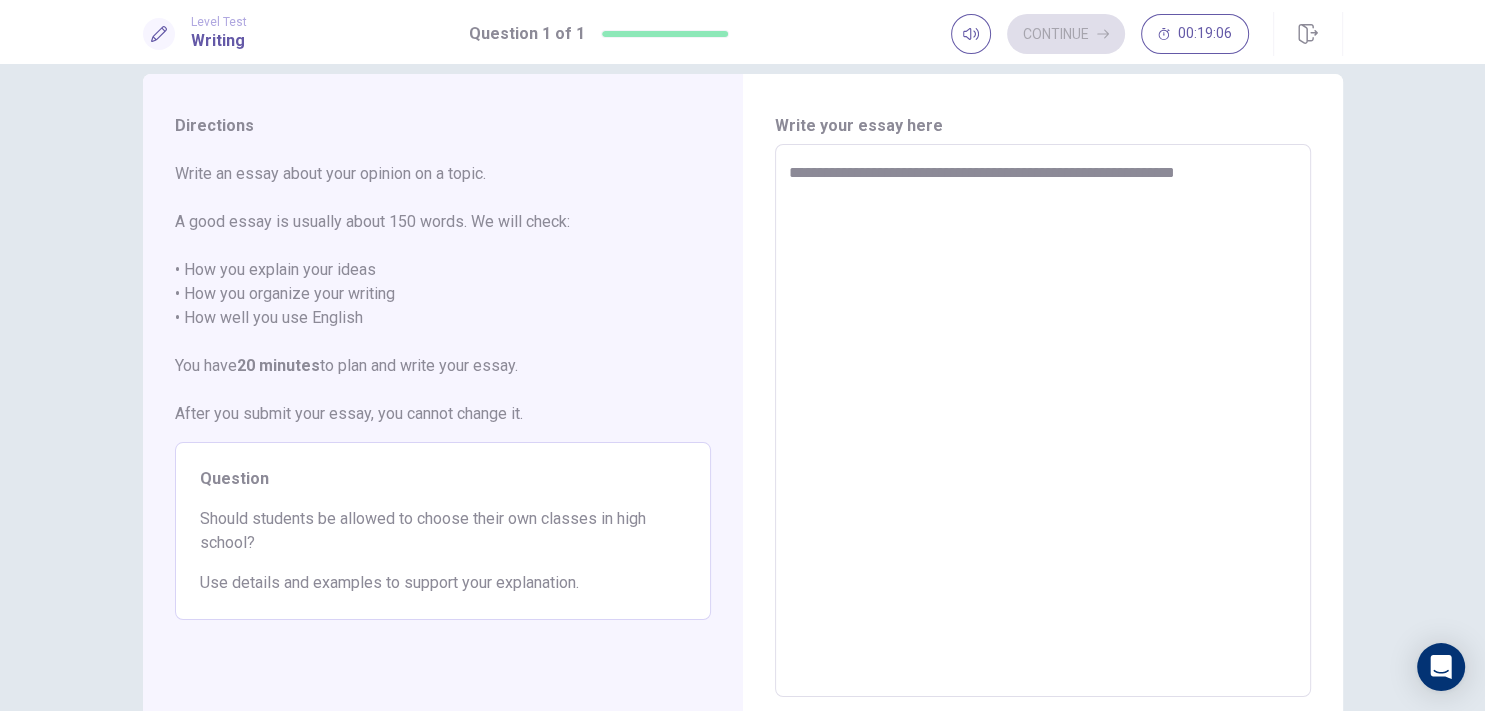 type on "*" 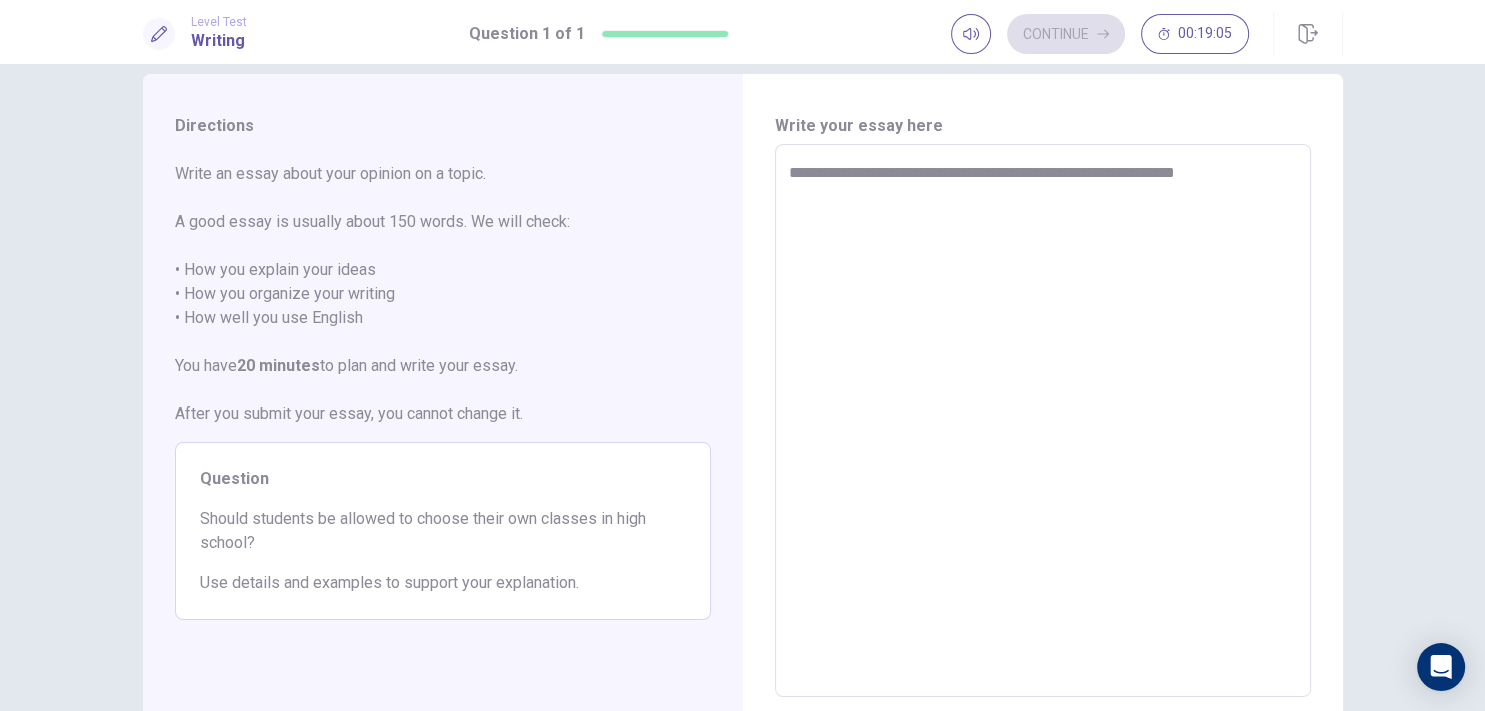 type on "**********" 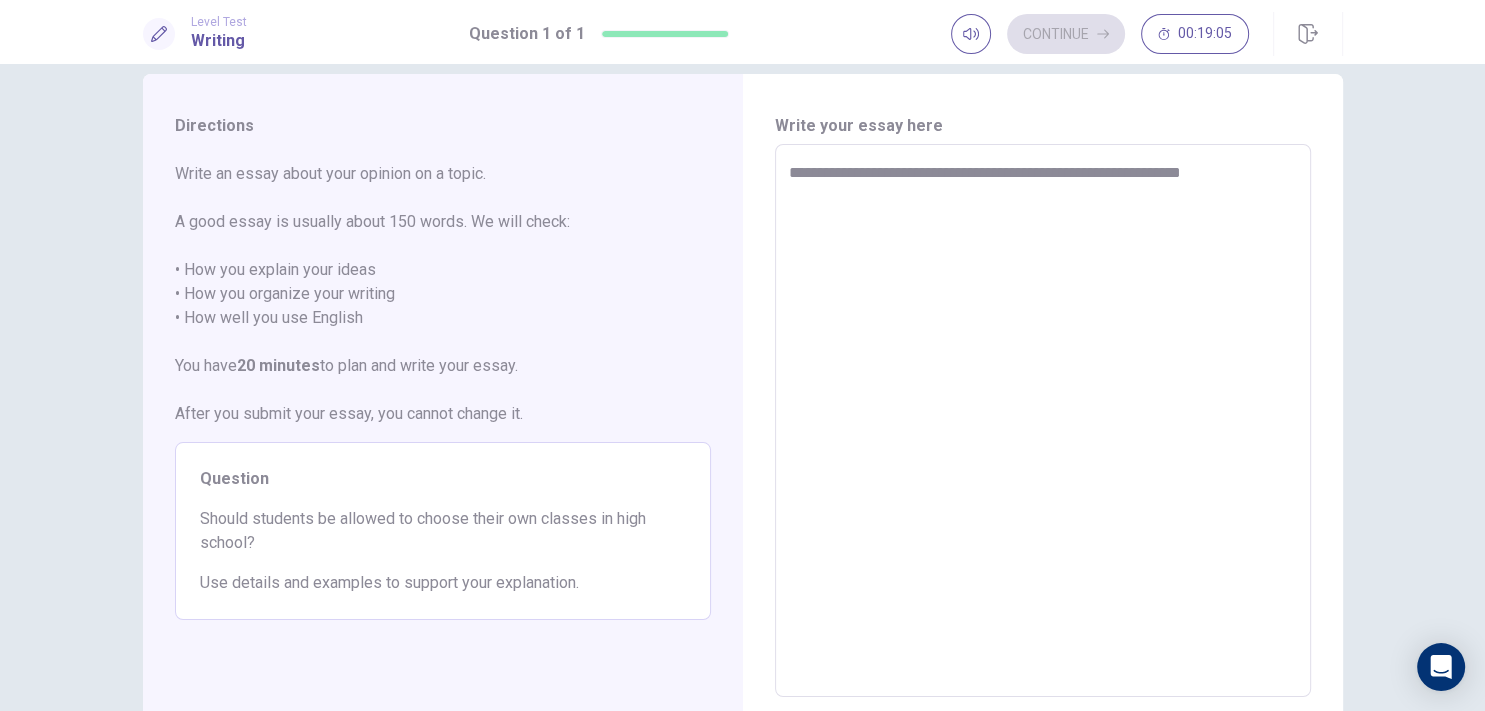 type on "*" 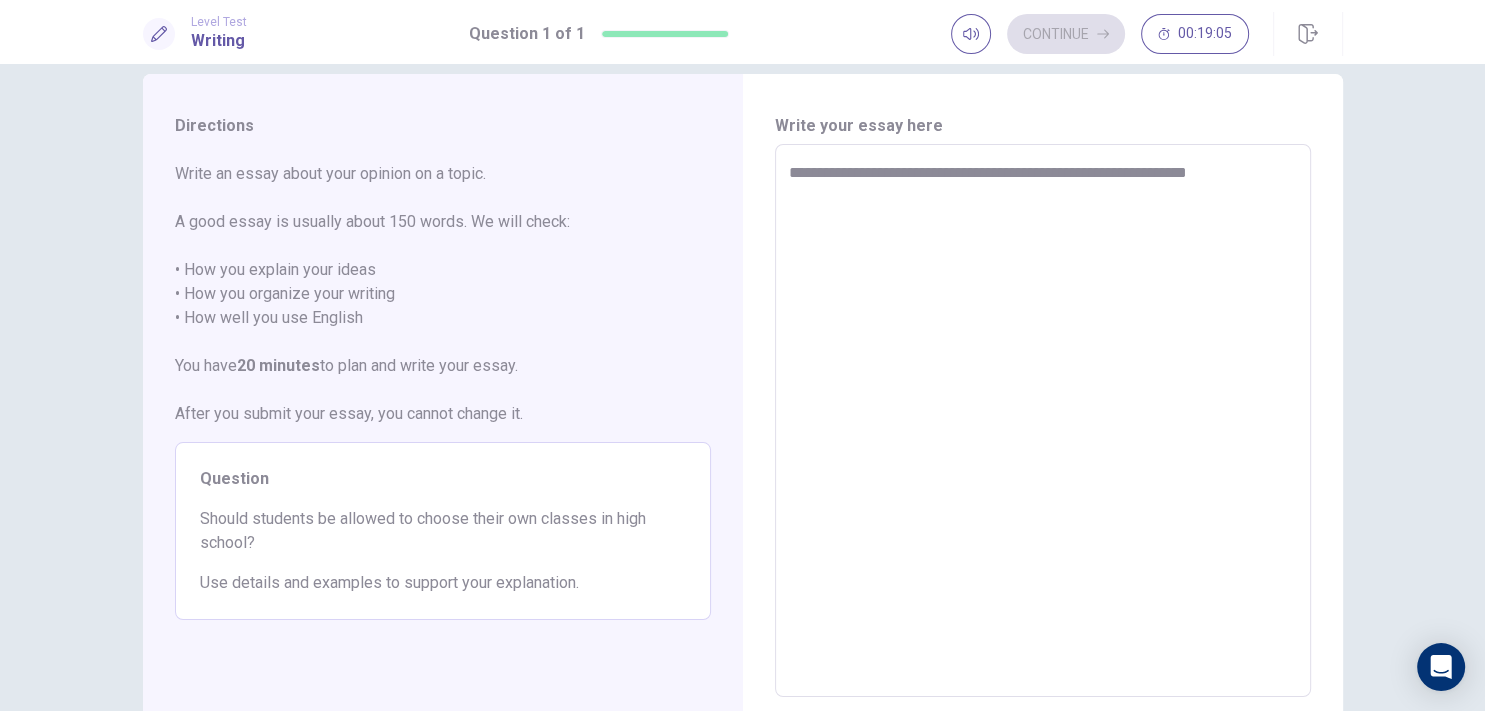 type on "*" 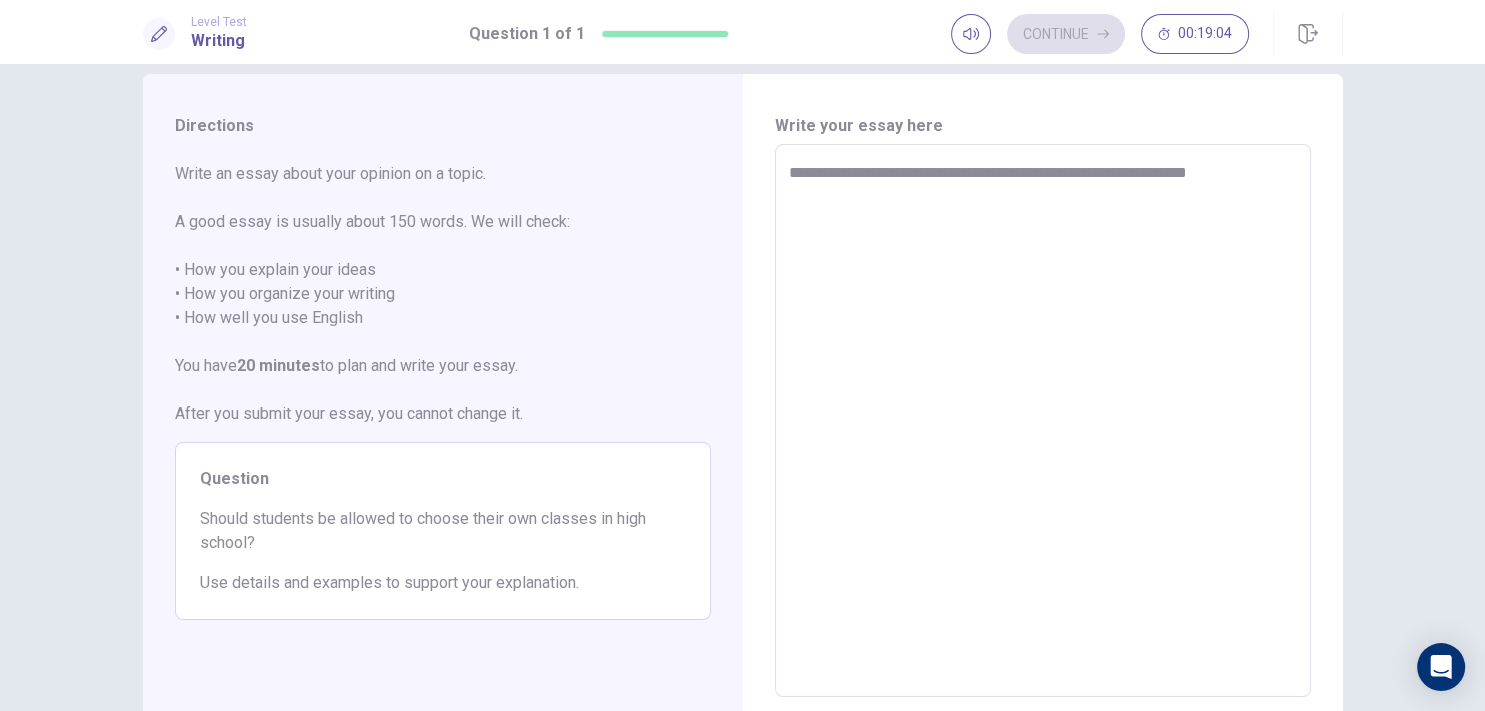 type on "**********" 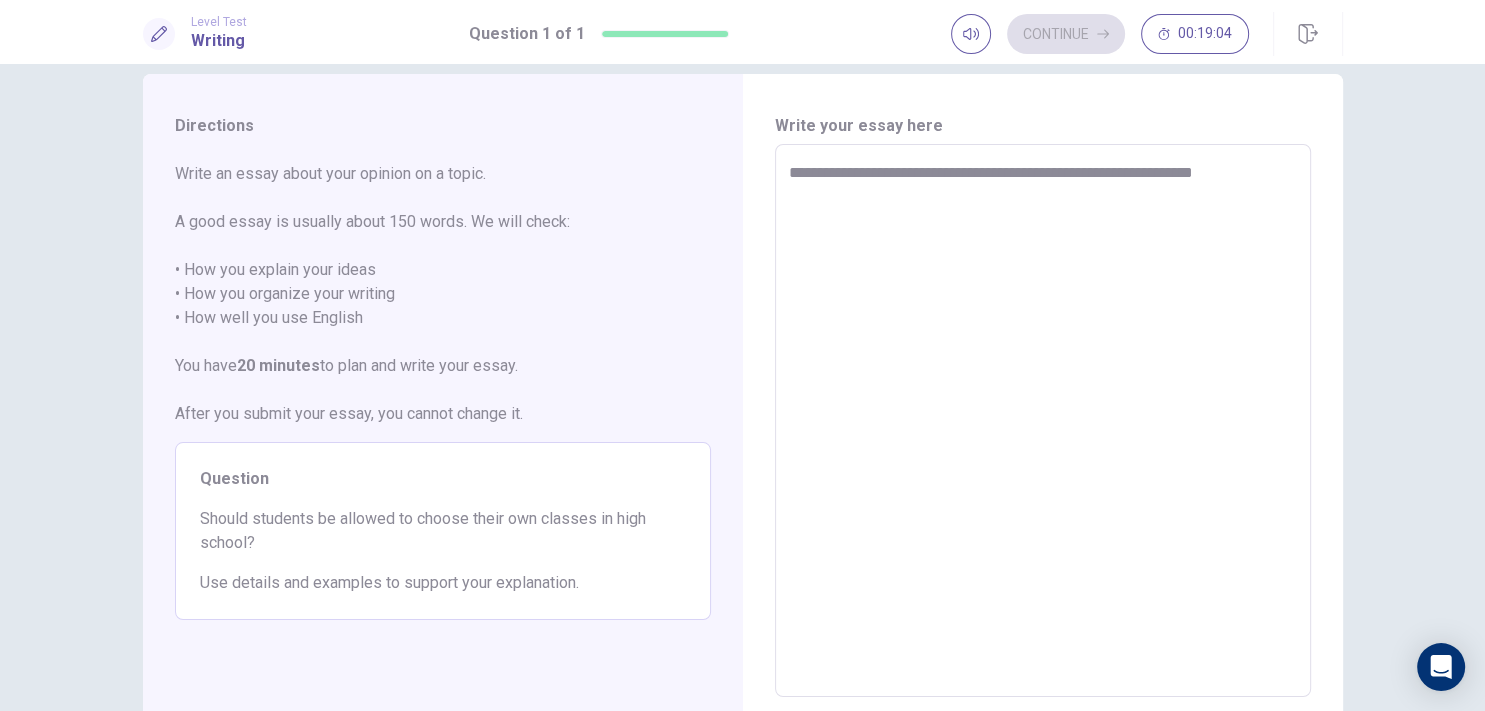 type on "*" 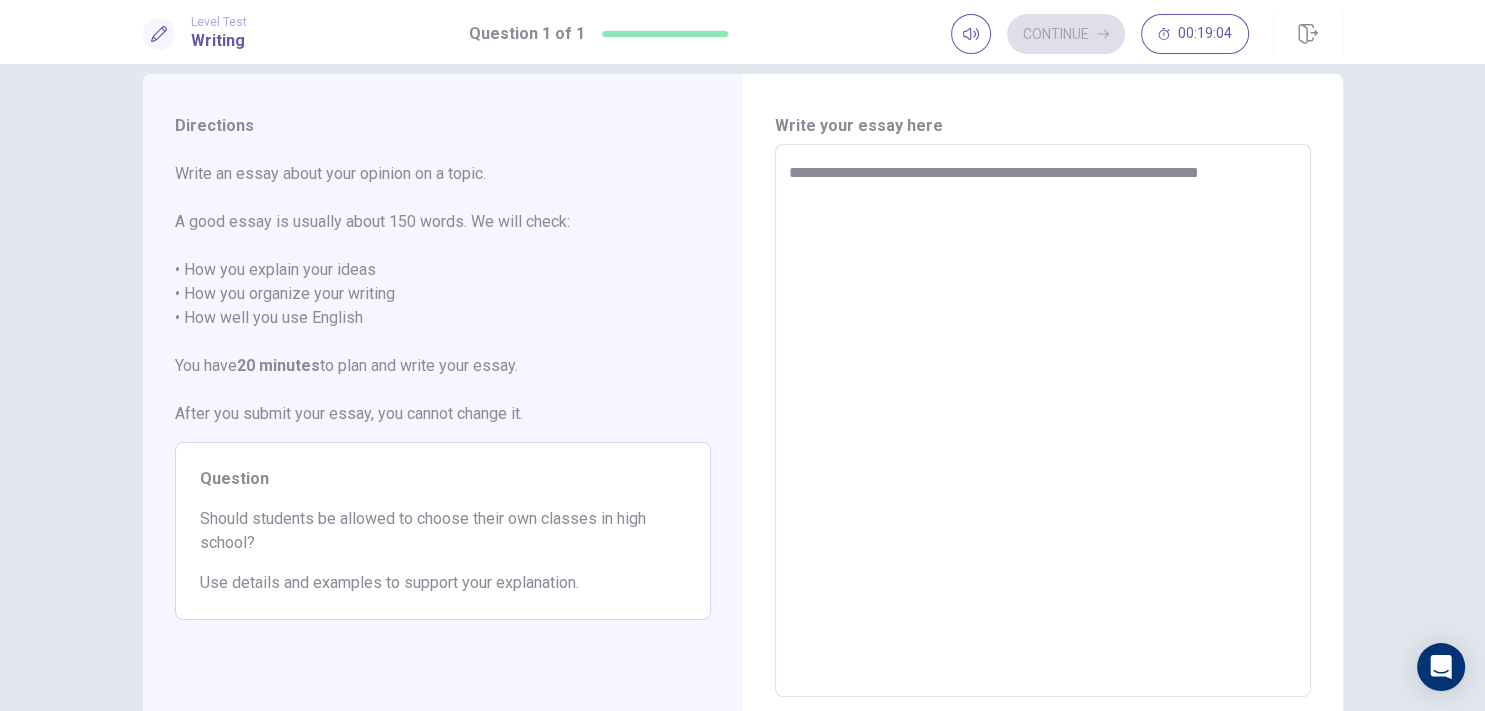type on "*" 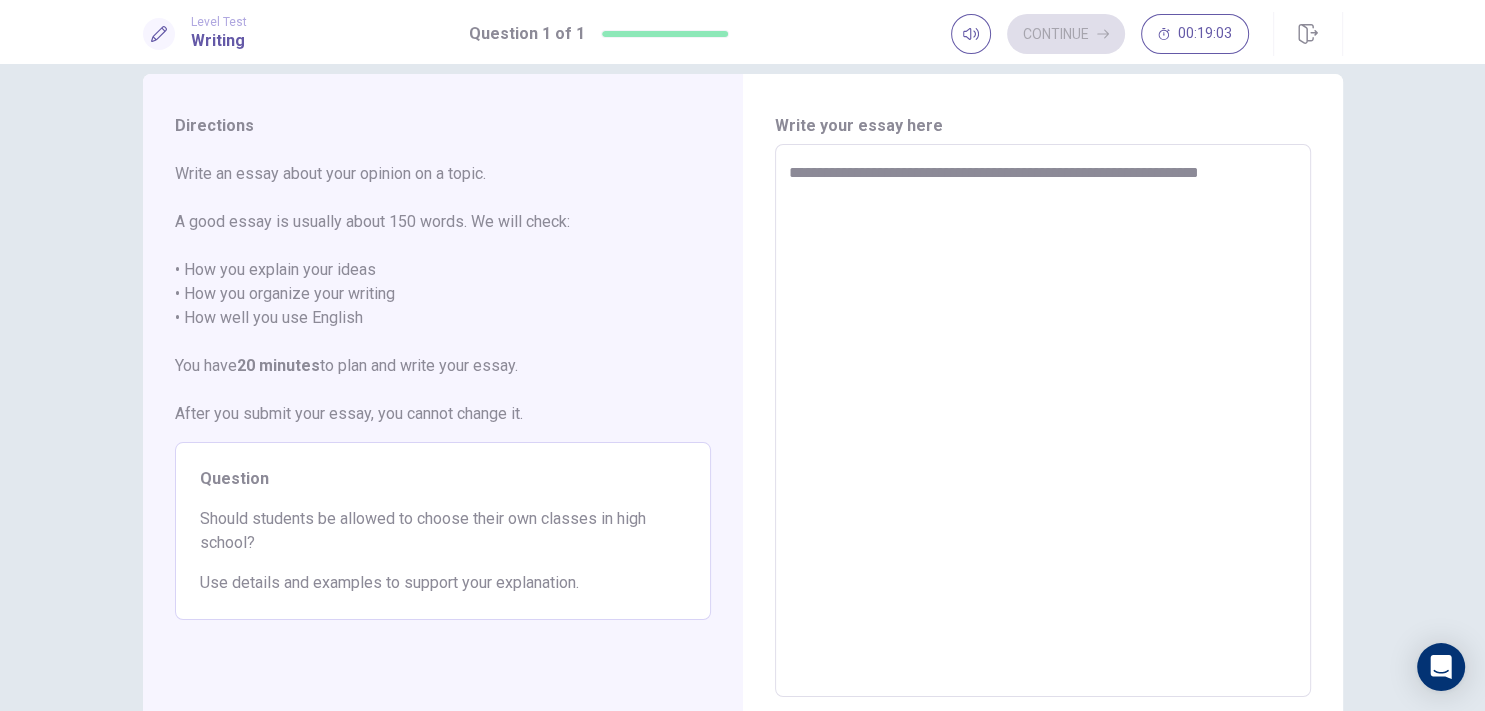 type on "**********" 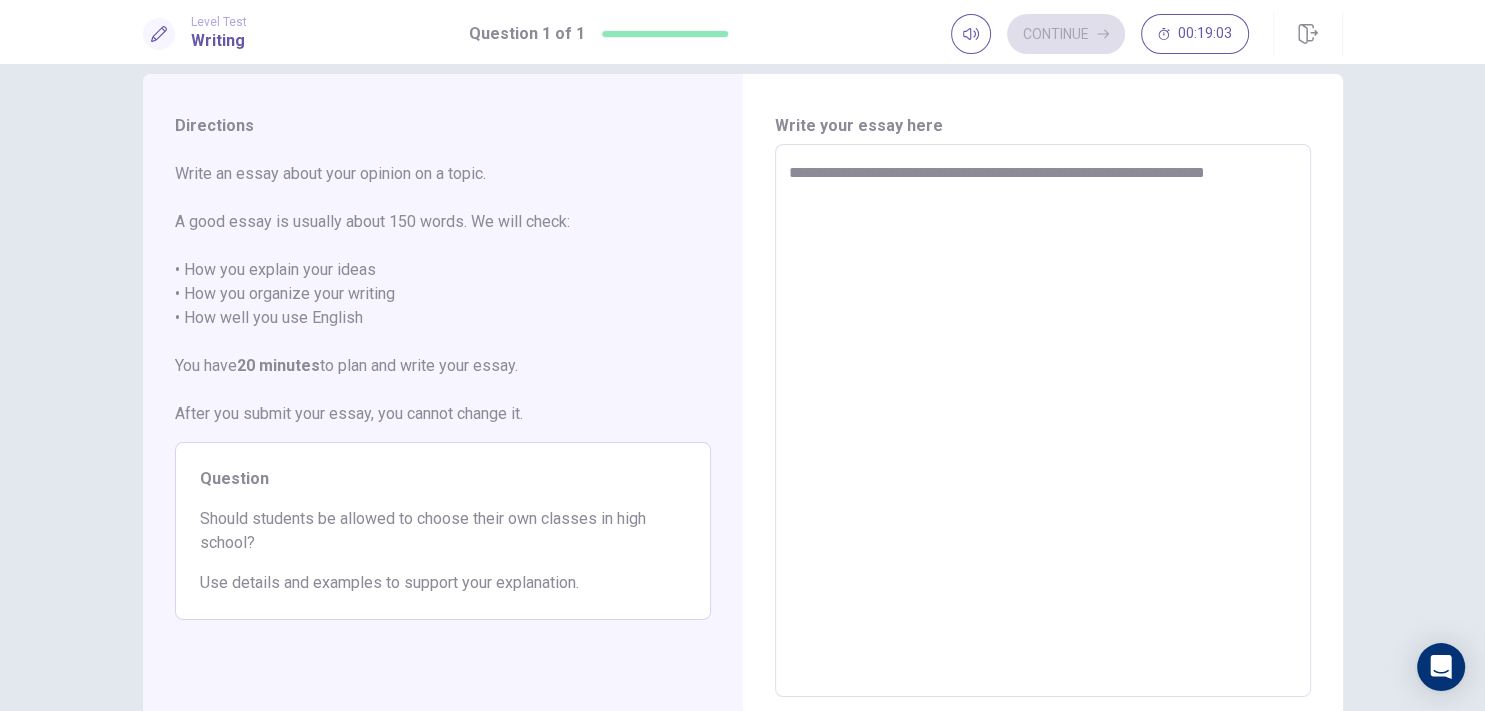 type on "*" 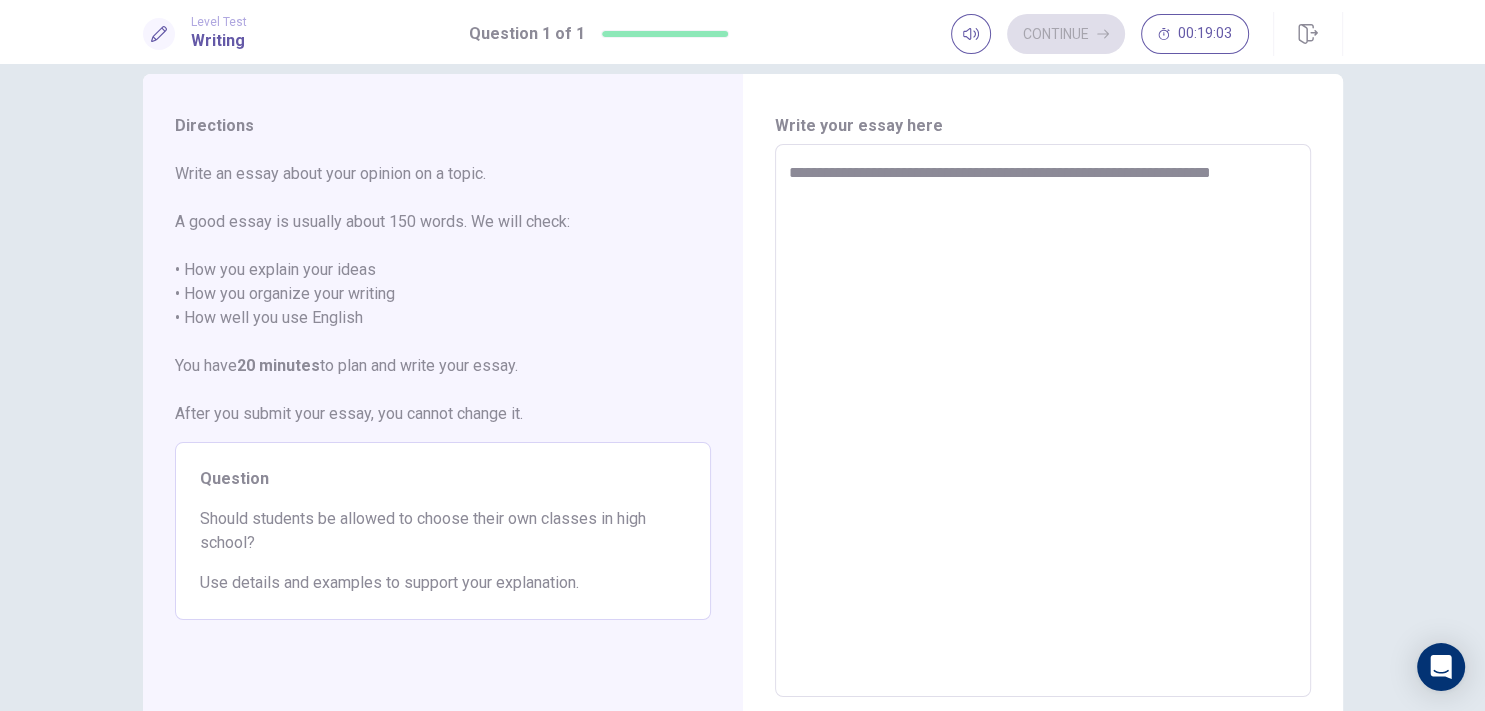 type on "*" 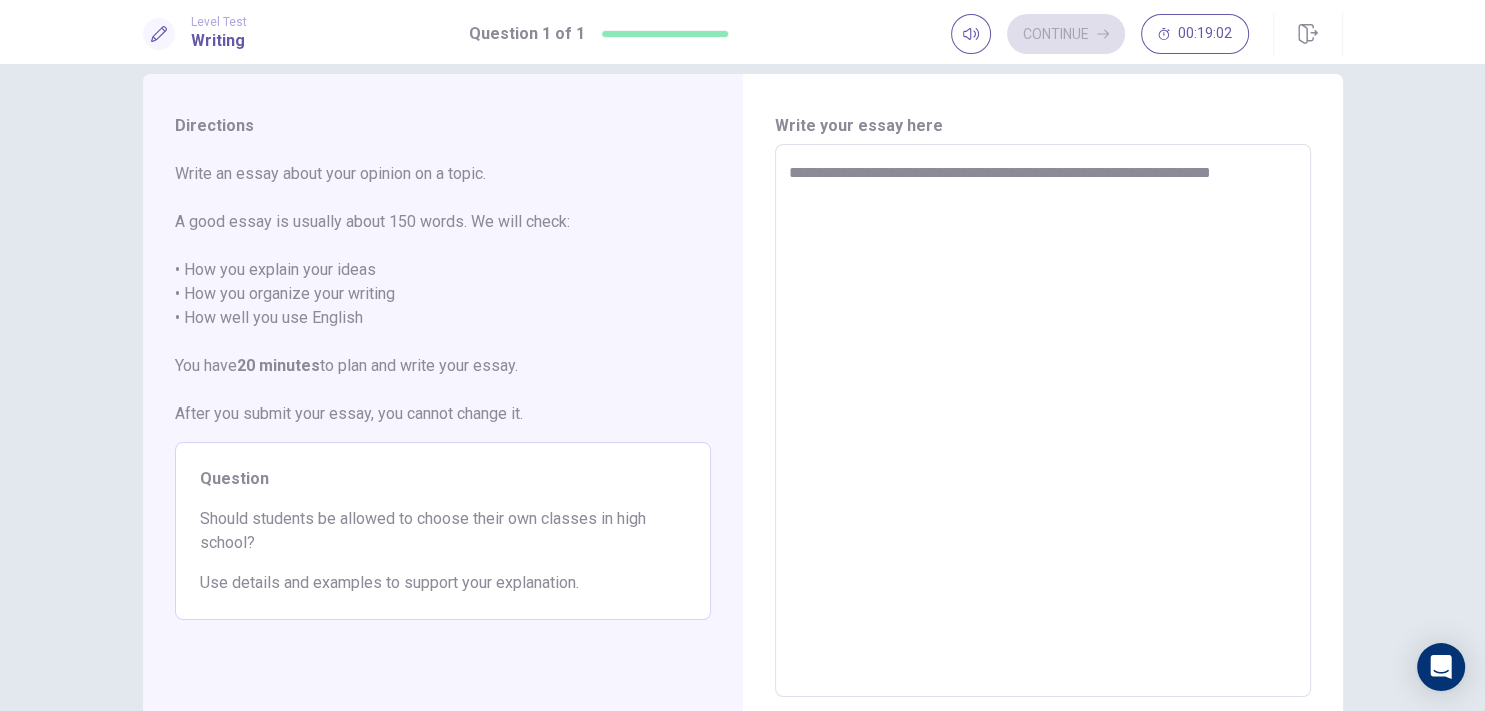 type on "**********" 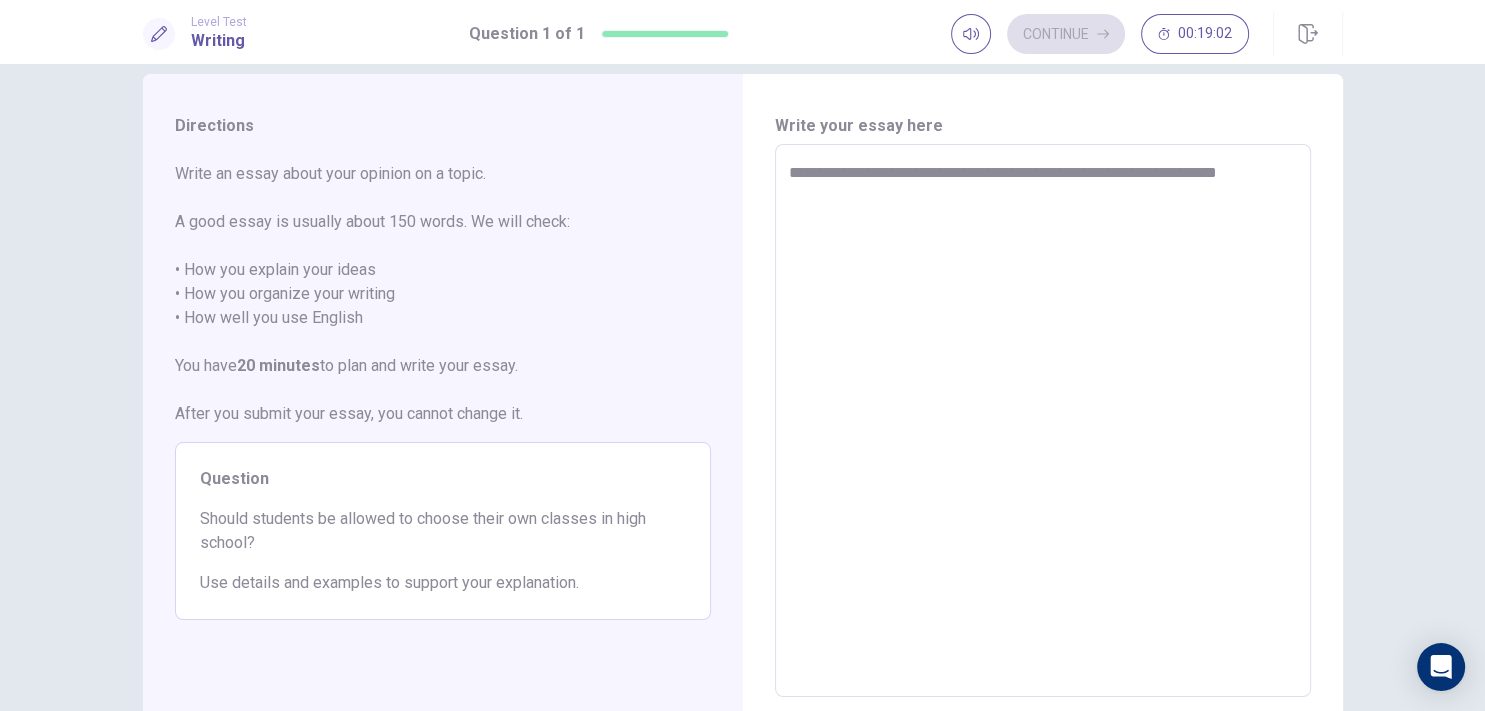 type on "*" 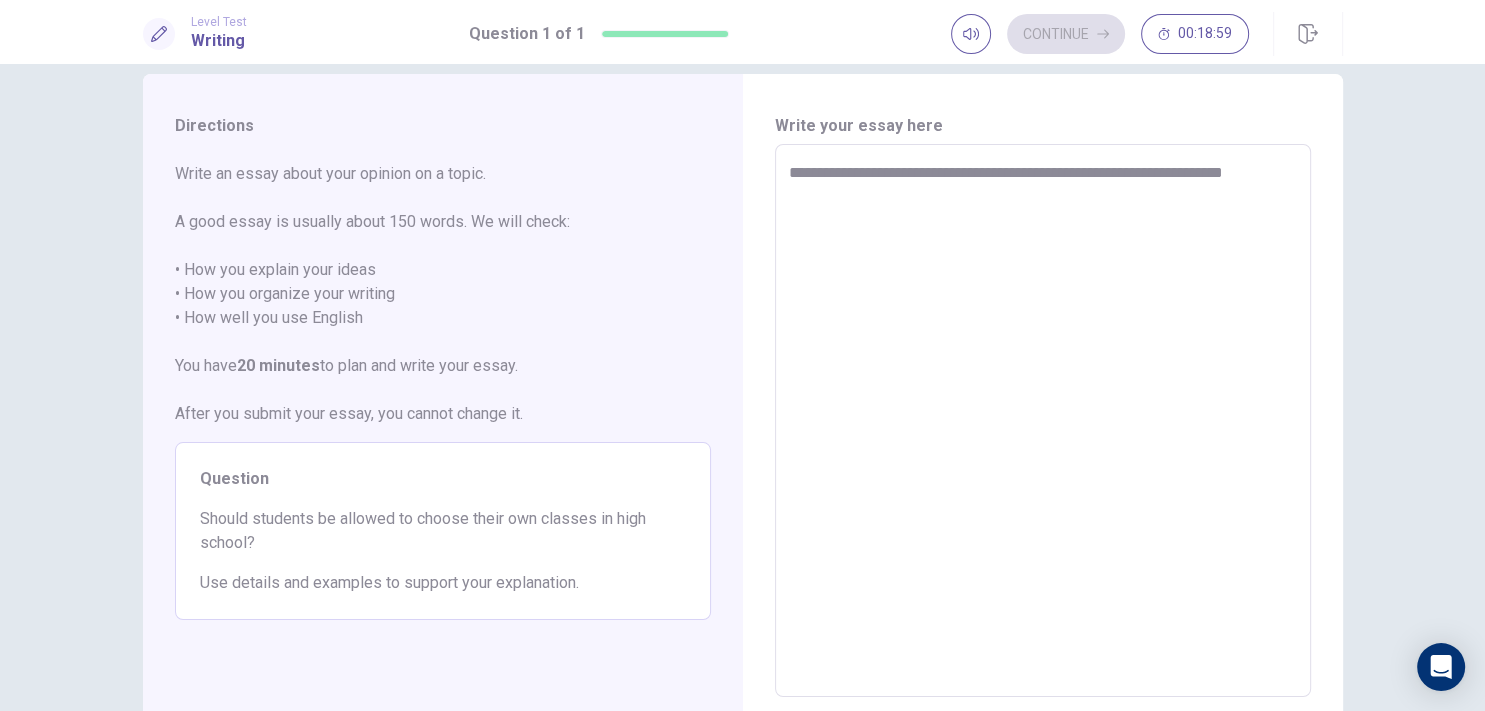 type on "*" 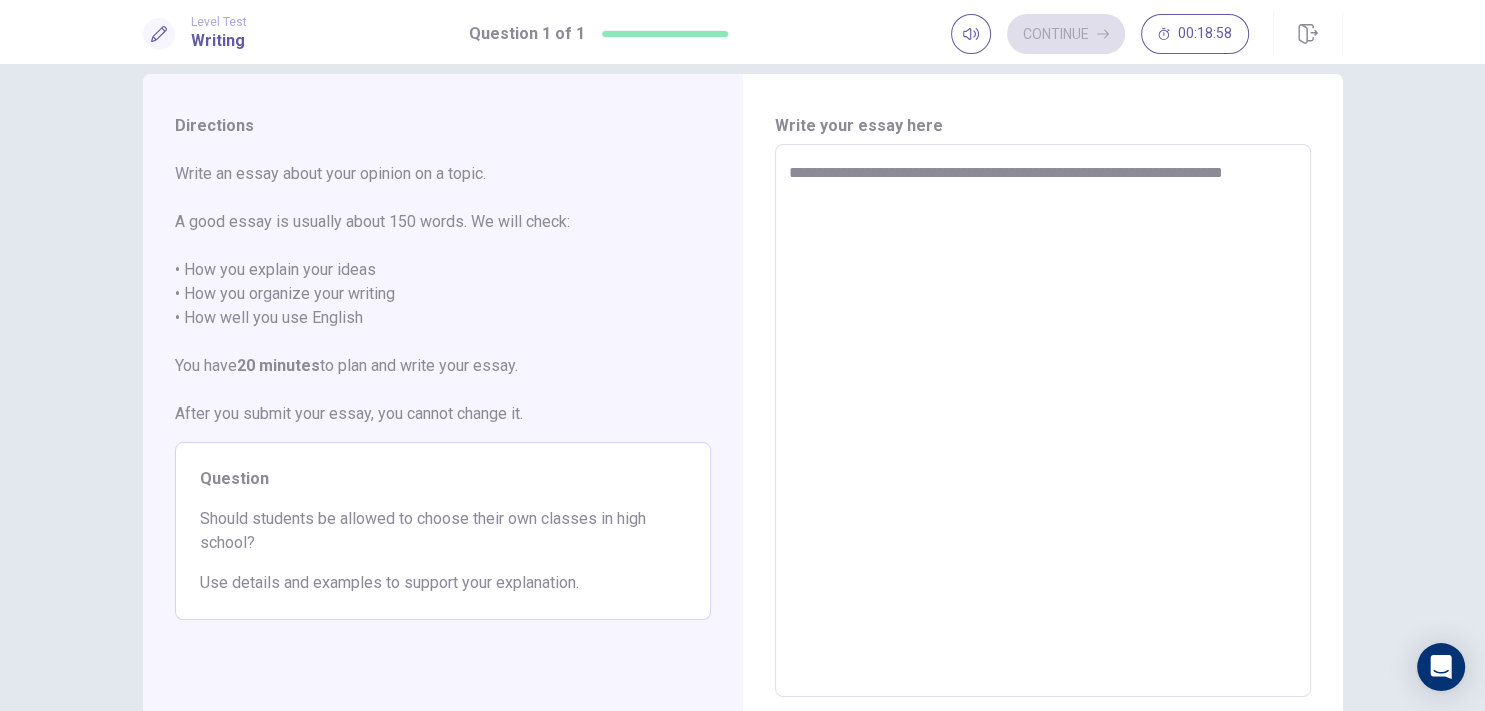 type on "**********" 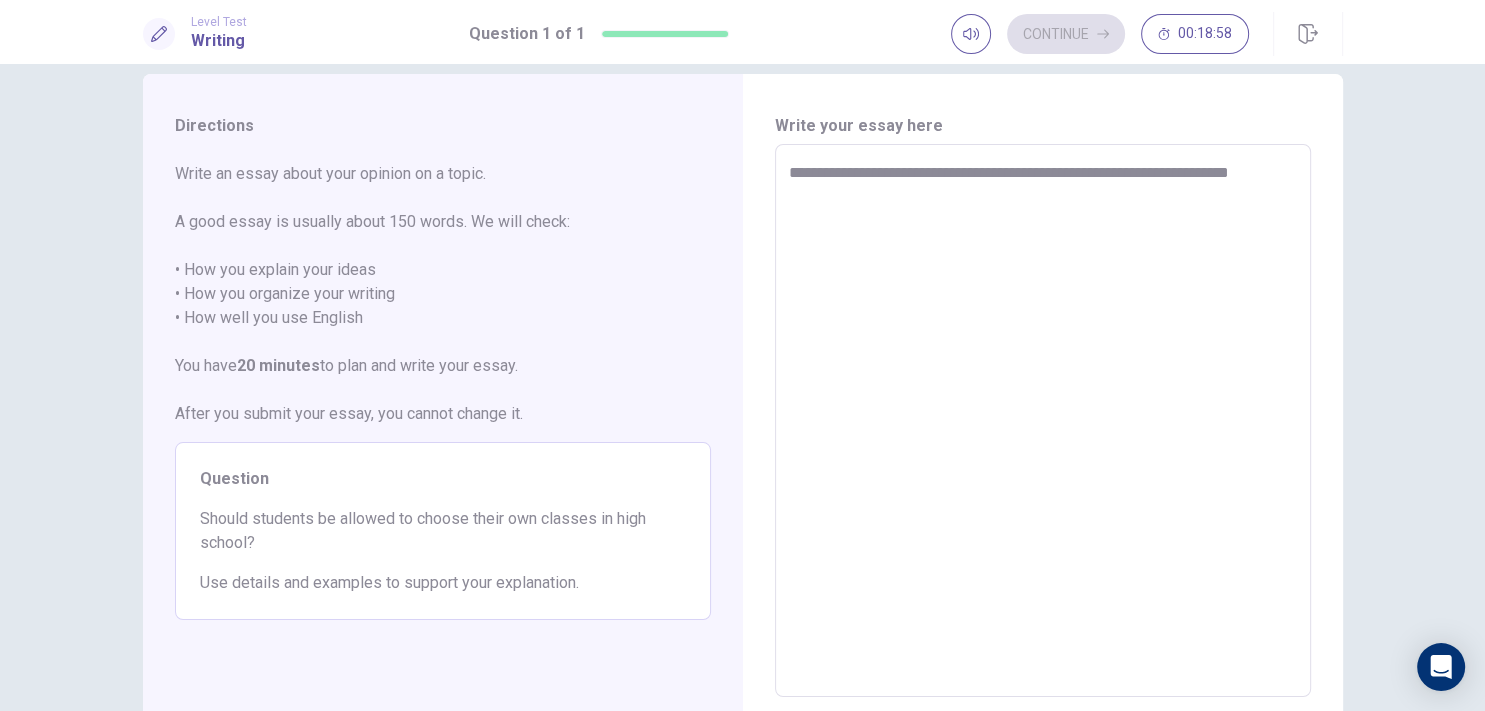 type on "*" 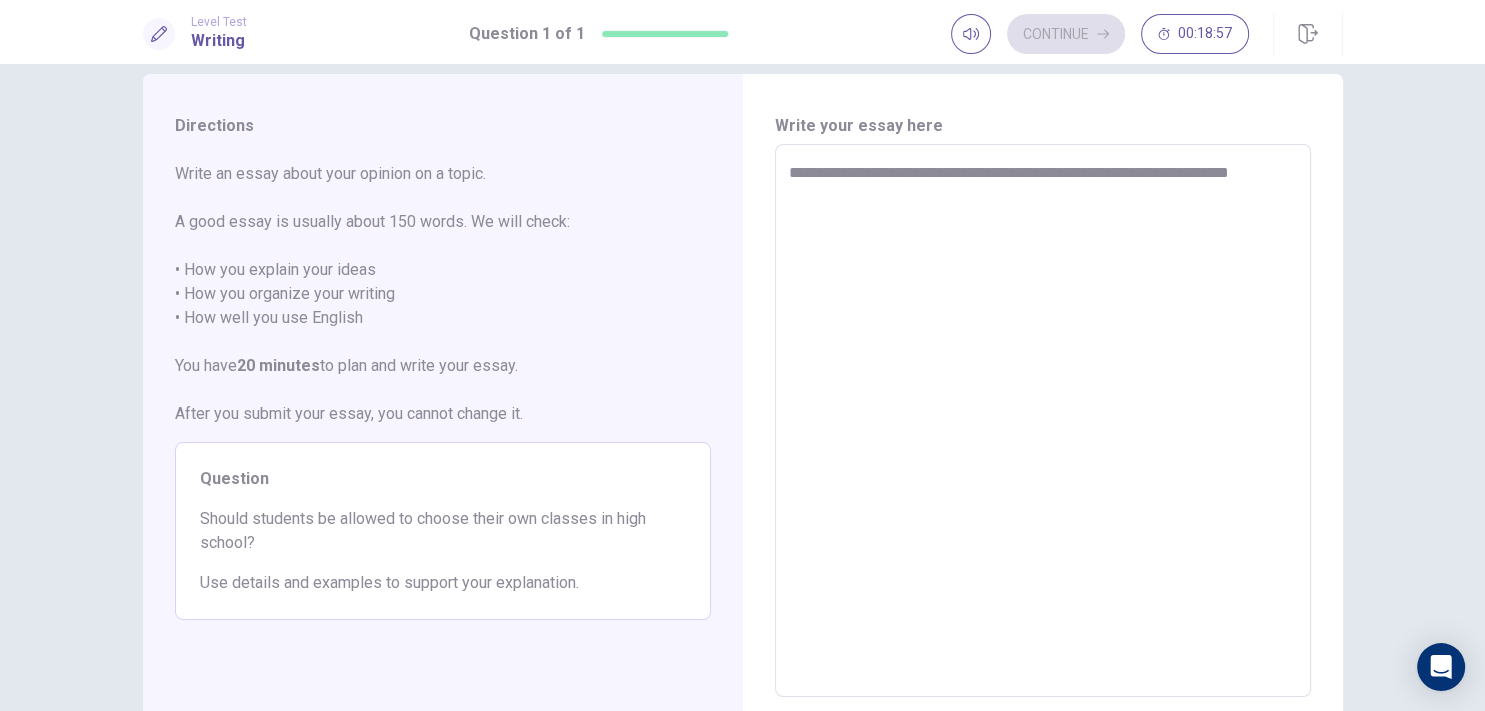 type on "**********" 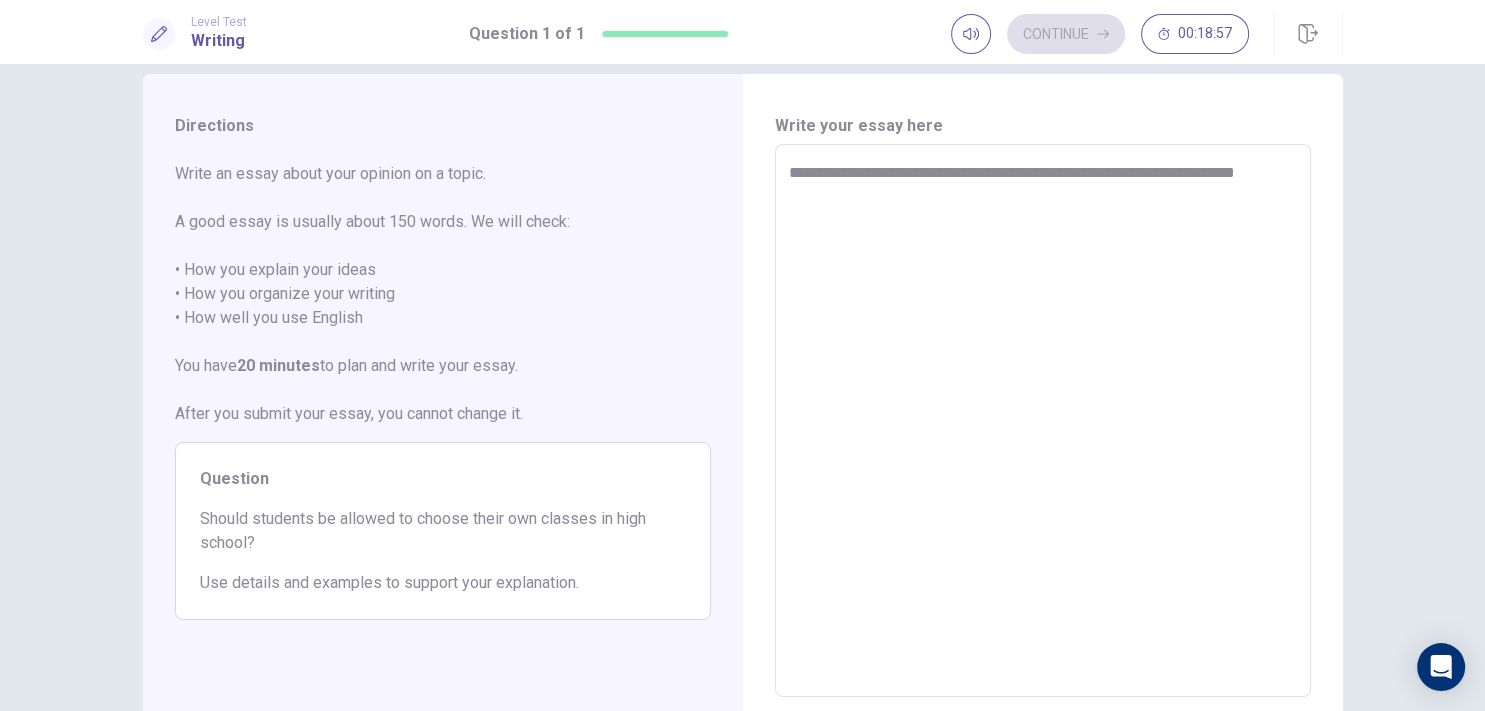 type on "*" 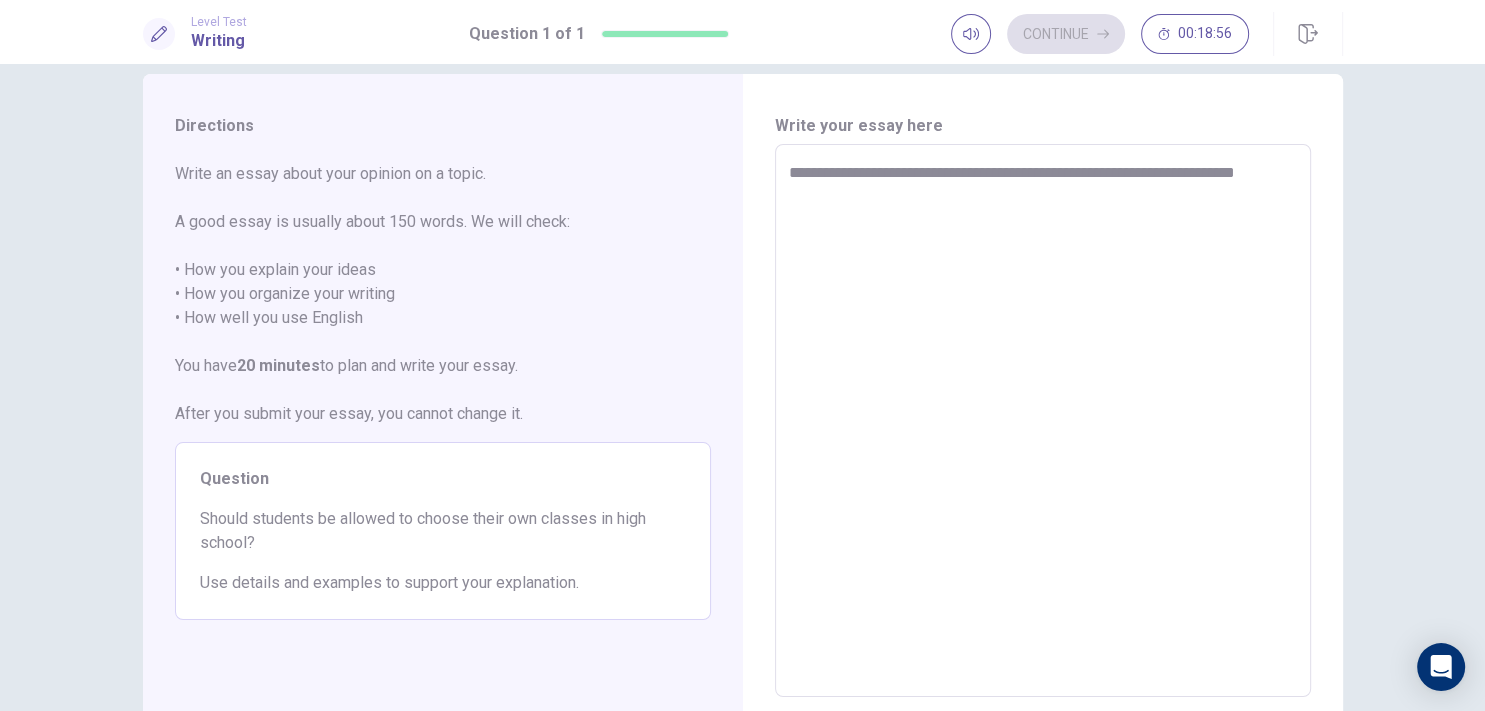 type on "**********" 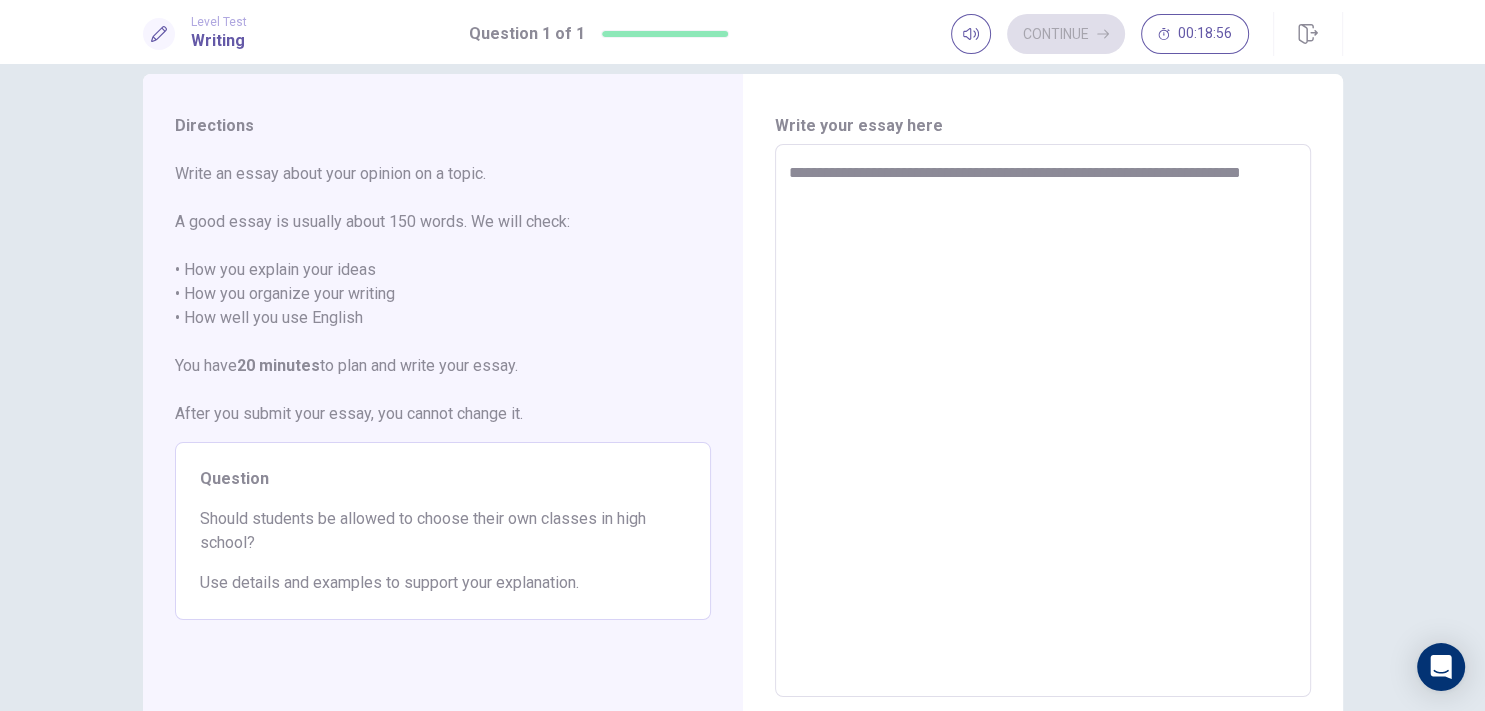 type on "*" 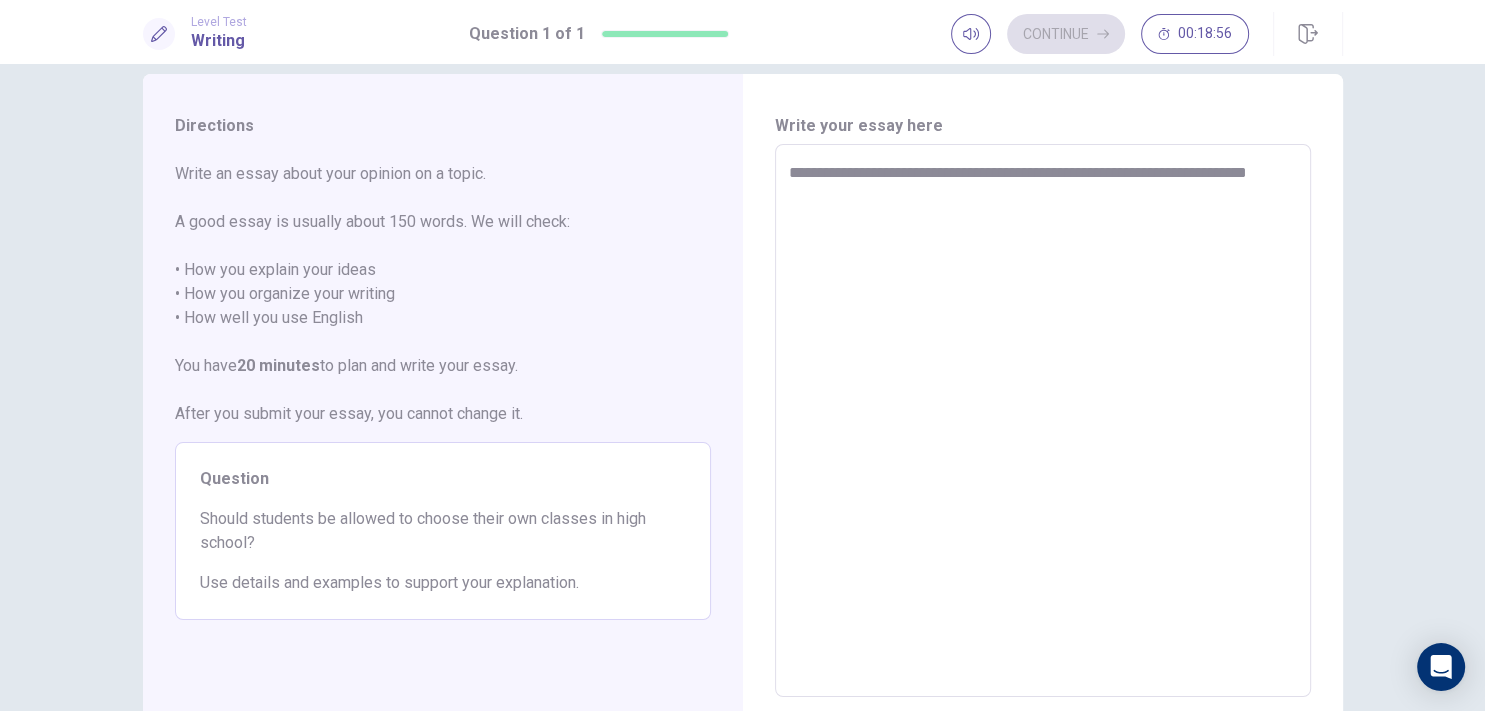 type on "*" 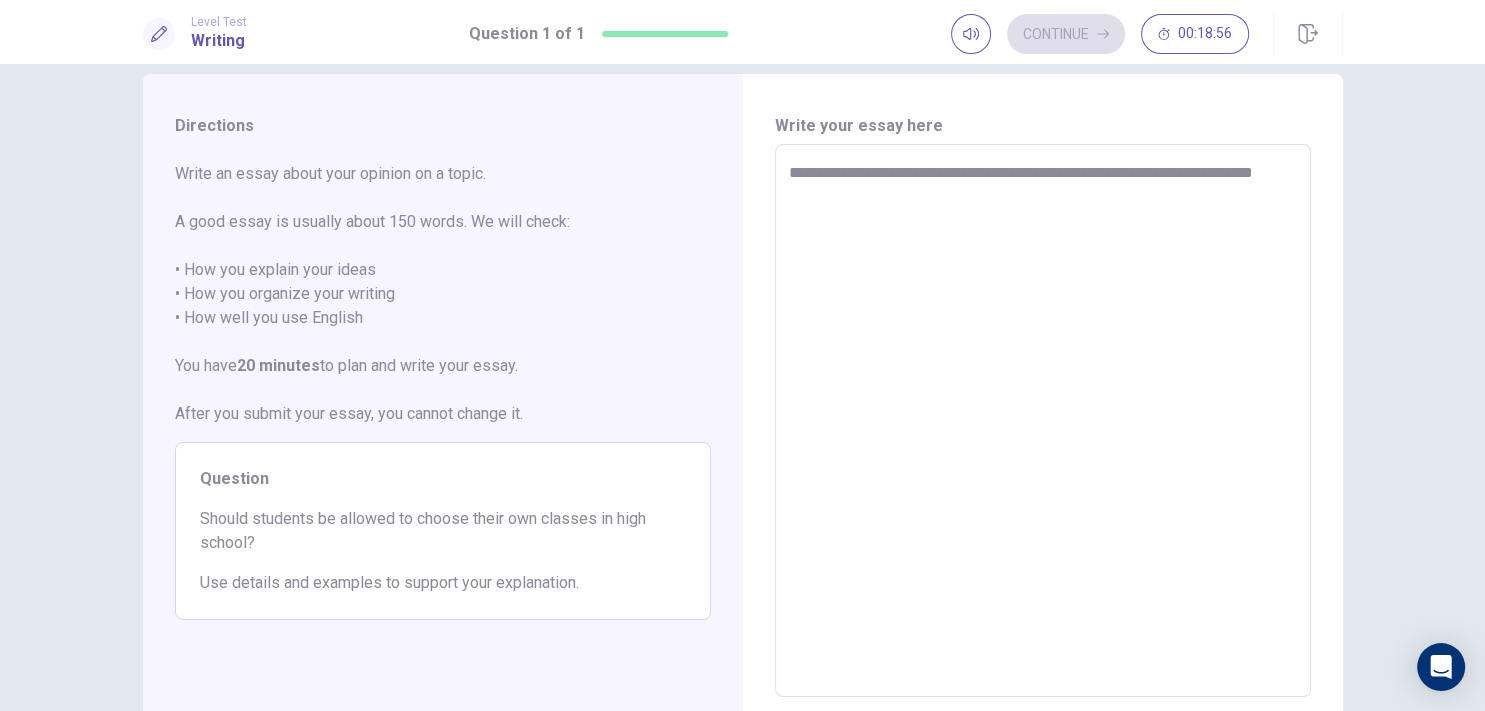 type on "*" 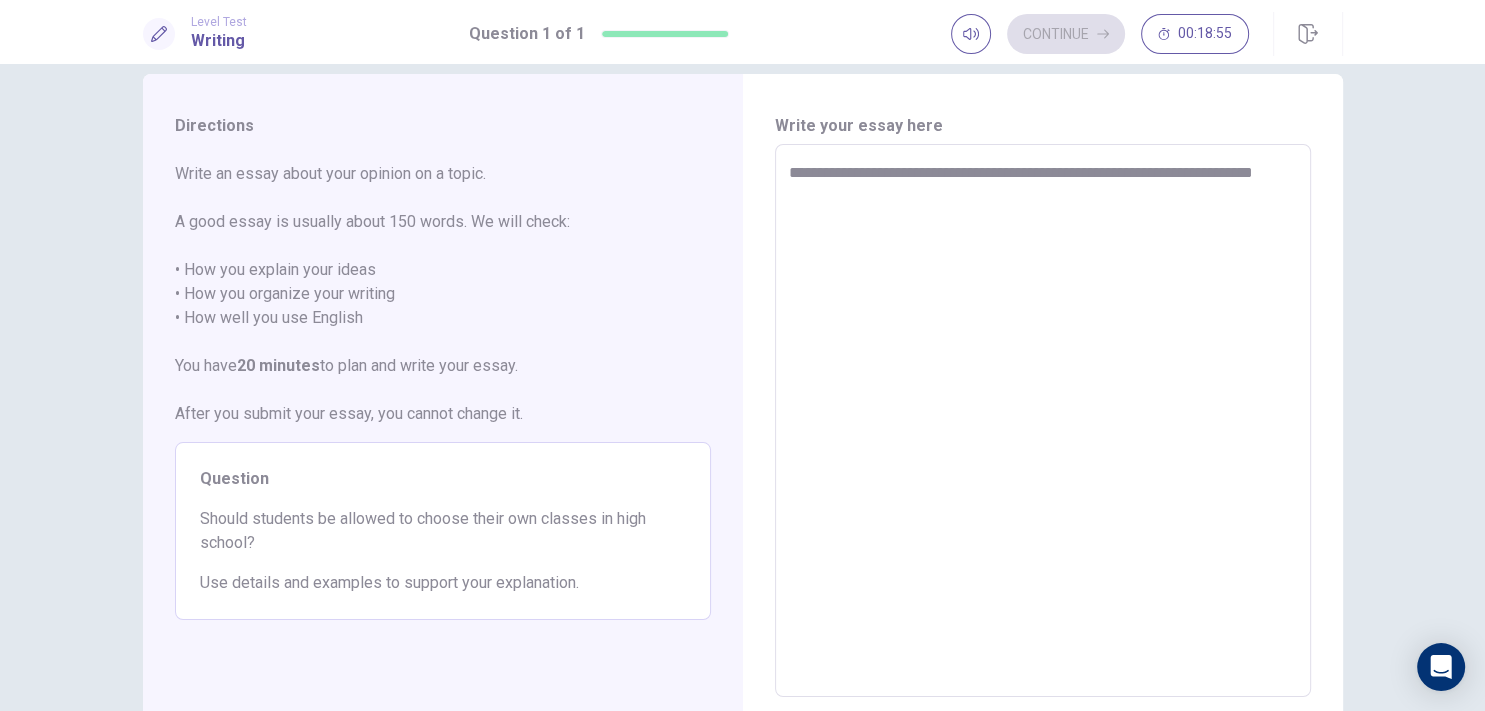 type on "**********" 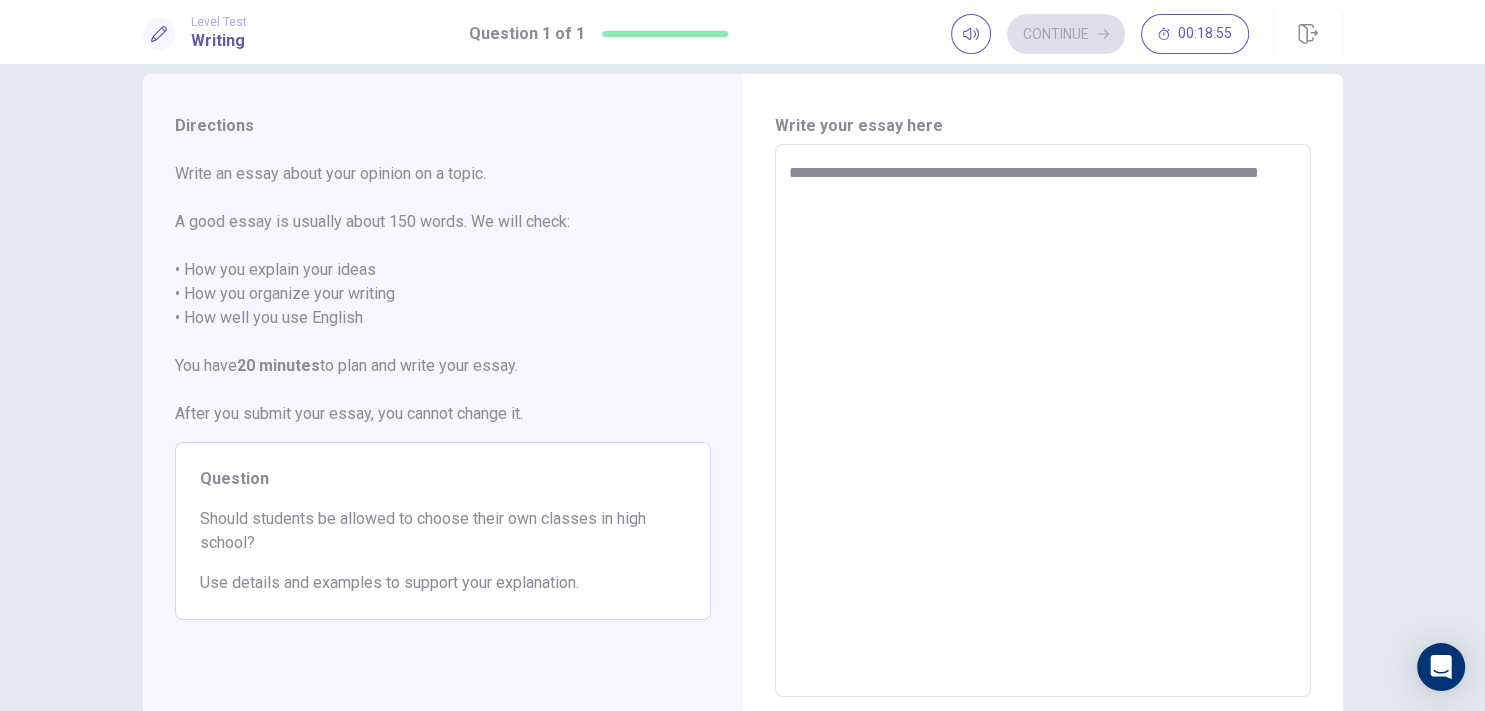 type on "*" 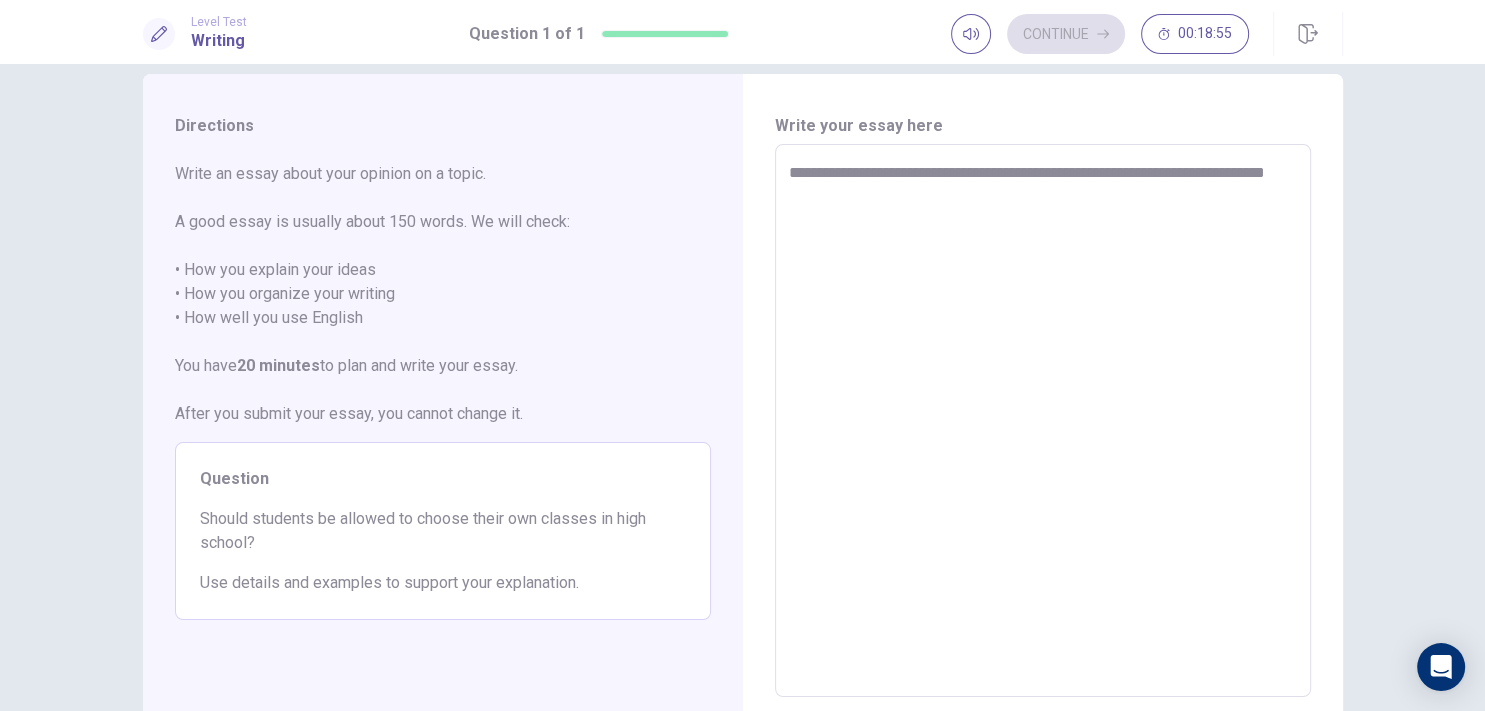 type on "*" 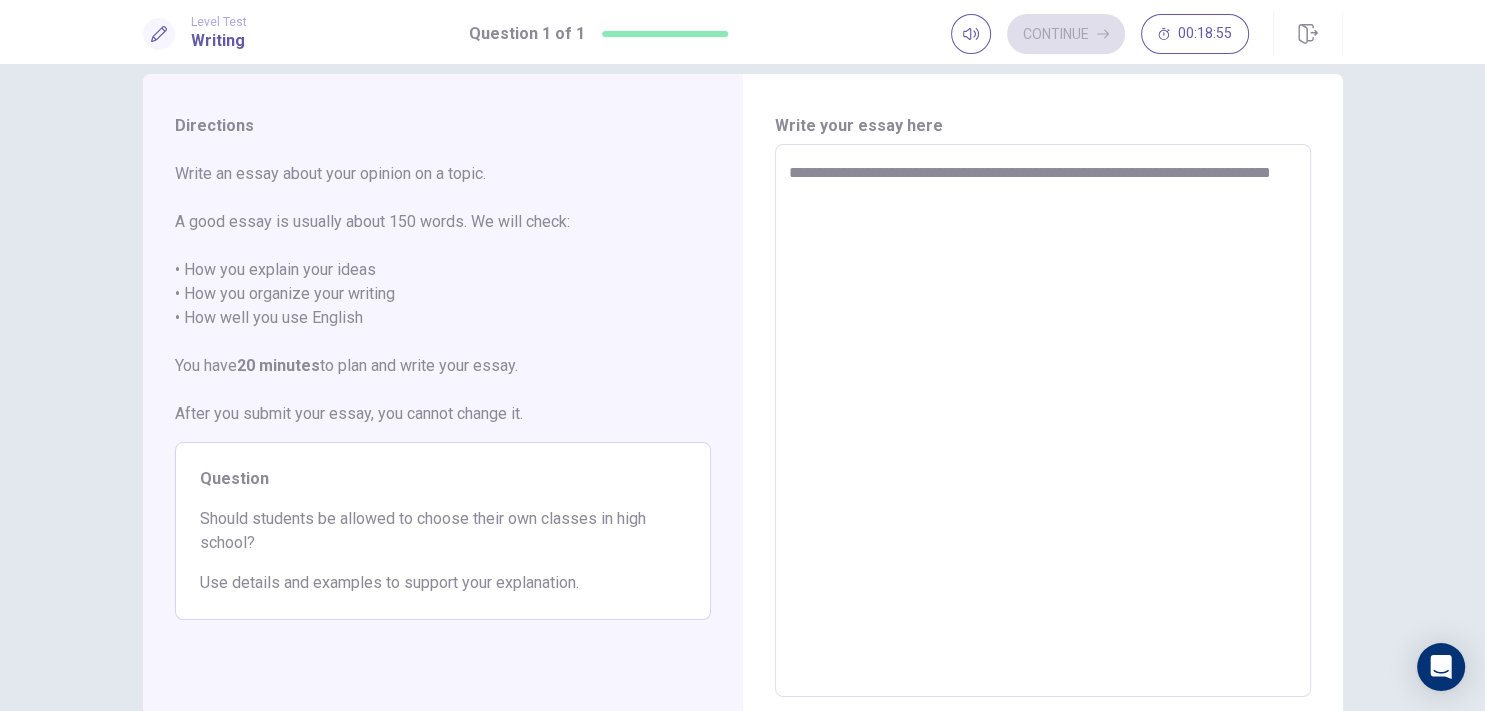 type on "*" 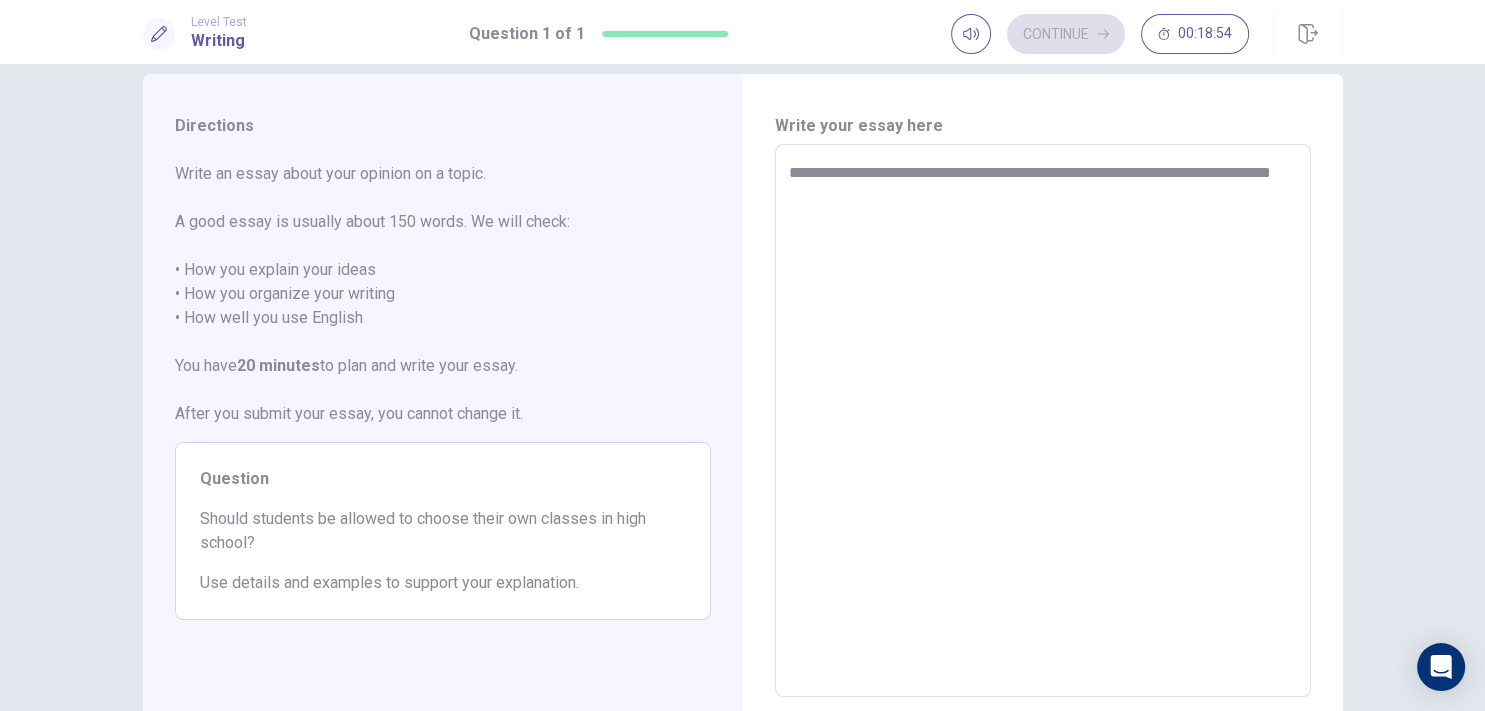 type on "**********" 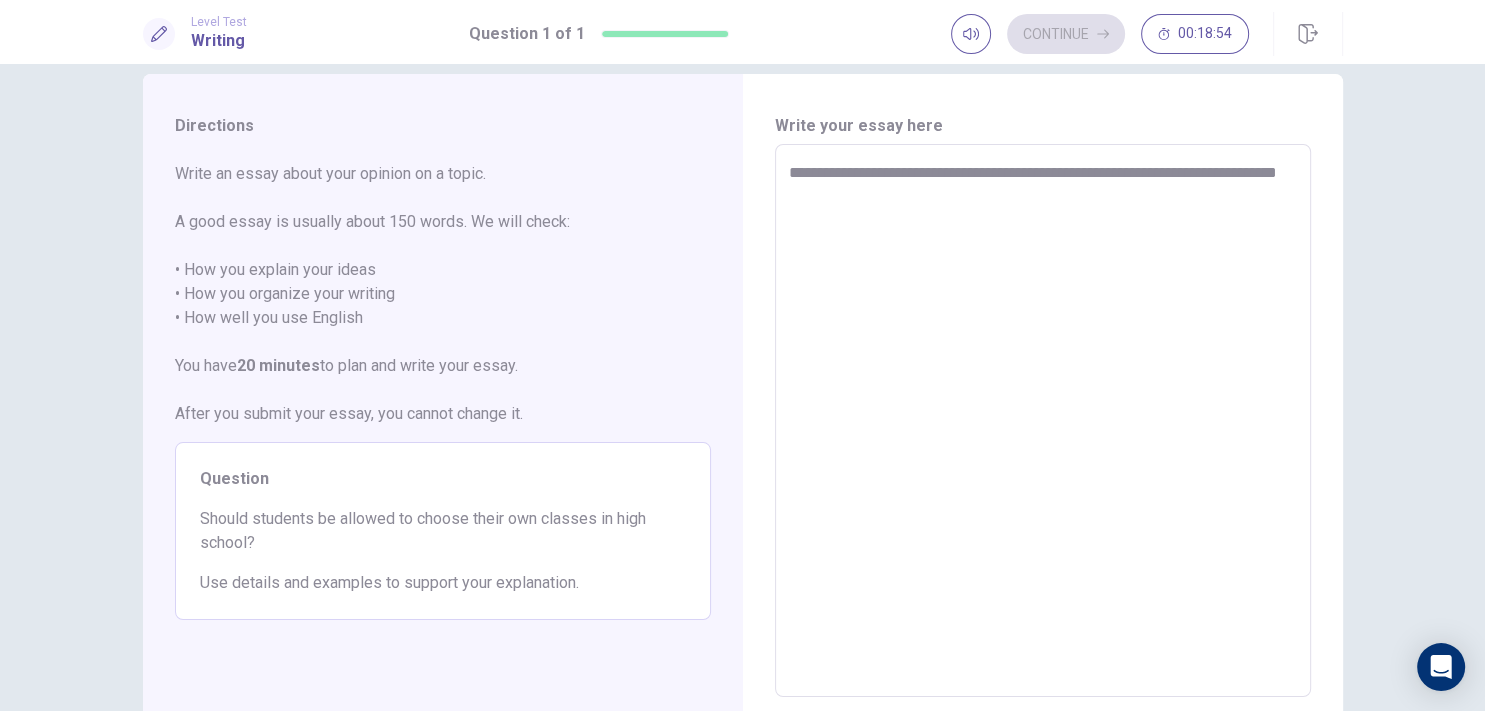 type on "*" 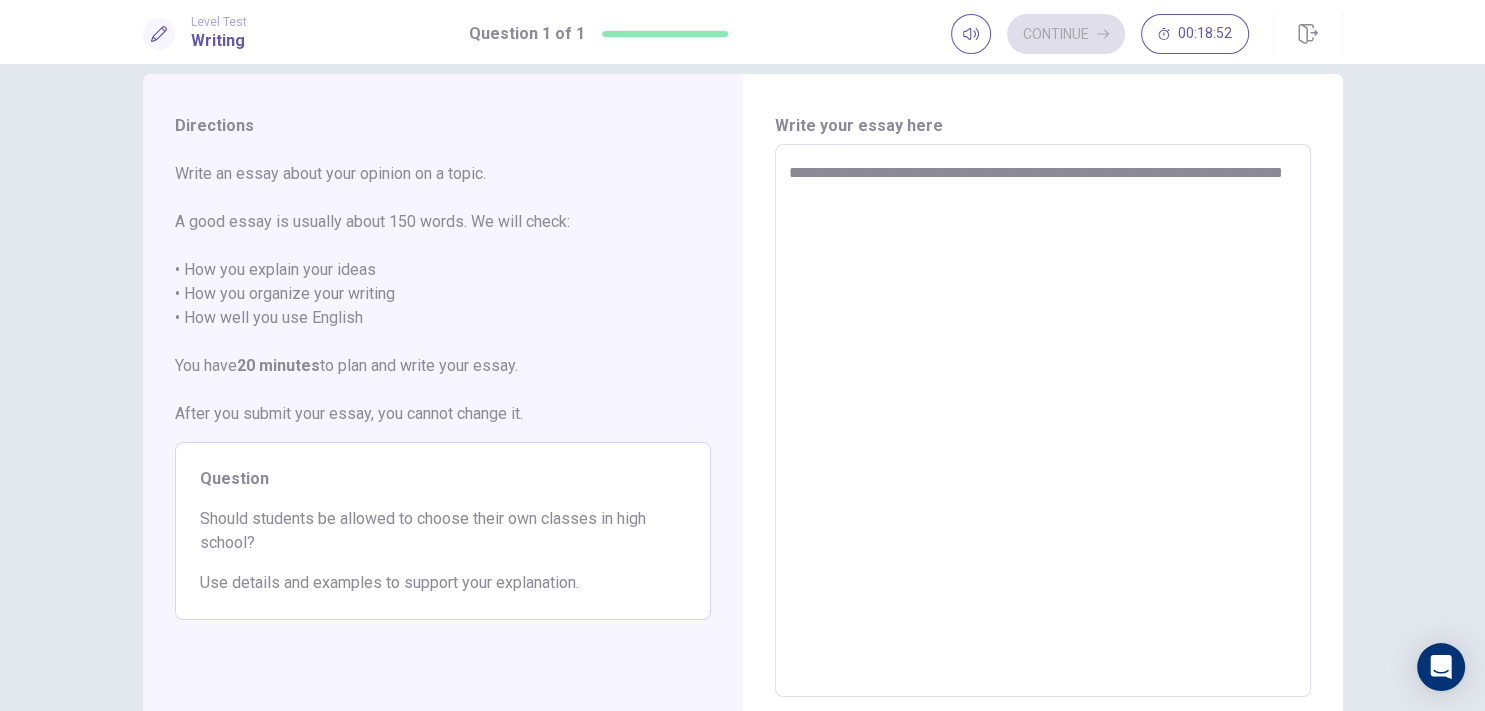 type on "*" 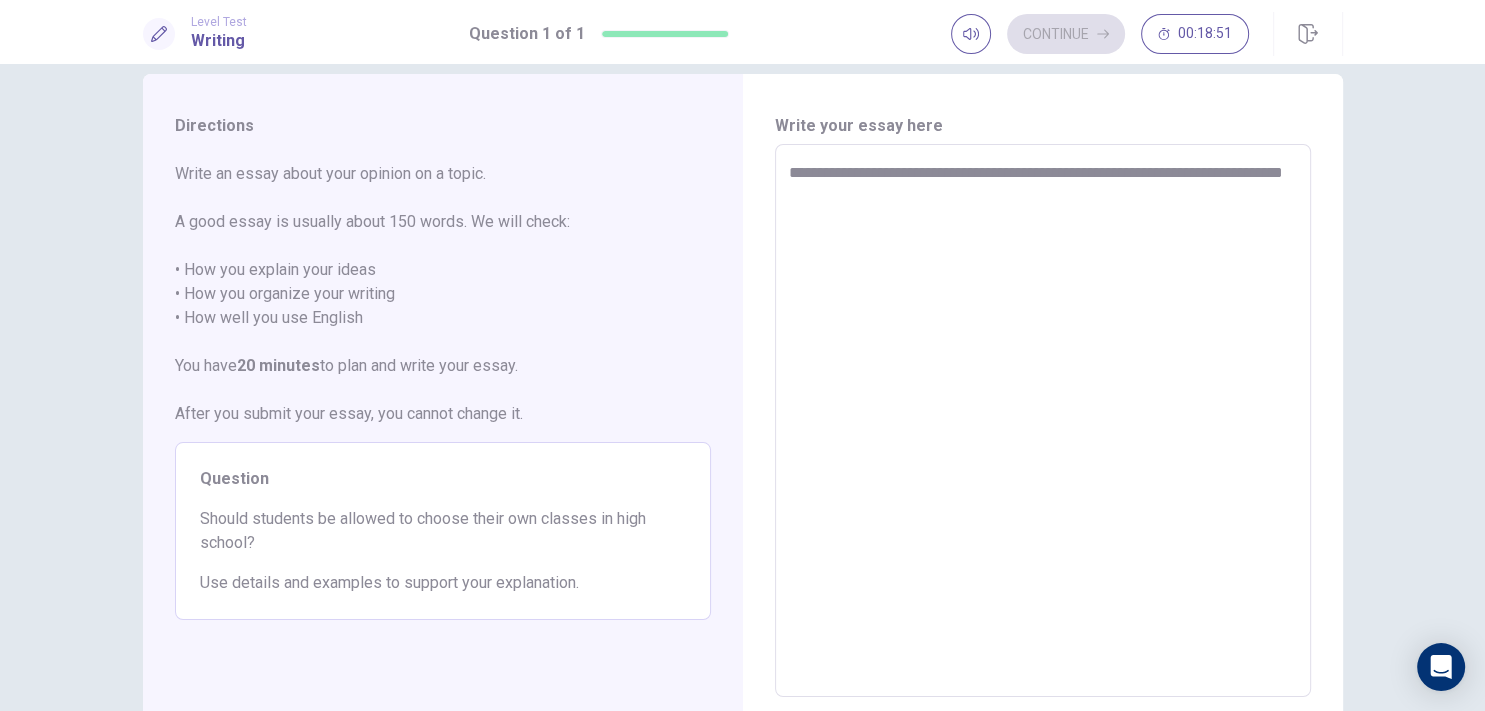 type on "**********" 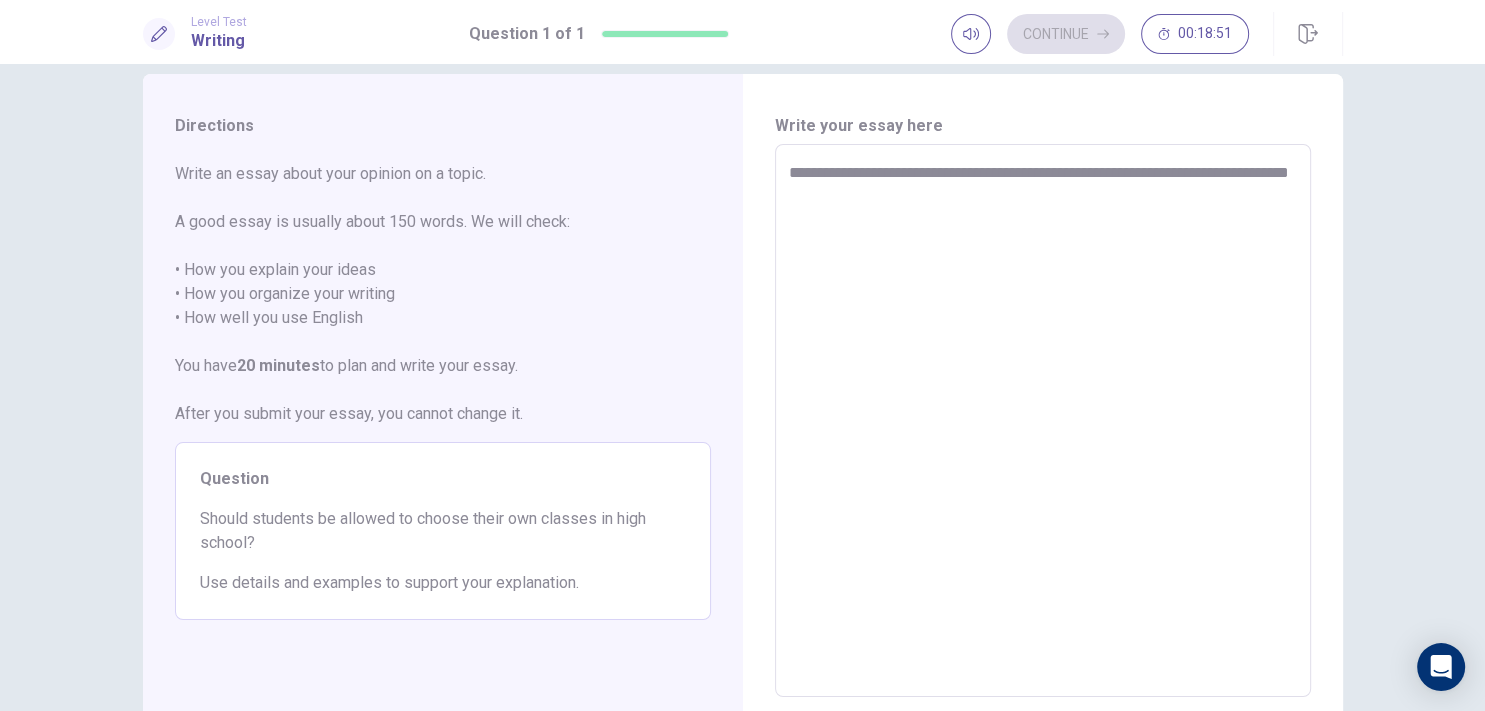 type on "**********" 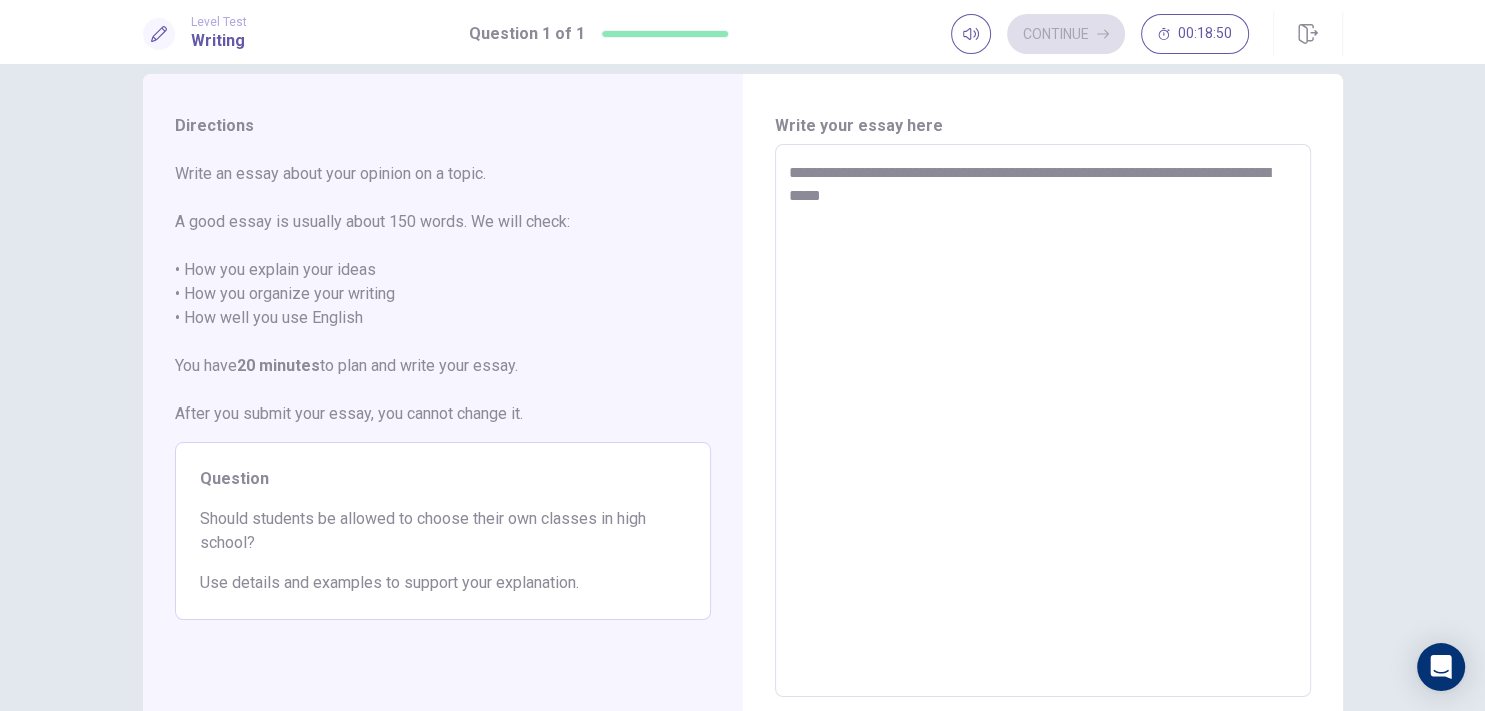 type on "*" 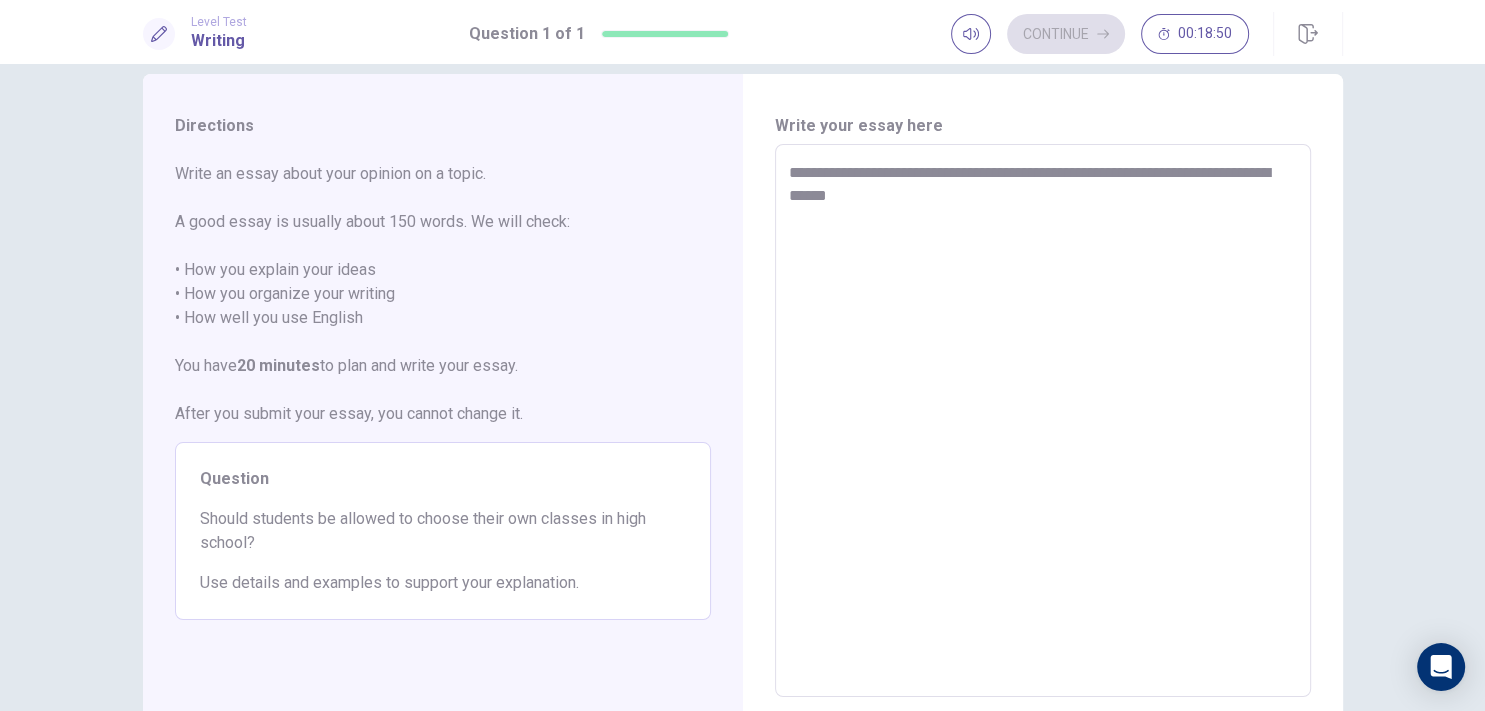 type on "*" 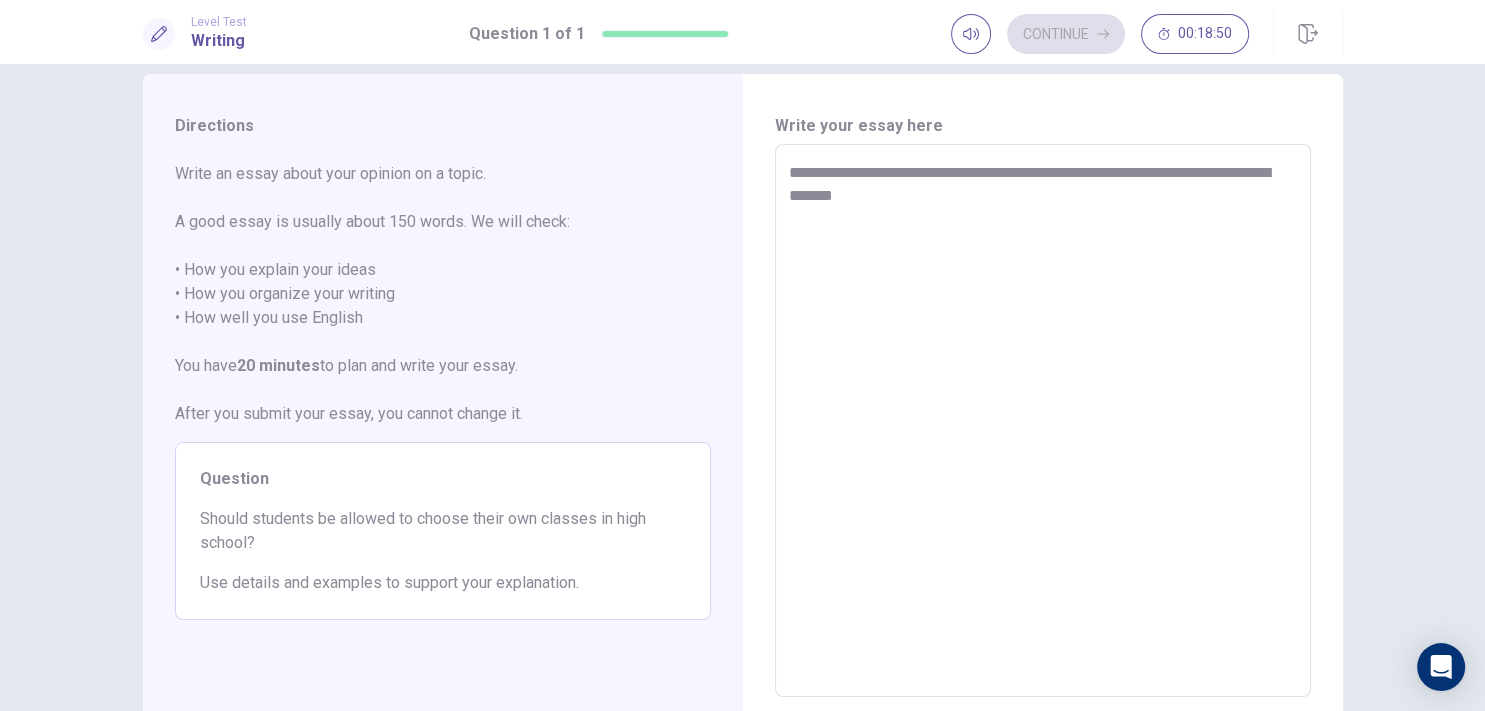 type on "*" 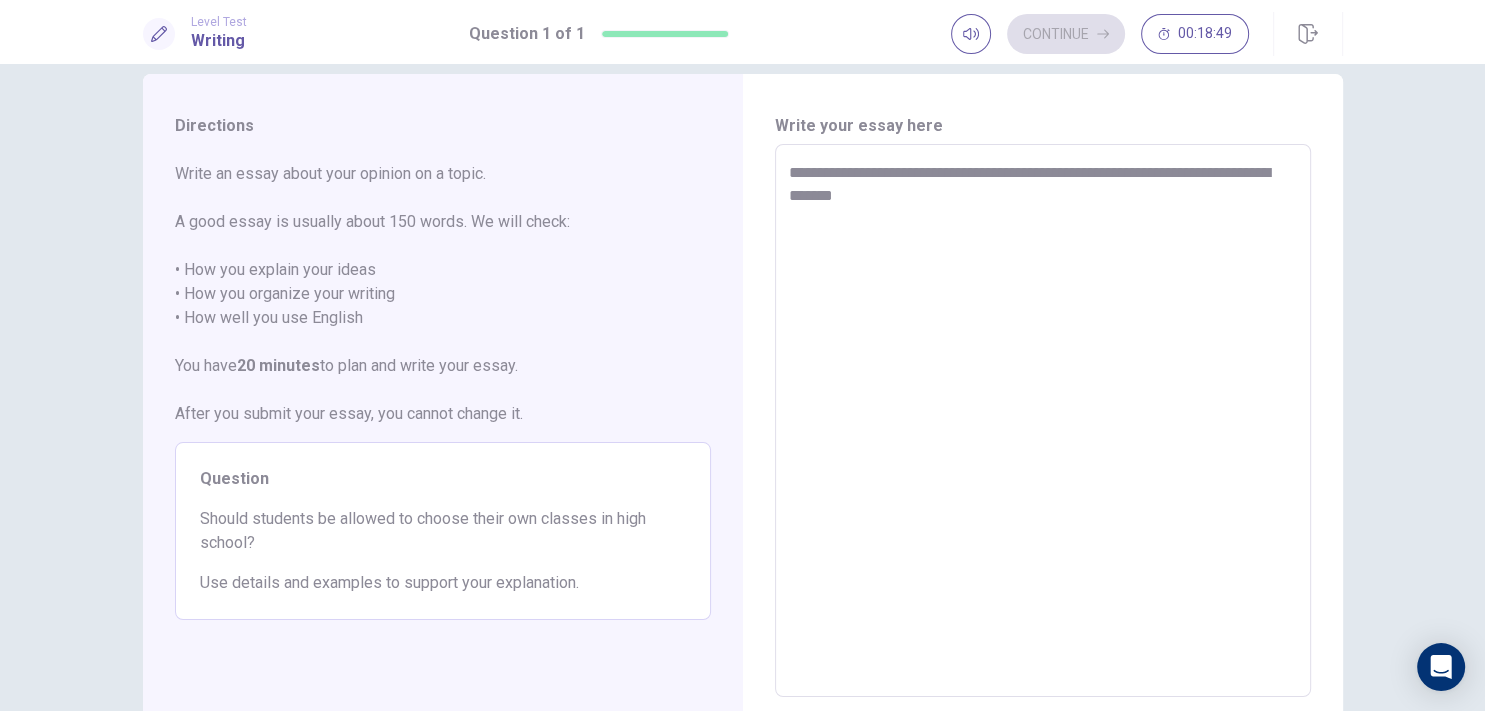 type on "**********" 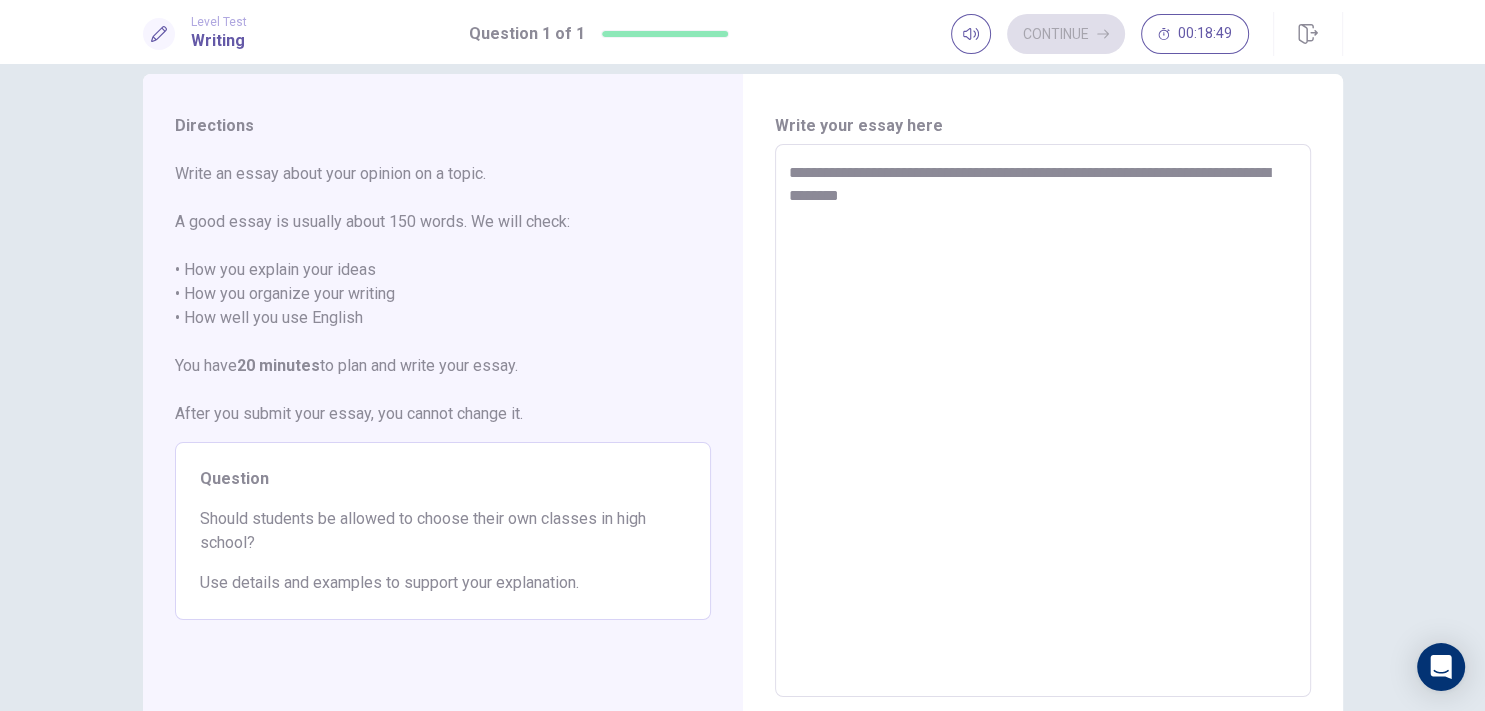type on "*" 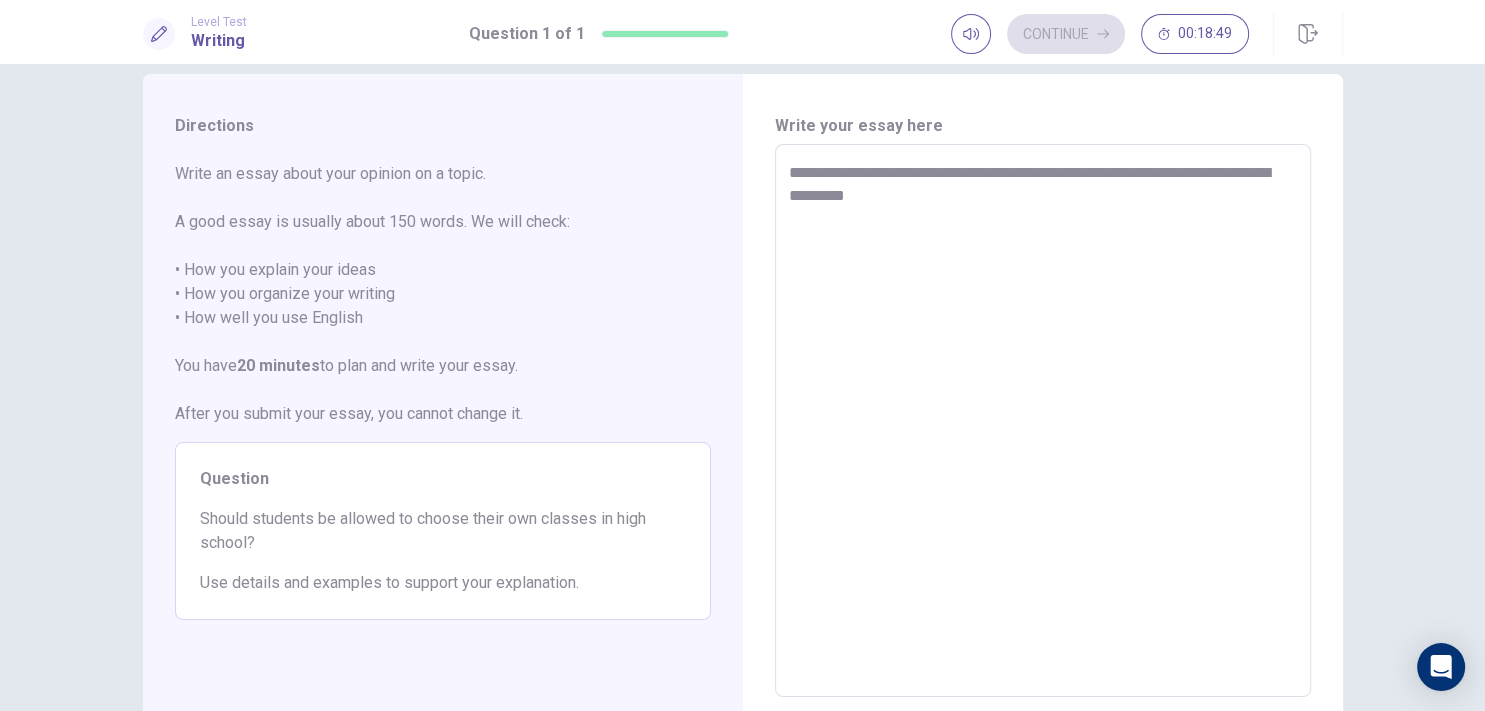 type on "*" 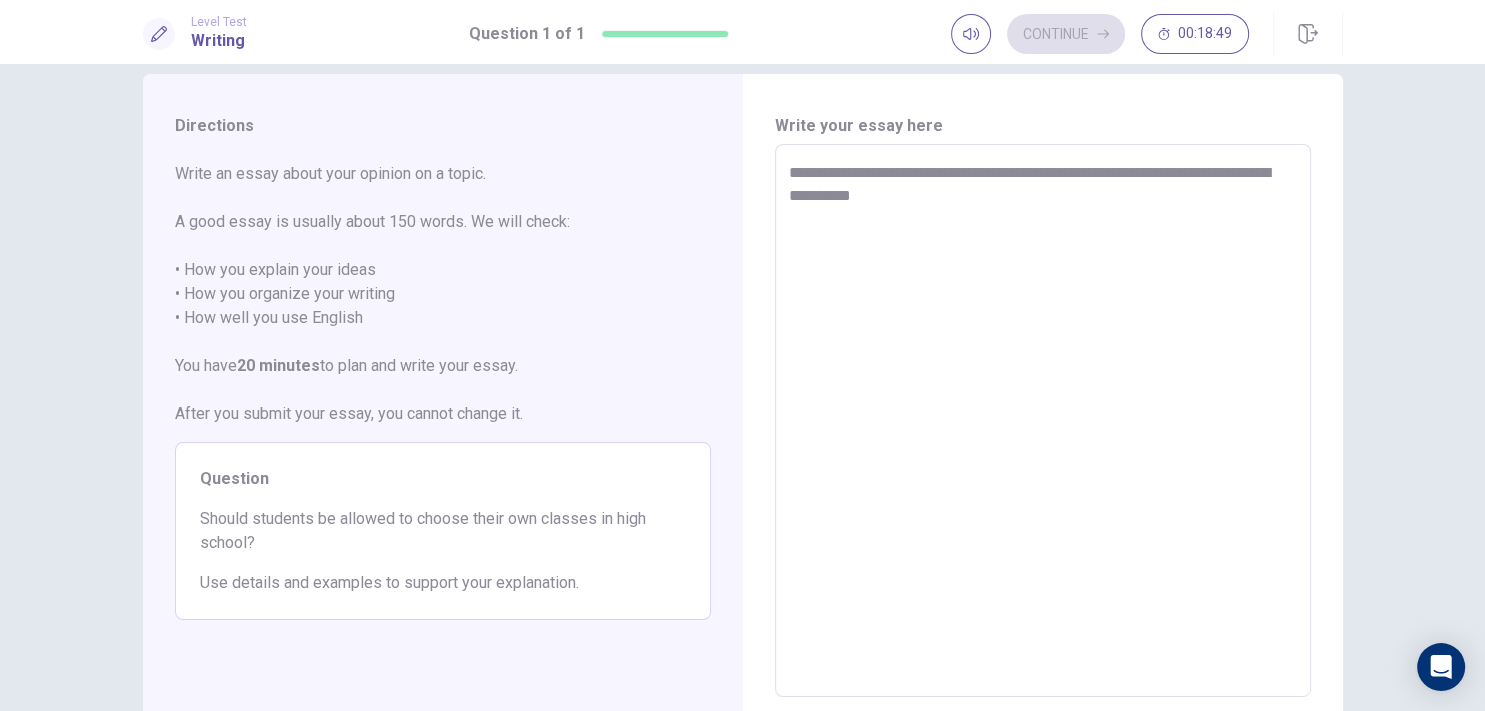 type on "*" 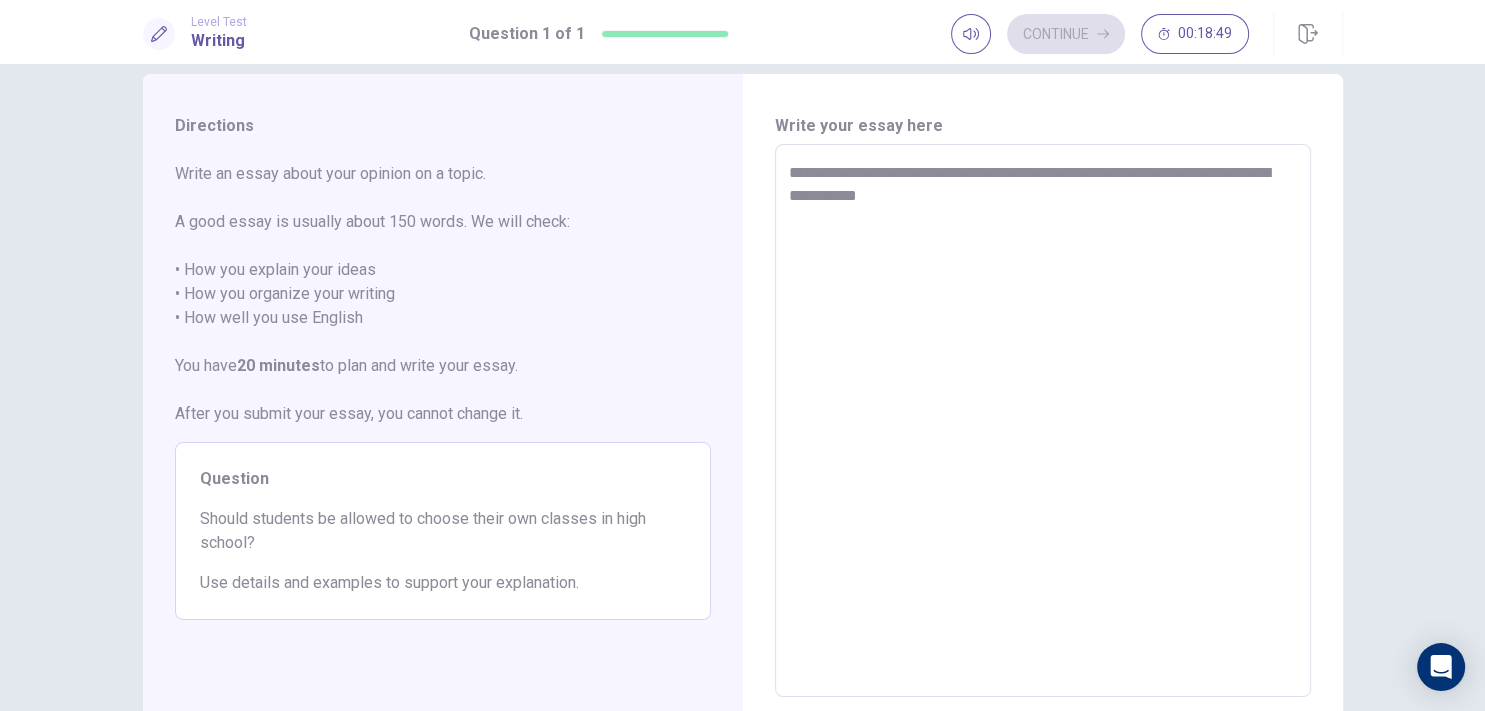 type on "*" 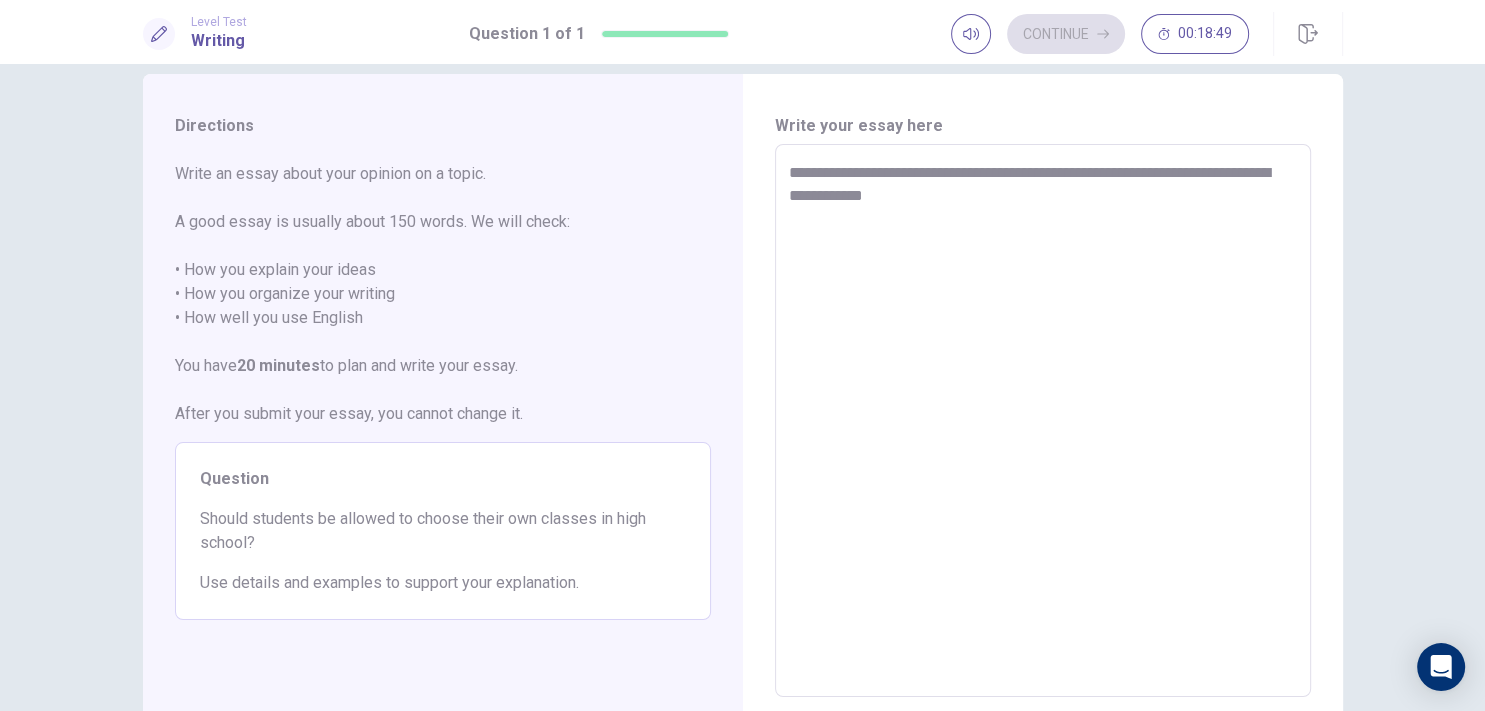 type on "*" 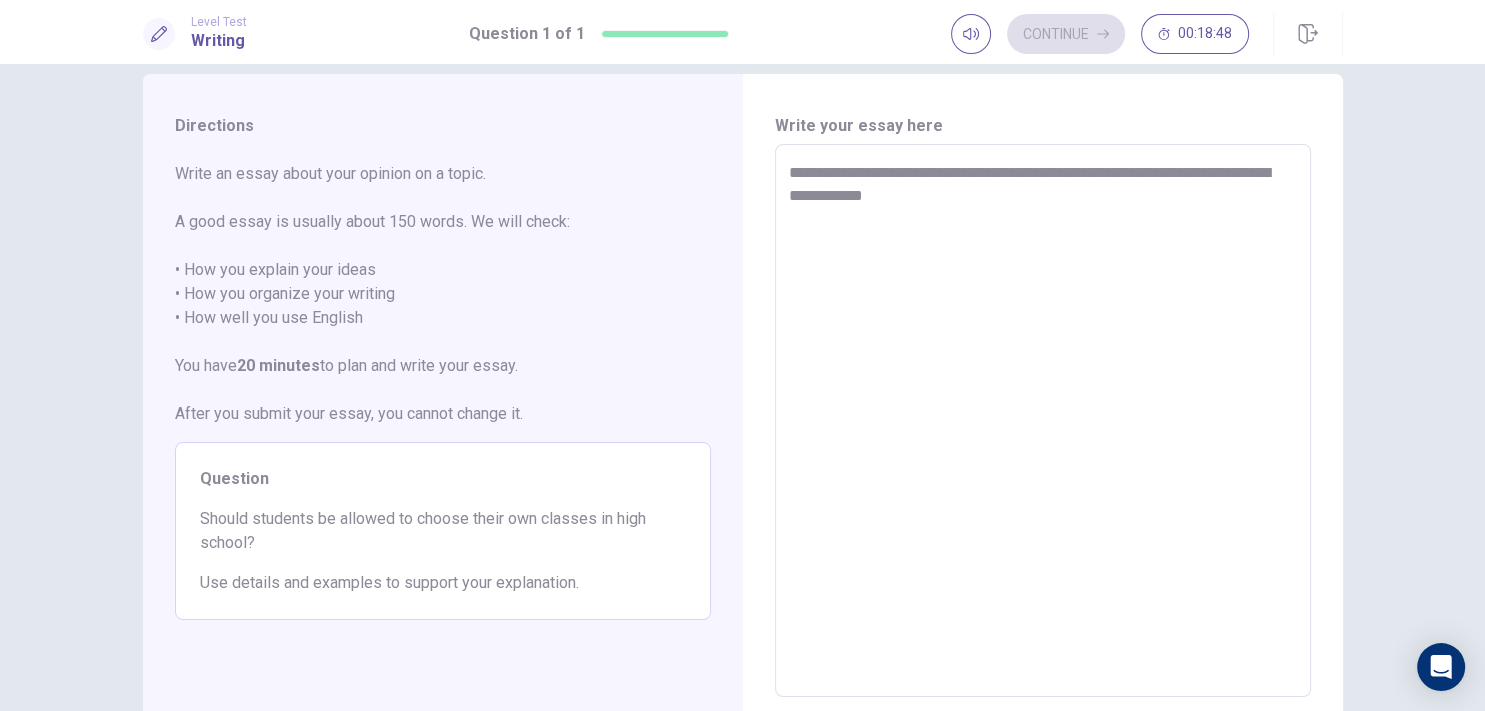 type on "**********" 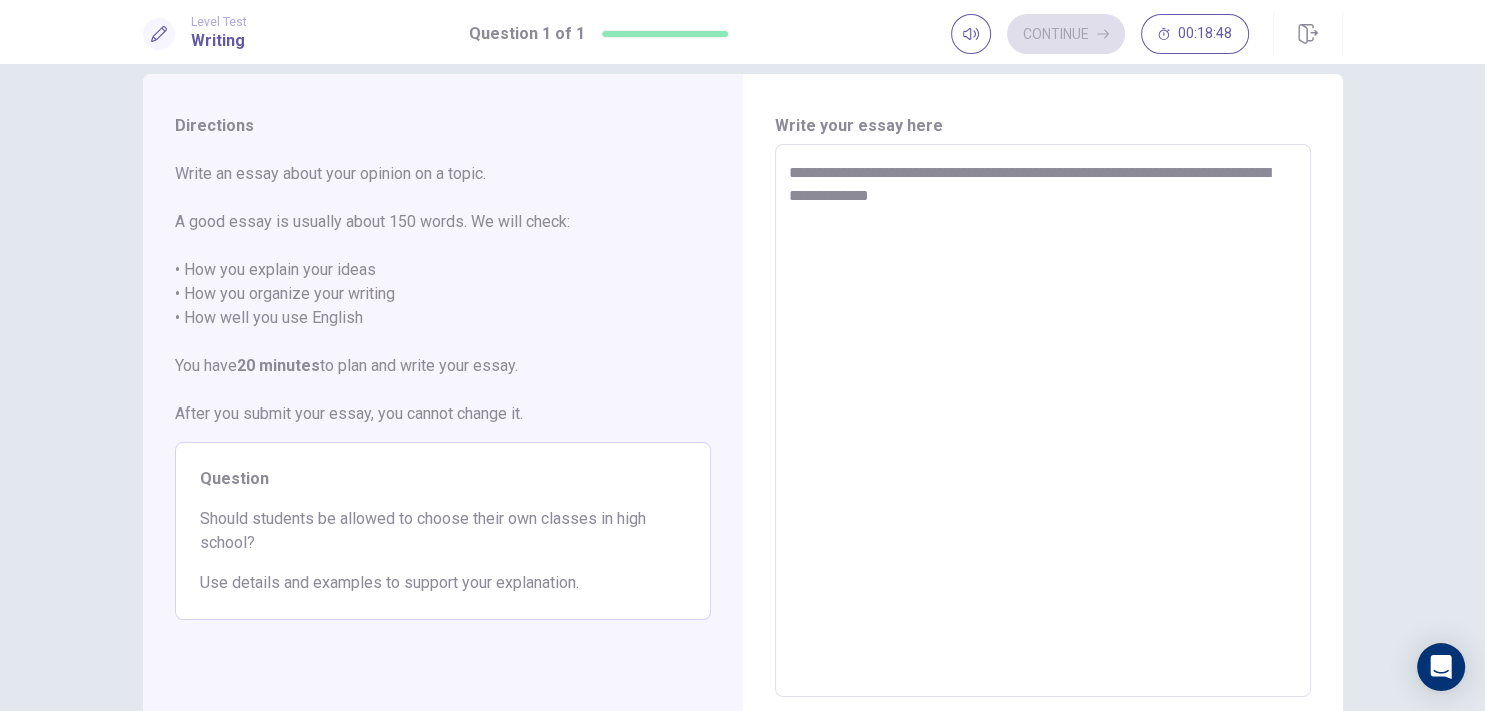 type 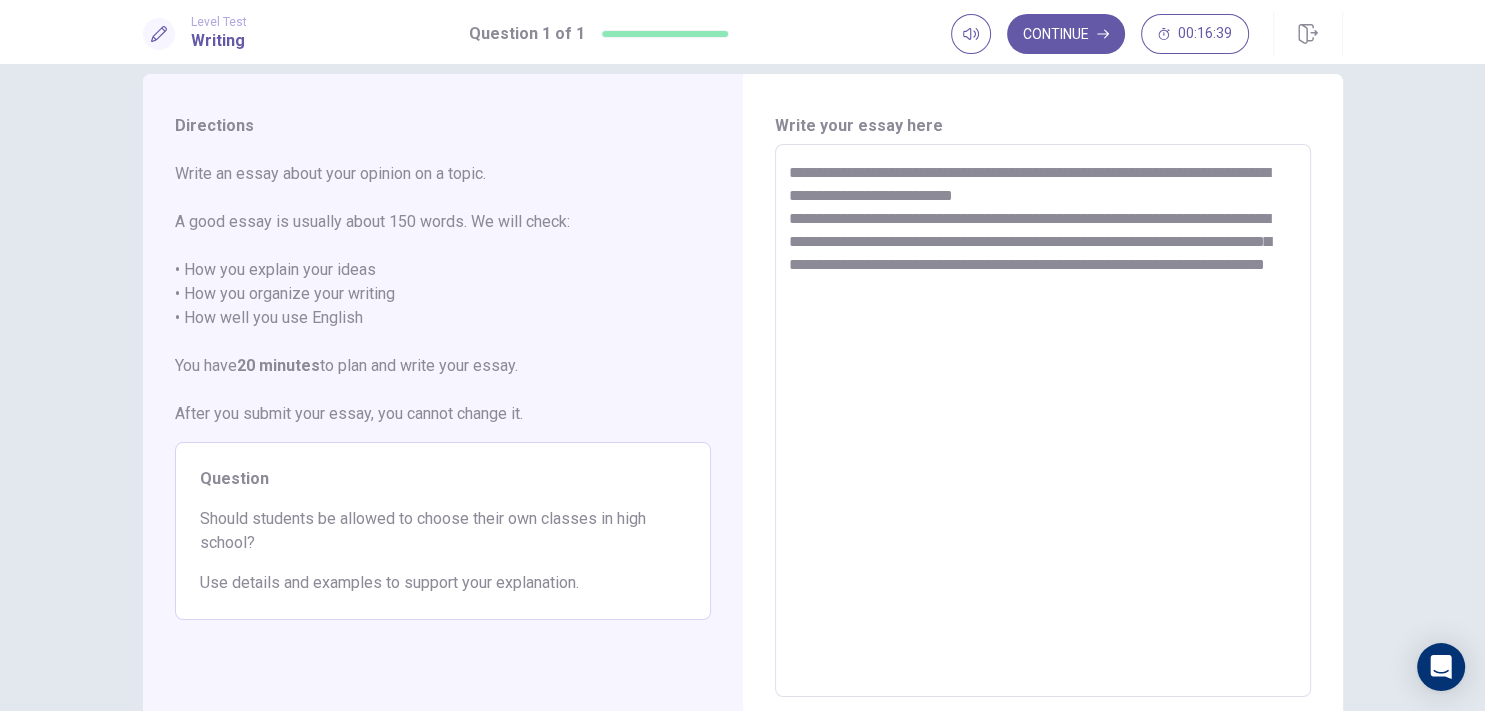click on "**********" at bounding box center [1043, 421] 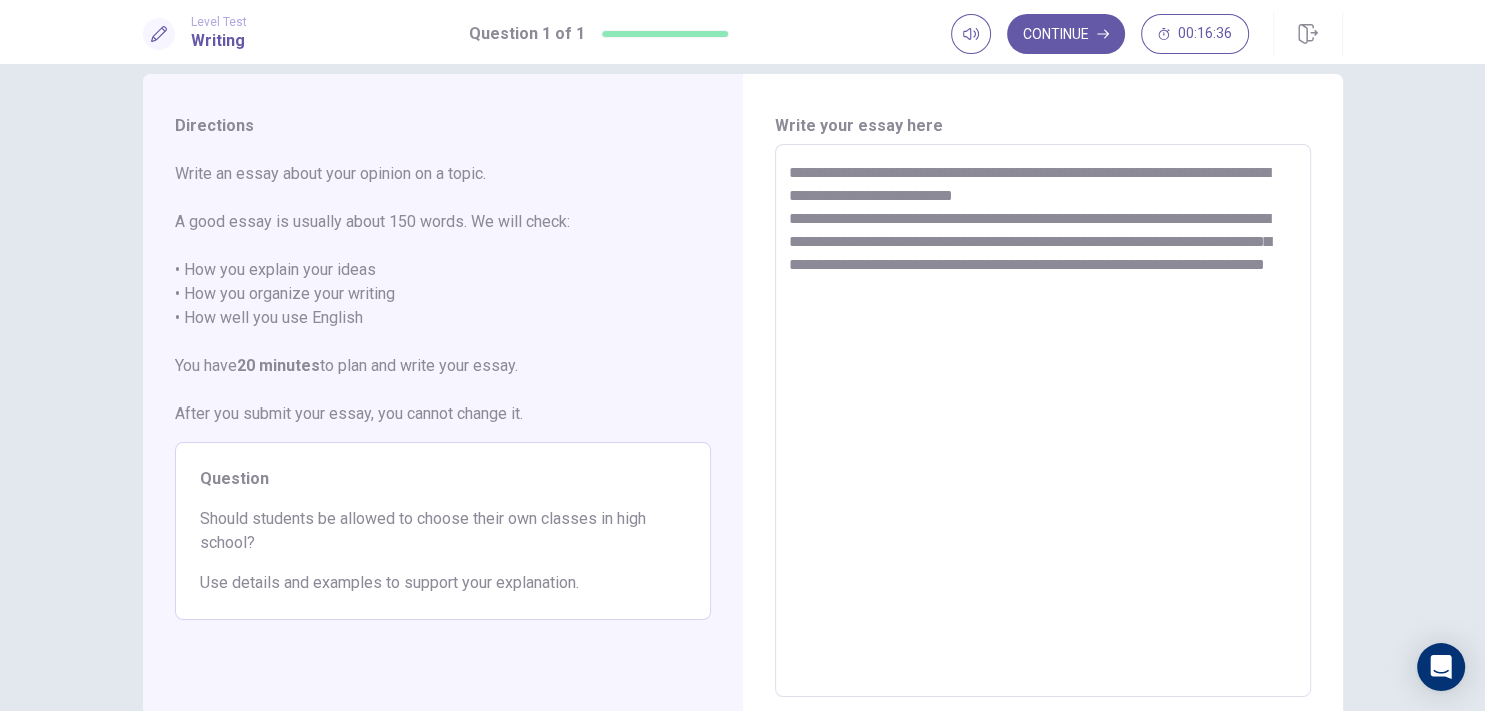 click on "**********" at bounding box center (1043, 421) 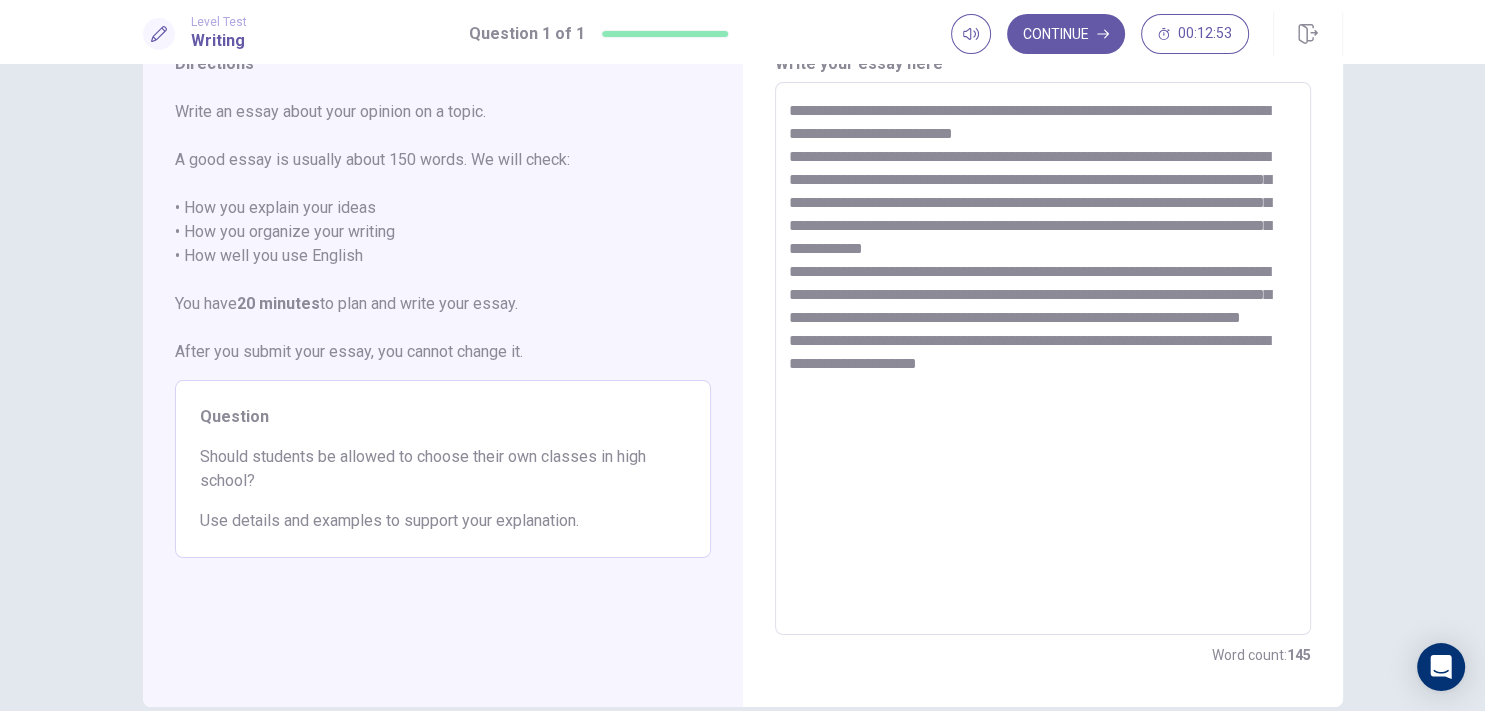 scroll, scrollTop: 93, scrollLeft: 0, axis: vertical 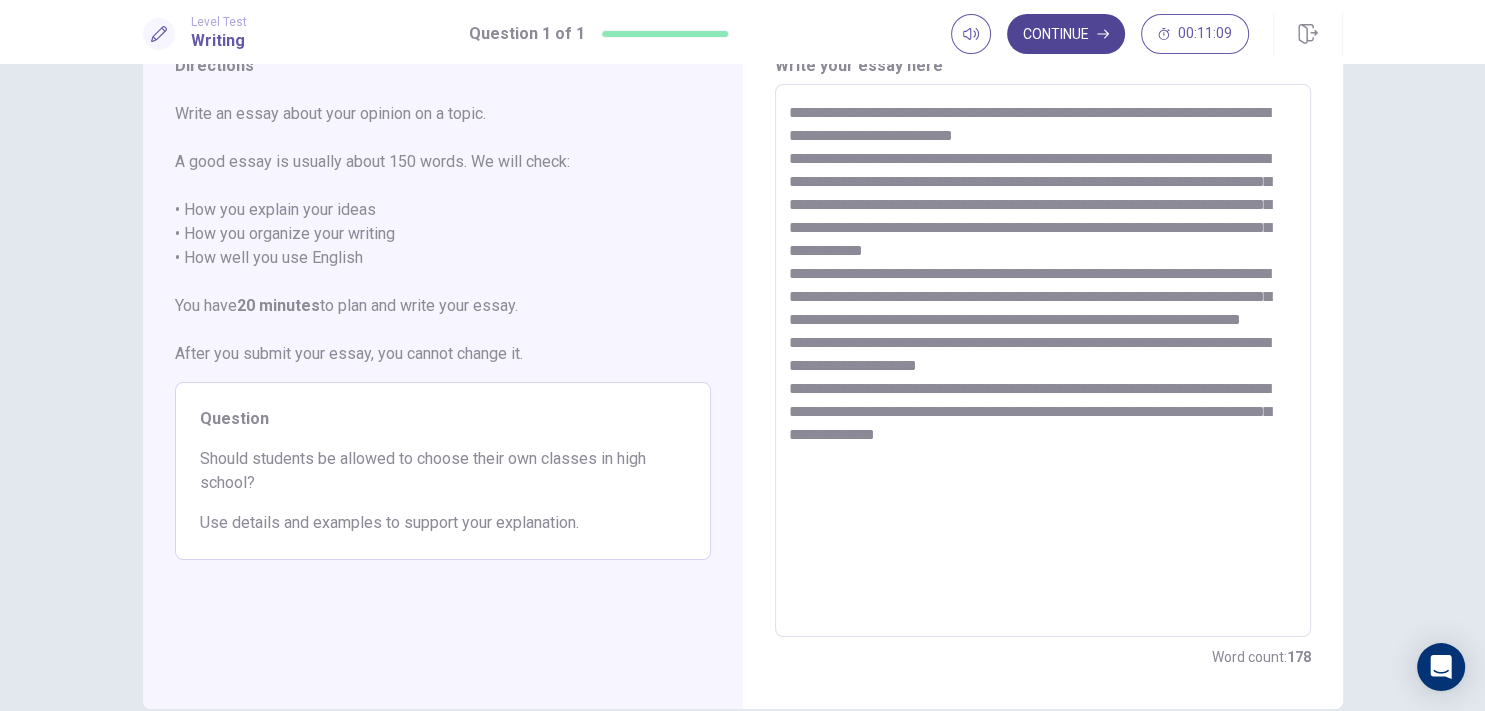 click on "Continue" at bounding box center (1066, 34) 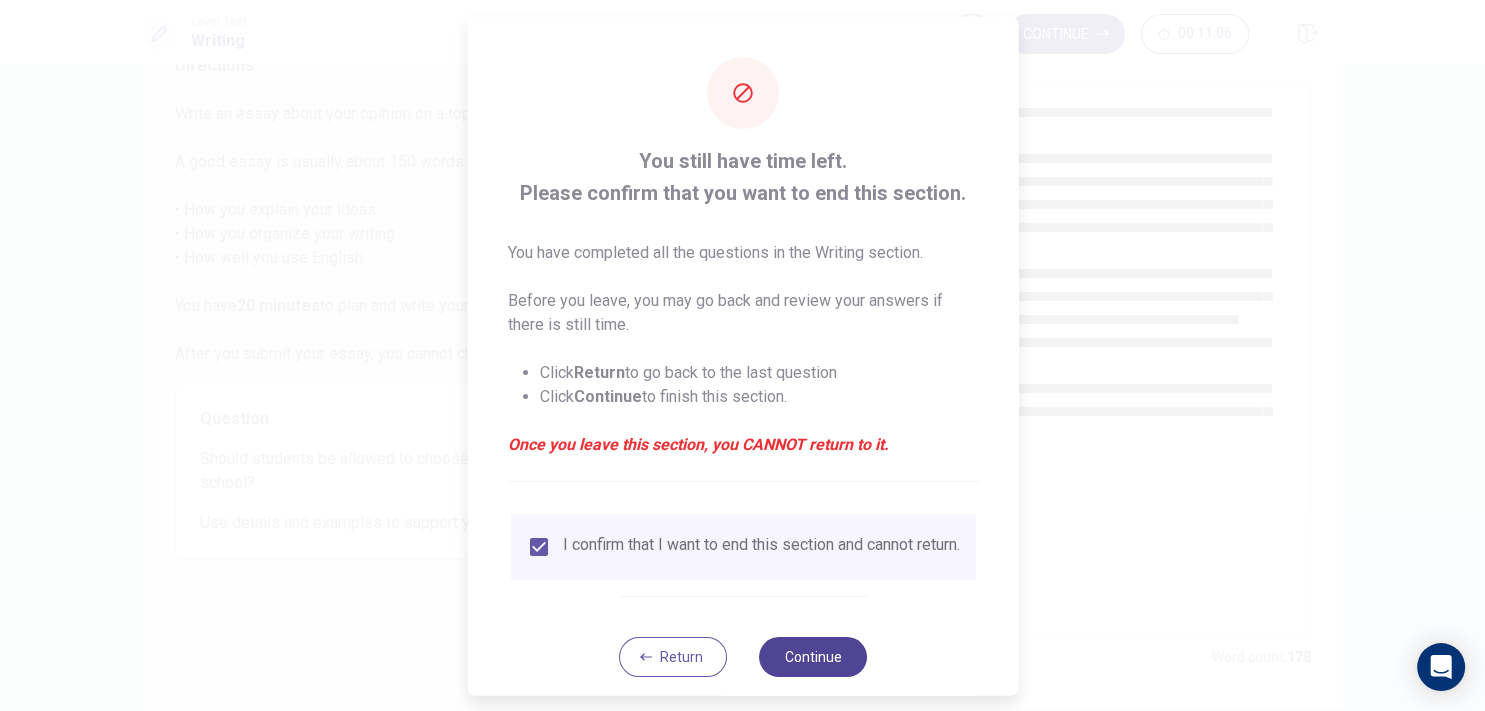 click on "Continue" at bounding box center [813, 656] 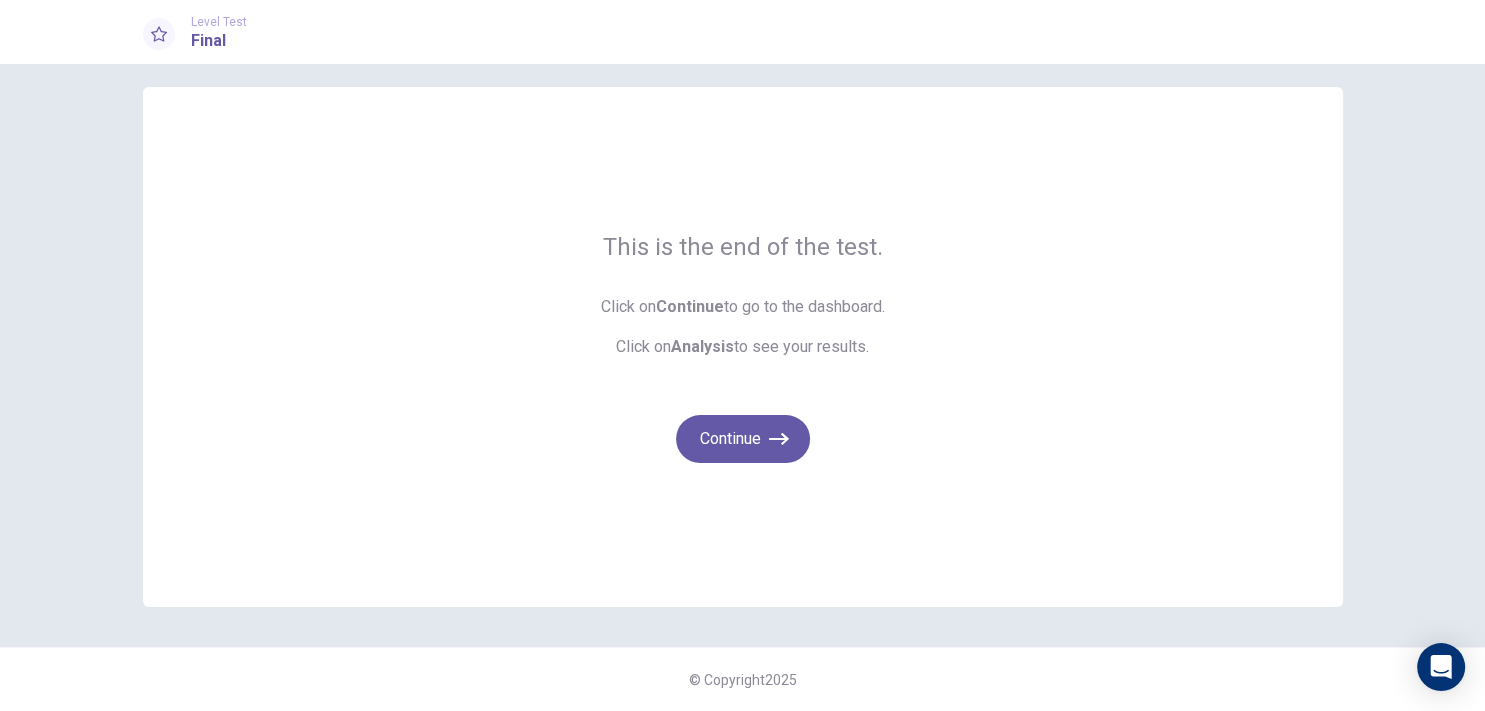 scroll, scrollTop: 17, scrollLeft: 0, axis: vertical 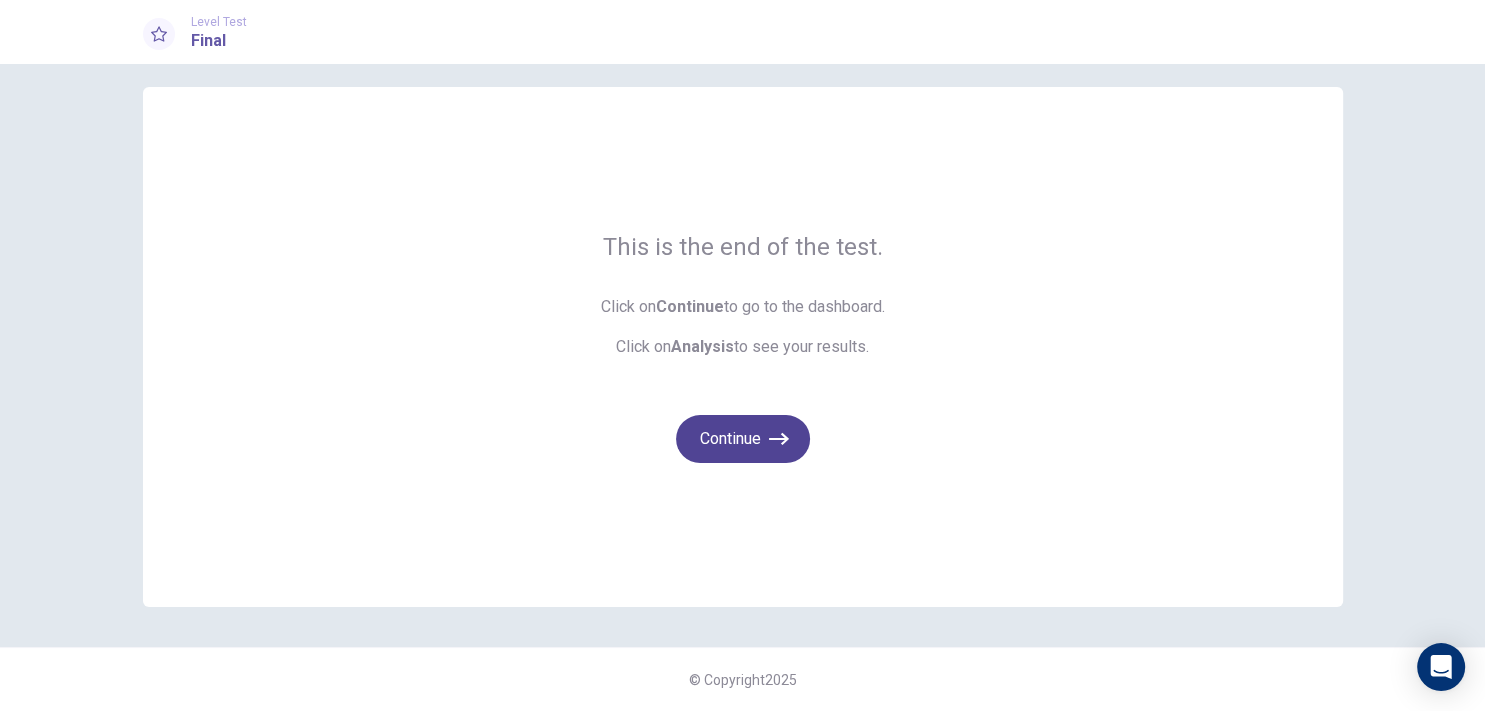 click on "Continue" at bounding box center [743, 439] 